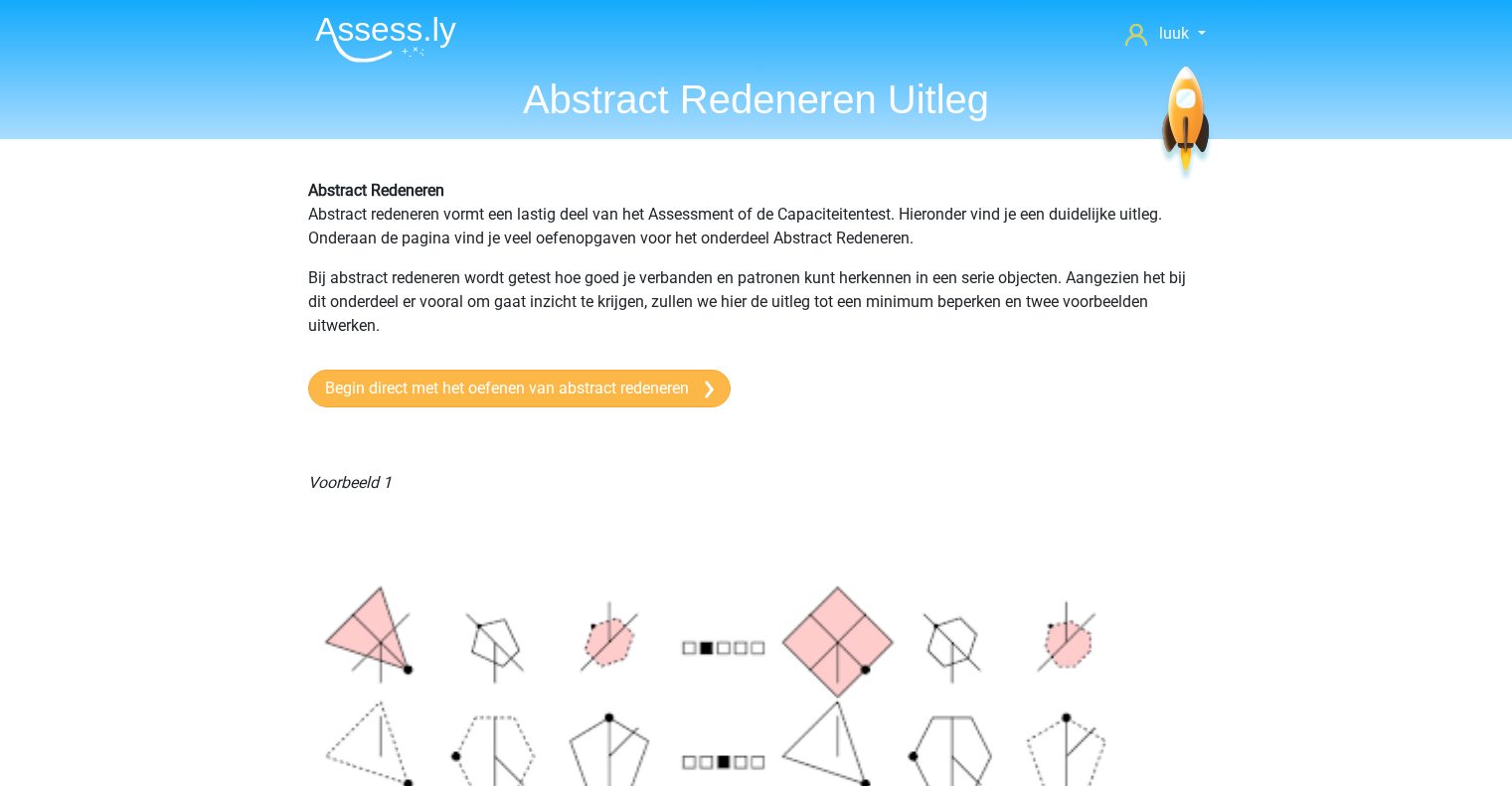 scroll, scrollTop: 0, scrollLeft: 0, axis: both 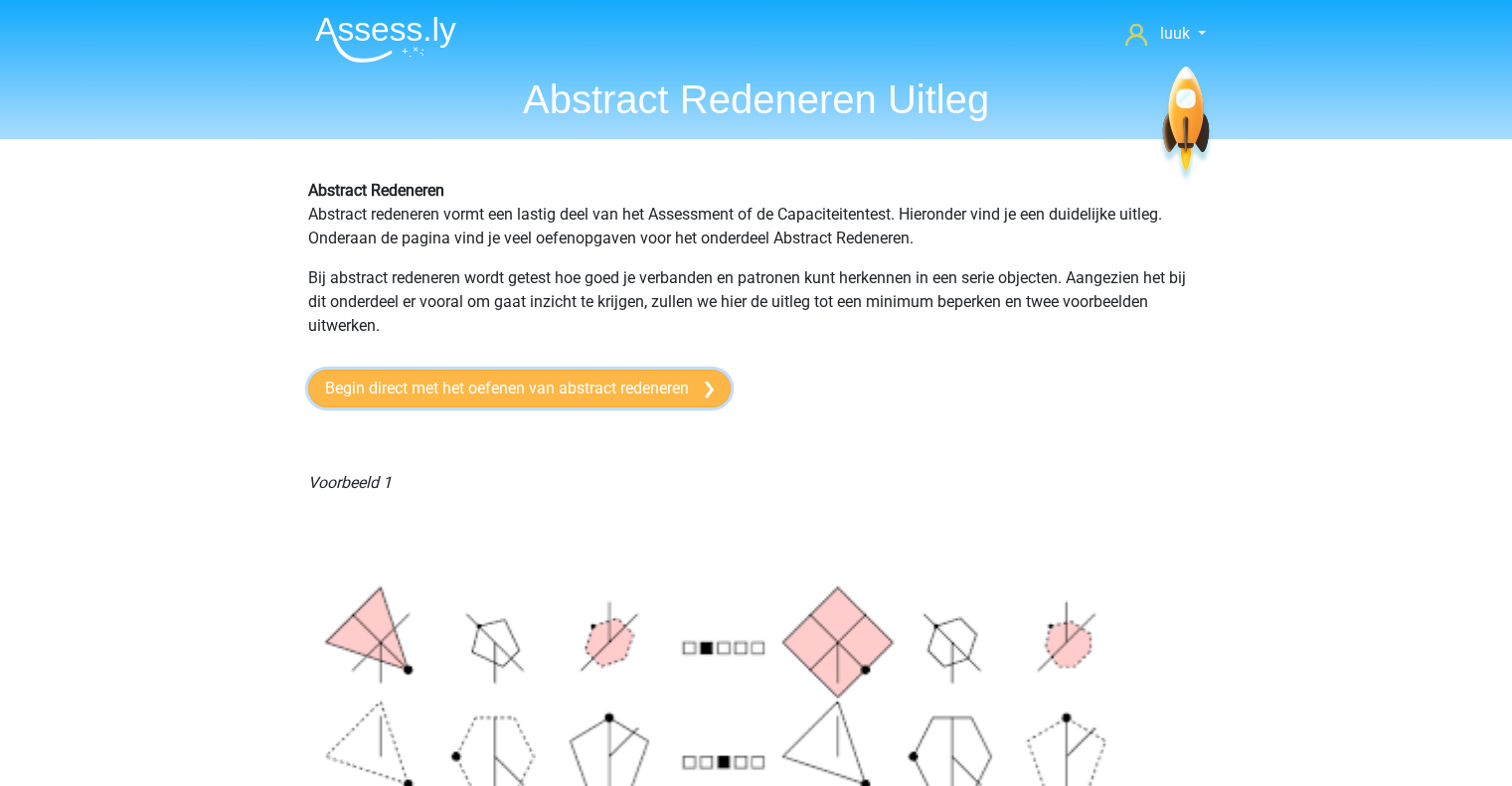 click on "Begin direct met het oefenen van abstract redeneren" at bounding box center (519, 389) 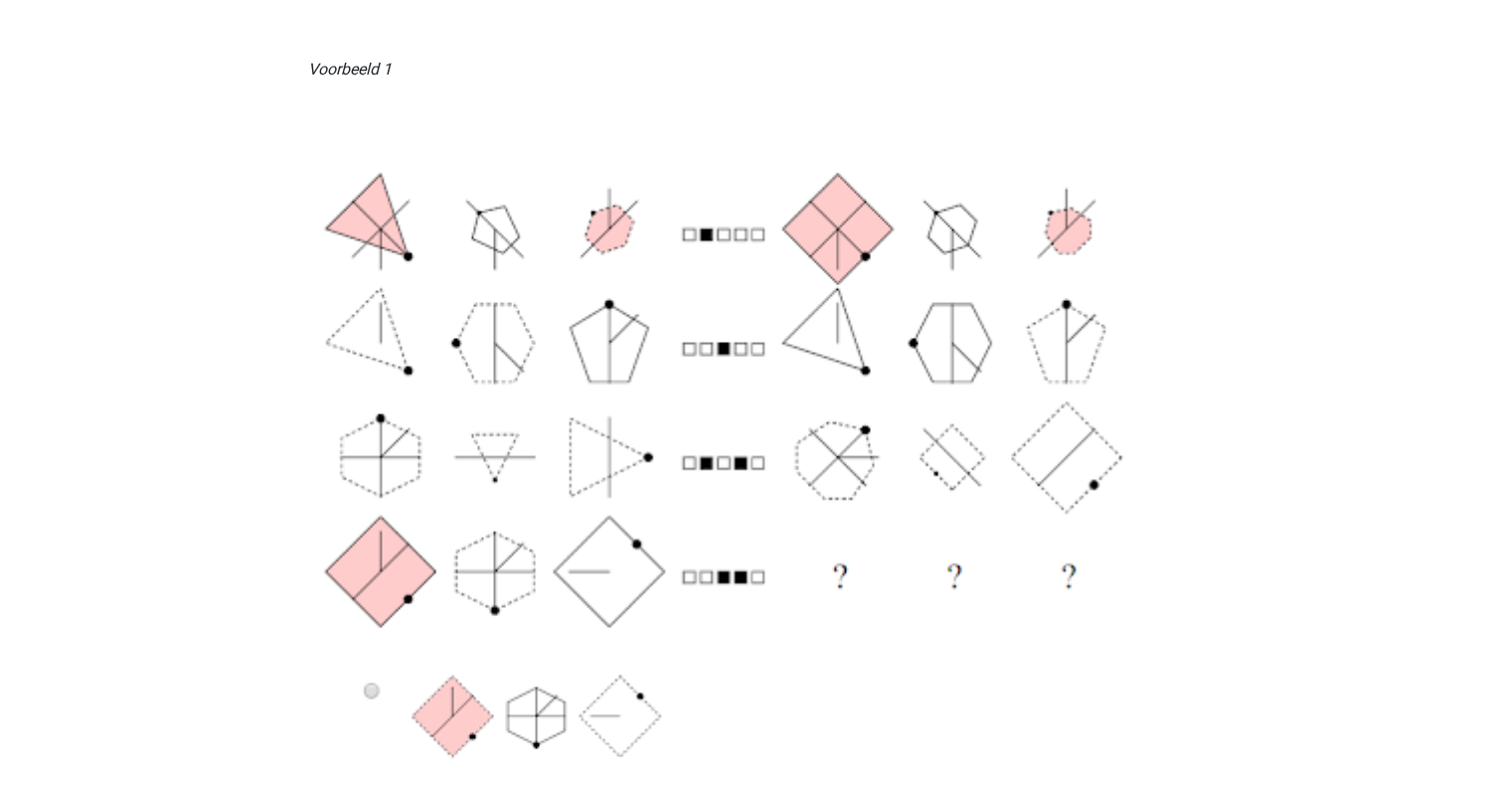 scroll, scrollTop: 409, scrollLeft: 0, axis: vertical 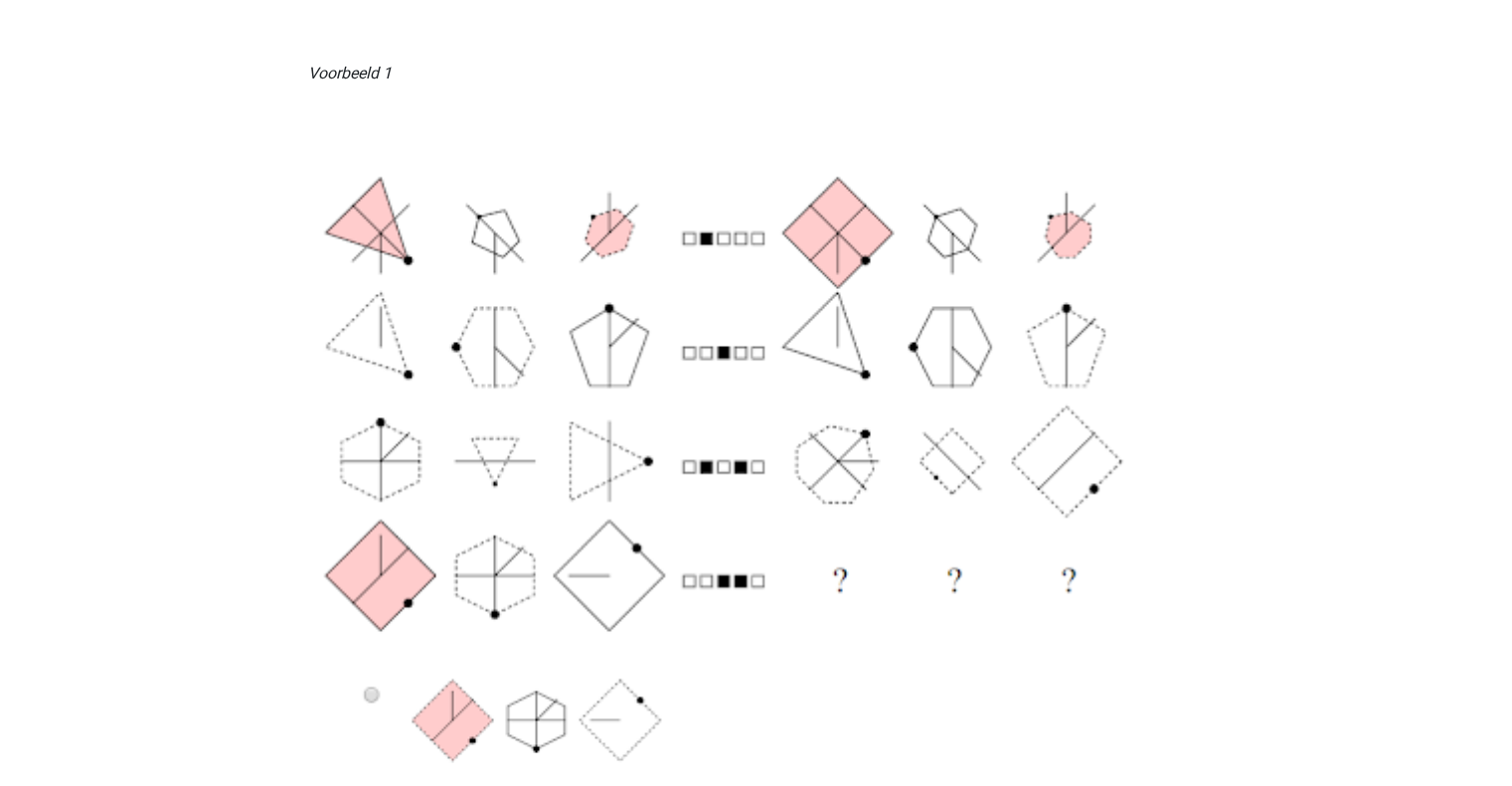 click at bounding box center (756, 611) 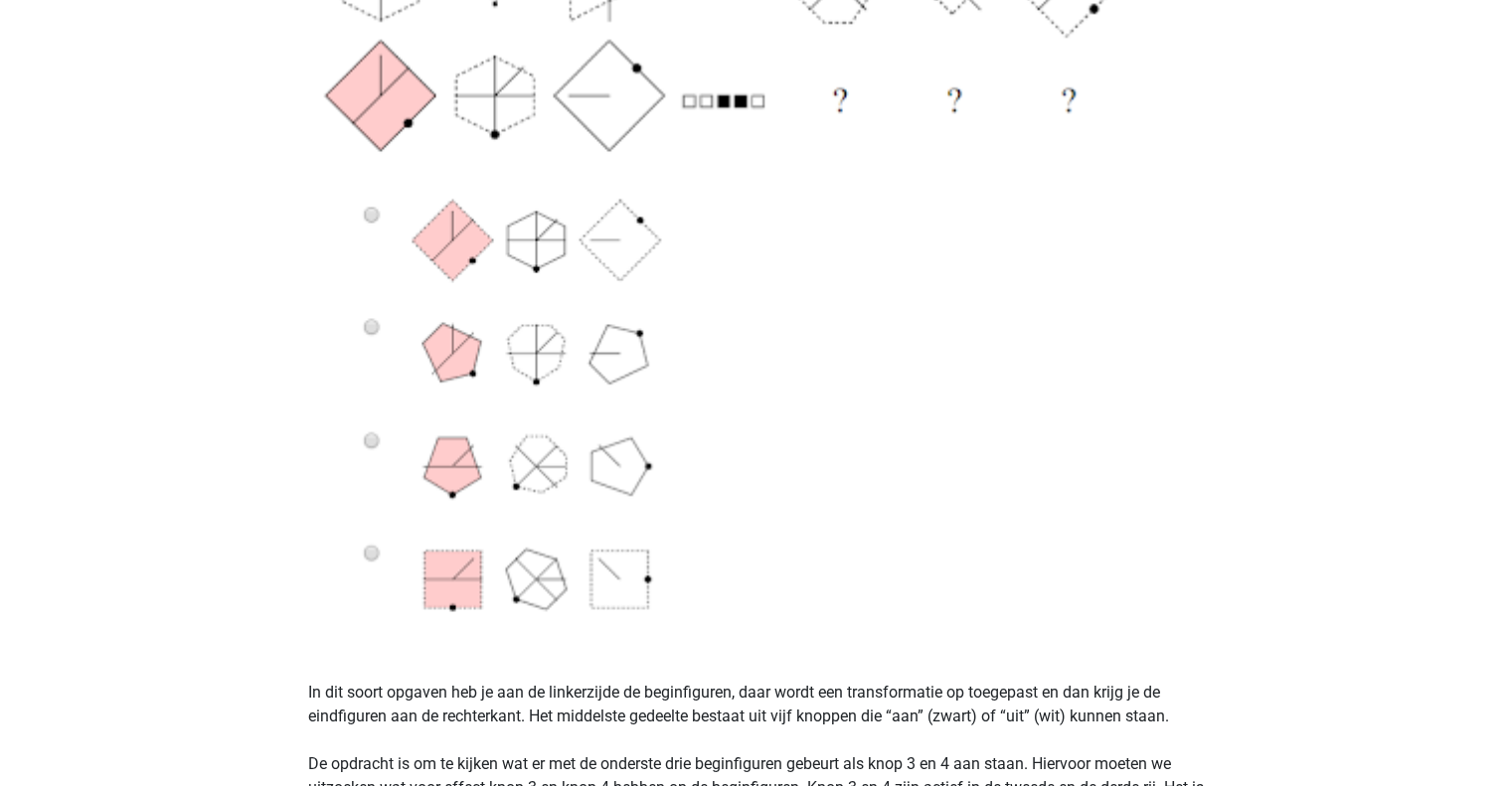 scroll, scrollTop: 893, scrollLeft: 0, axis: vertical 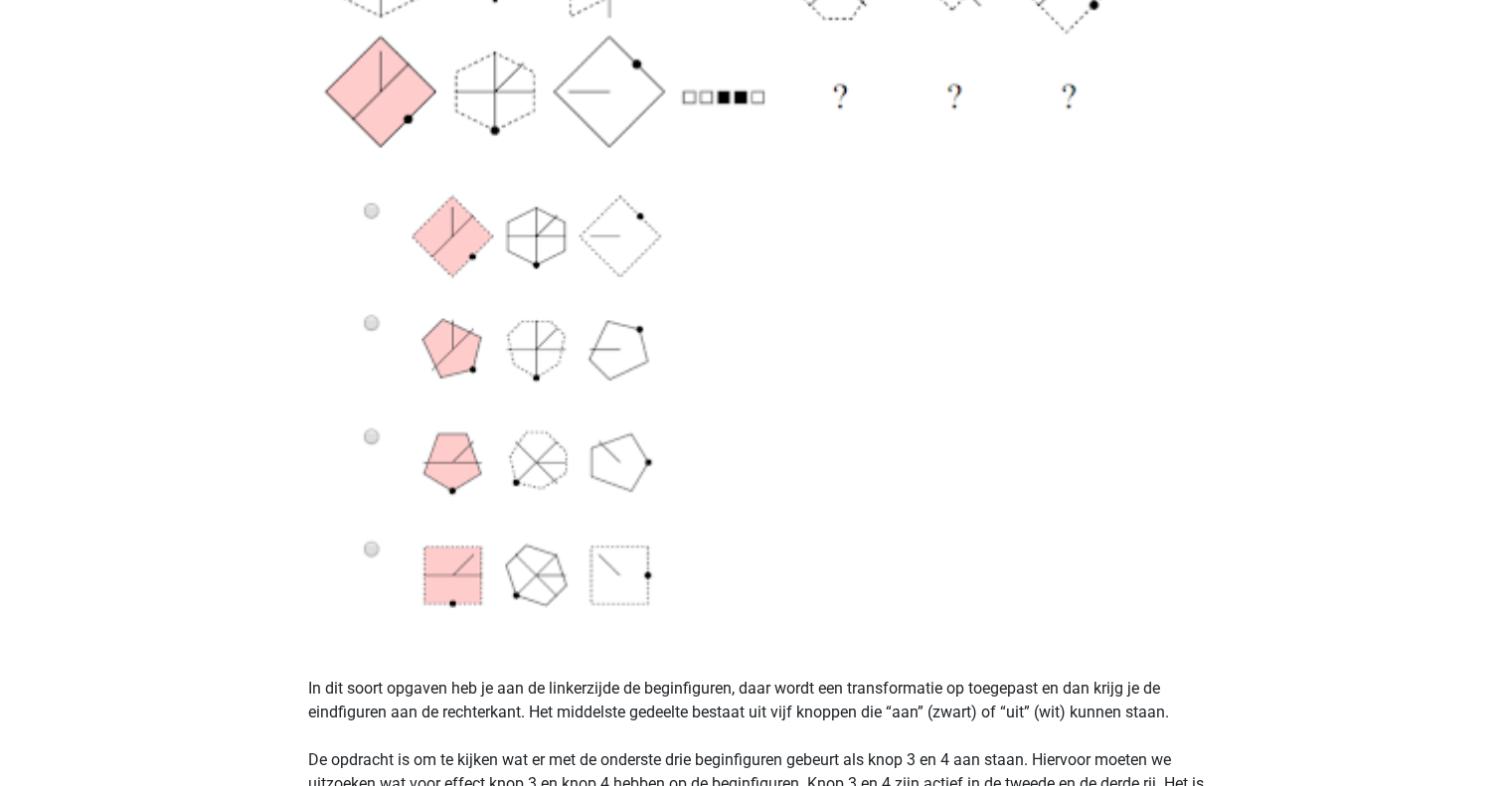 click at bounding box center (756, 127) 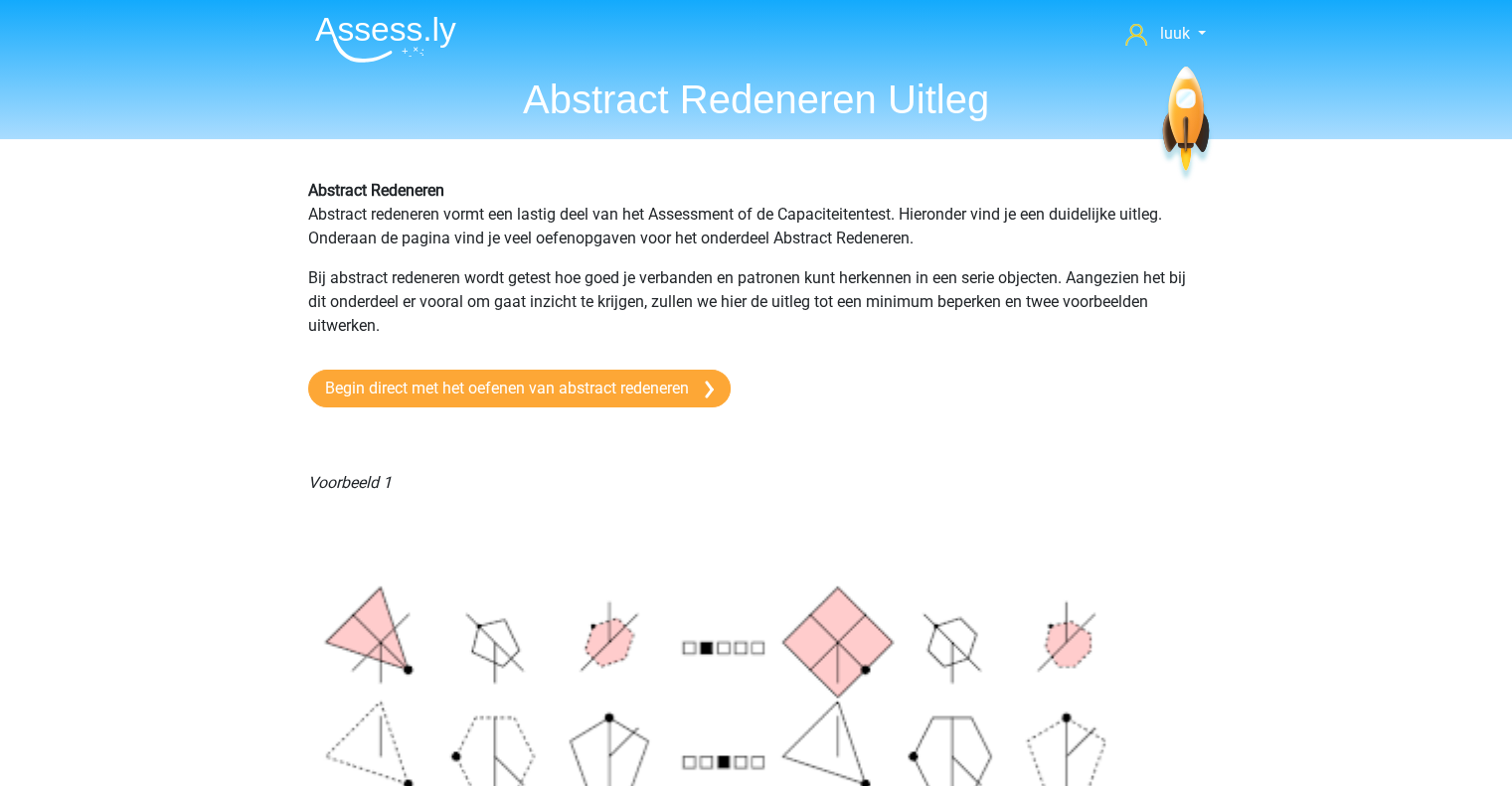 scroll, scrollTop: 0, scrollLeft: 0, axis: both 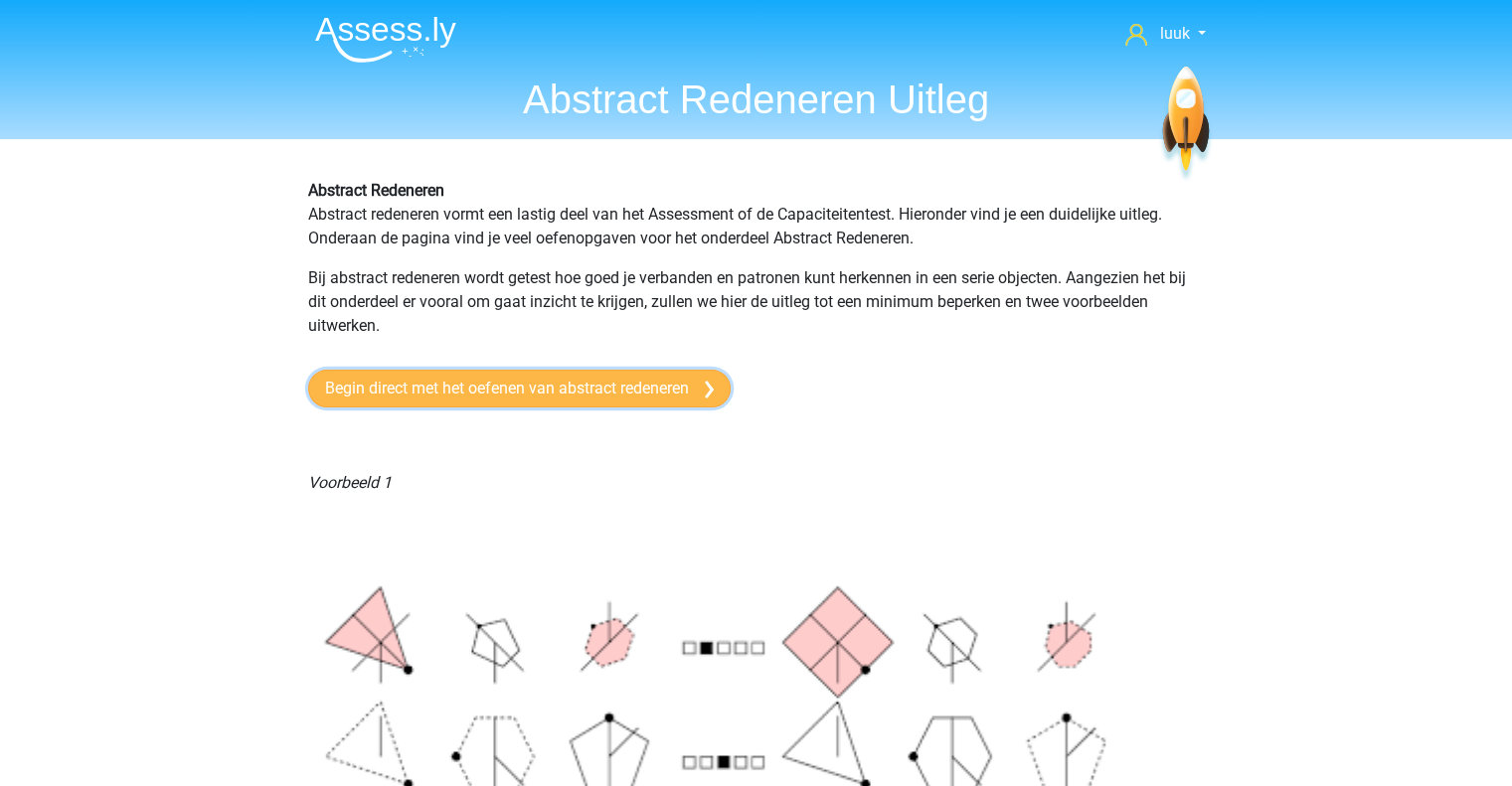 click on "Begin direct met het oefenen van abstract redeneren" at bounding box center (519, 389) 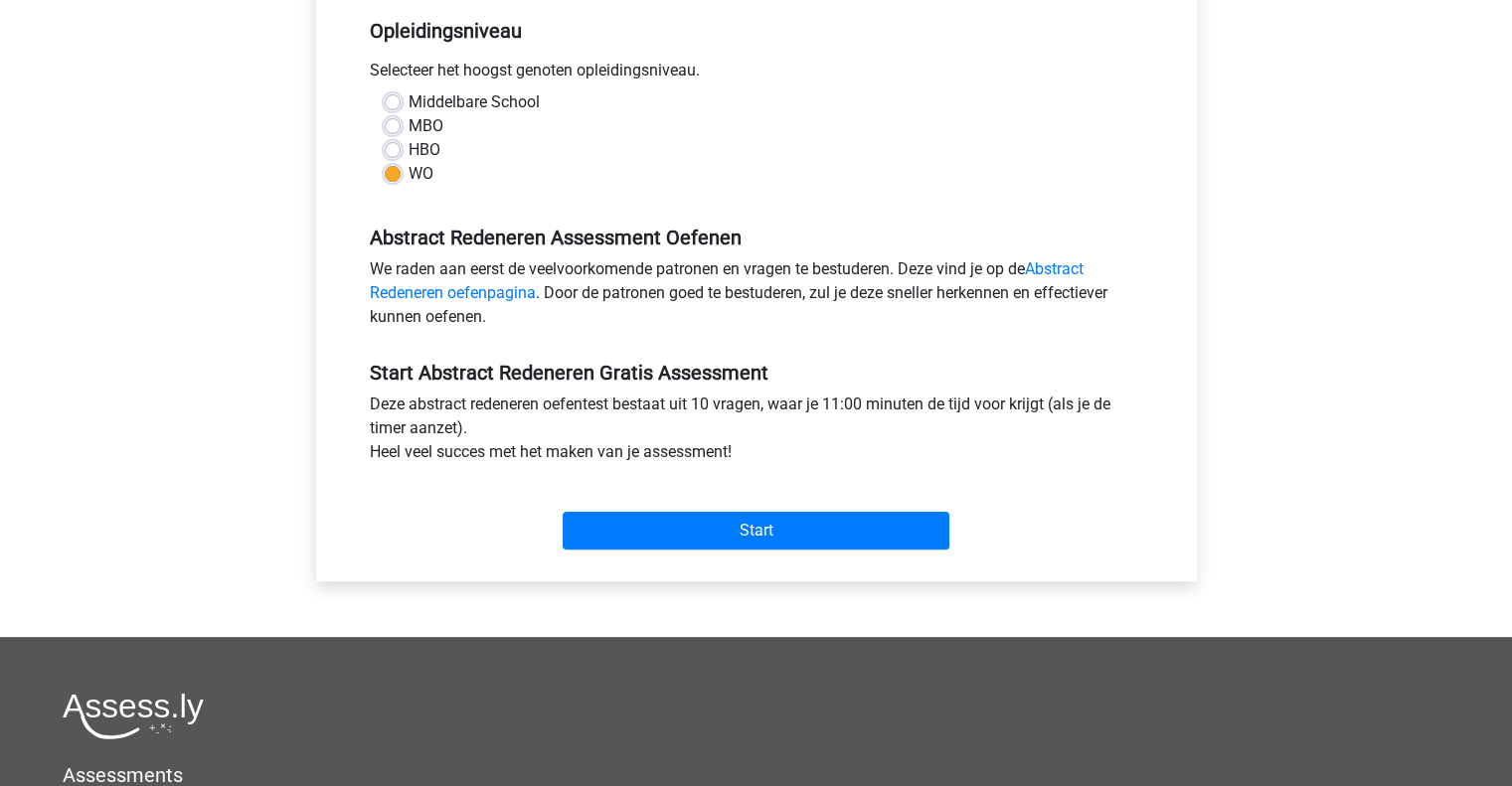 scroll, scrollTop: 416, scrollLeft: 0, axis: vertical 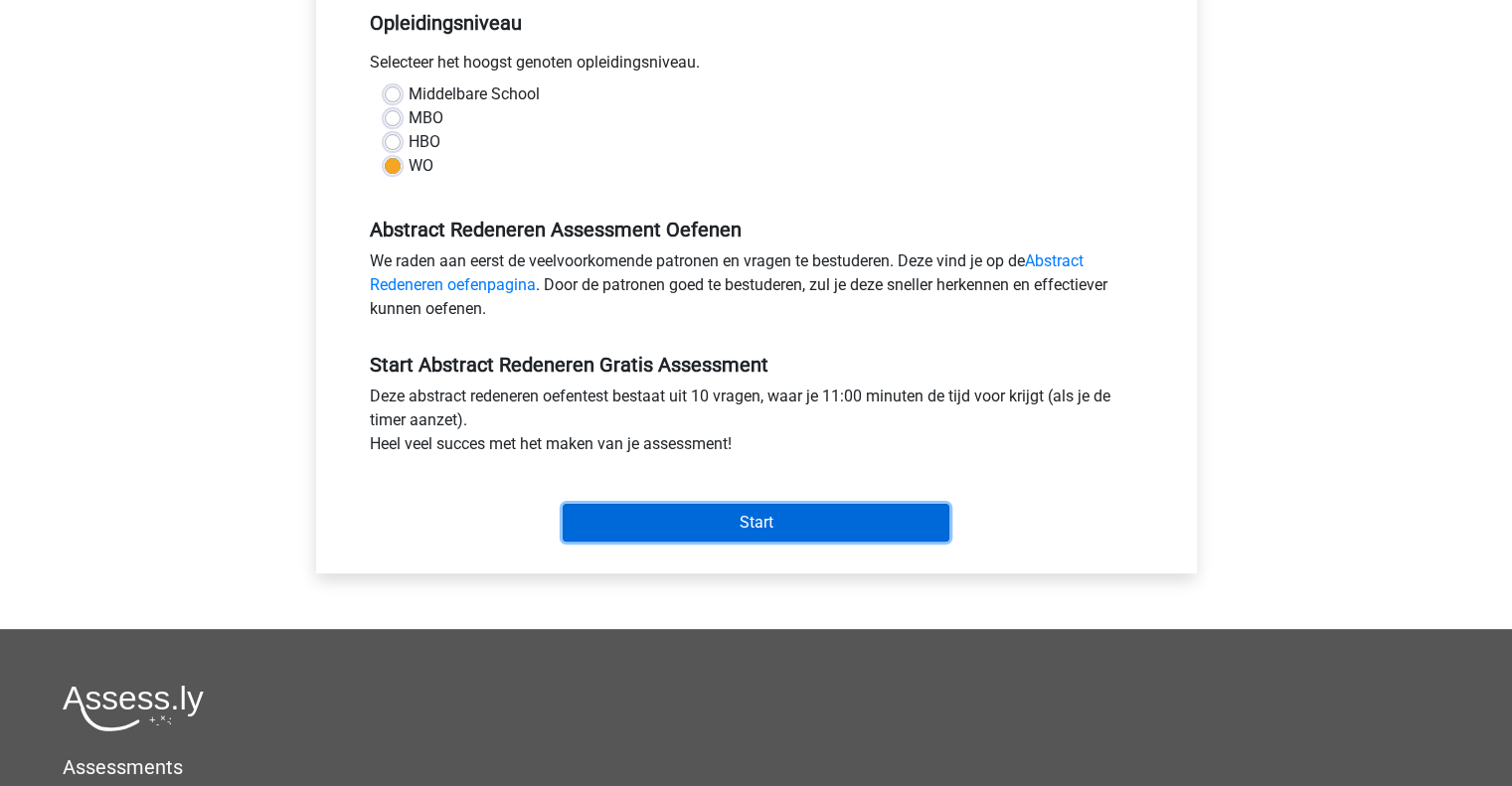 click on "Start" at bounding box center [756, 523] 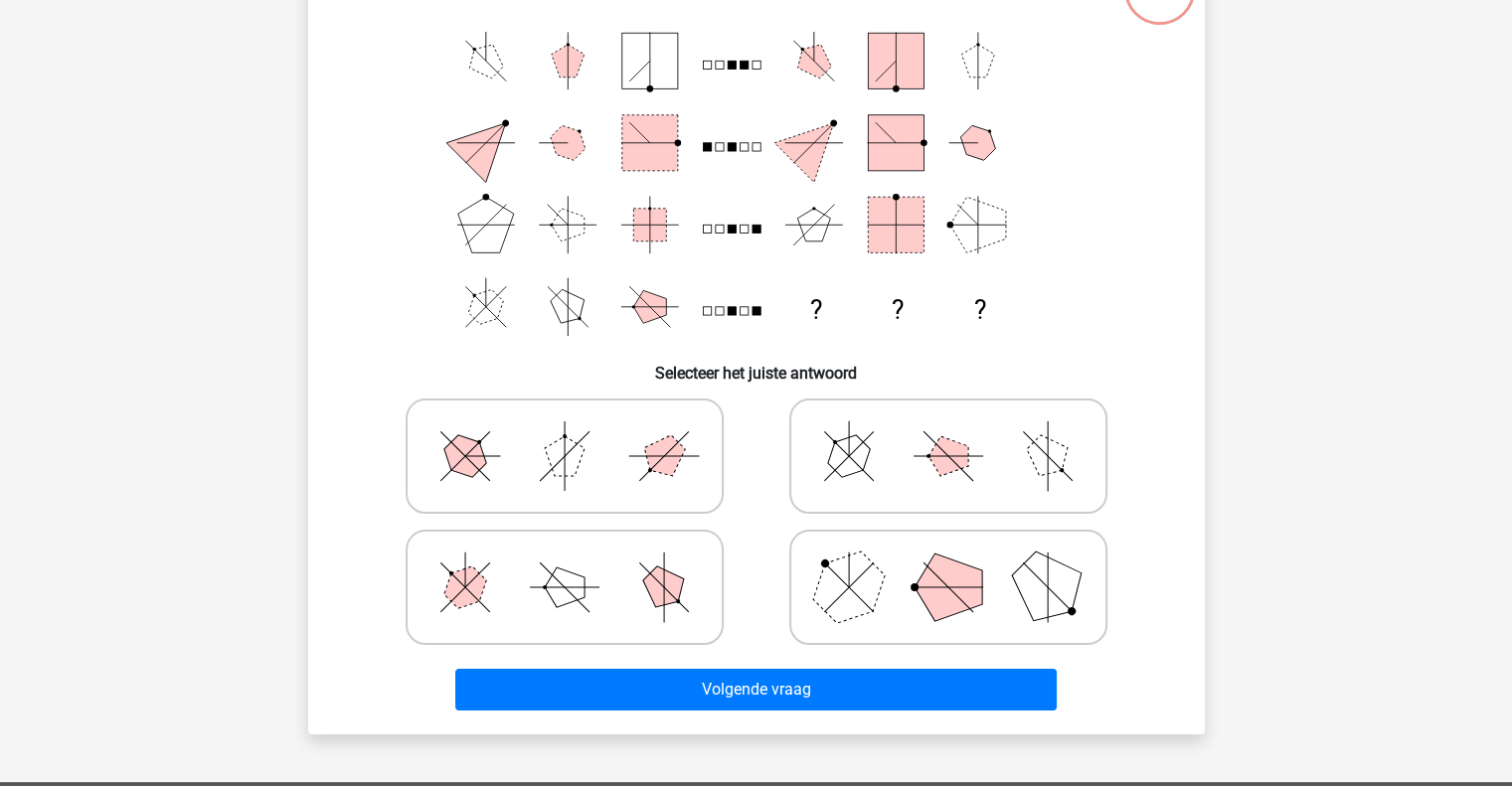 scroll, scrollTop: 50, scrollLeft: 0, axis: vertical 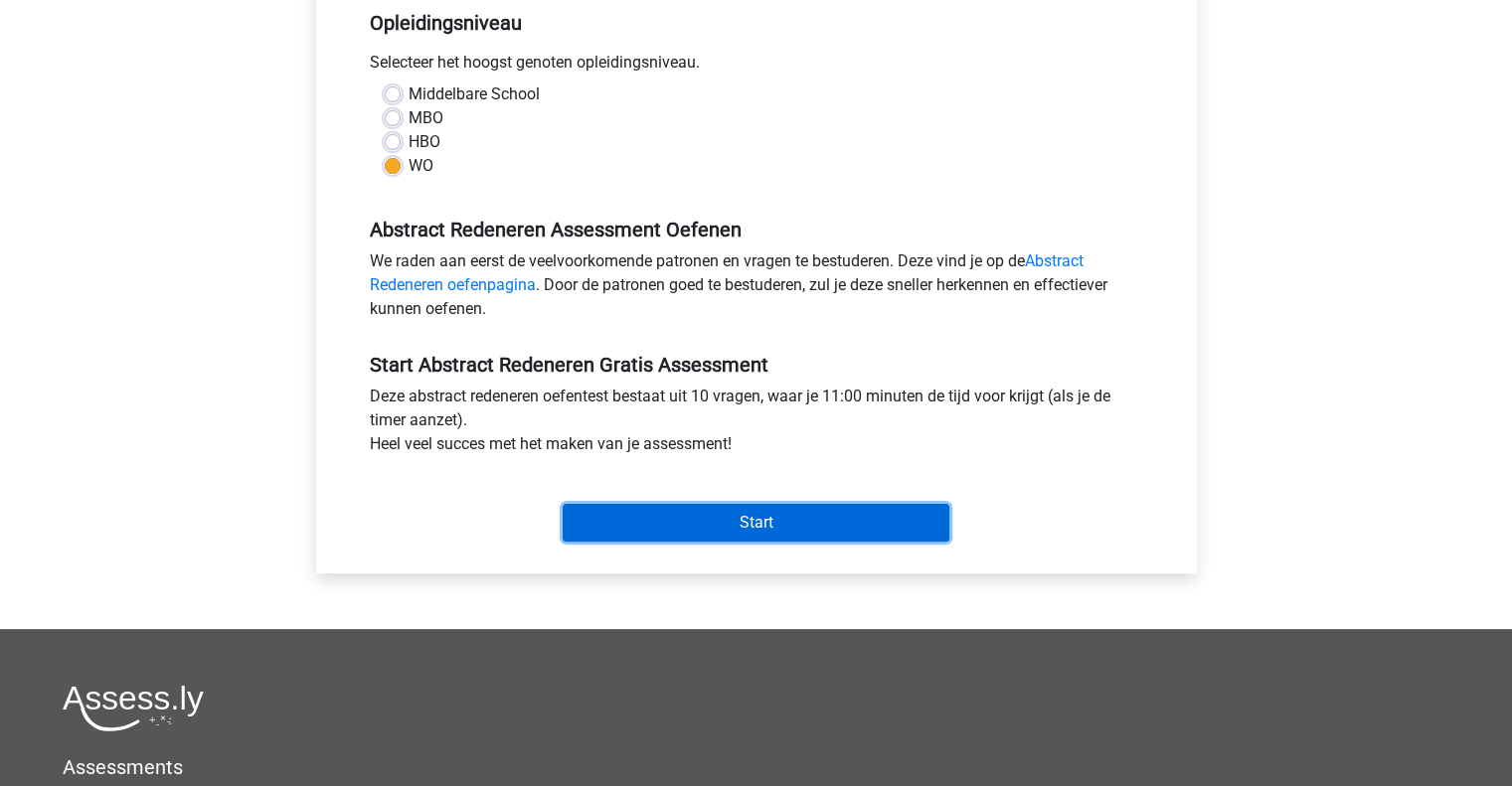 click on "Start" at bounding box center [756, 523] 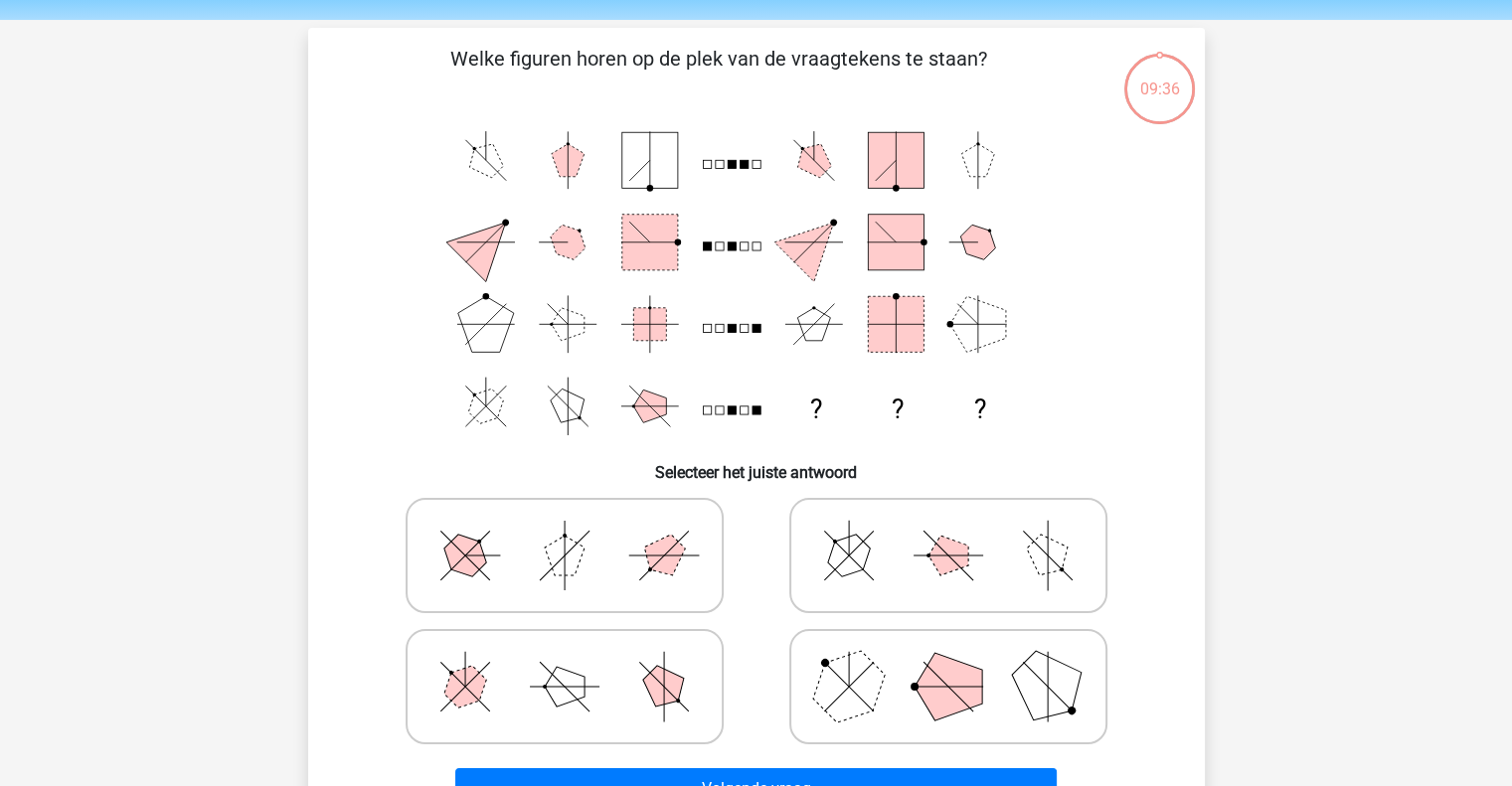 scroll, scrollTop: 173, scrollLeft: 0, axis: vertical 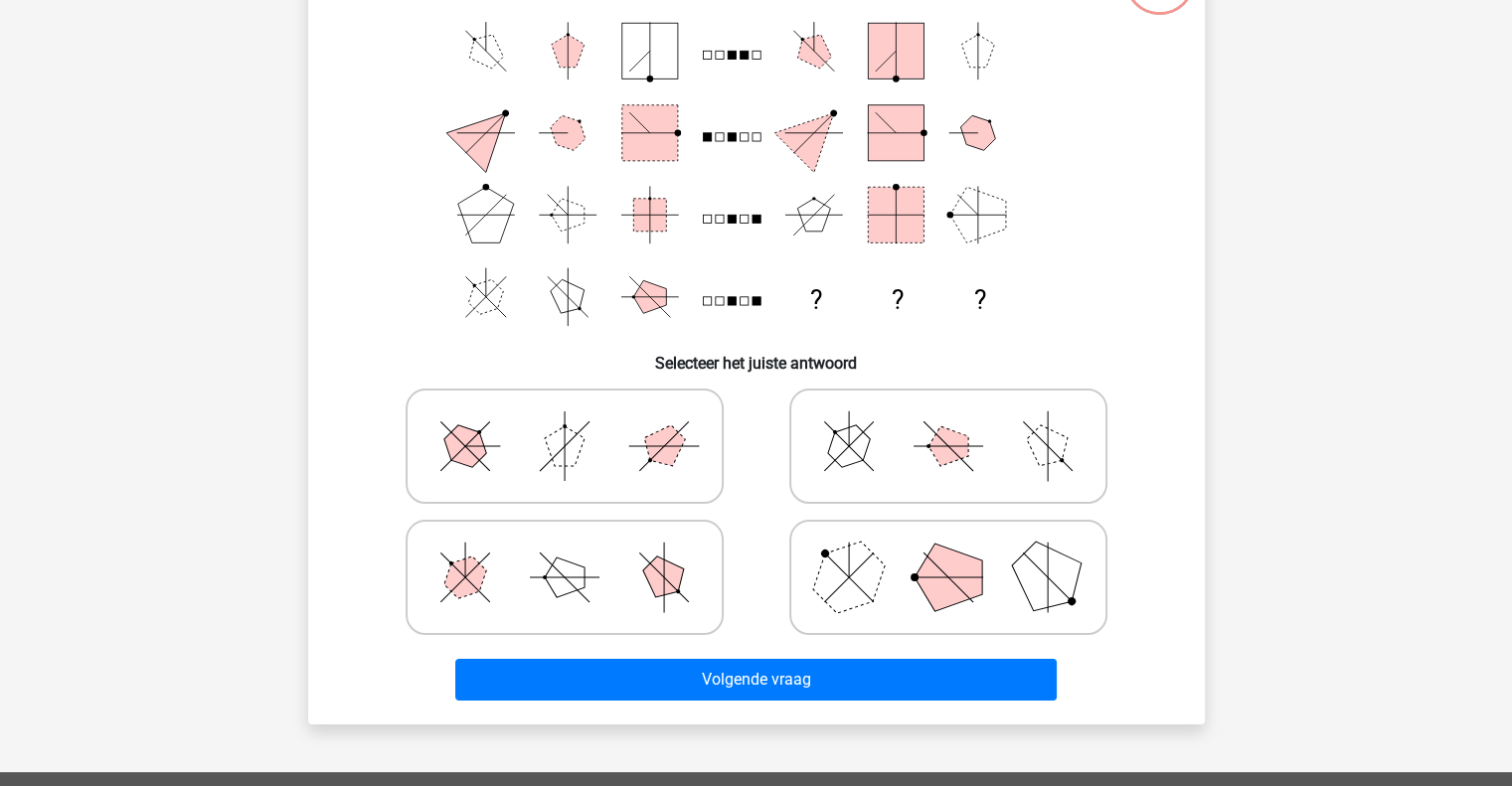 click 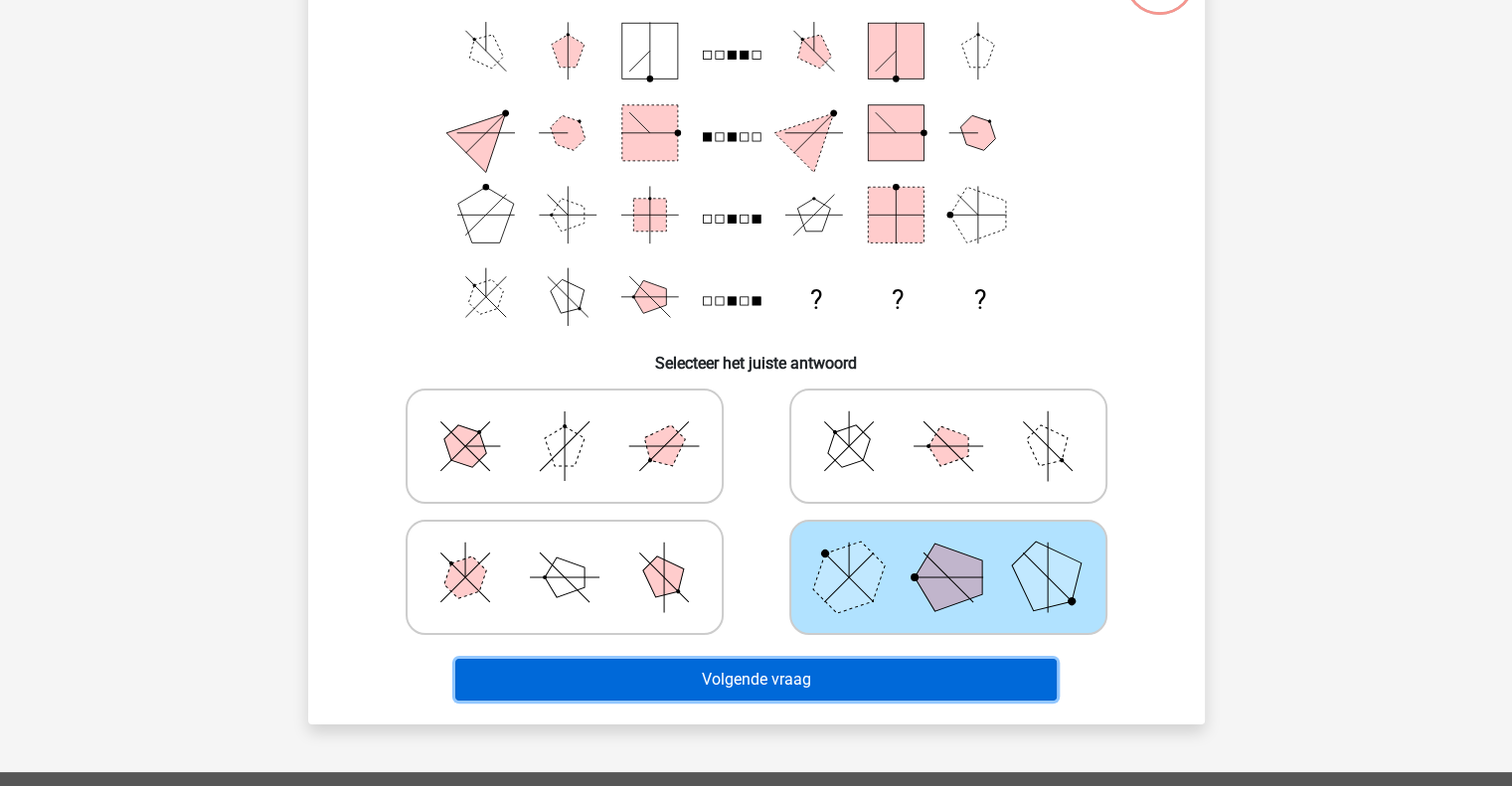 click on "Volgende vraag" at bounding box center [756, 680] 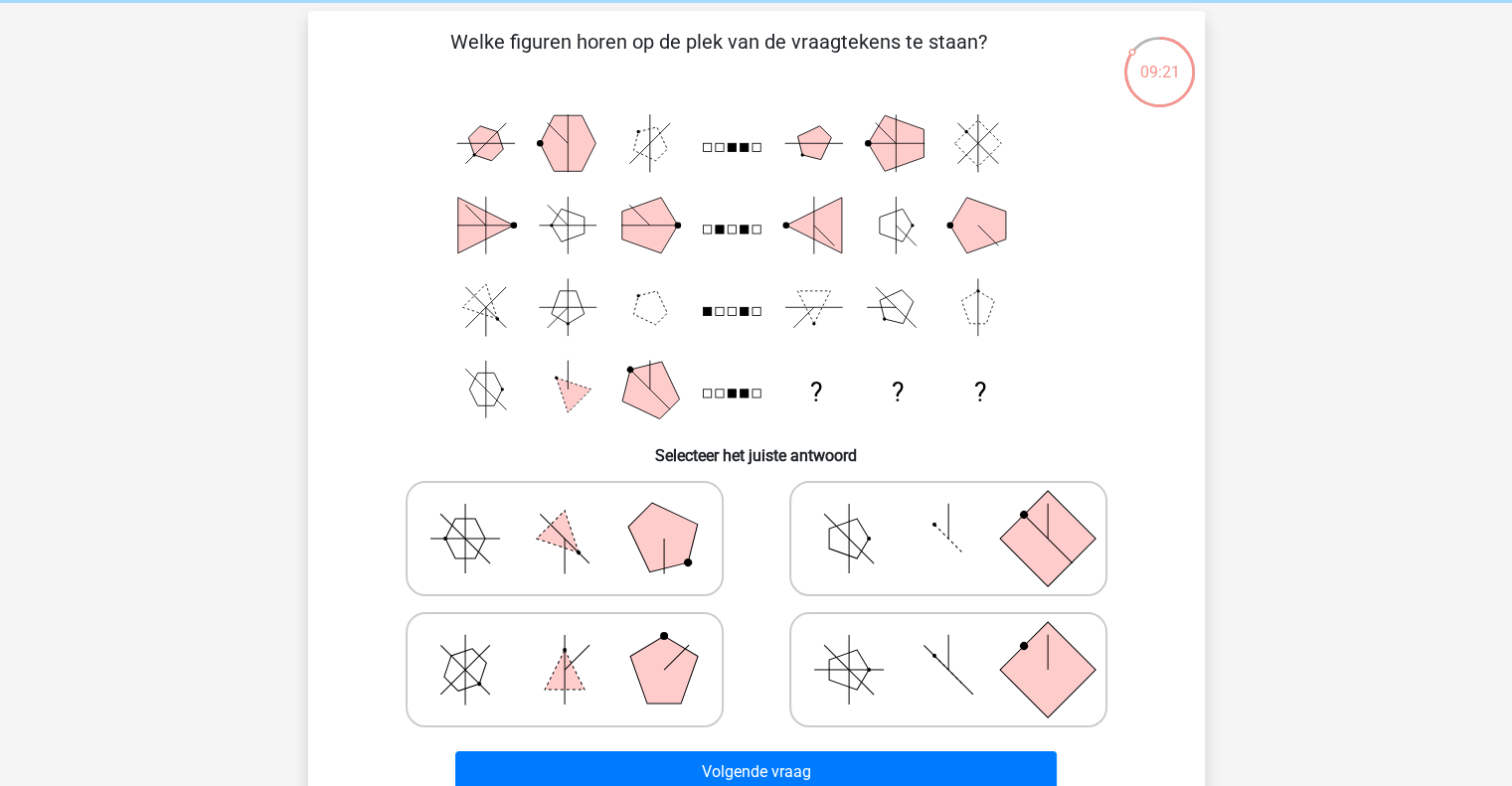 scroll, scrollTop: 81, scrollLeft: 0, axis: vertical 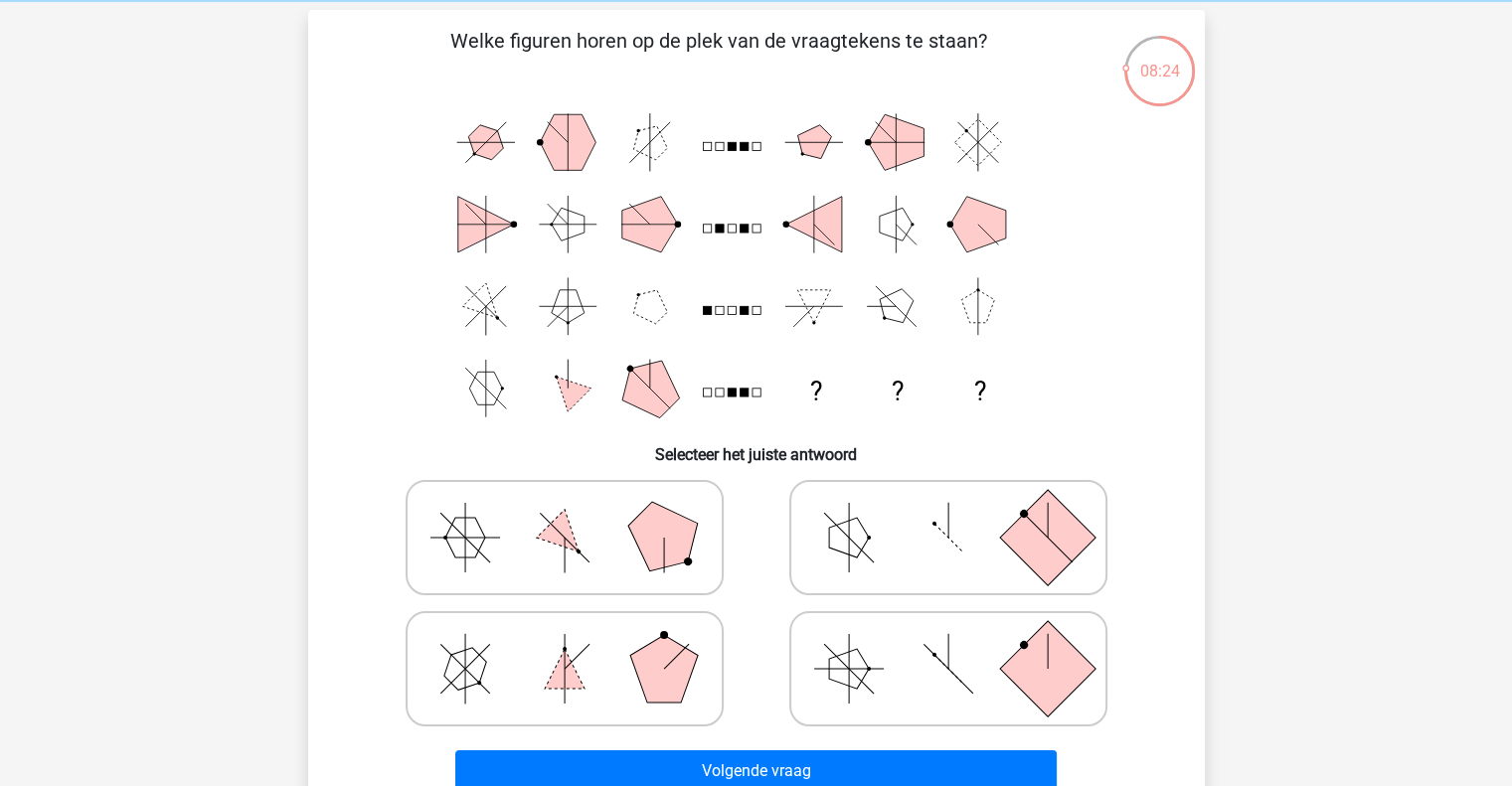 click 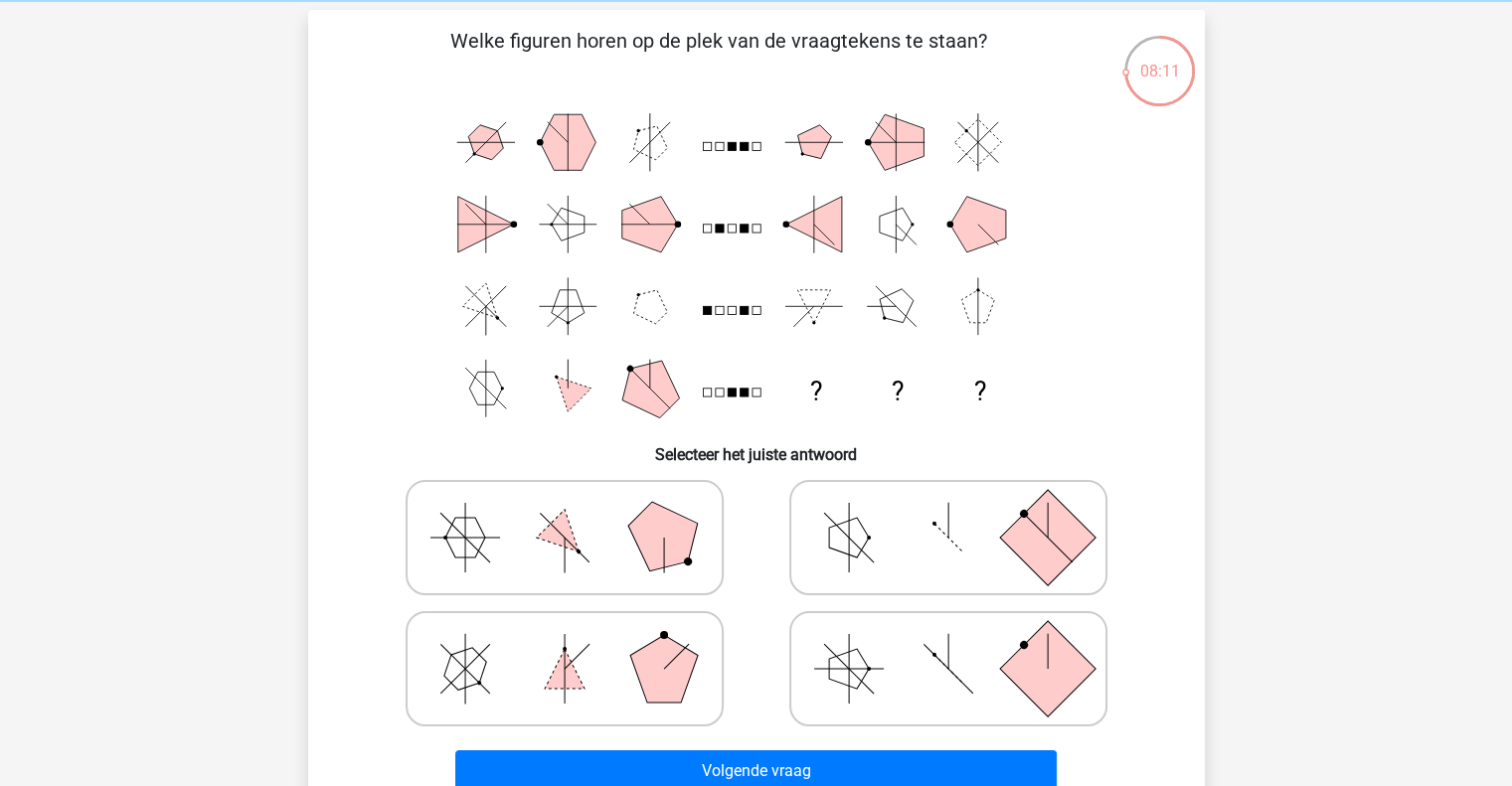 click 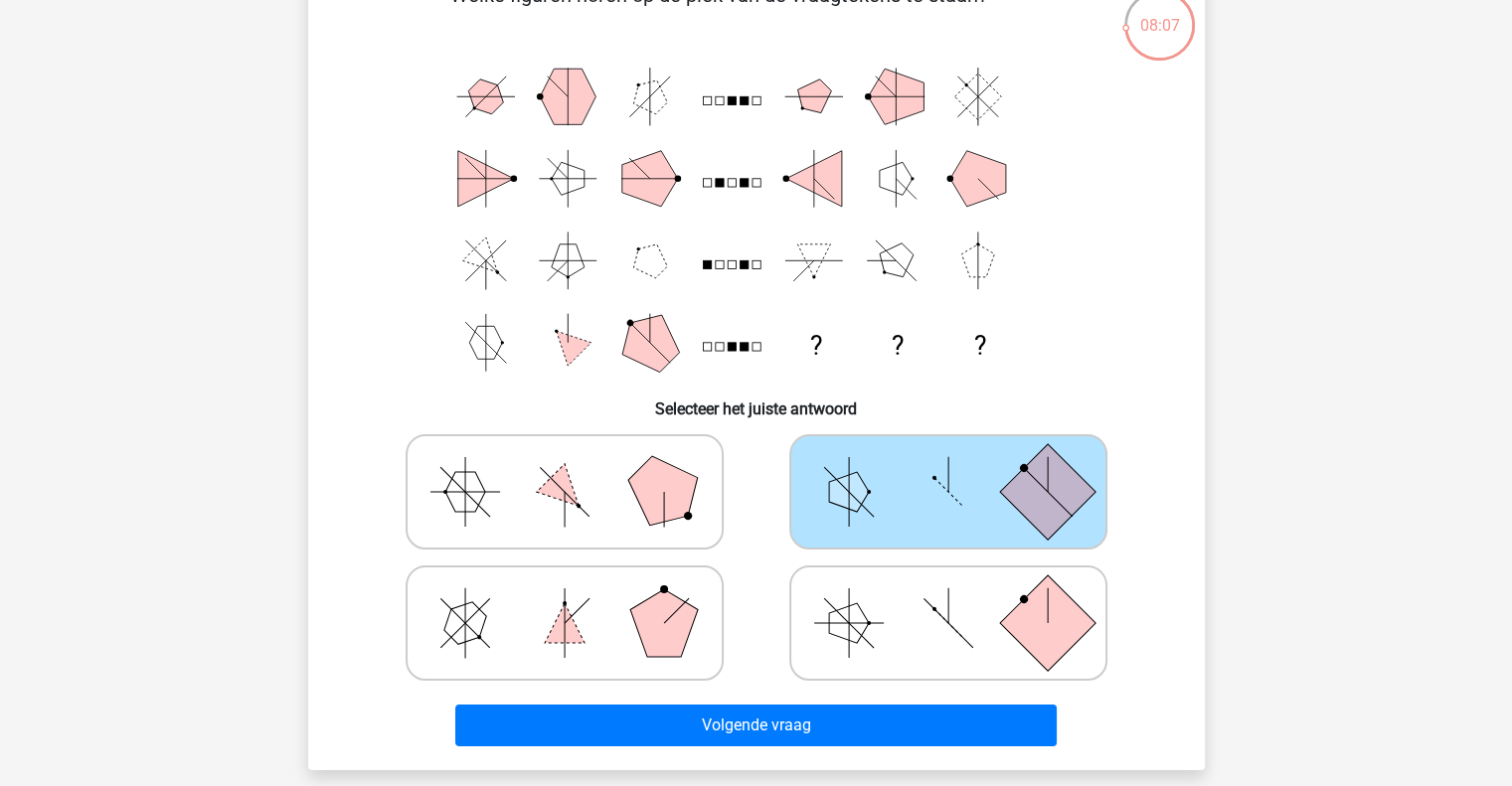 scroll, scrollTop: 127, scrollLeft: 0, axis: vertical 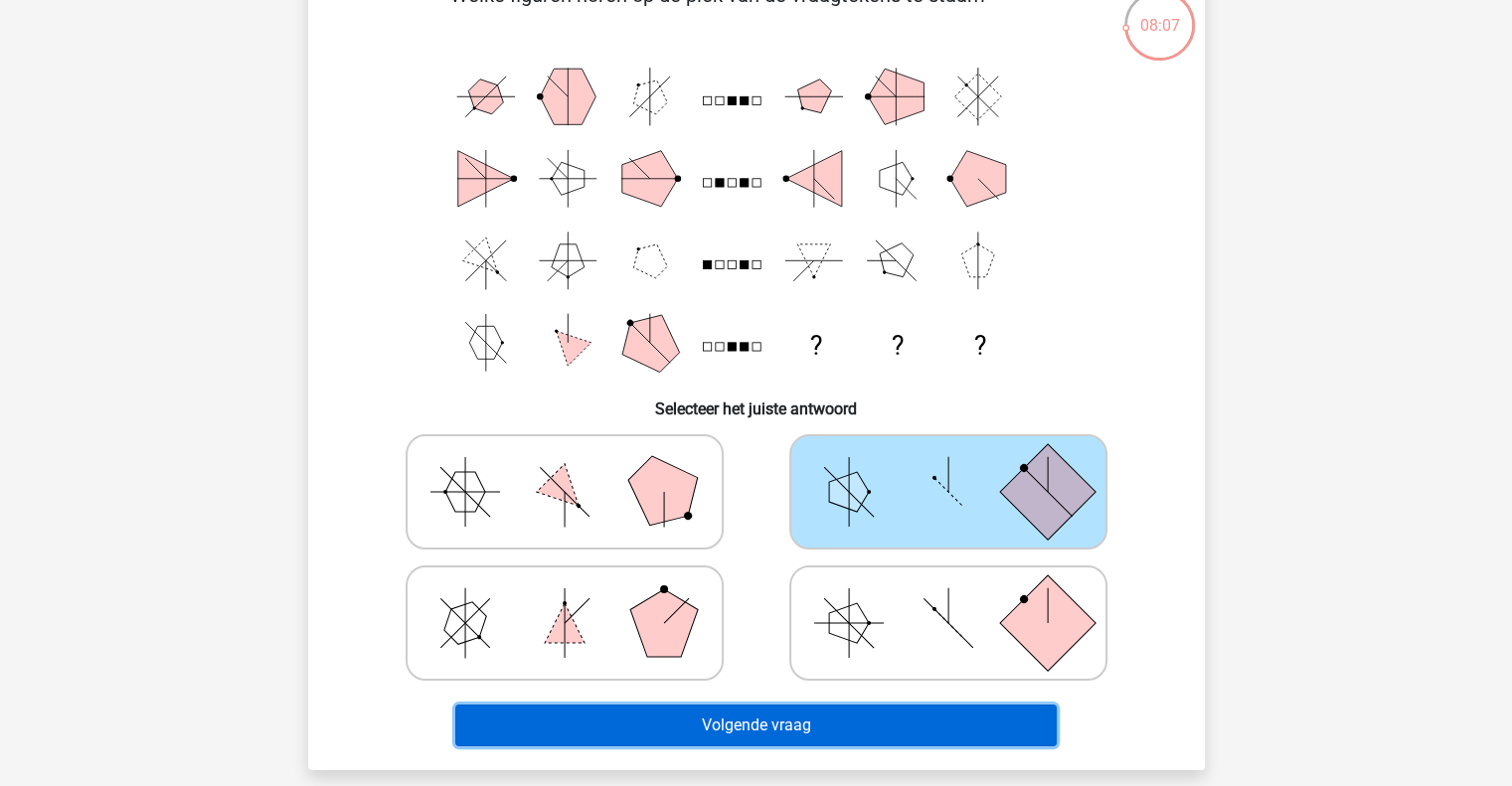 click on "Volgende vraag" at bounding box center [756, 725] 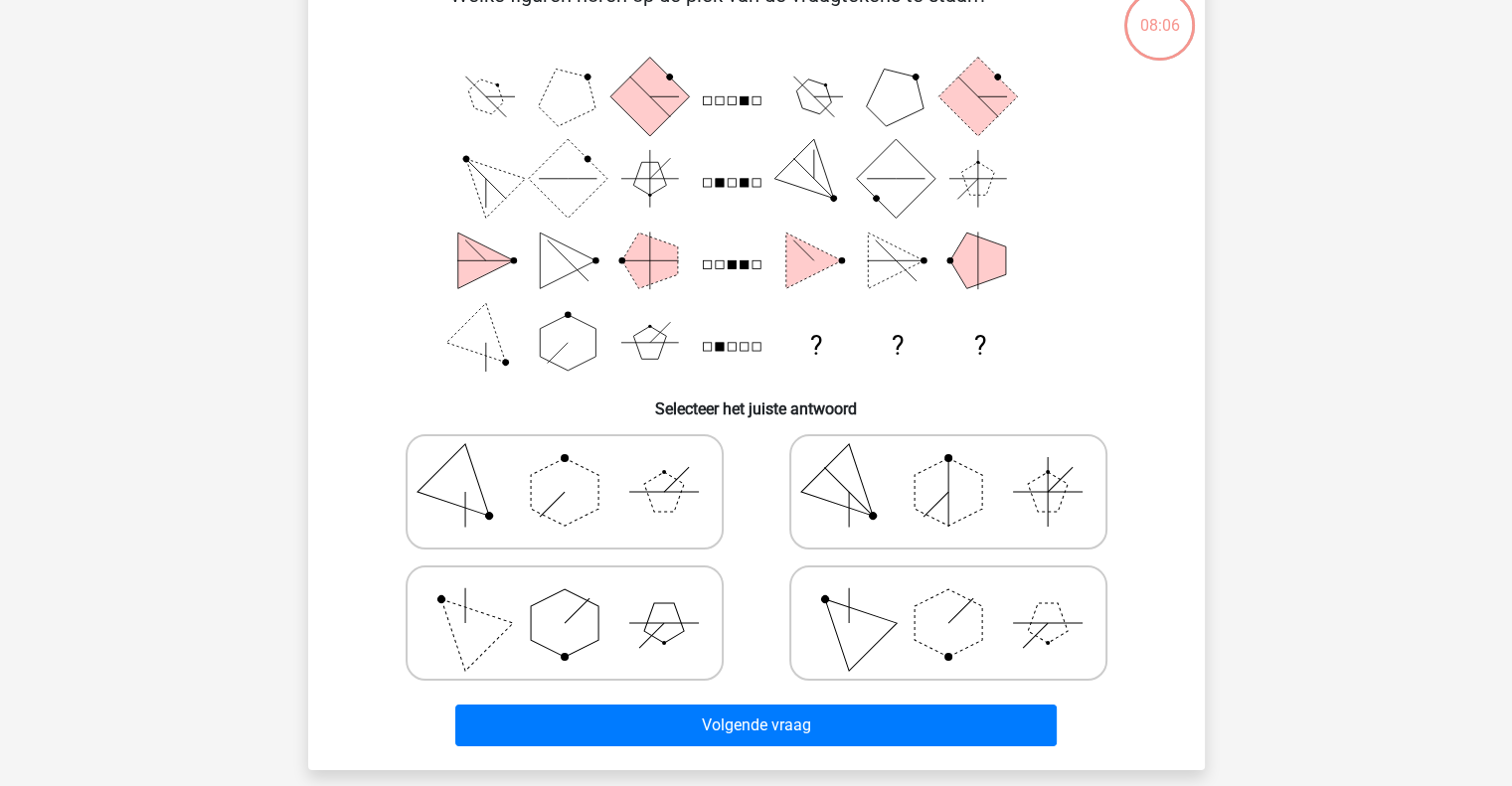 scroll, scrollTop: 91, scrollLeft: 0, axis: vertical 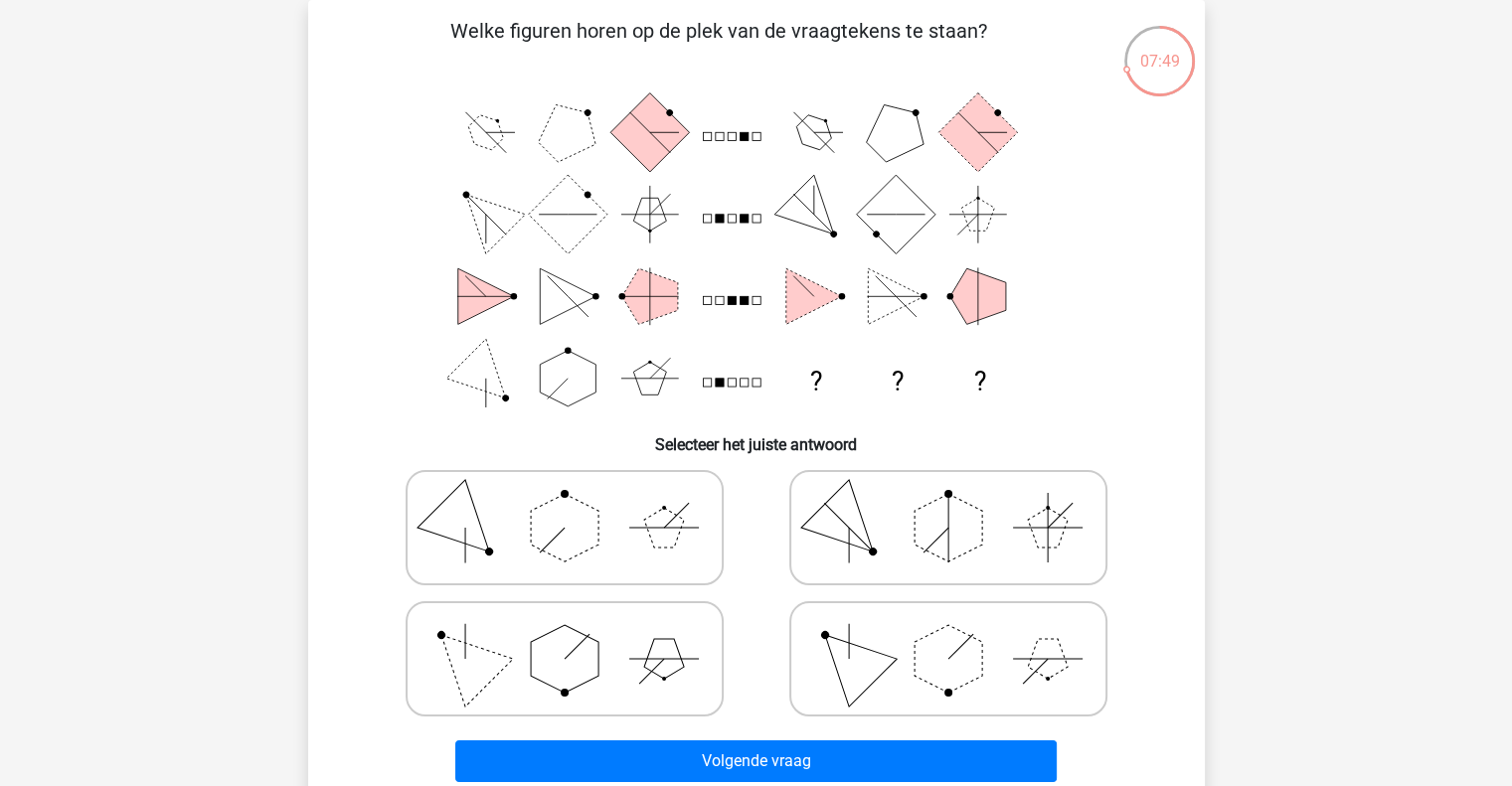 click at bounding box center [565, 528] 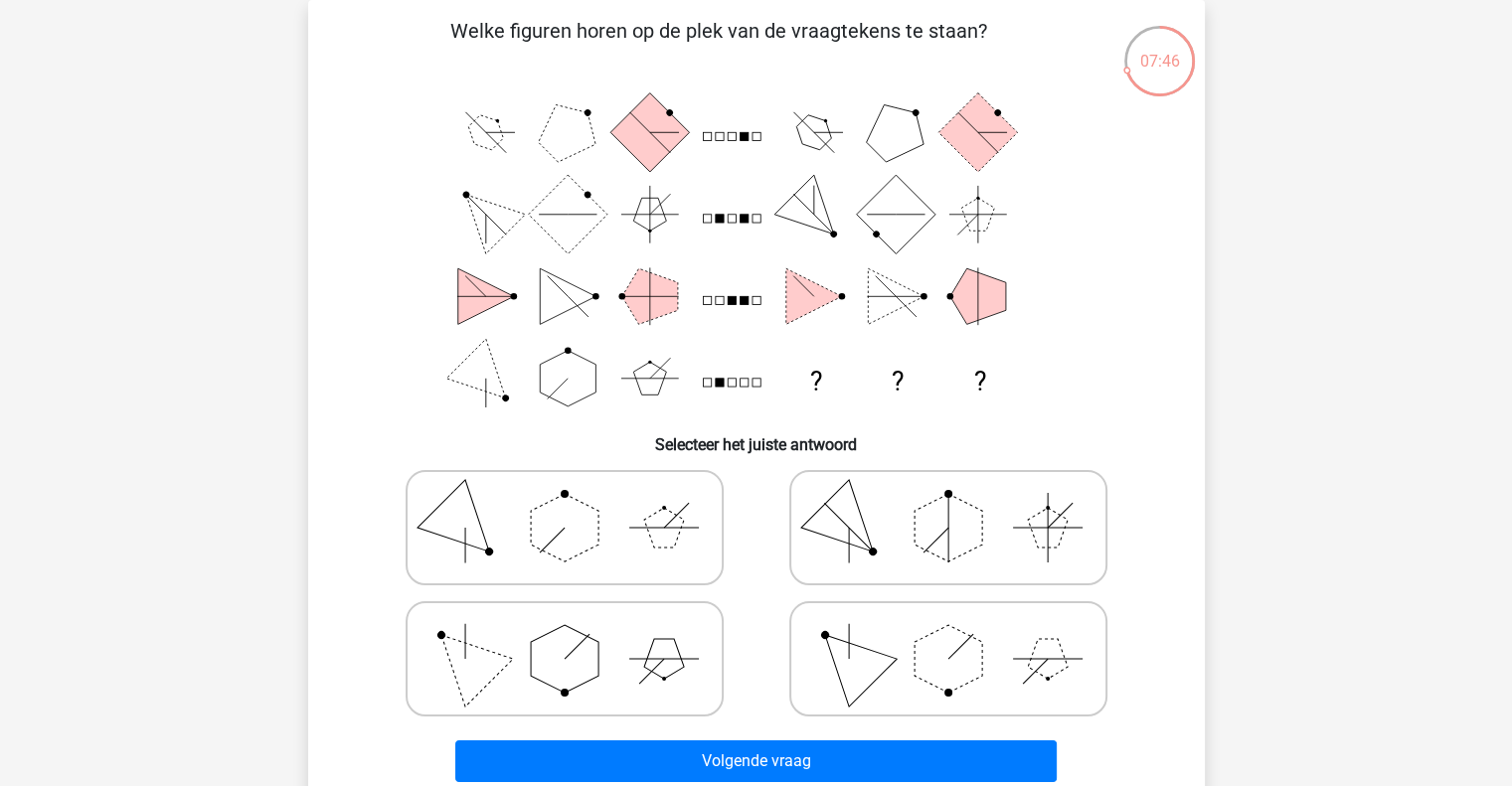 click 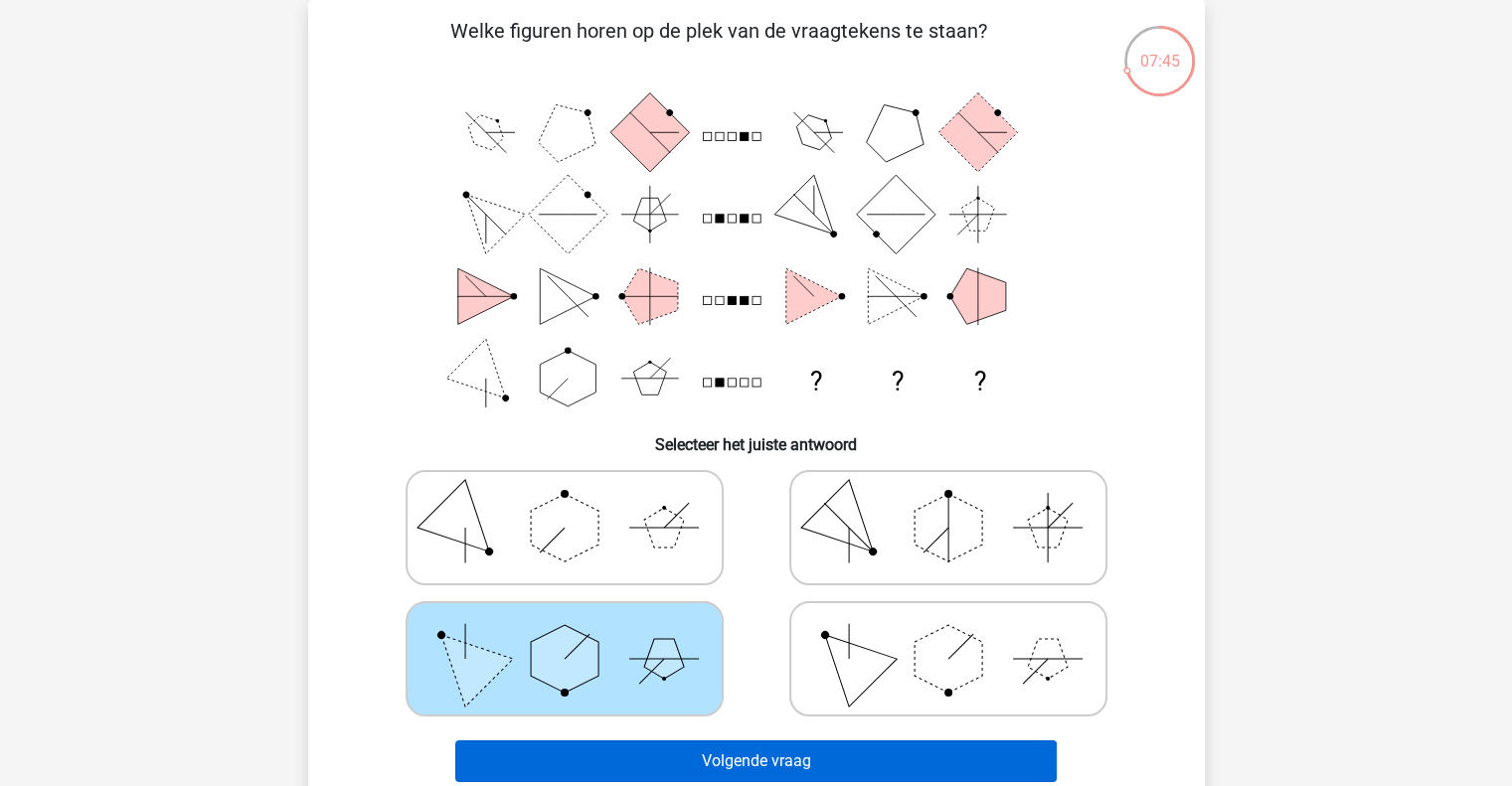 click on "Volgende vraag" at bounding box center (756, 761) 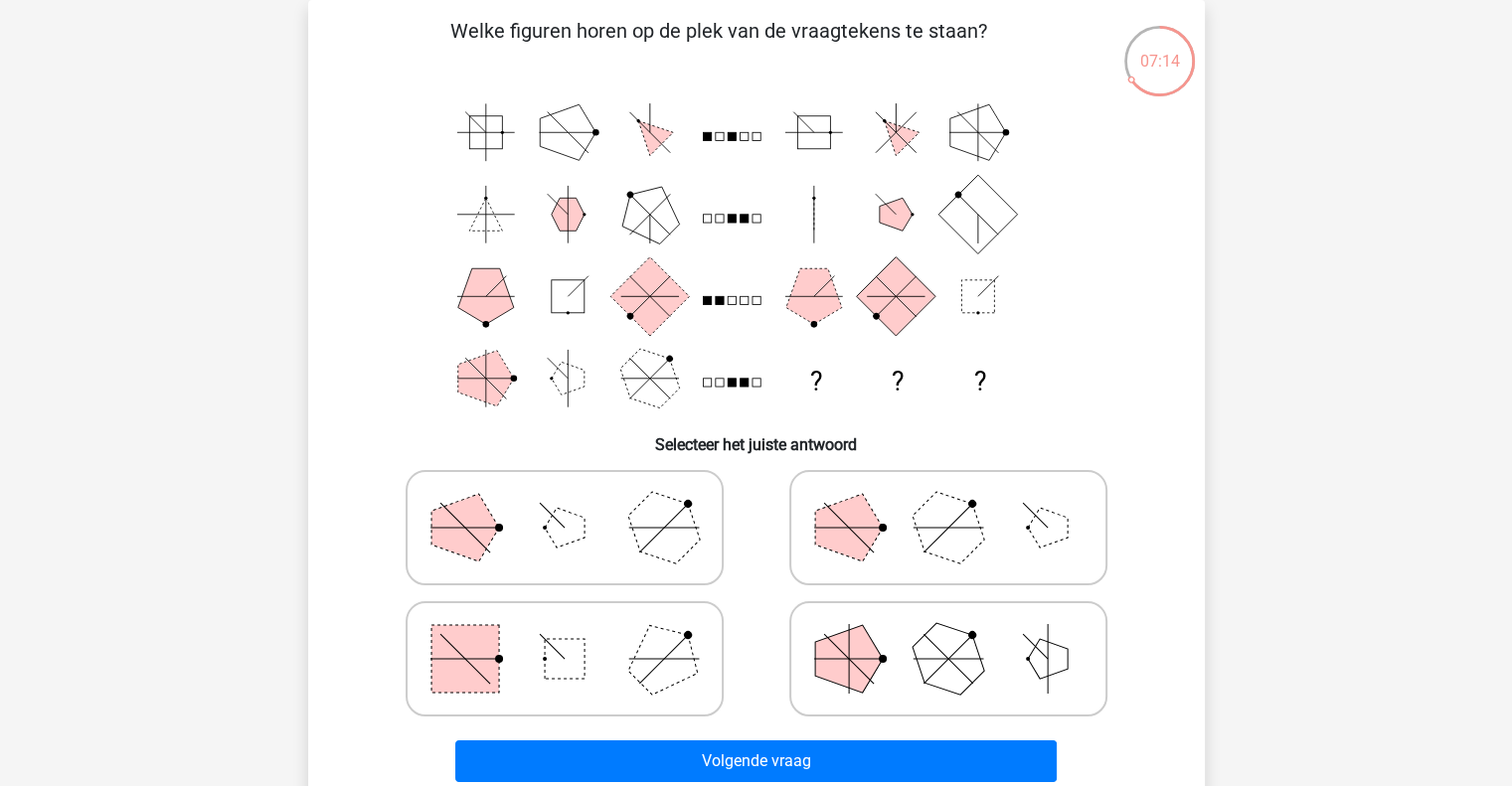 click 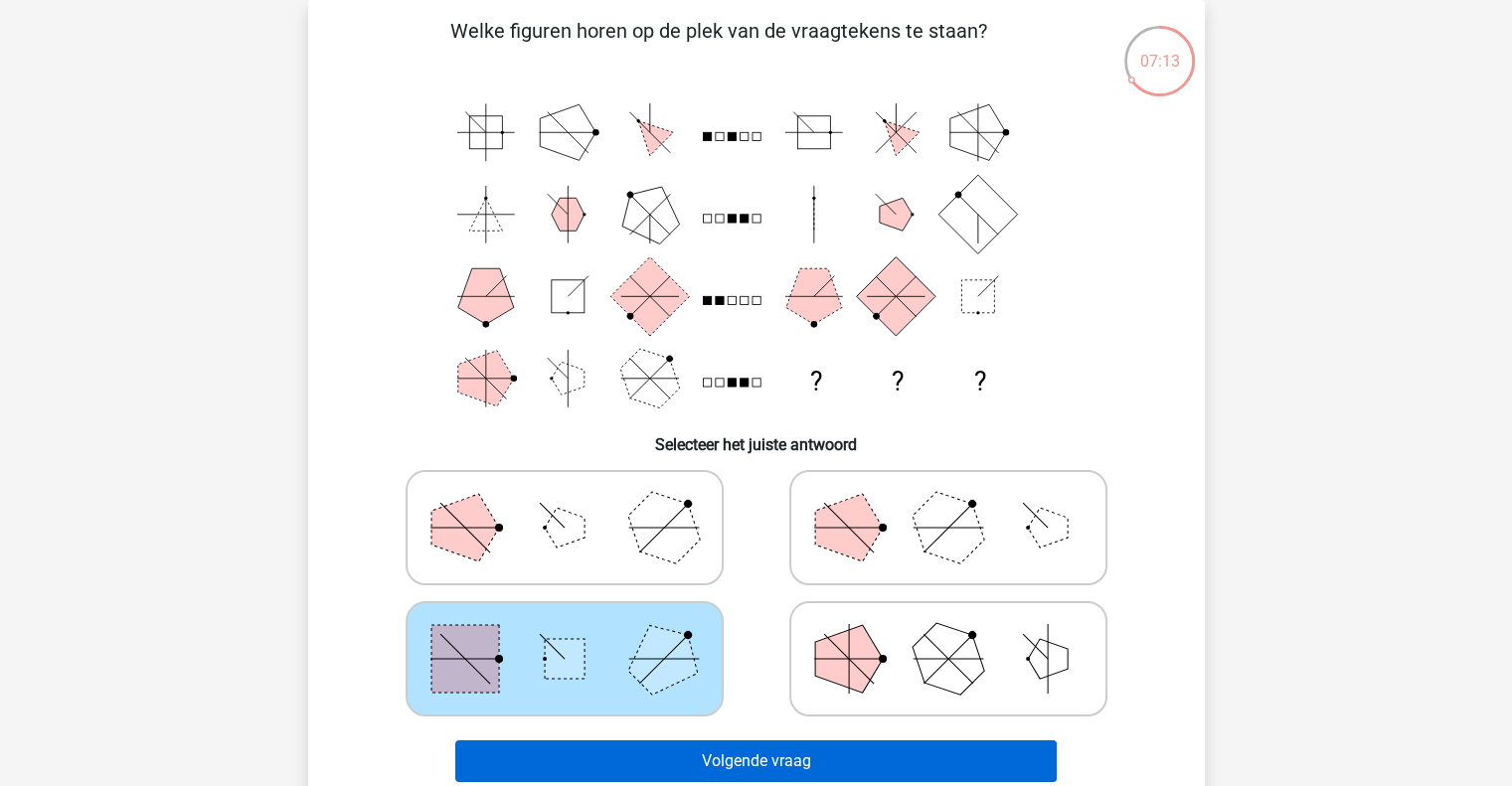 click on "Volgende vraag" at bounding box center (756, 761) 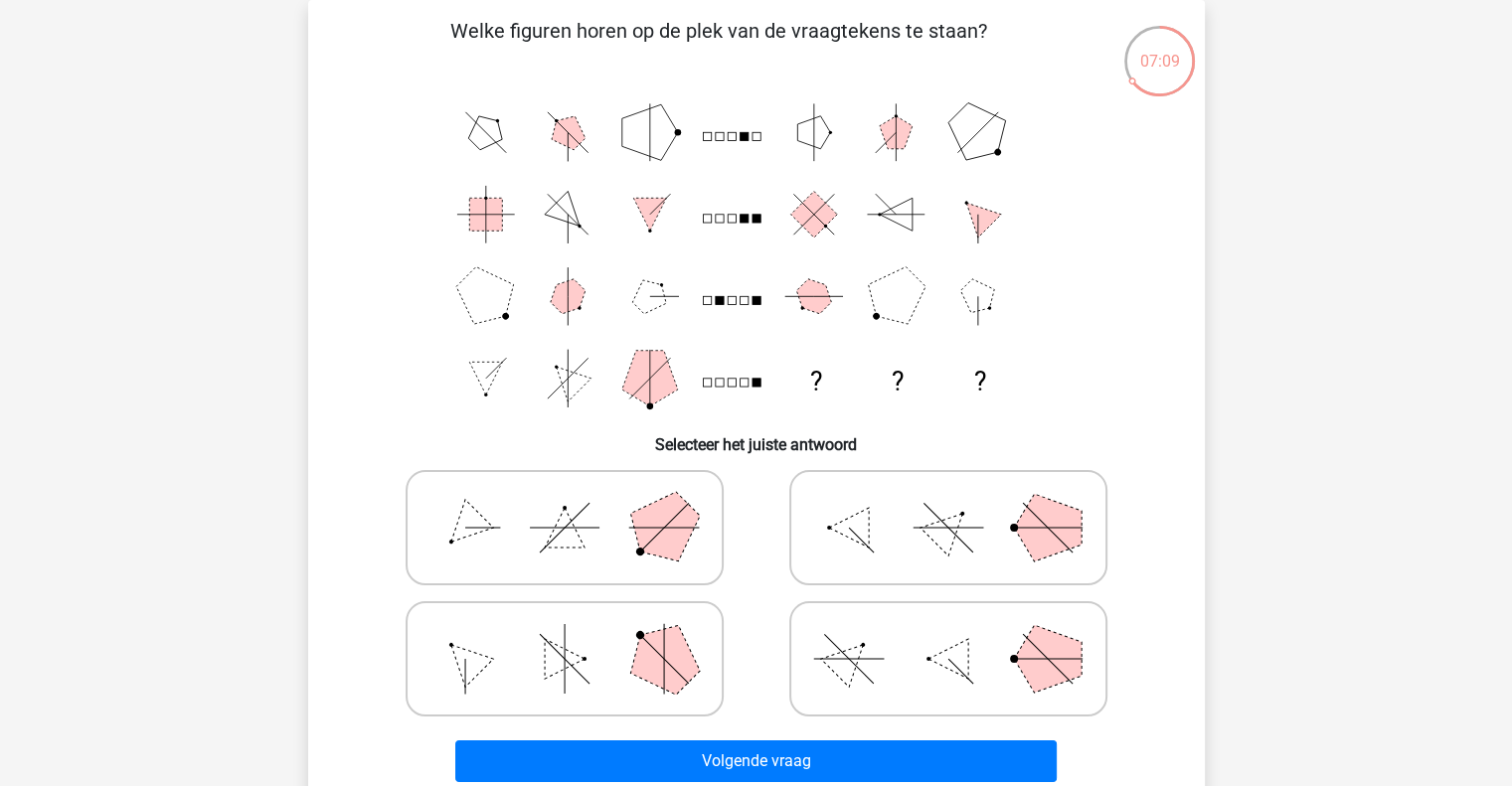 click on "? ? ?" 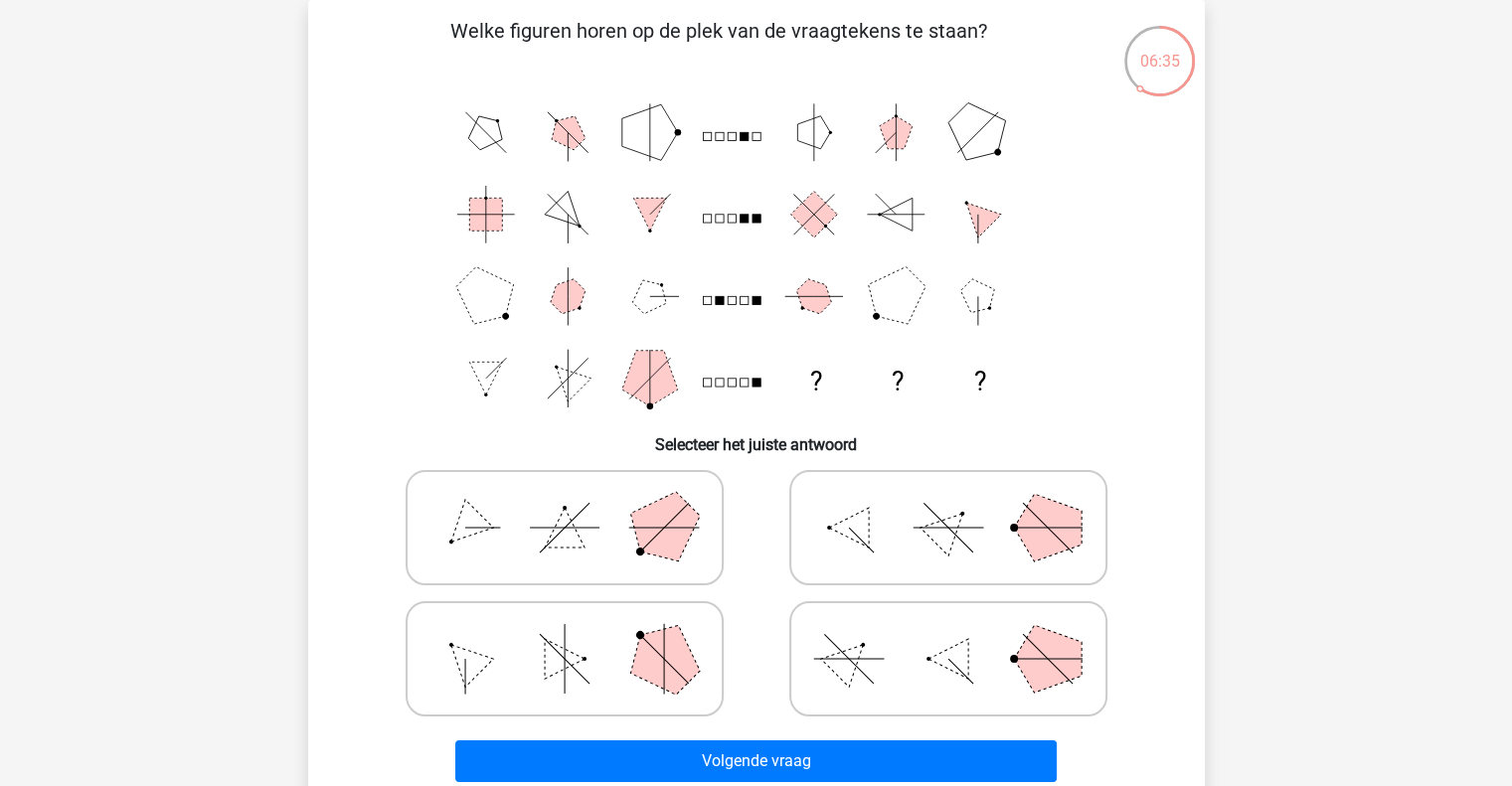 click 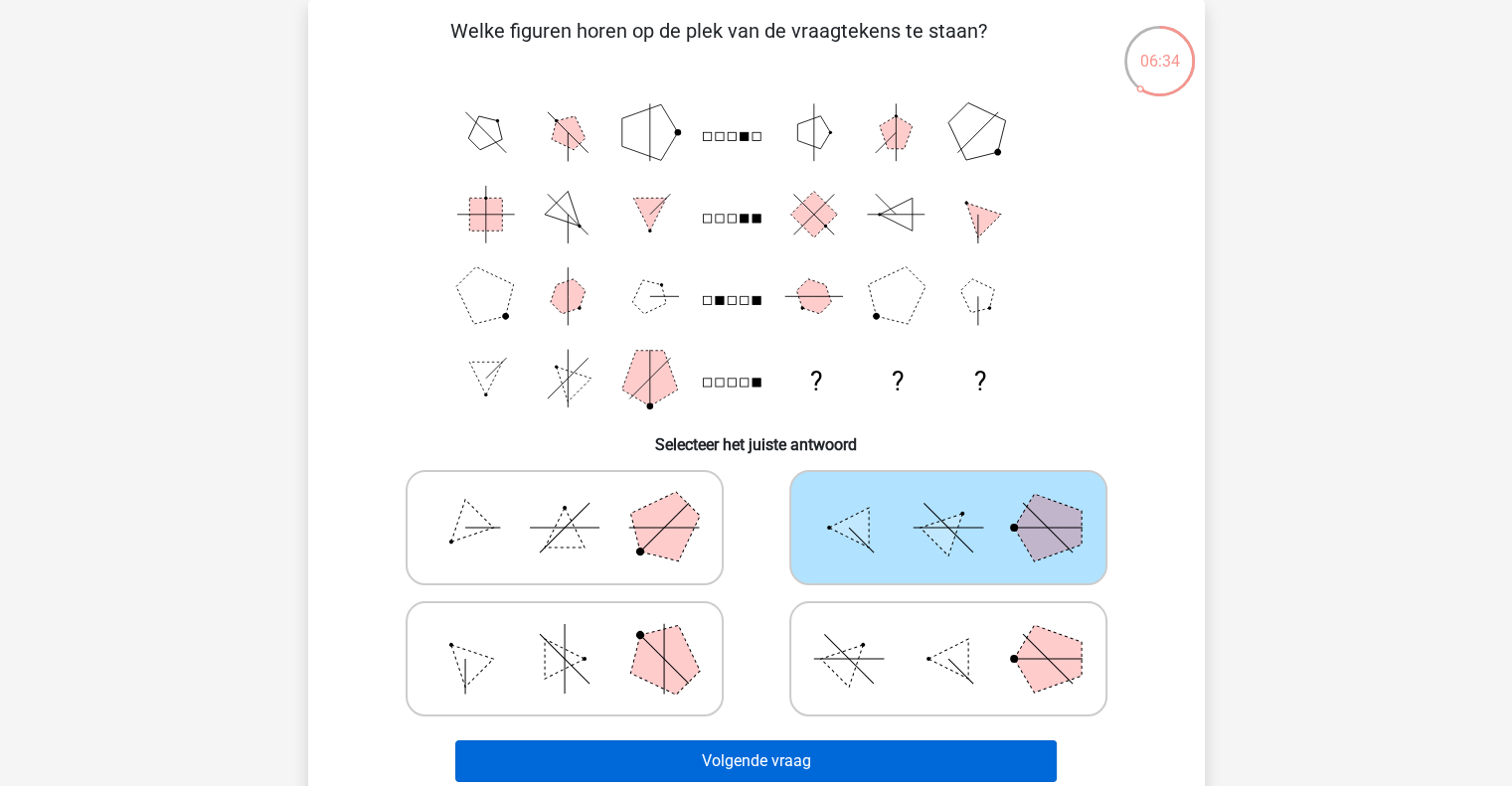 click on "Volgende vraag" at bounding box center (756, 761) 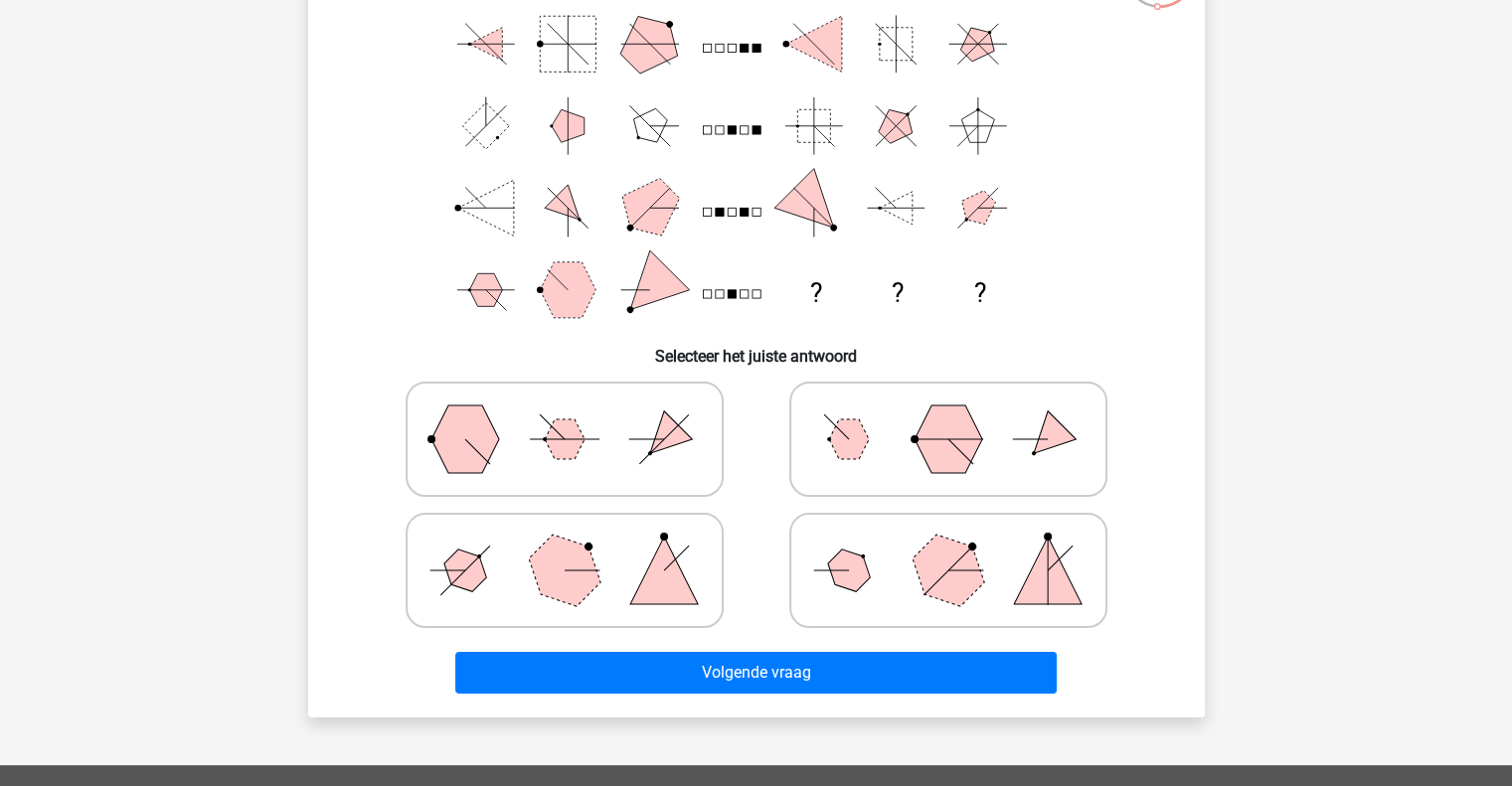 scroll, scrollTop: 195, scrollLeft: 0, axis: vertical 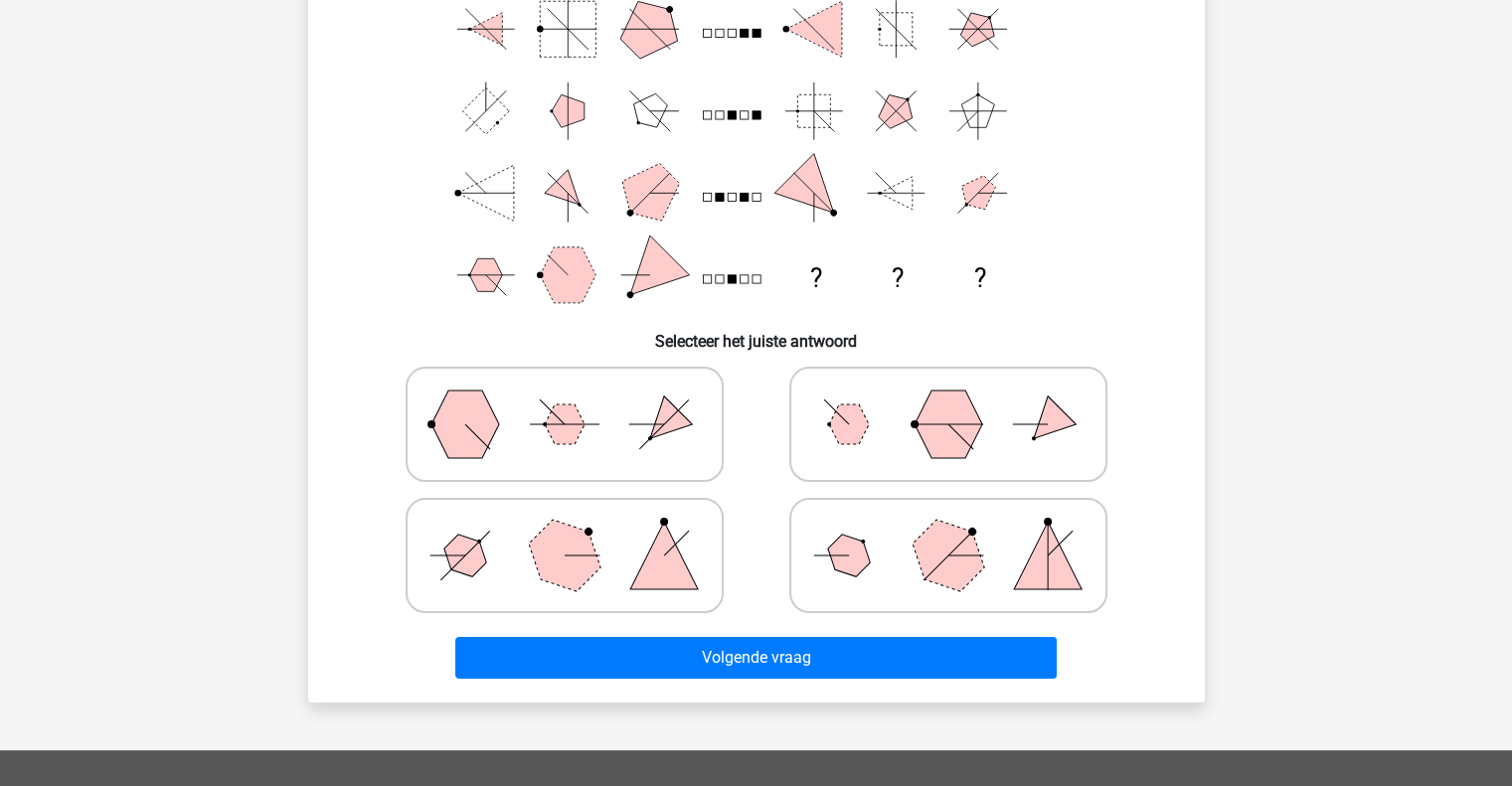 click 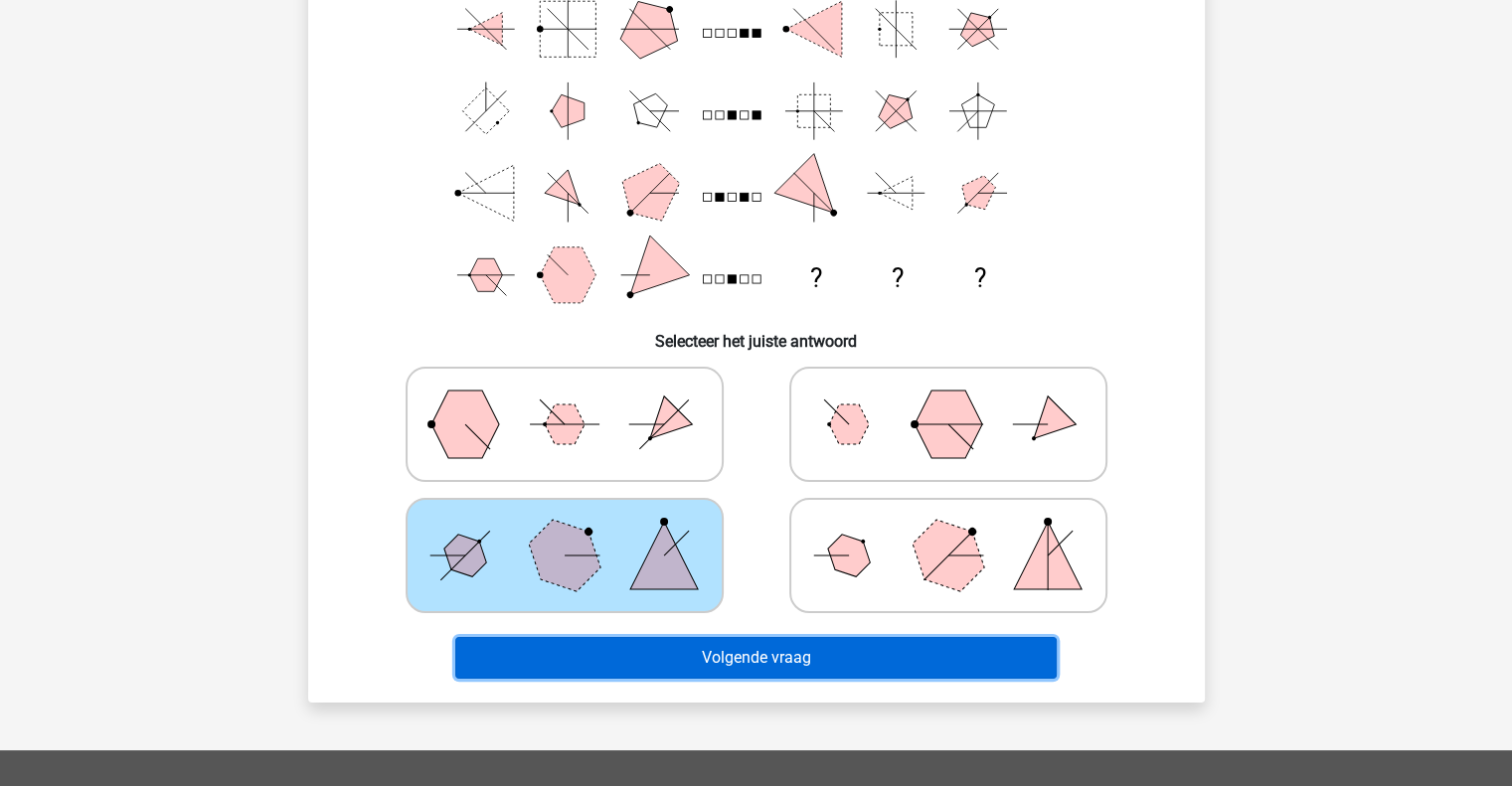 click on "Volgende vraag" at bounding box center (756, 658) 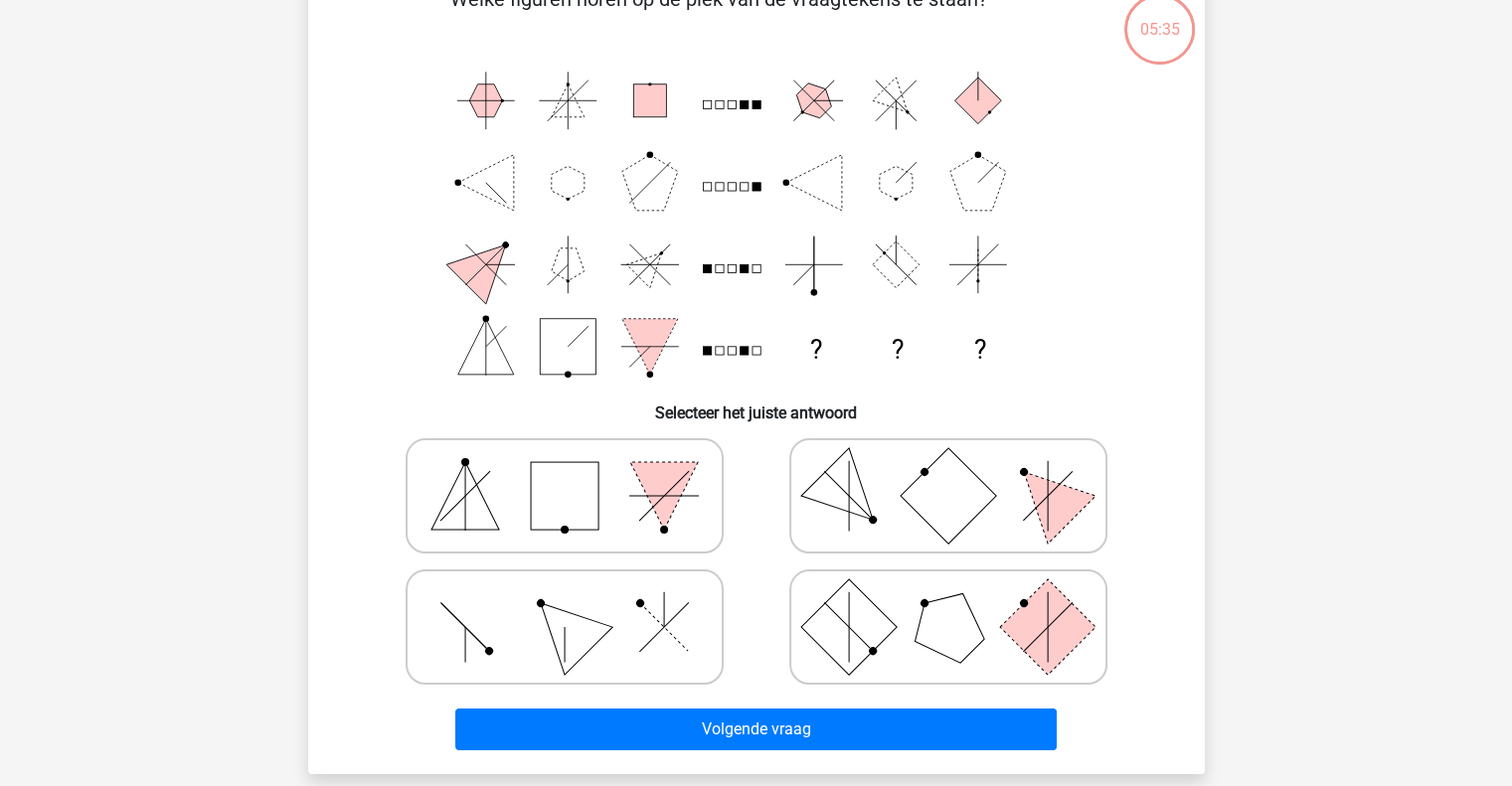 scroll, scrollTop: 91, scrollLeft: 0, axis: vertical 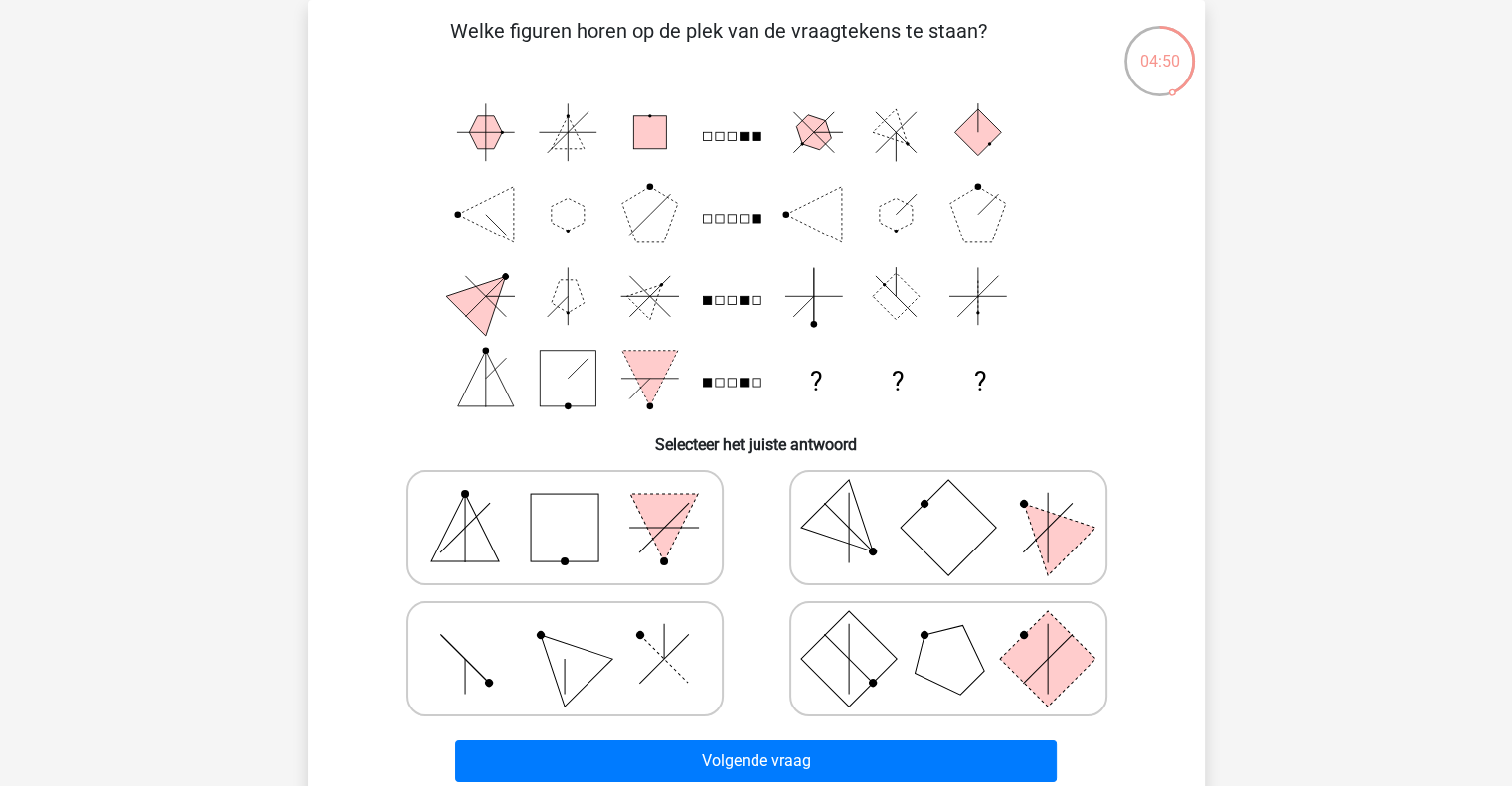 click 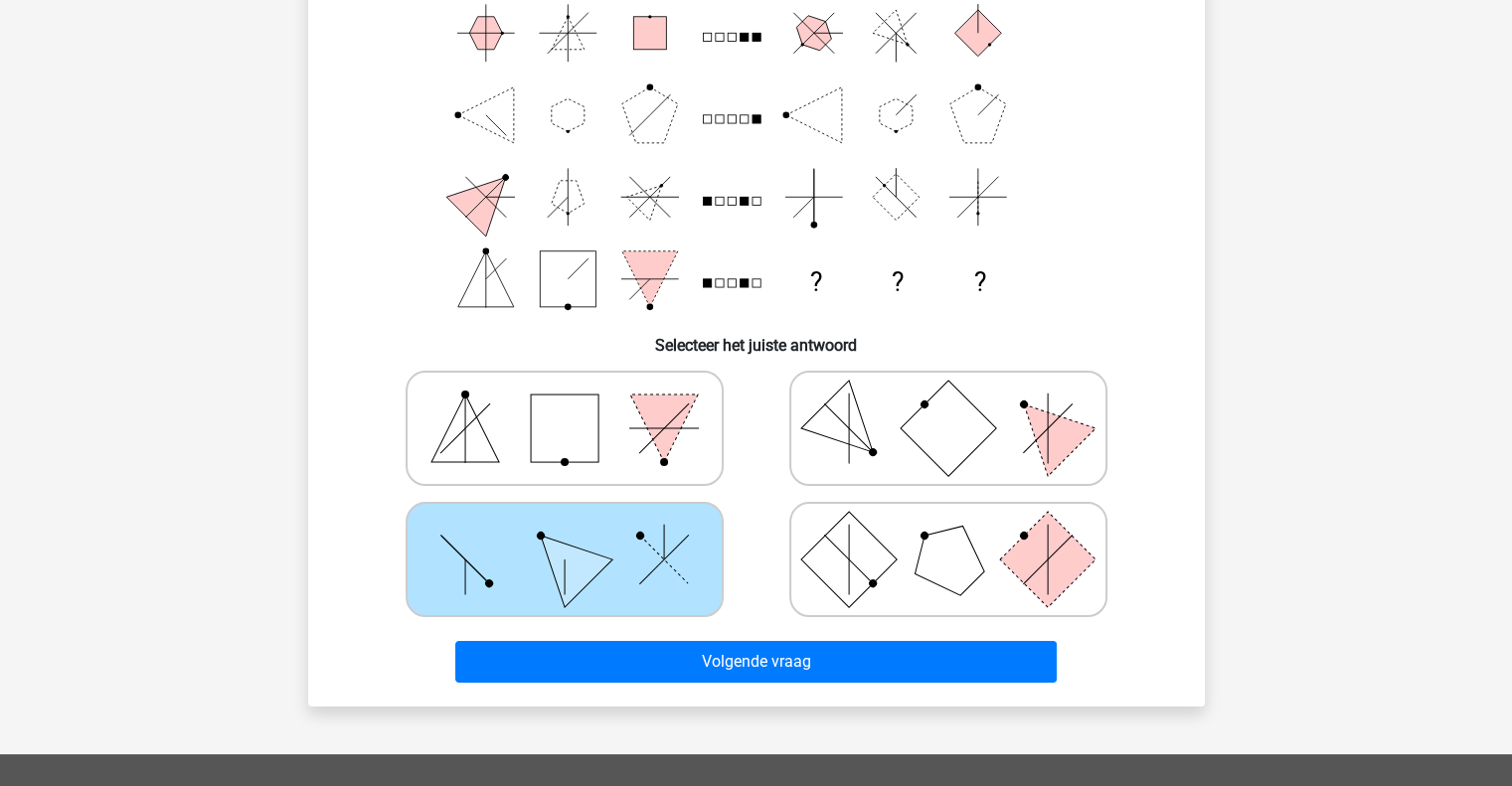 scroll, scrollTop: 223, scrollLeft: 0, axis: vertical 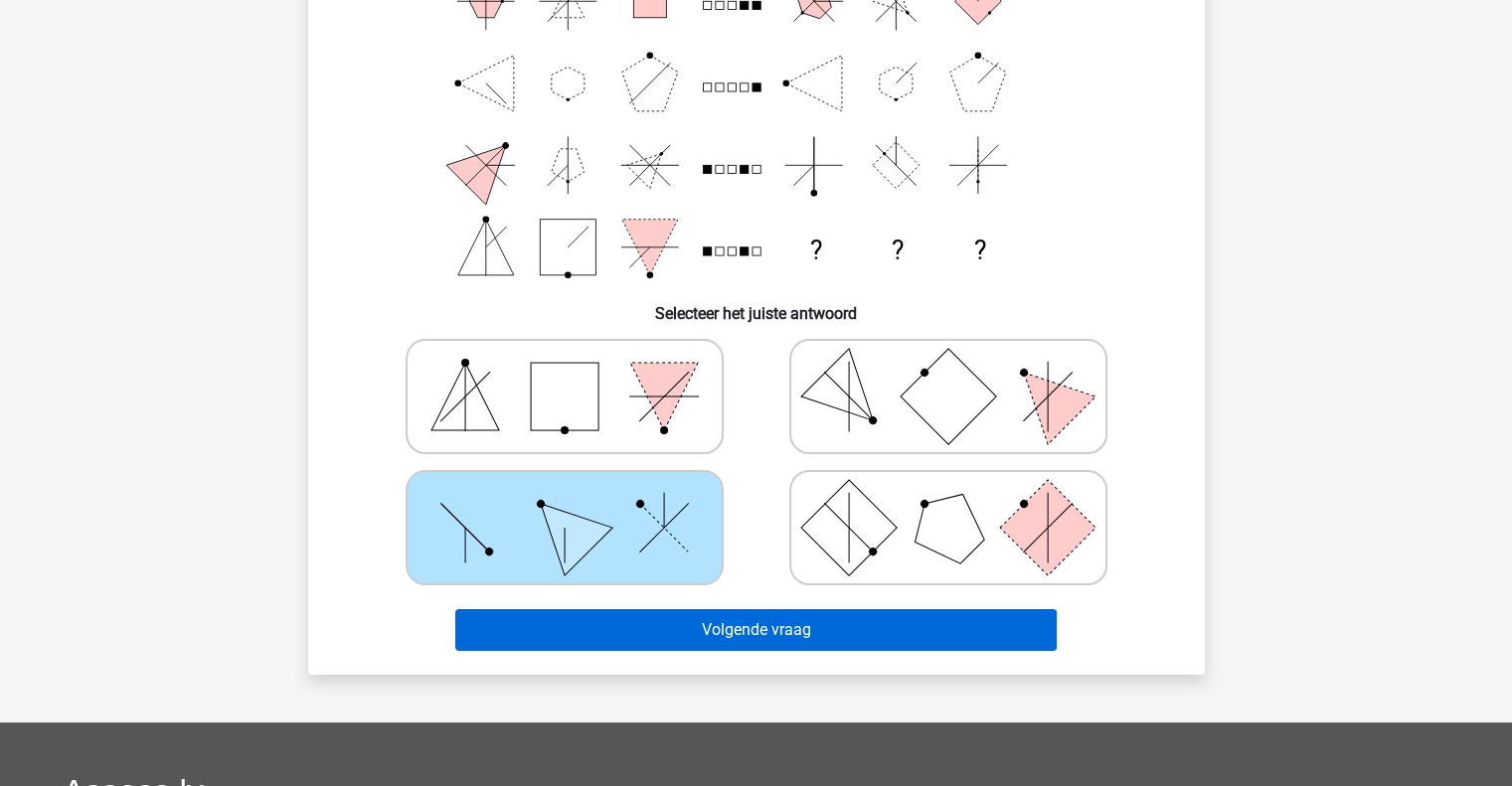 click on "Volgende vraag" at bounding box center (756, 630) 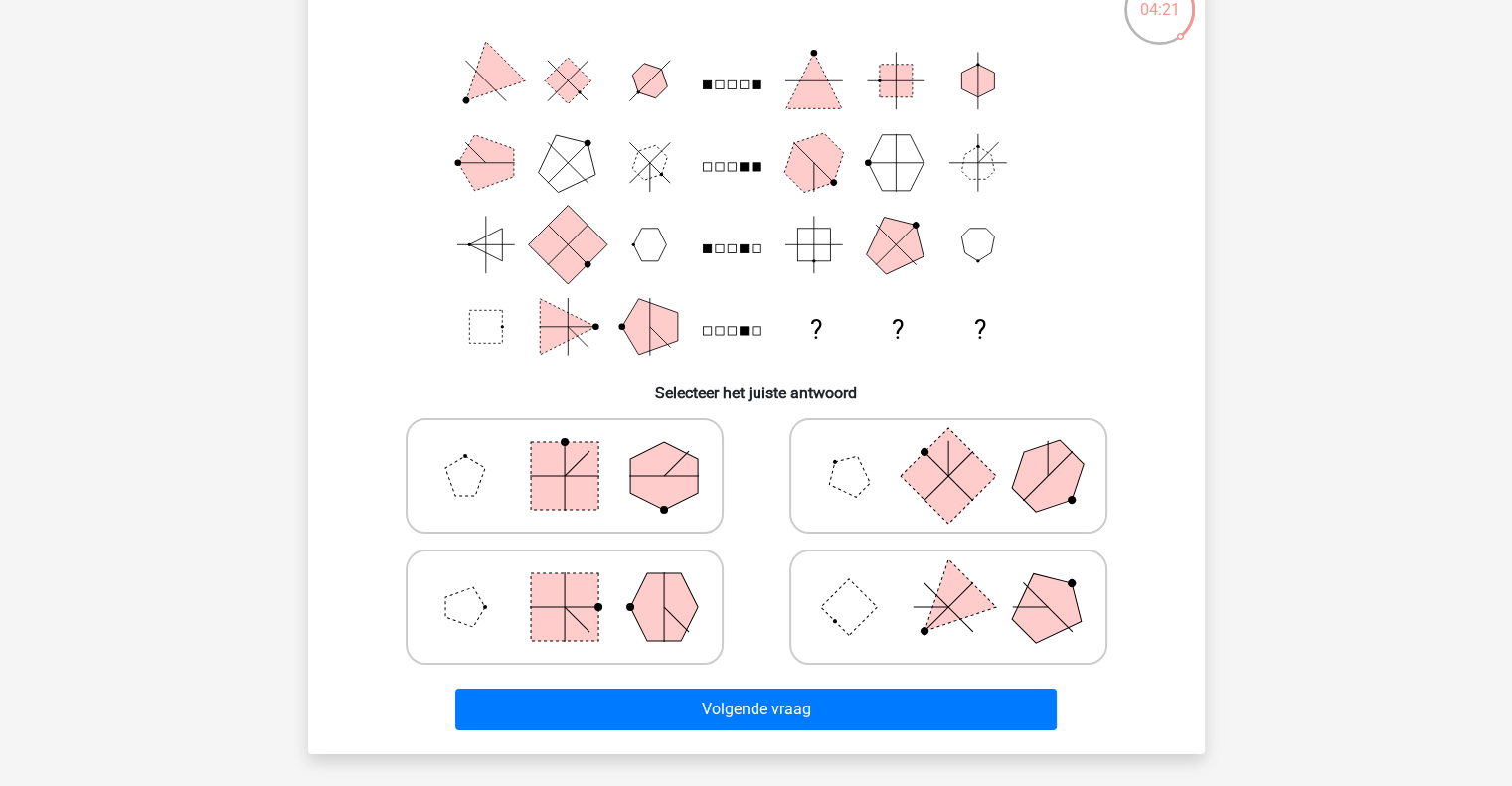 scroll, scrollTop: 148, scrollLeft: 0, axis: vertical 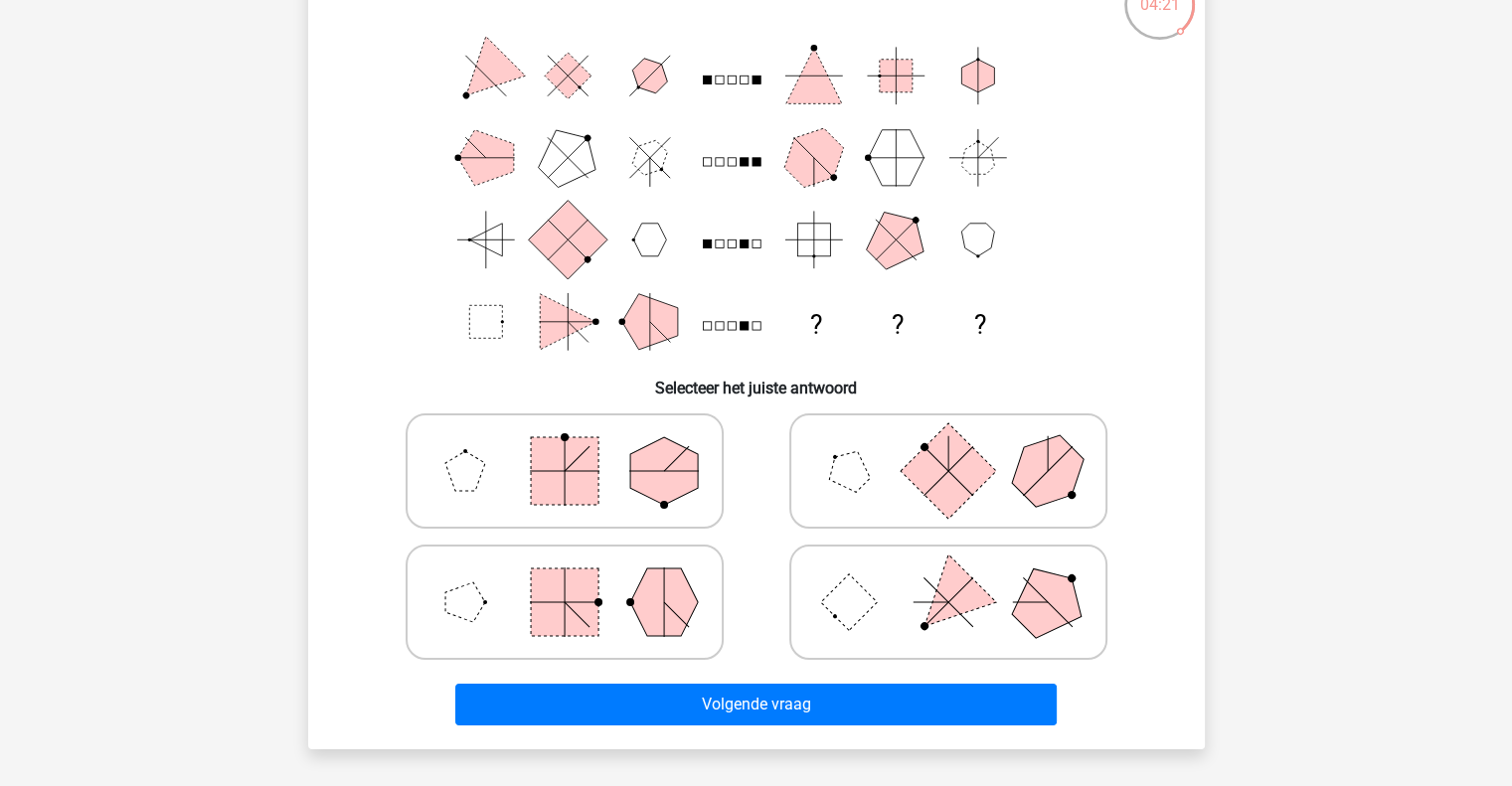 click 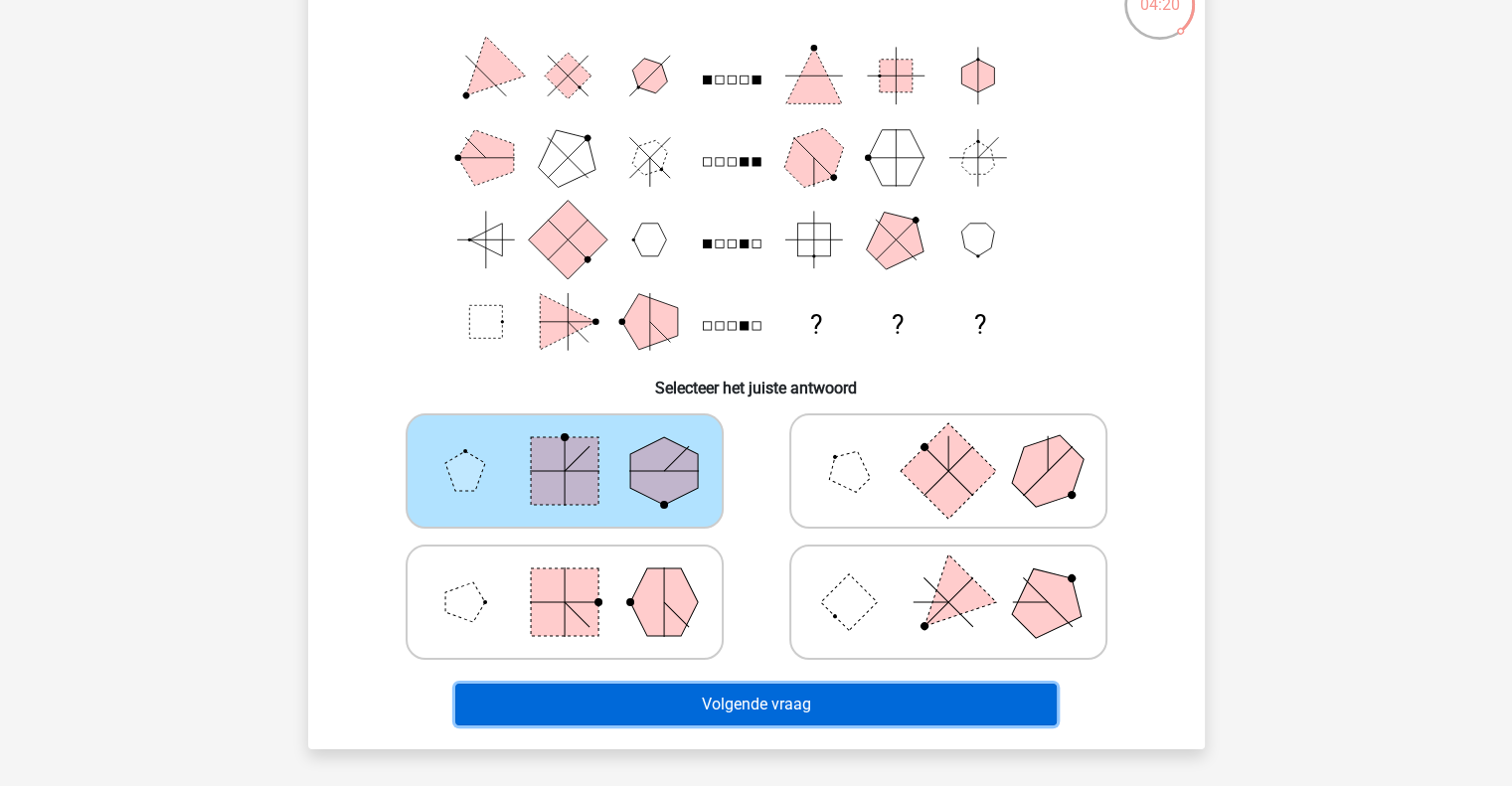click on "Volgende vraag" at bounding box center (756, 705) 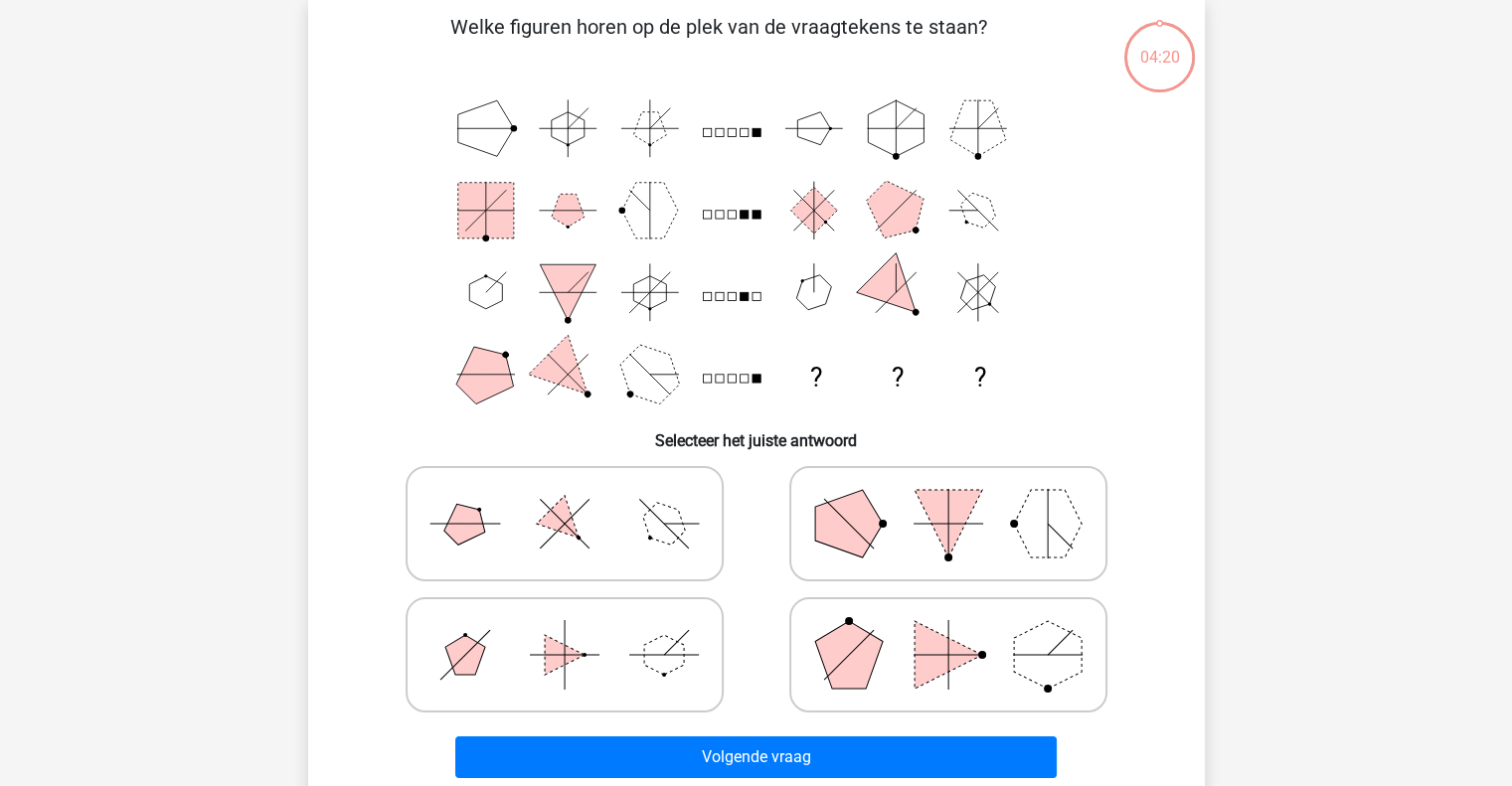 scroll, scrollTop: 91, scrollLeft: 0, axis: vertical 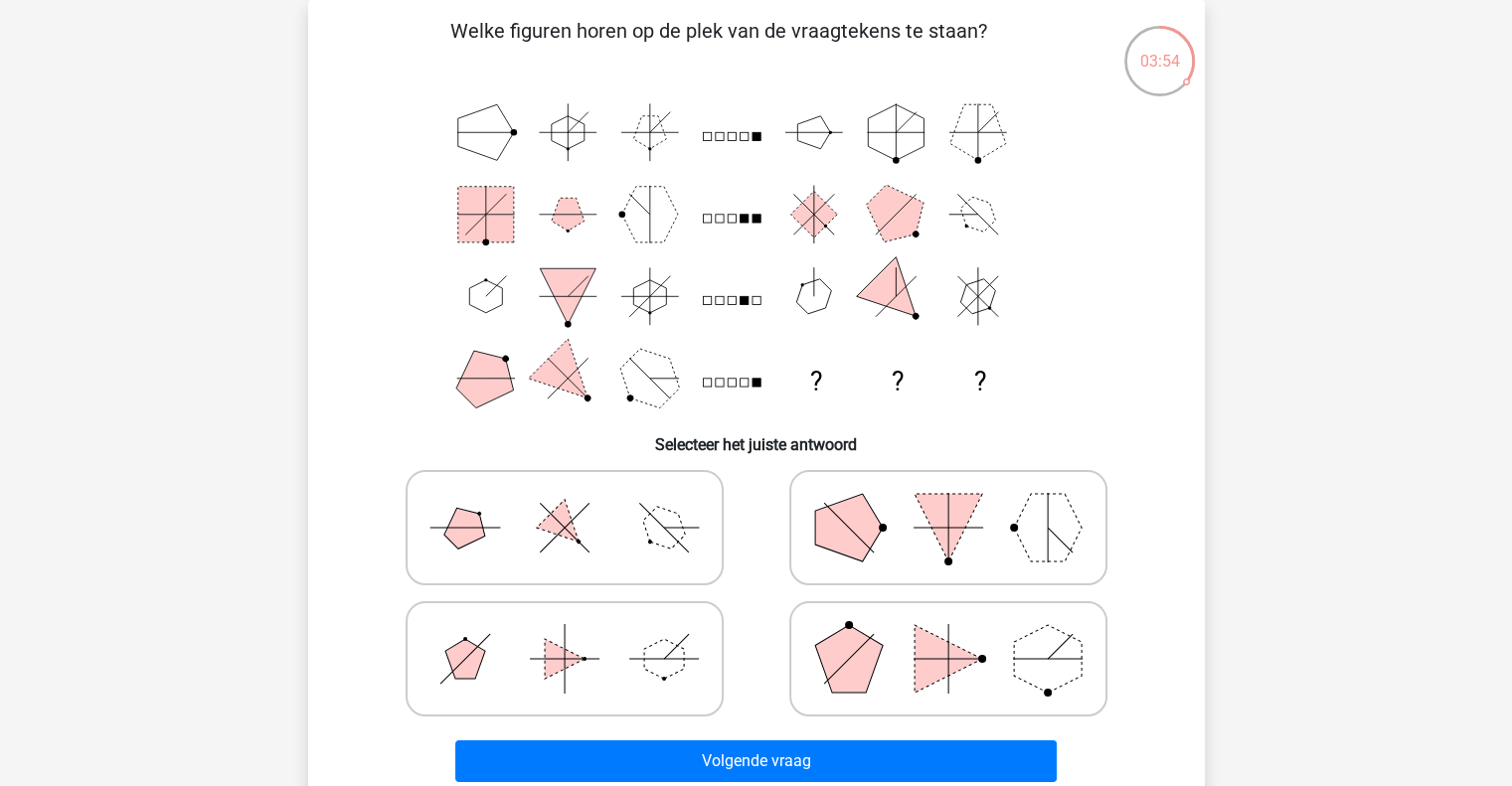 click 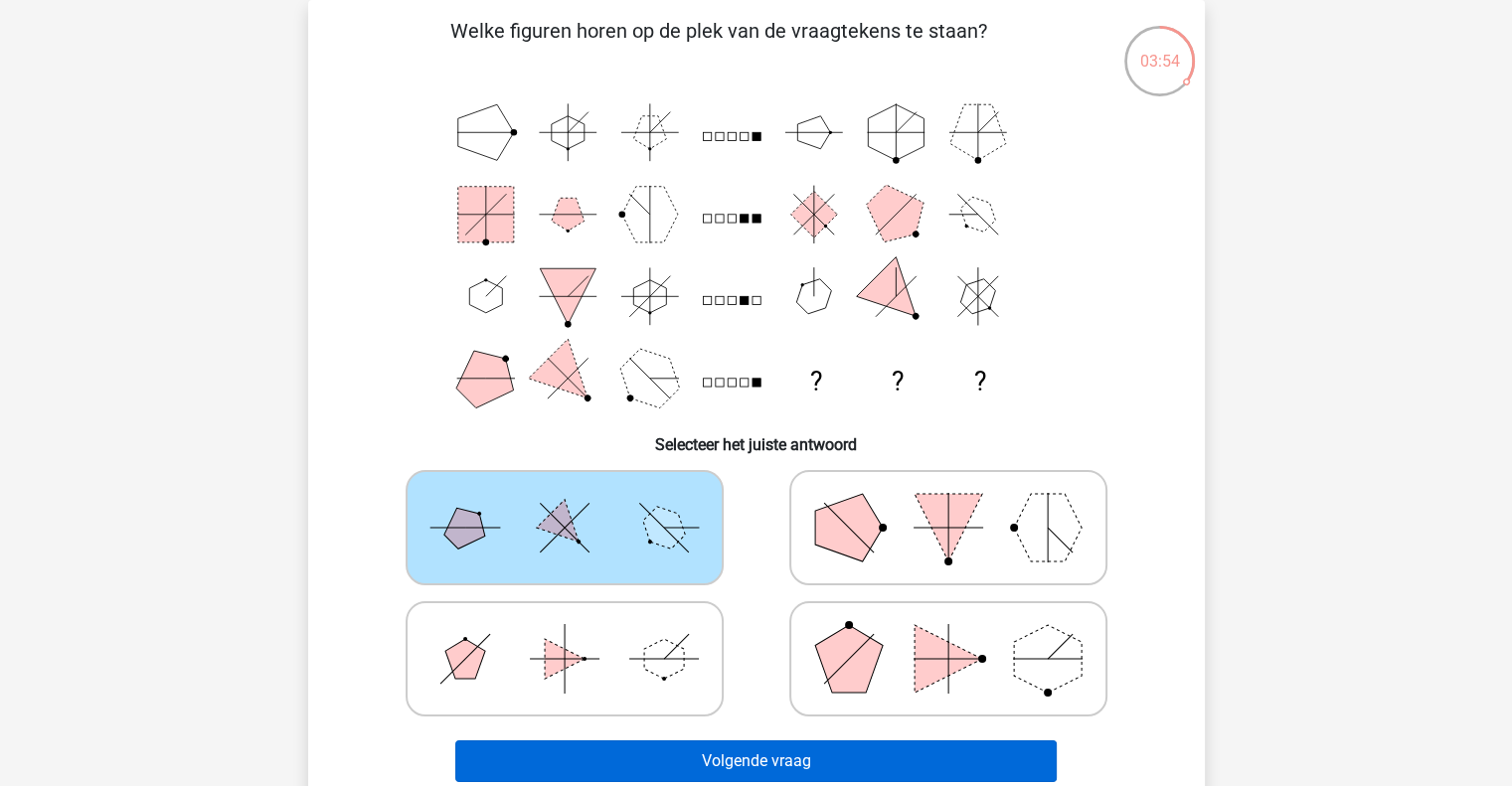 click on "Volgende vraag" at bounding box center (756, 761) 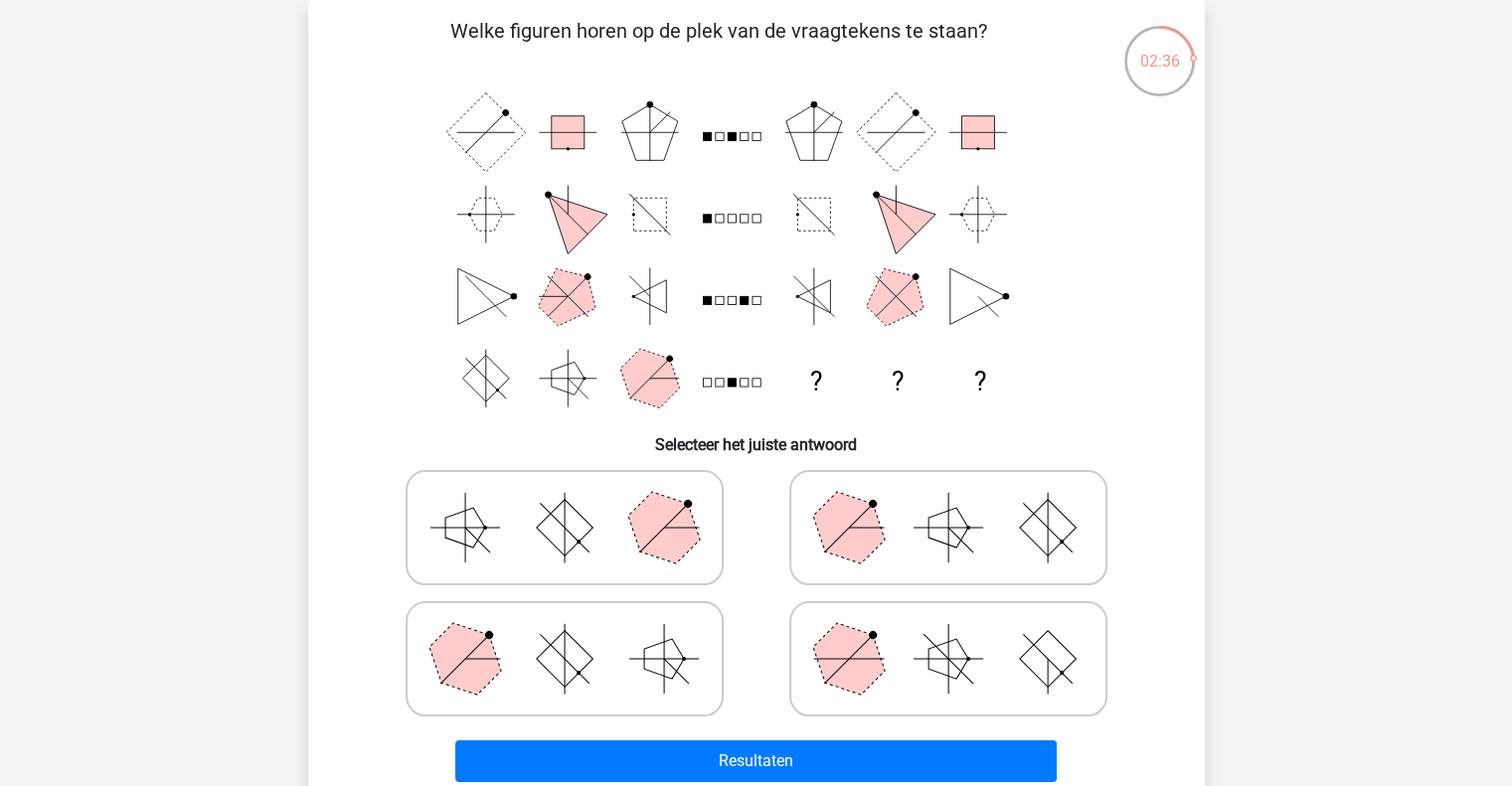click 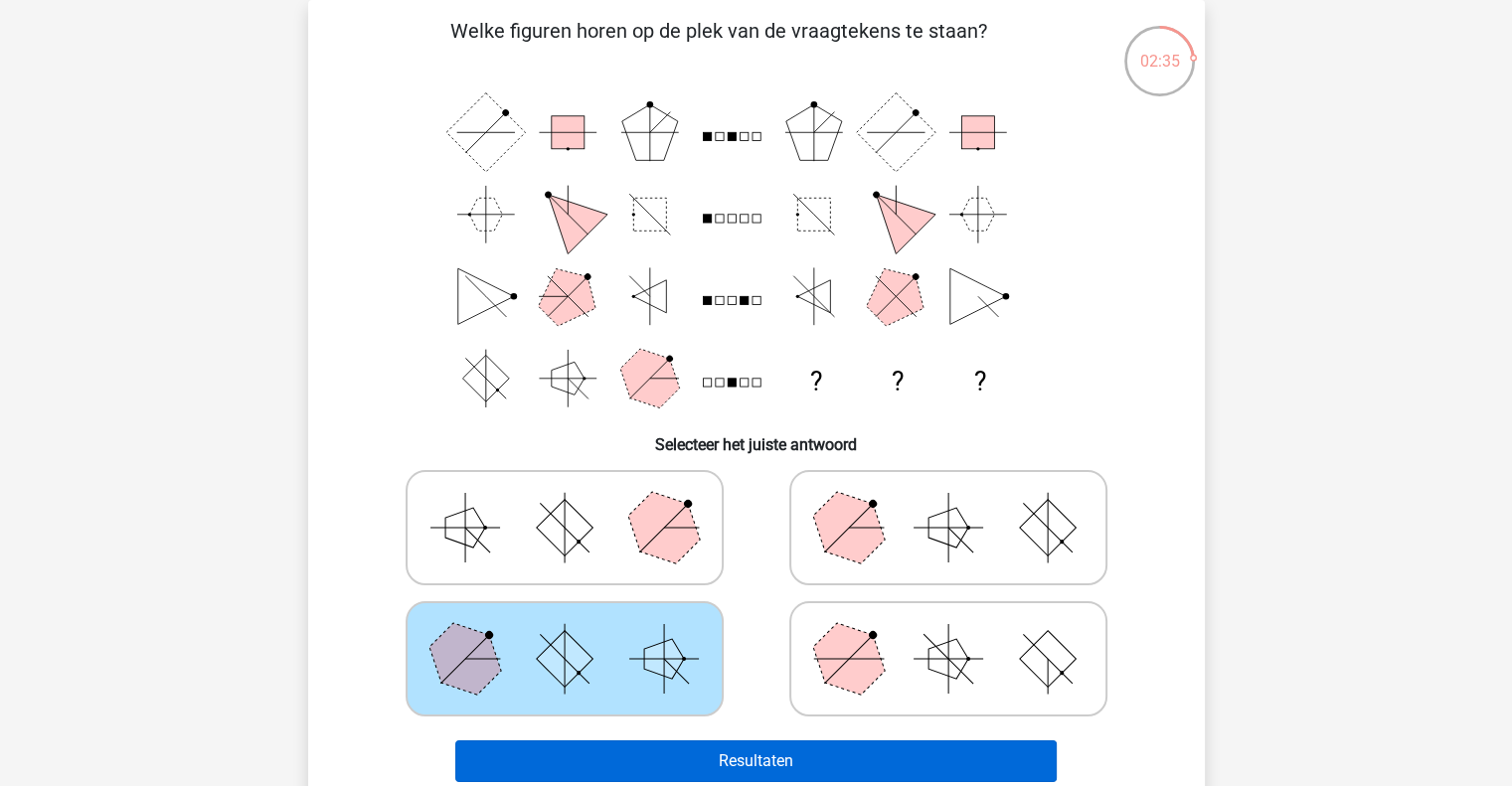 click on "Resultaten" at bounding box center (756, 761) 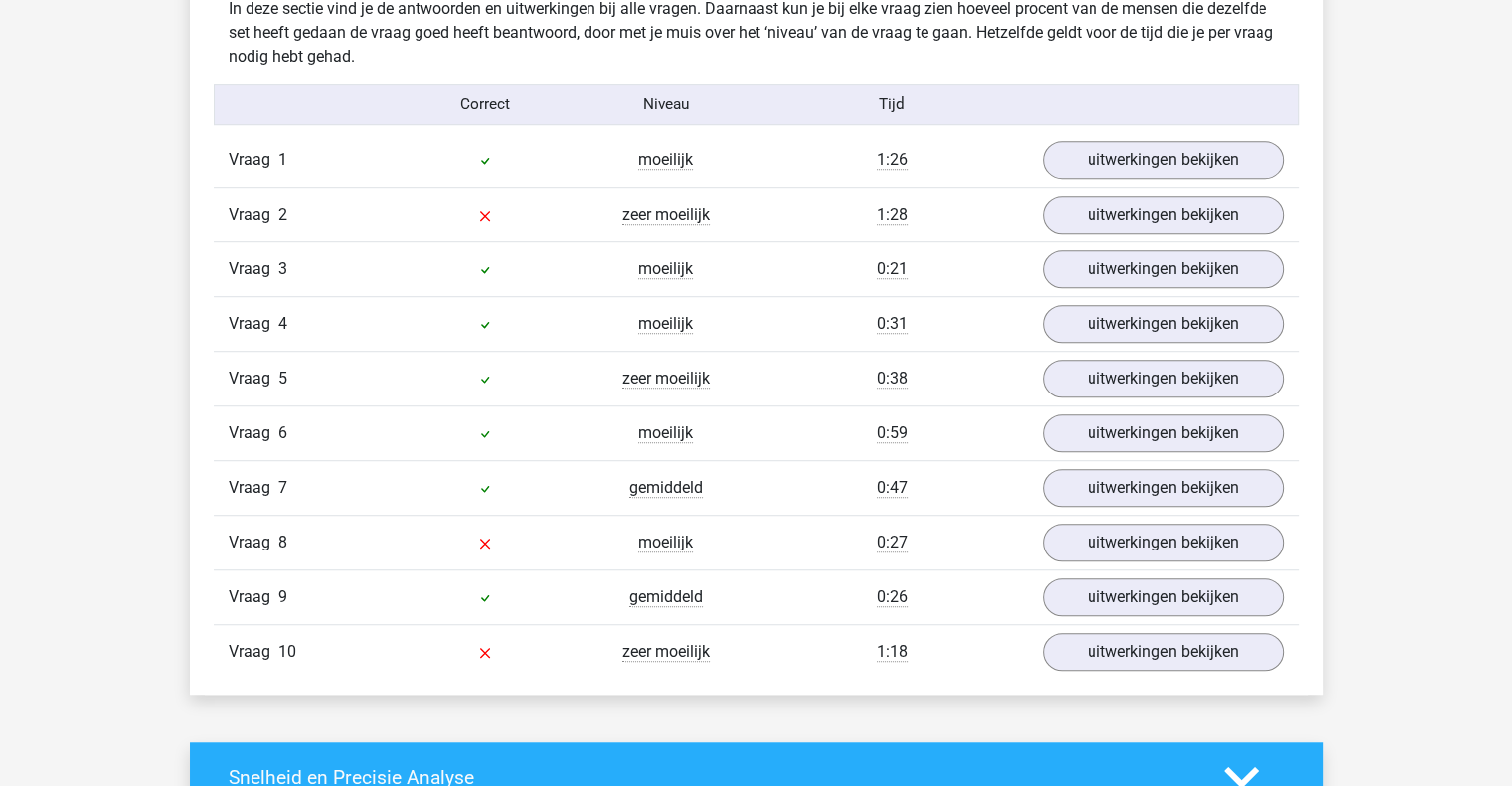 scroll, scrollTop: 1238, scrollLeft: 0, axis: vertical 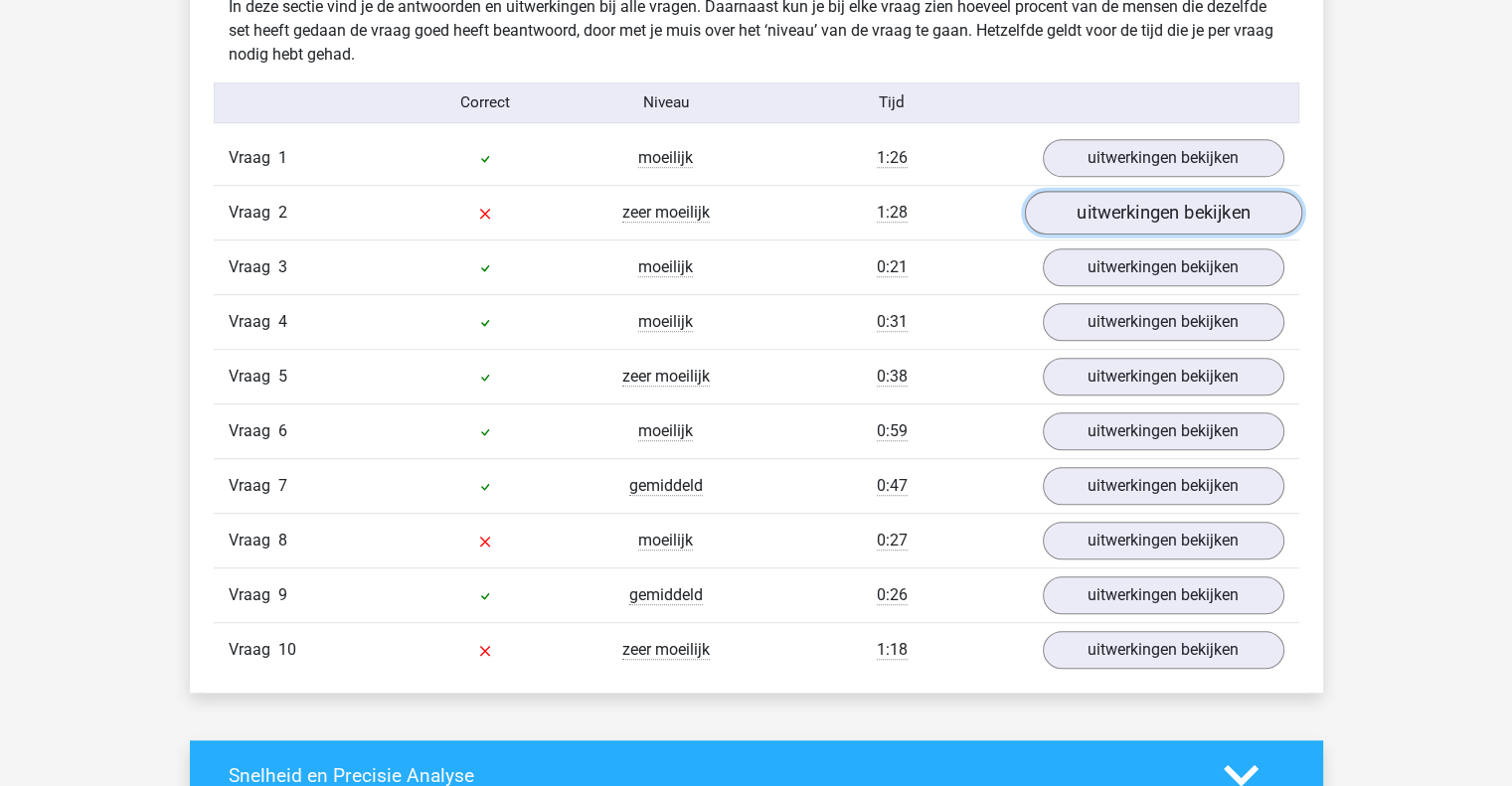 click on "uitwerkingen bekijken" at bounding box center (1162, 213) 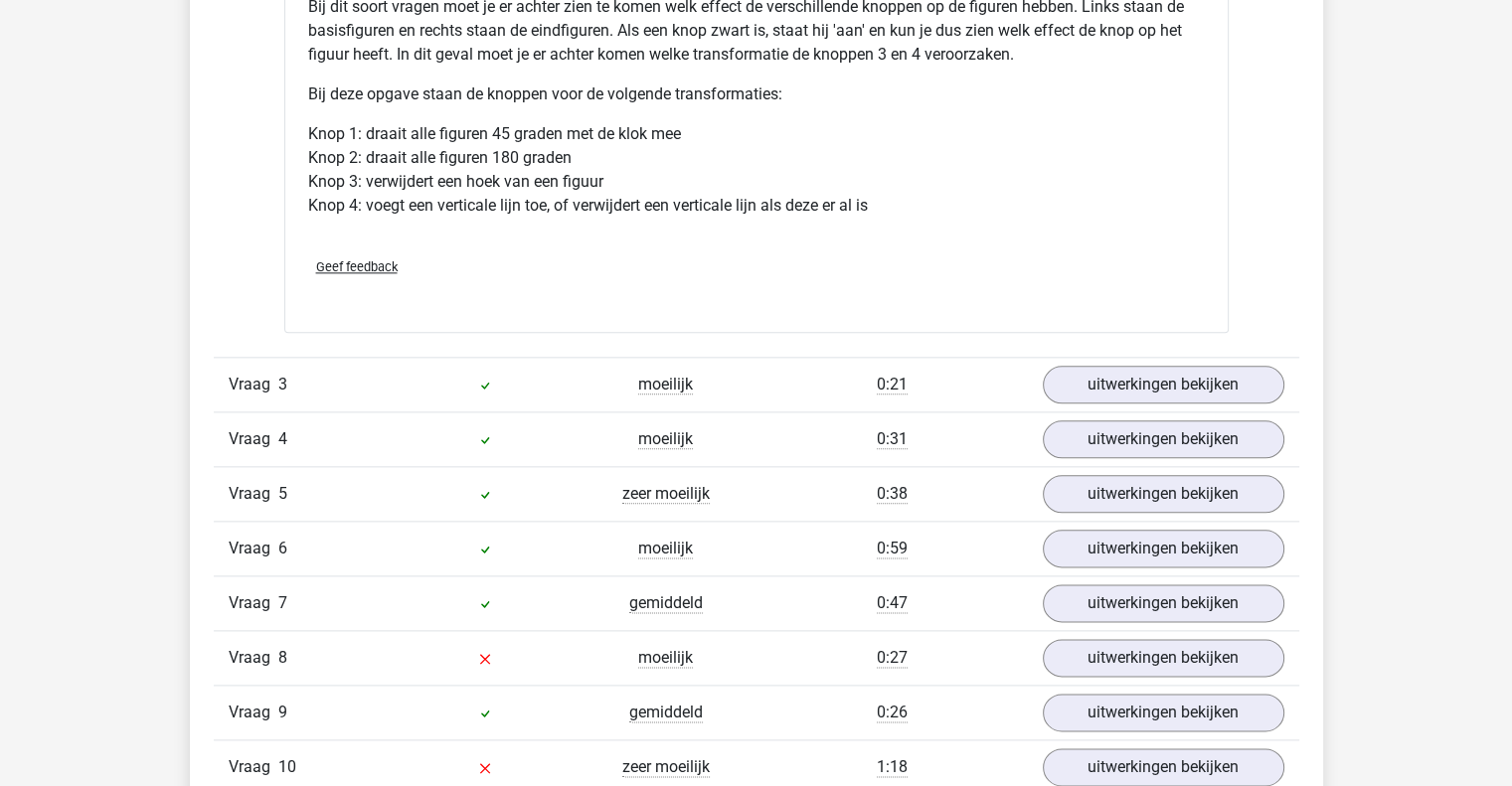 scroll, scrollTop: 2417, scrollLeft: 0, axis: vertical 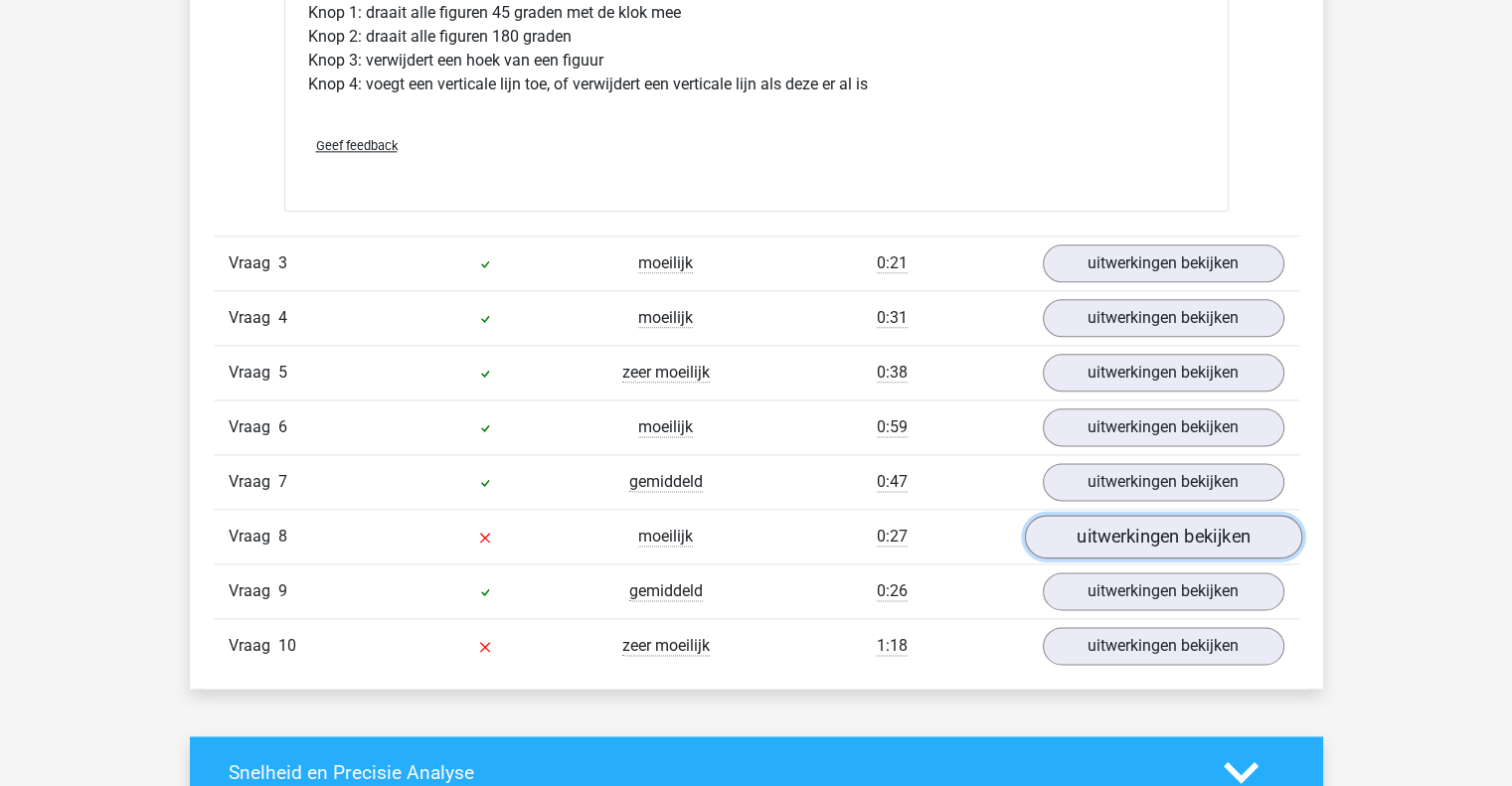 click on "uitwerkingen bekijken" at bounding box center [1162, 537] 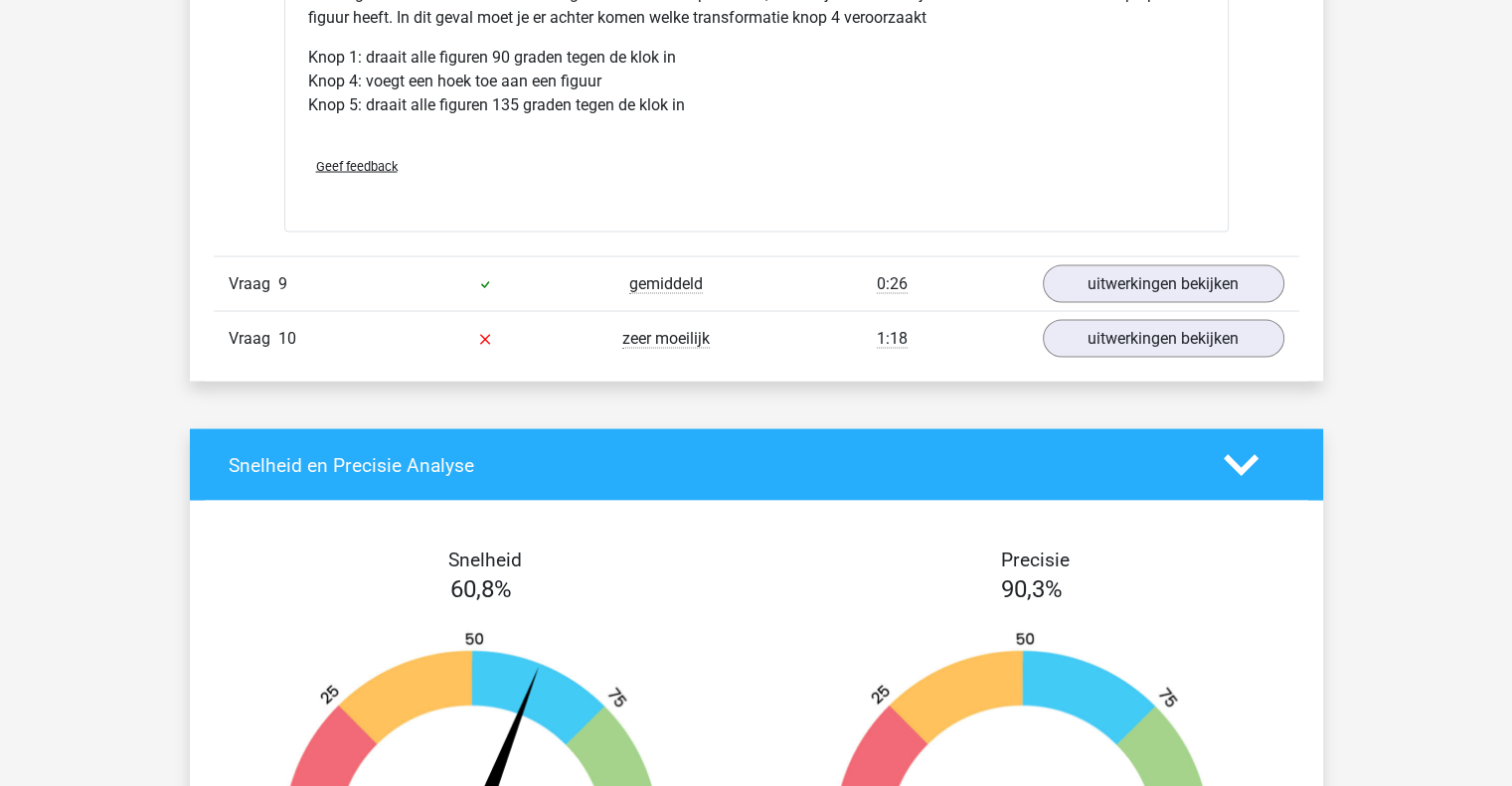 scroll, scrollTop: 3836, scrollLeft: 0, axis: vertical 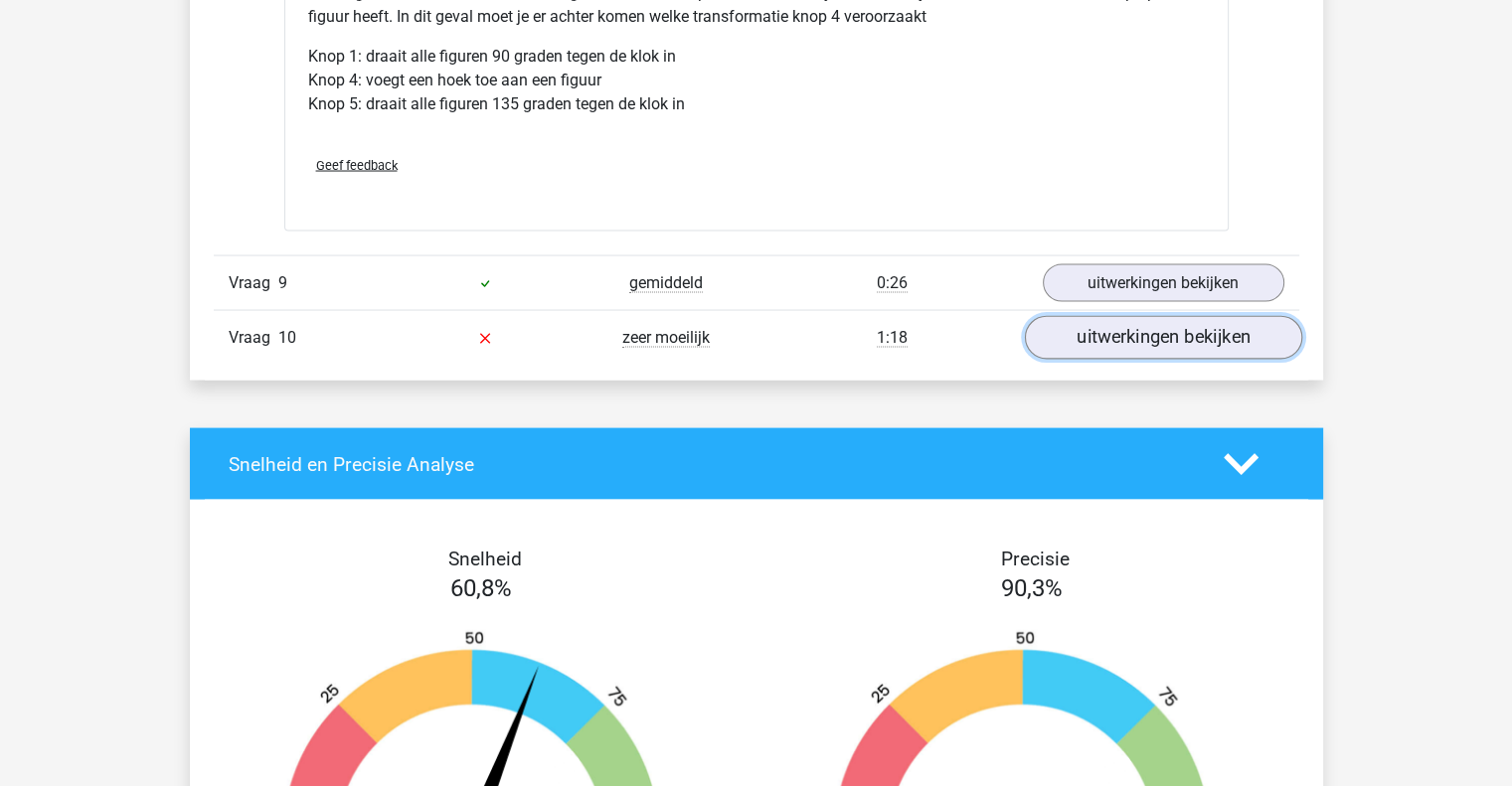click on "uitwerkingen bekijken" at bounding box center [1162, 338] 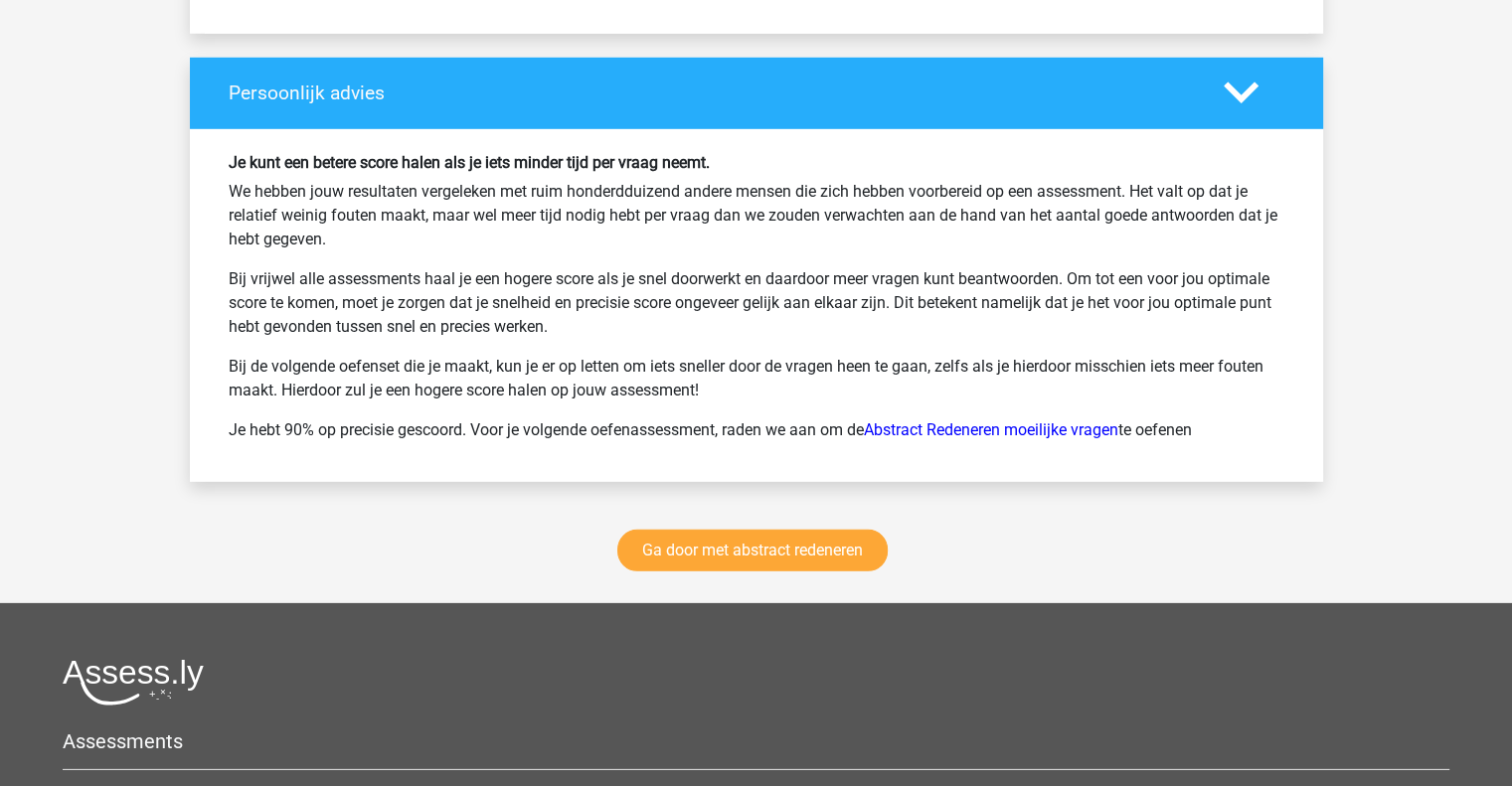 scroll, scrollTop: 6010, scrollLeft: 0, axis: vertical 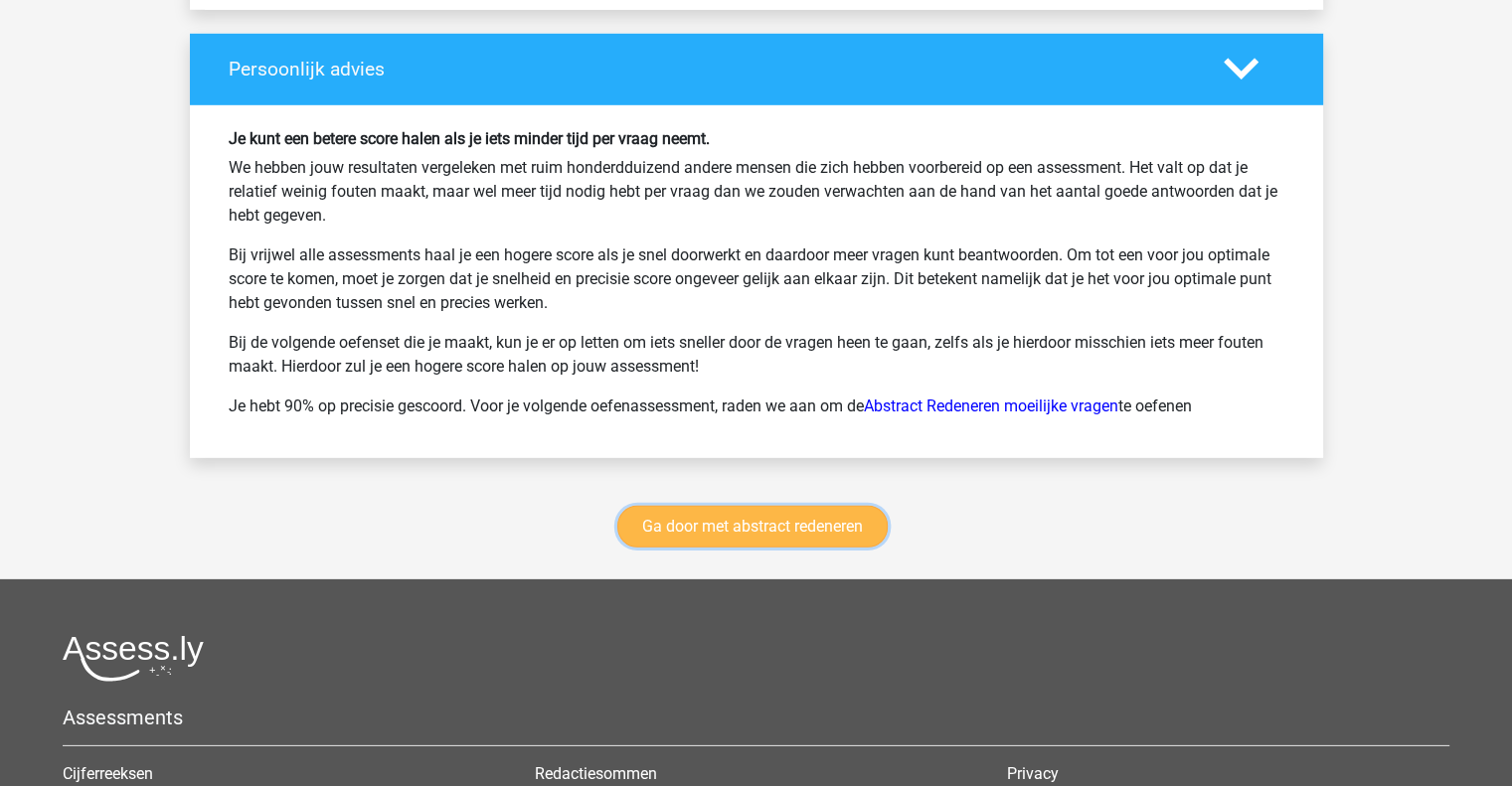 click on "Ga door met abstract redeneren" at bounding box center [753, 527] 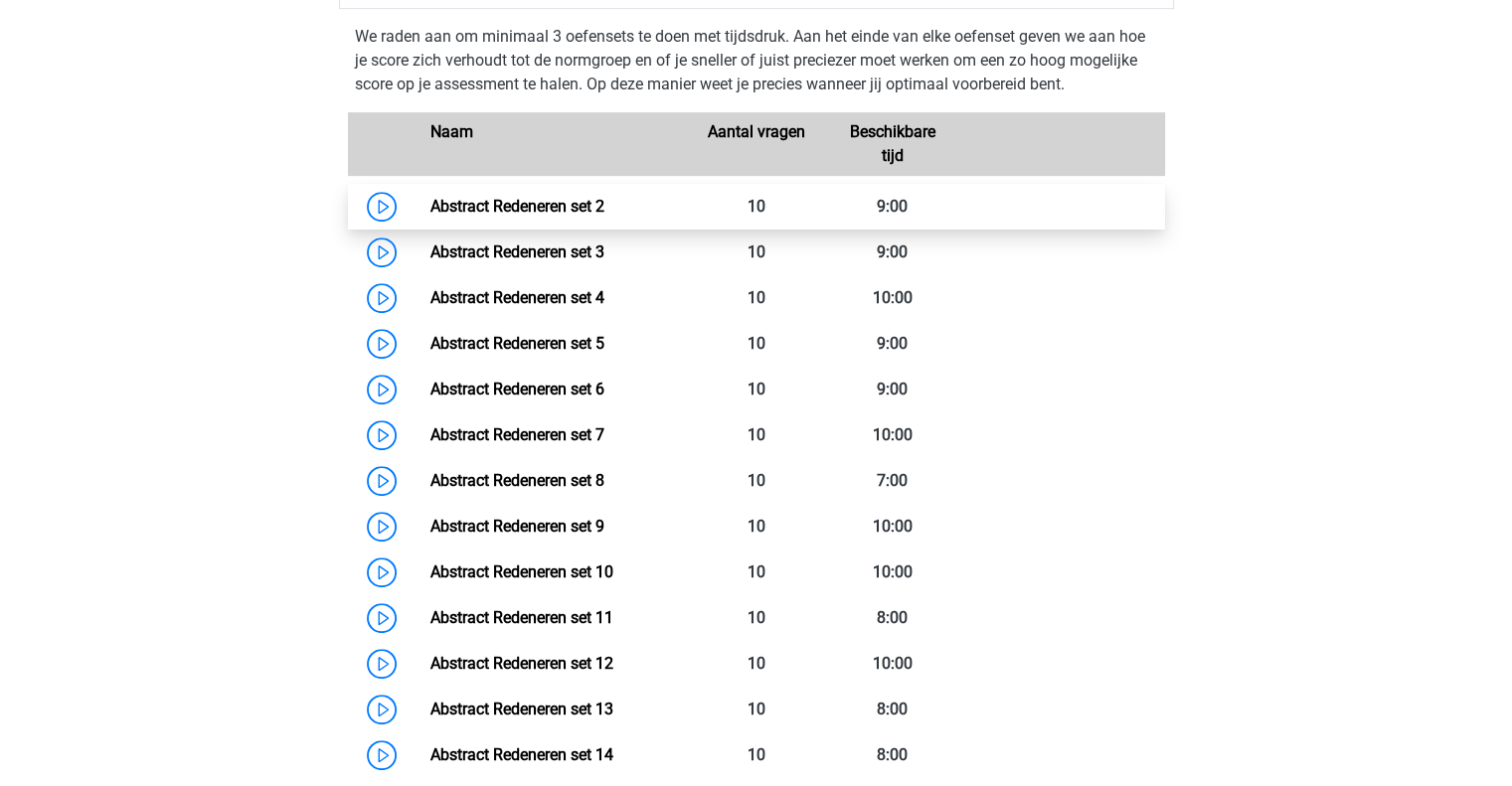scroll, scrollTop: 893, scrollLeft: 0, axis: vertical 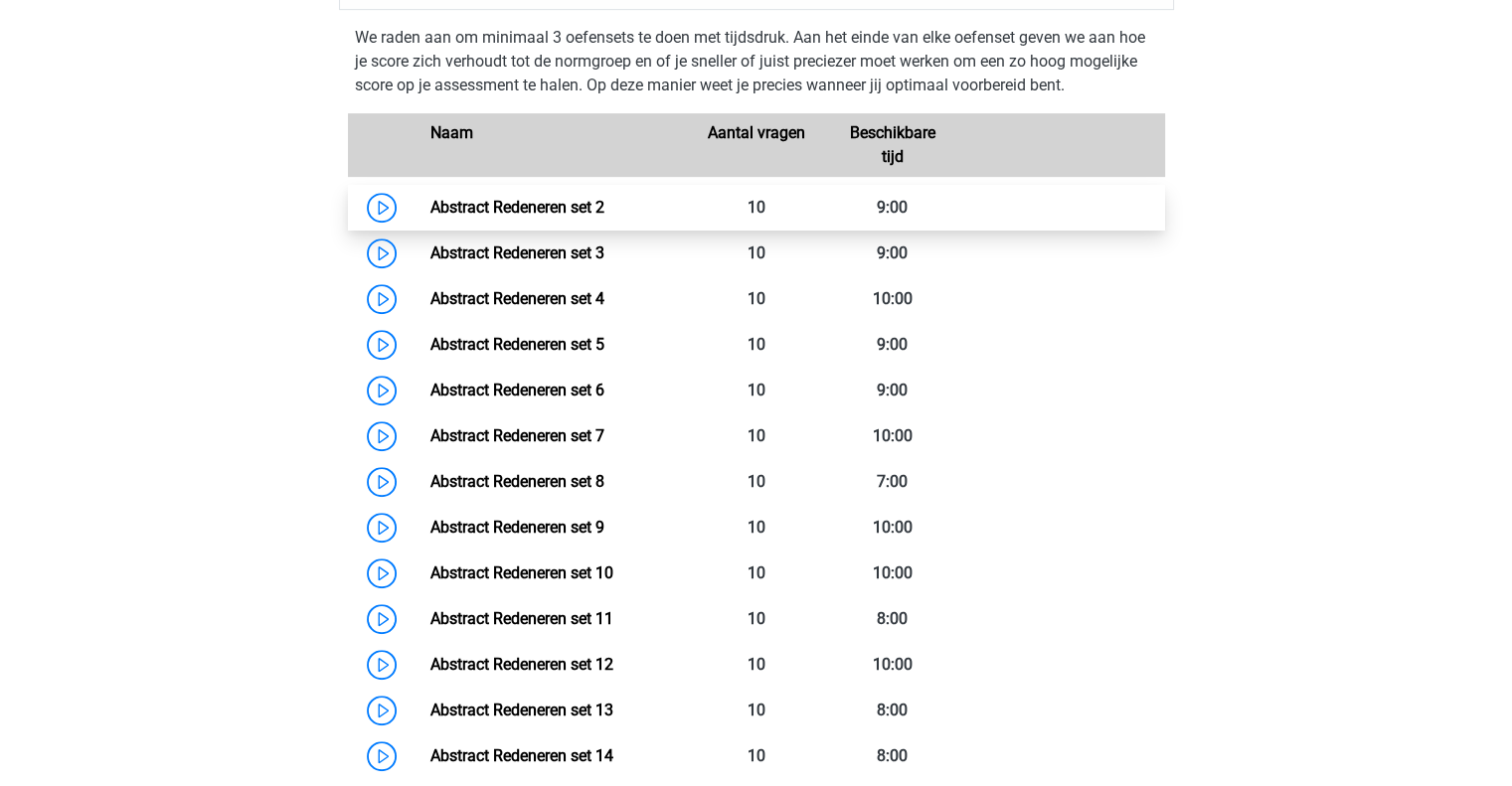 click on "Abstract Redeneren
set 2" at bounding box center [517, 207] 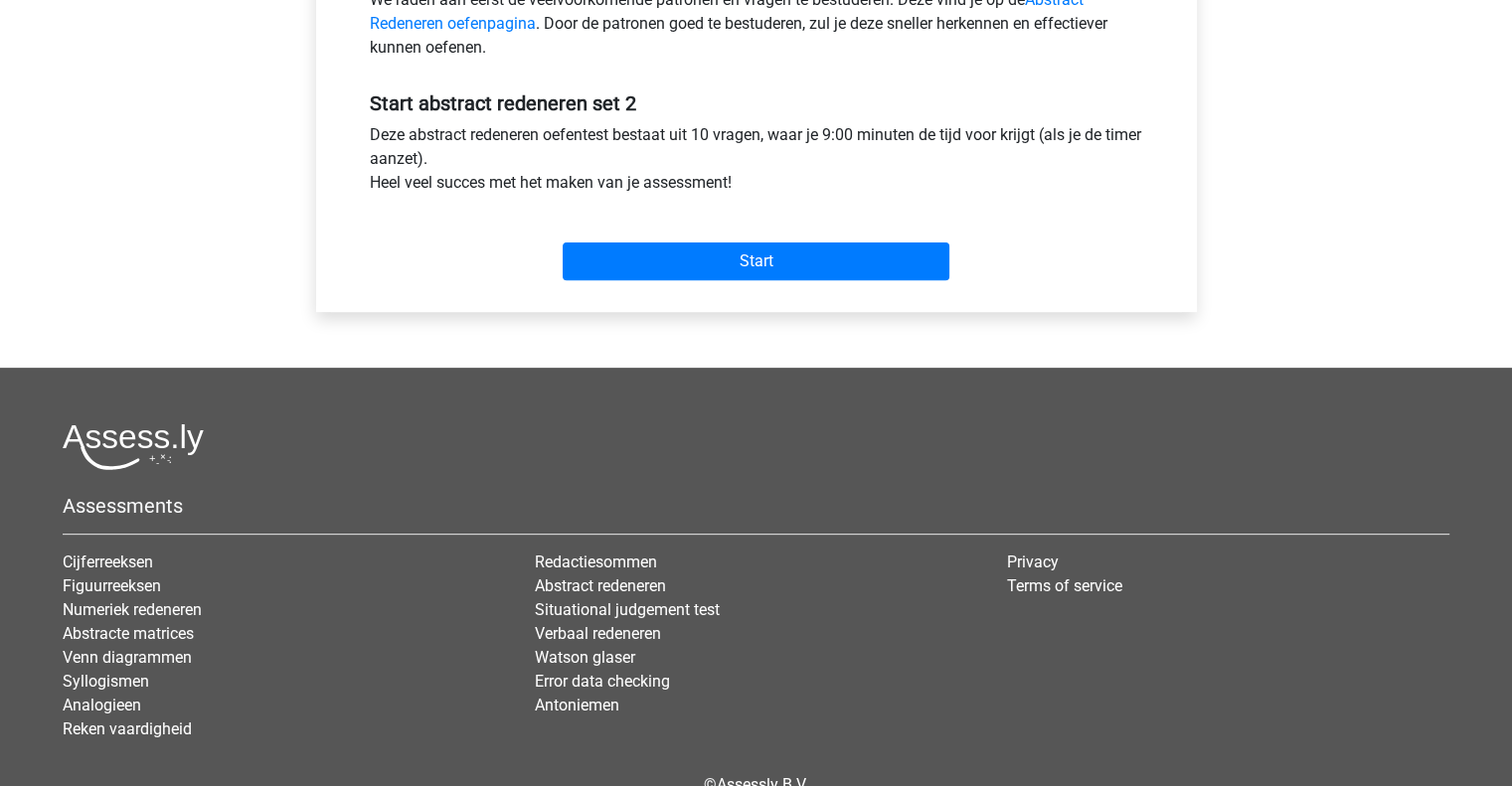 scroll, scrollTop: 676, scrollLeft: 0, axis: vertical 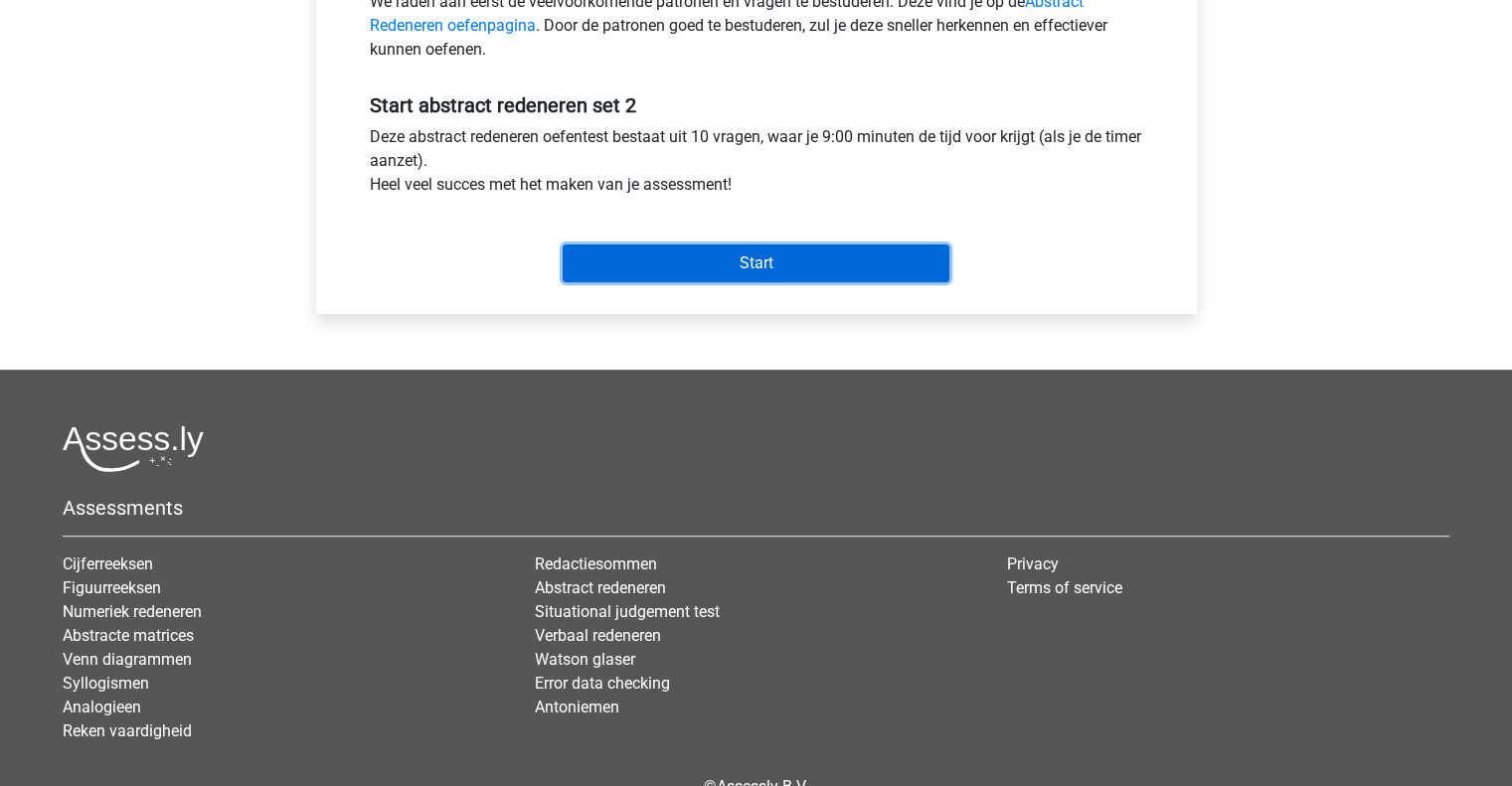 click on "Start" at bounding box center (756, 263) 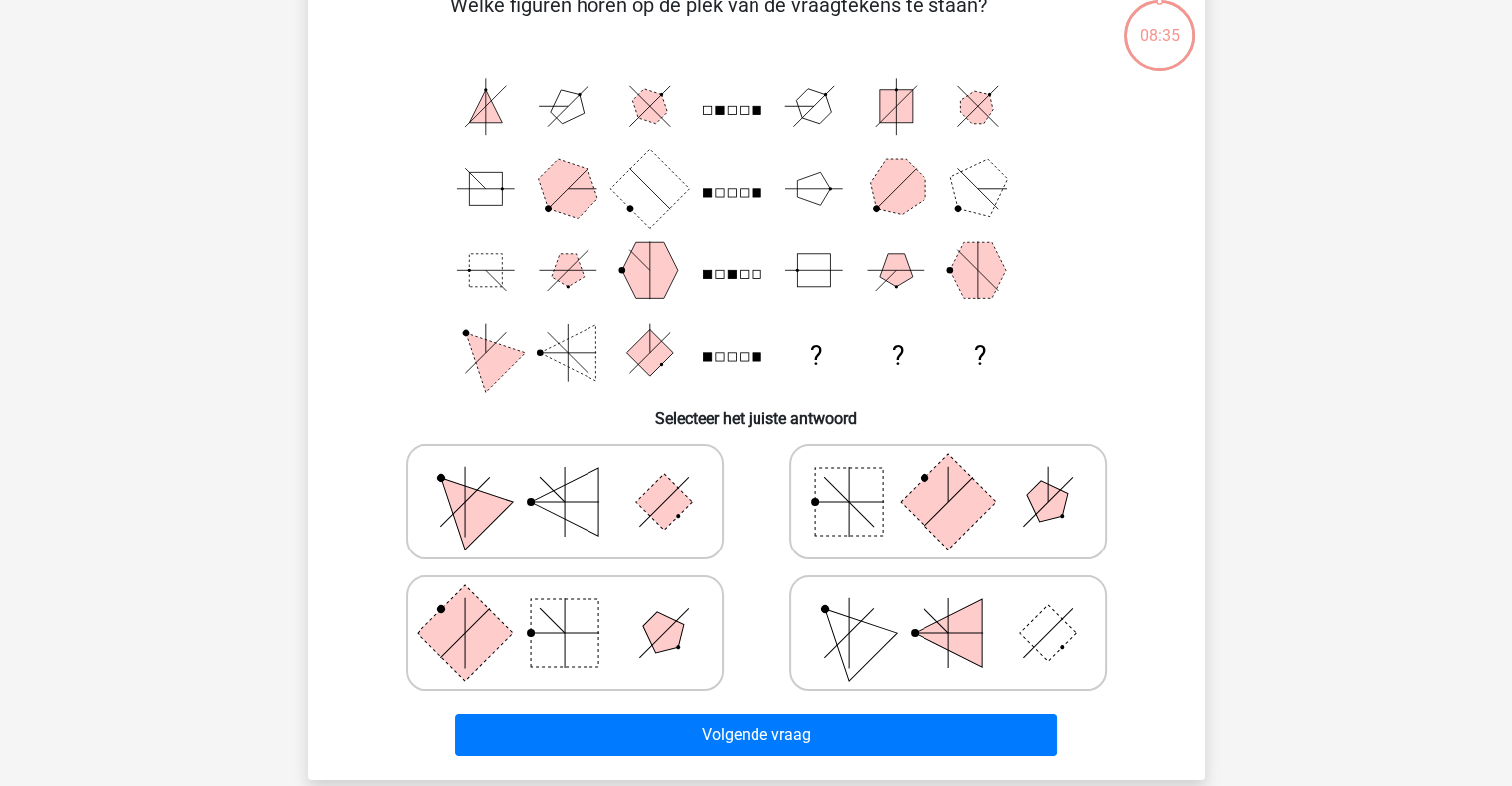 scroll, scrollTop: 122, scrollLeft: 0, axis: vertical 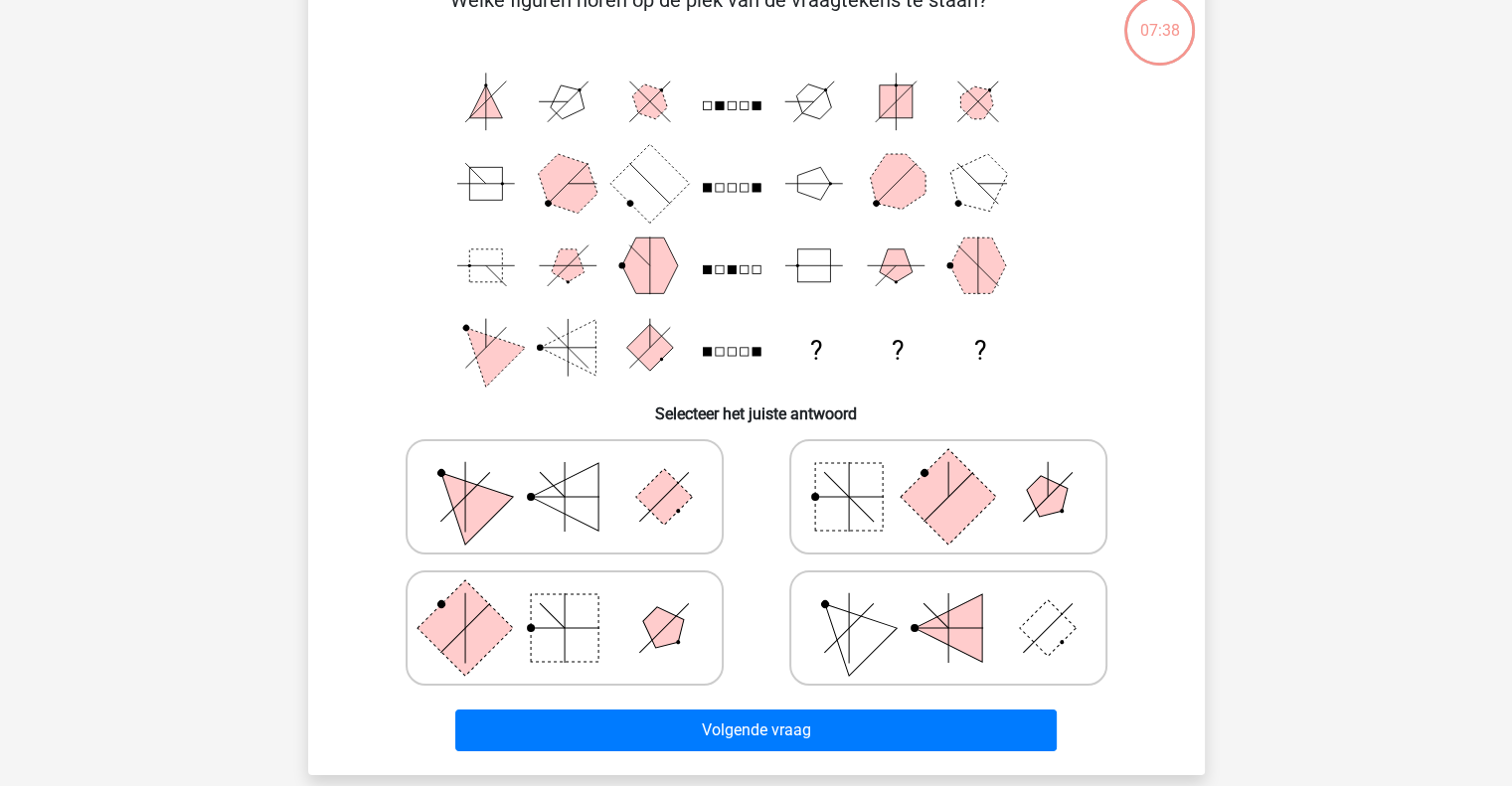 click 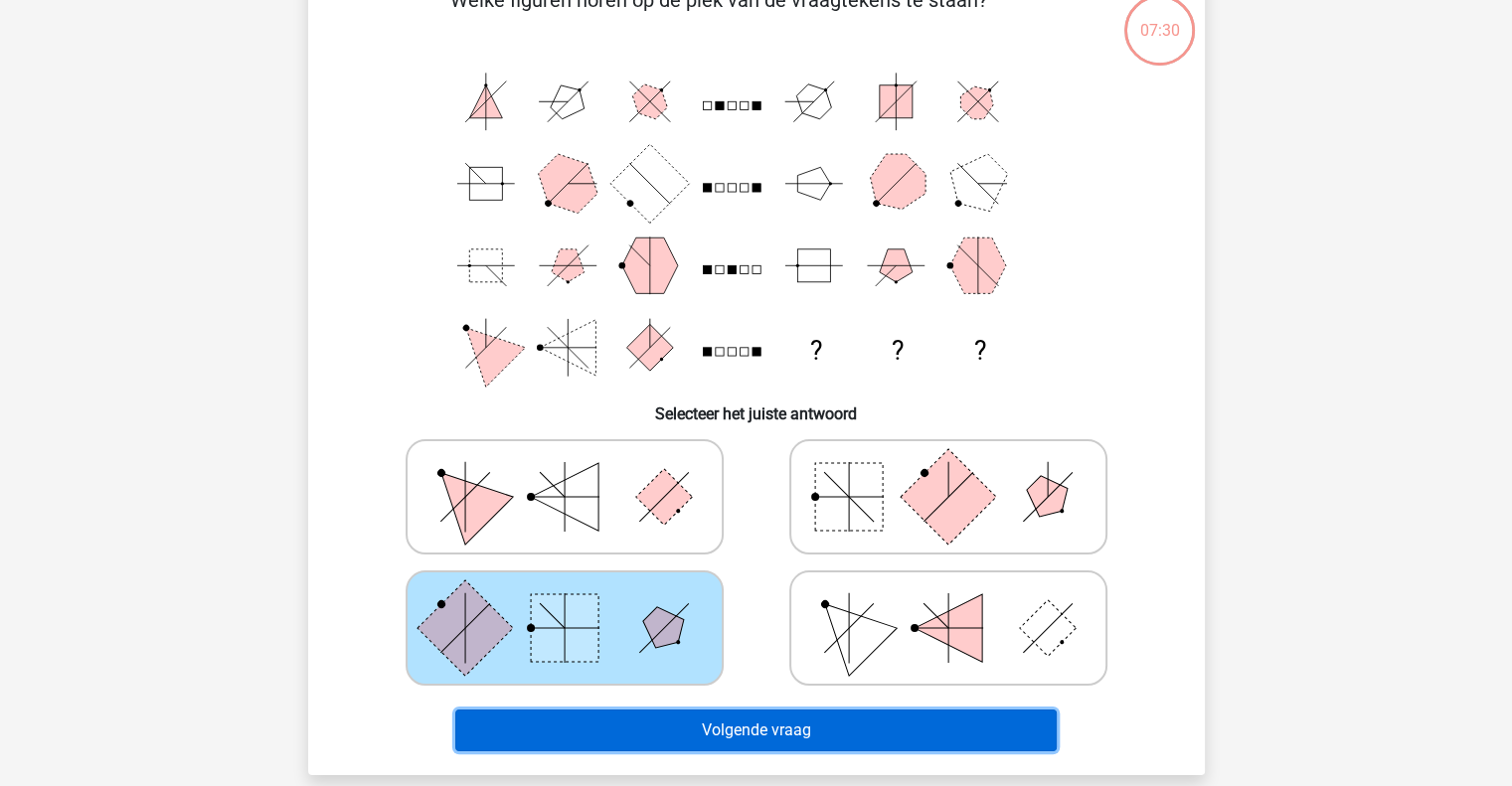 click on "Volgende vraag" at bounding box center [756, 730] 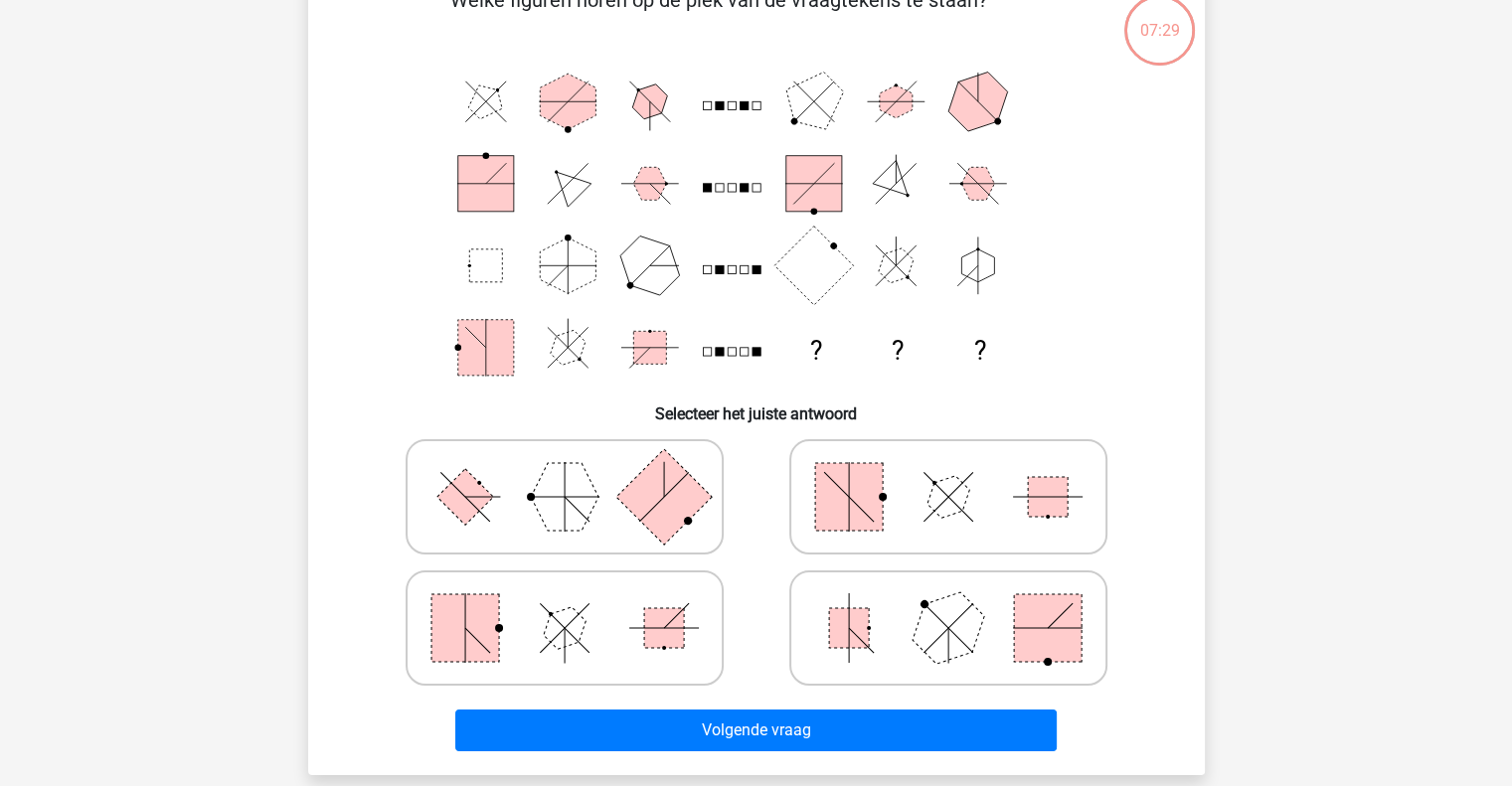scroll, scrollTop: 91, scrollLeft: 0, axis: vertical 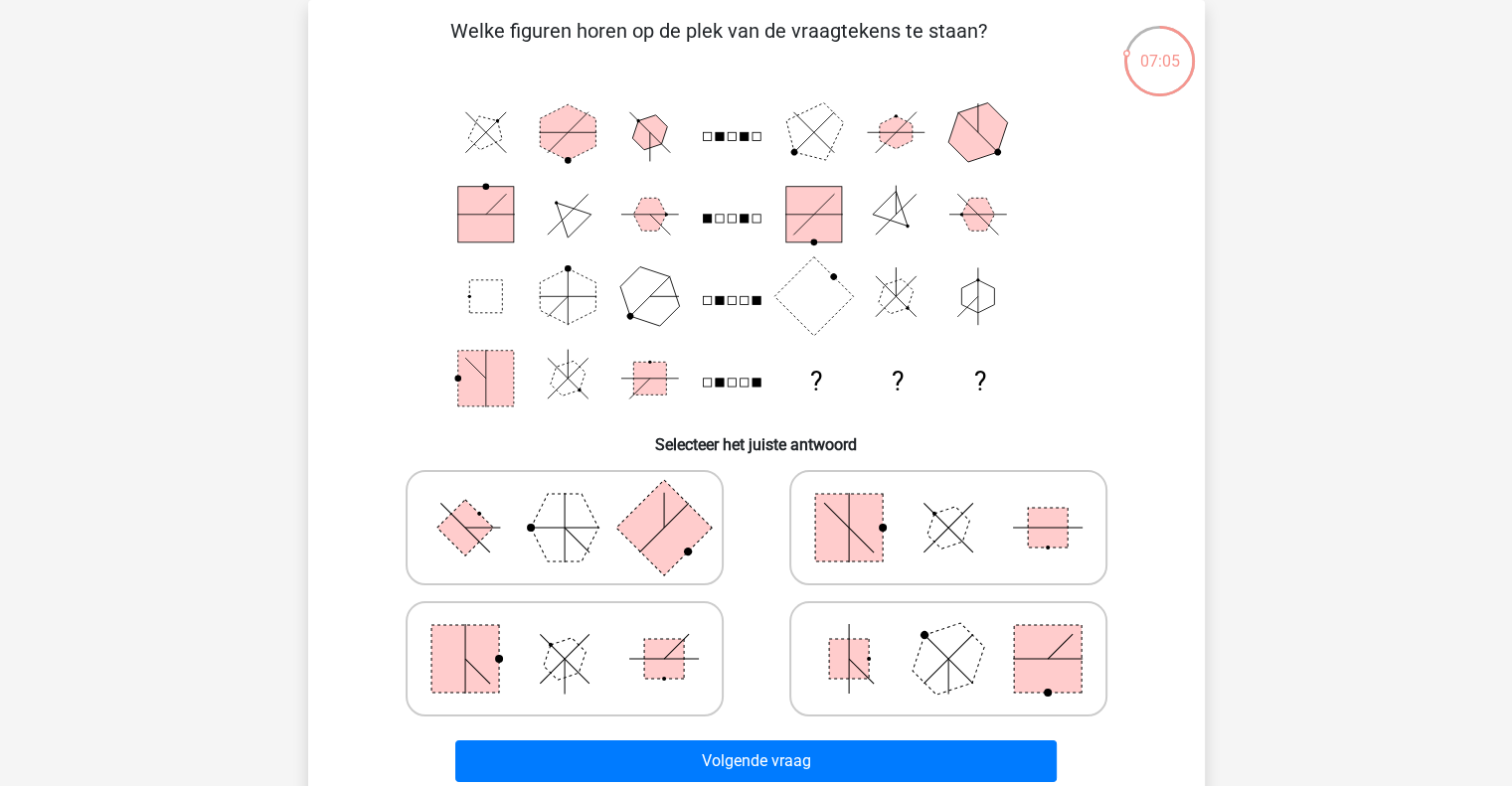 click 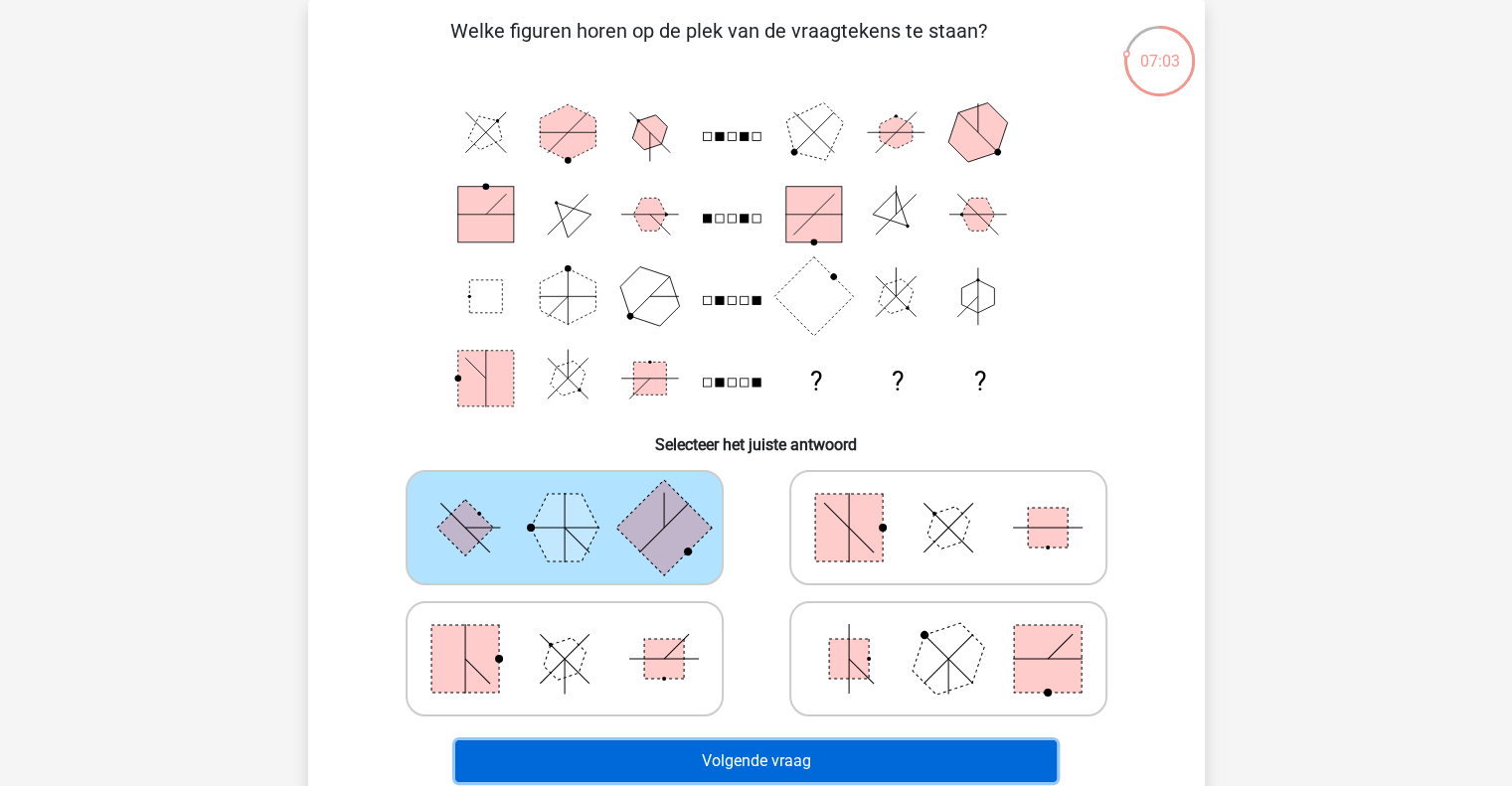 click on "Volgende vraag" at bounding box center [756, 761] 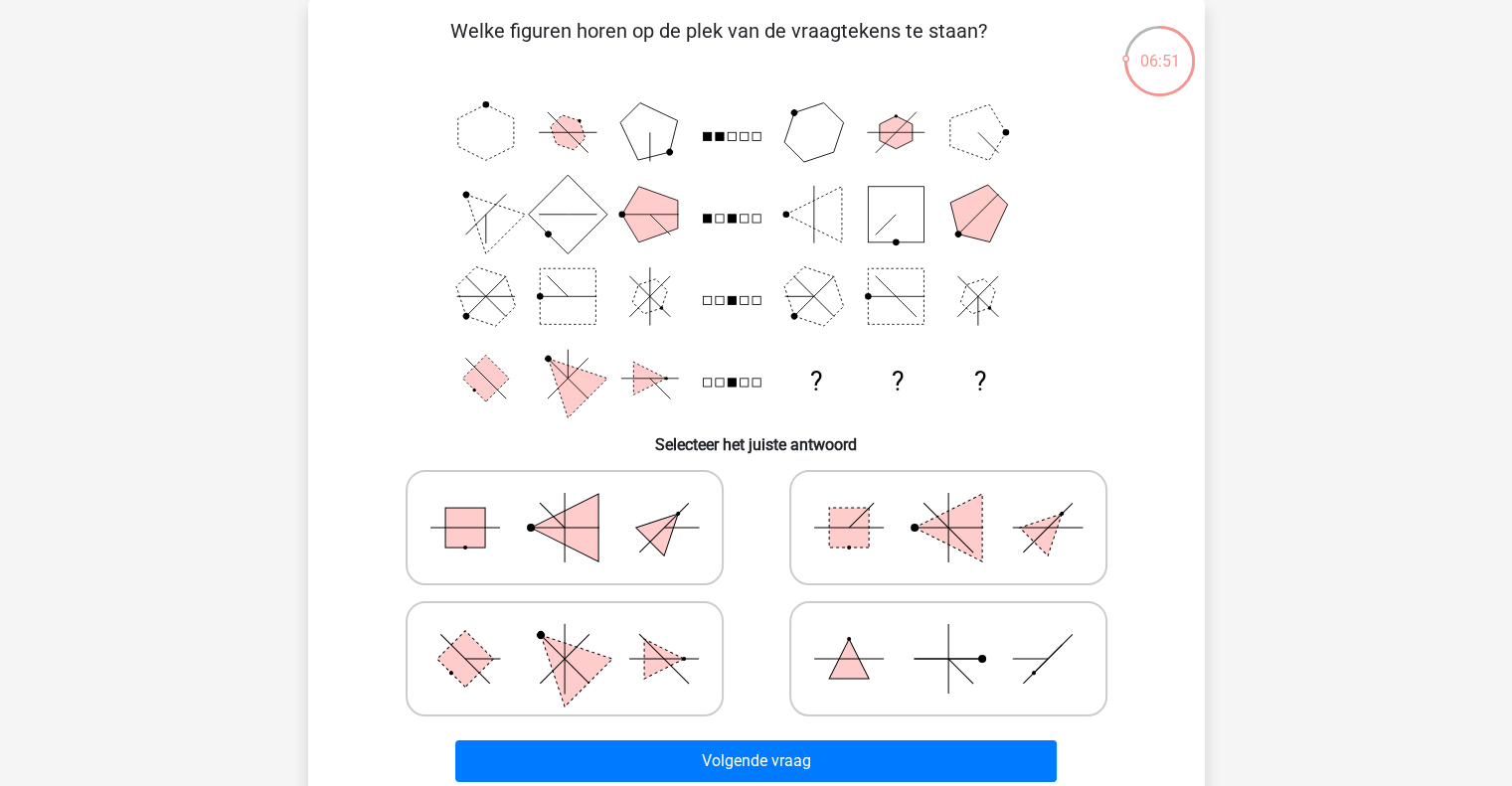 click 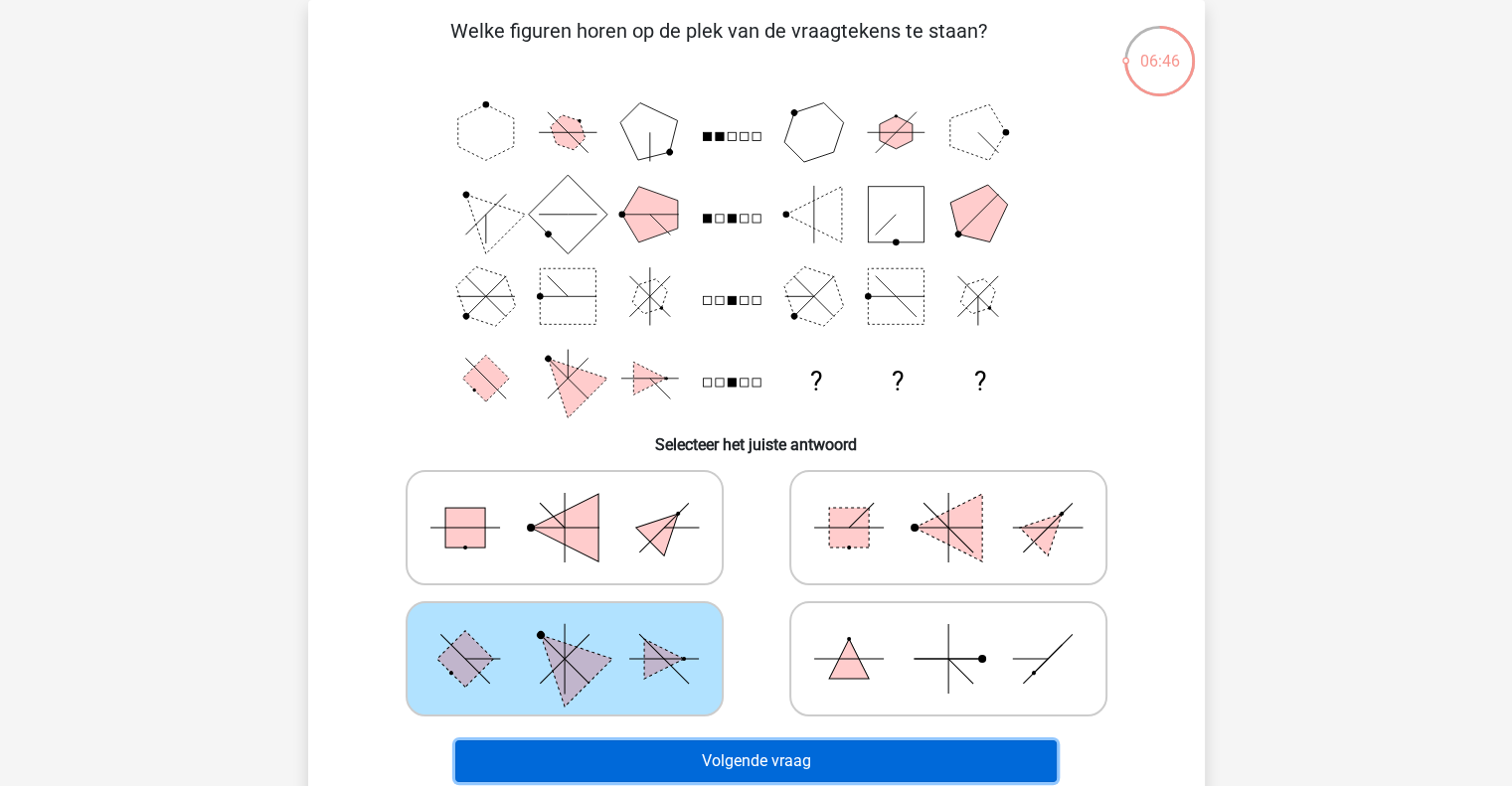 click on "Volgende vraag" at bounding box center [756, 761] 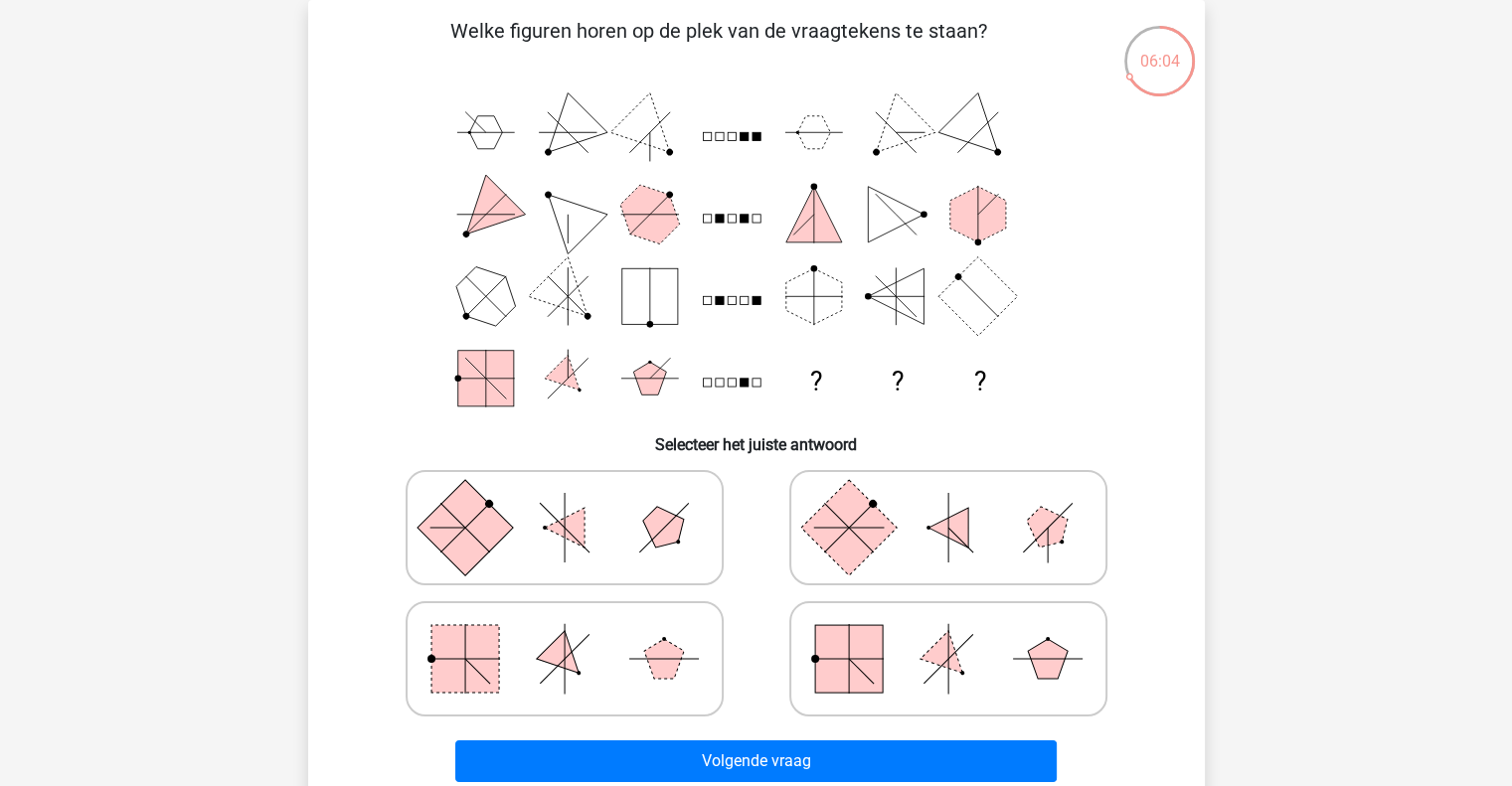 click 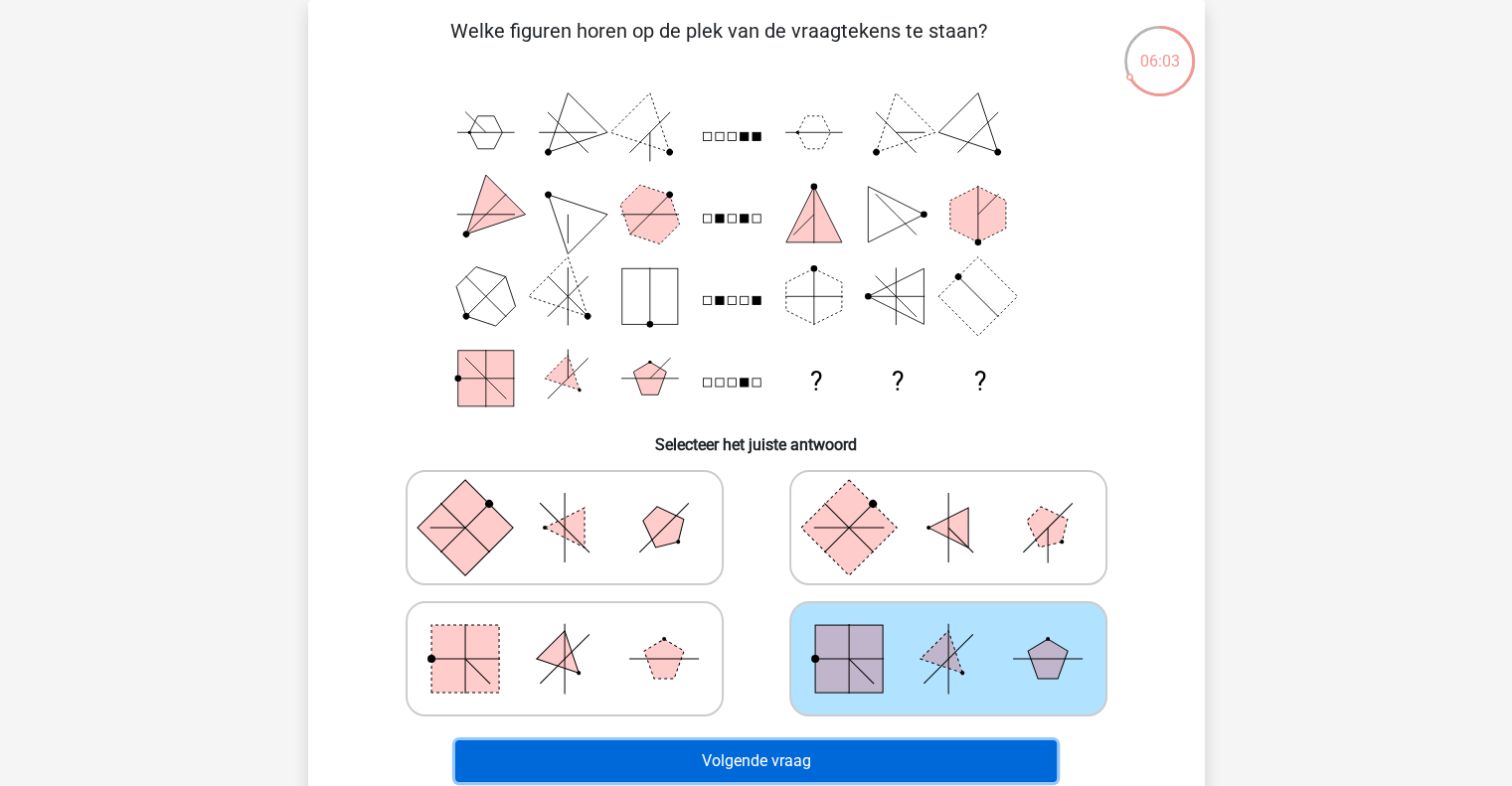 click on "Volgende vraag" at bounding box center (756, 761) 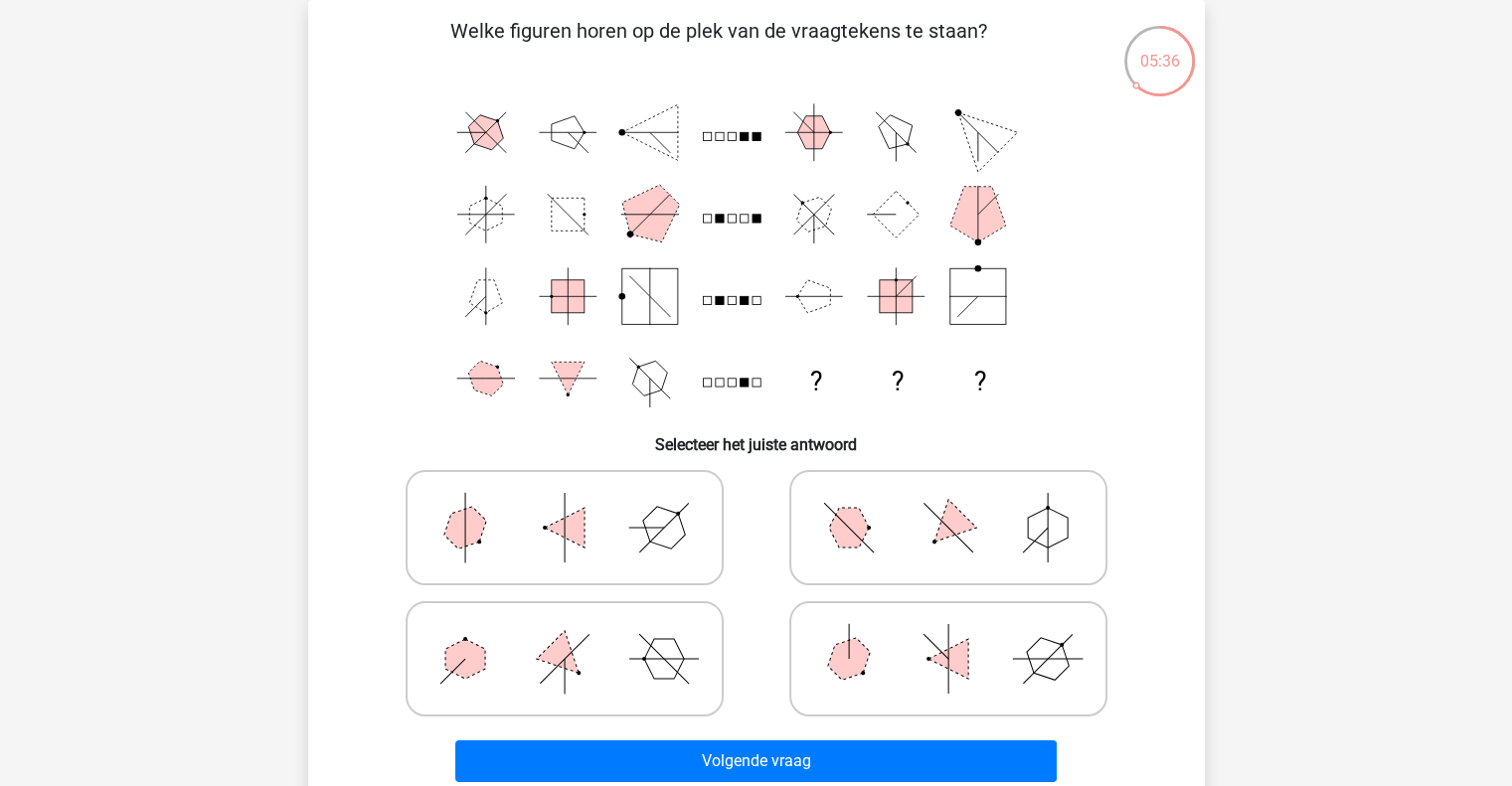 click 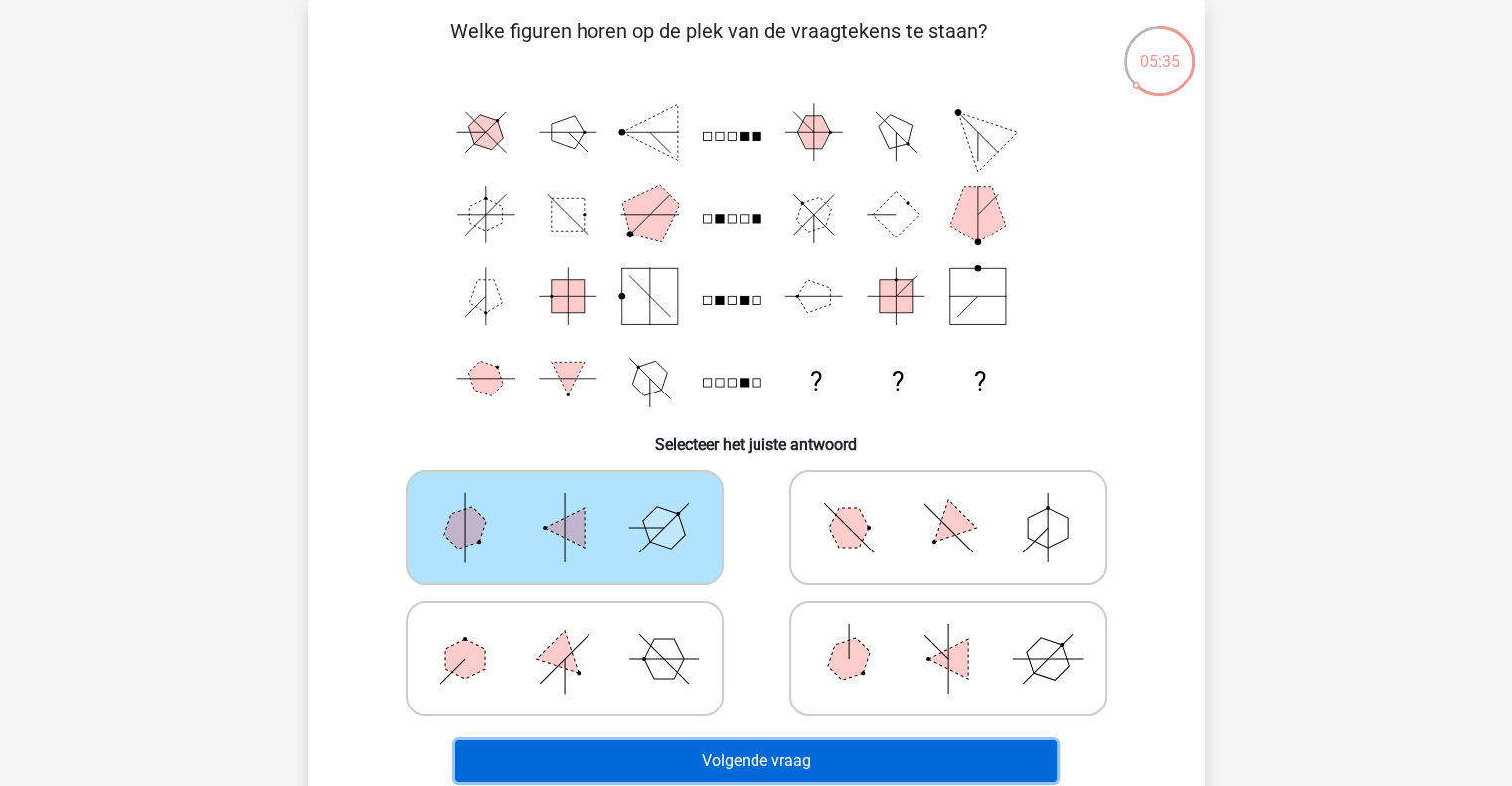 click on "Volgende vraag" at bounding box center (756, 761) 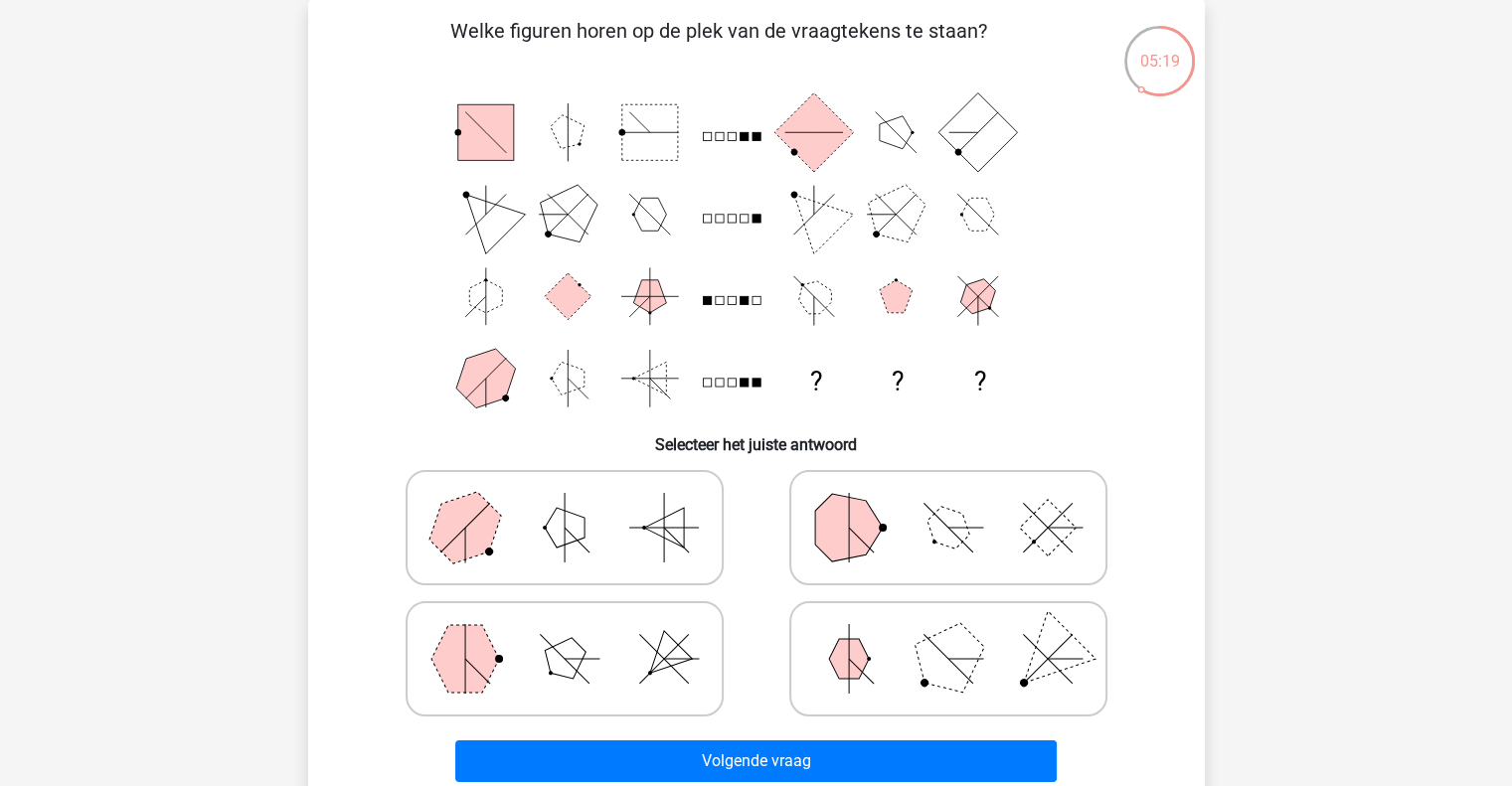 click 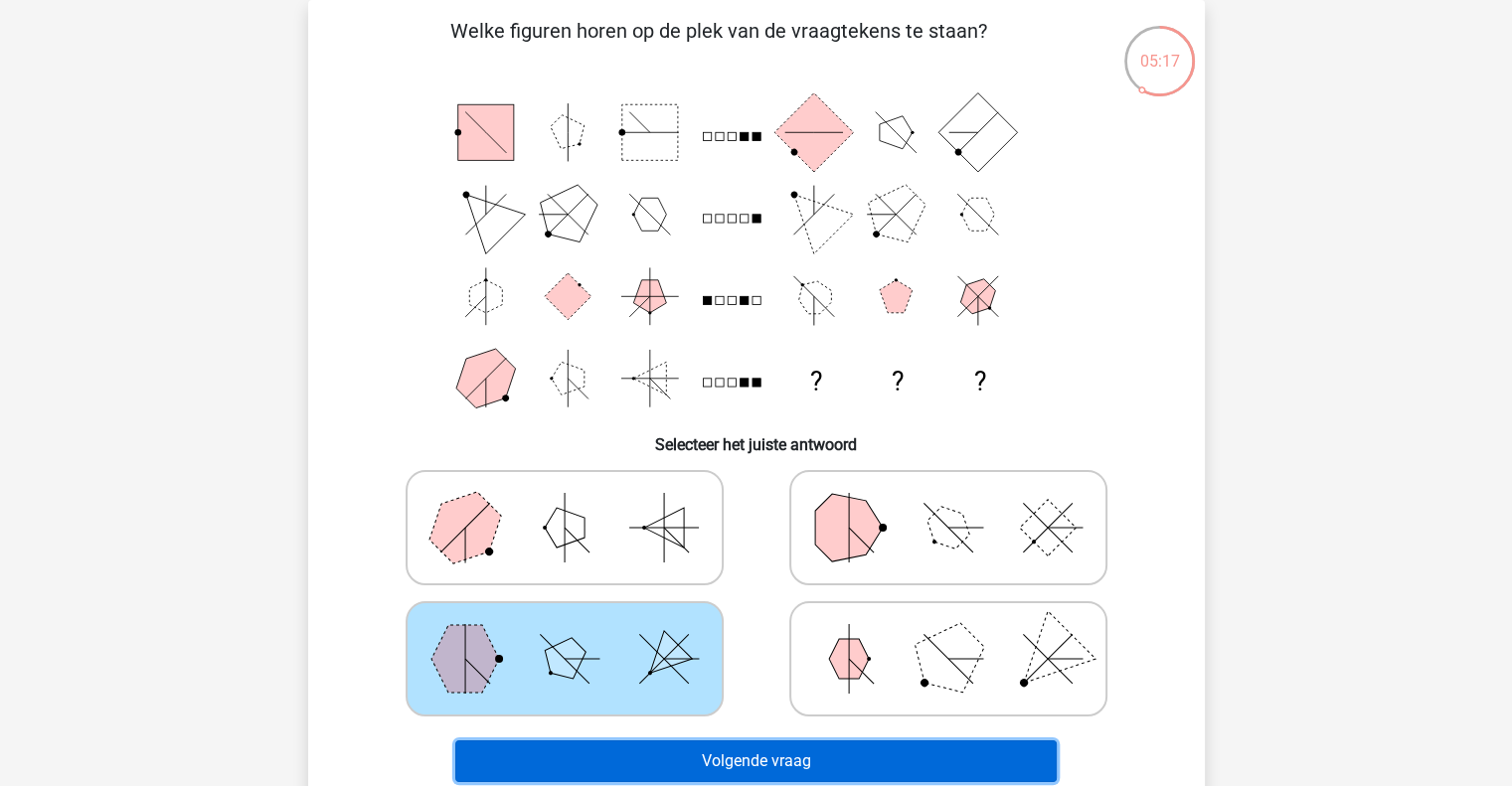 click on "Volgende vraag" at bounding box center [756, 761] 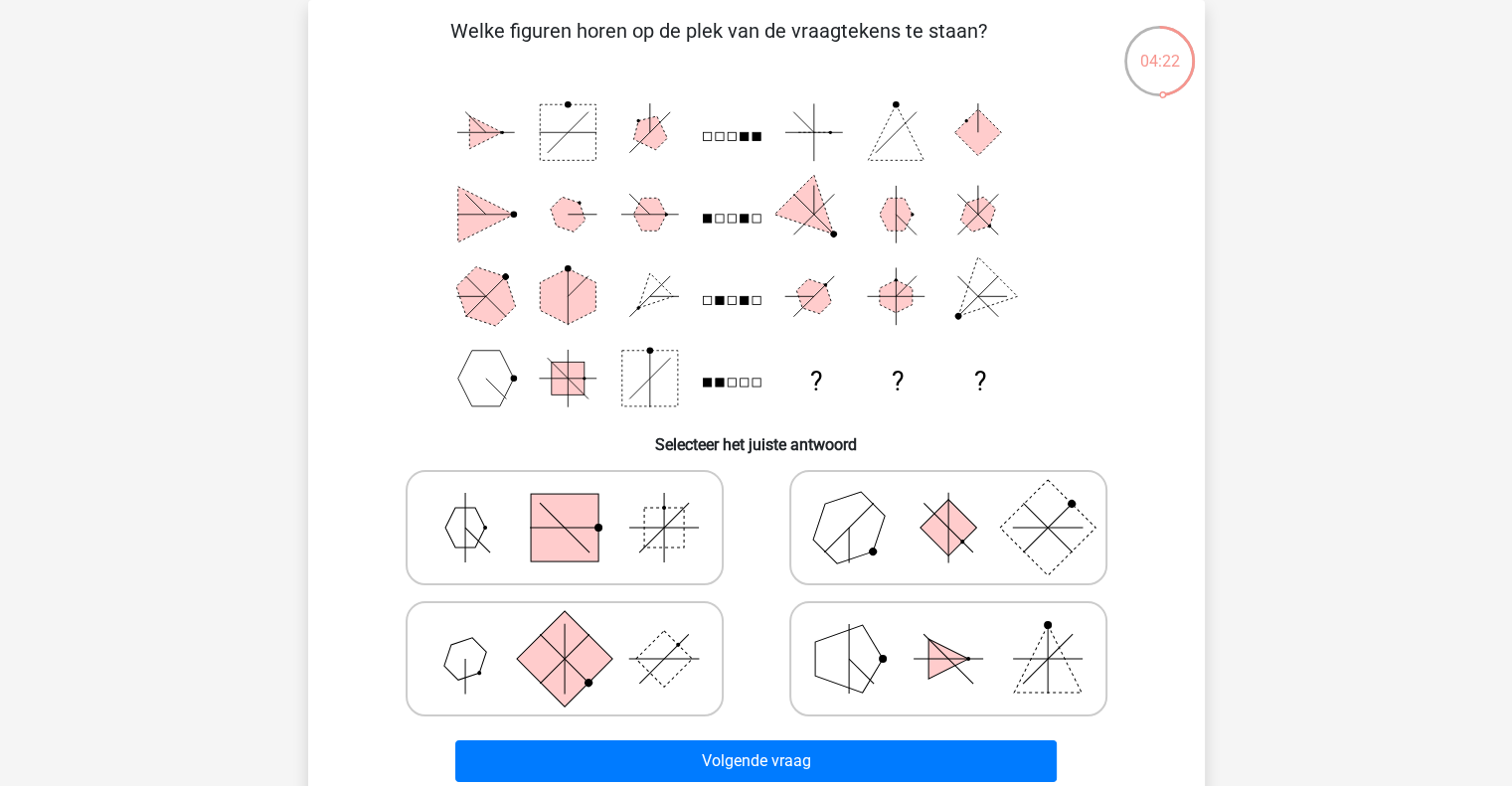 click 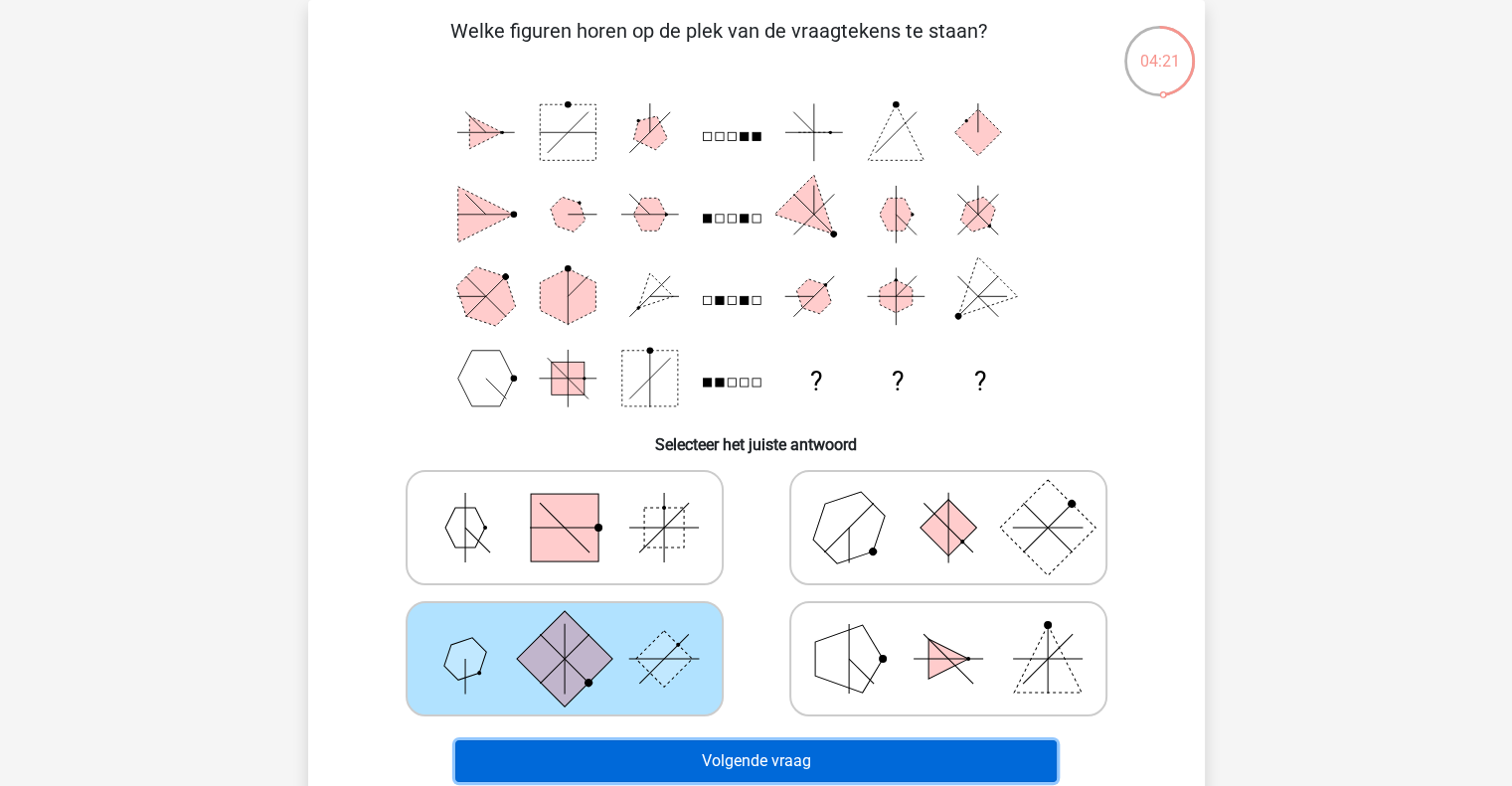 click on "Volgende vraag" at bounding box center [756, 761] 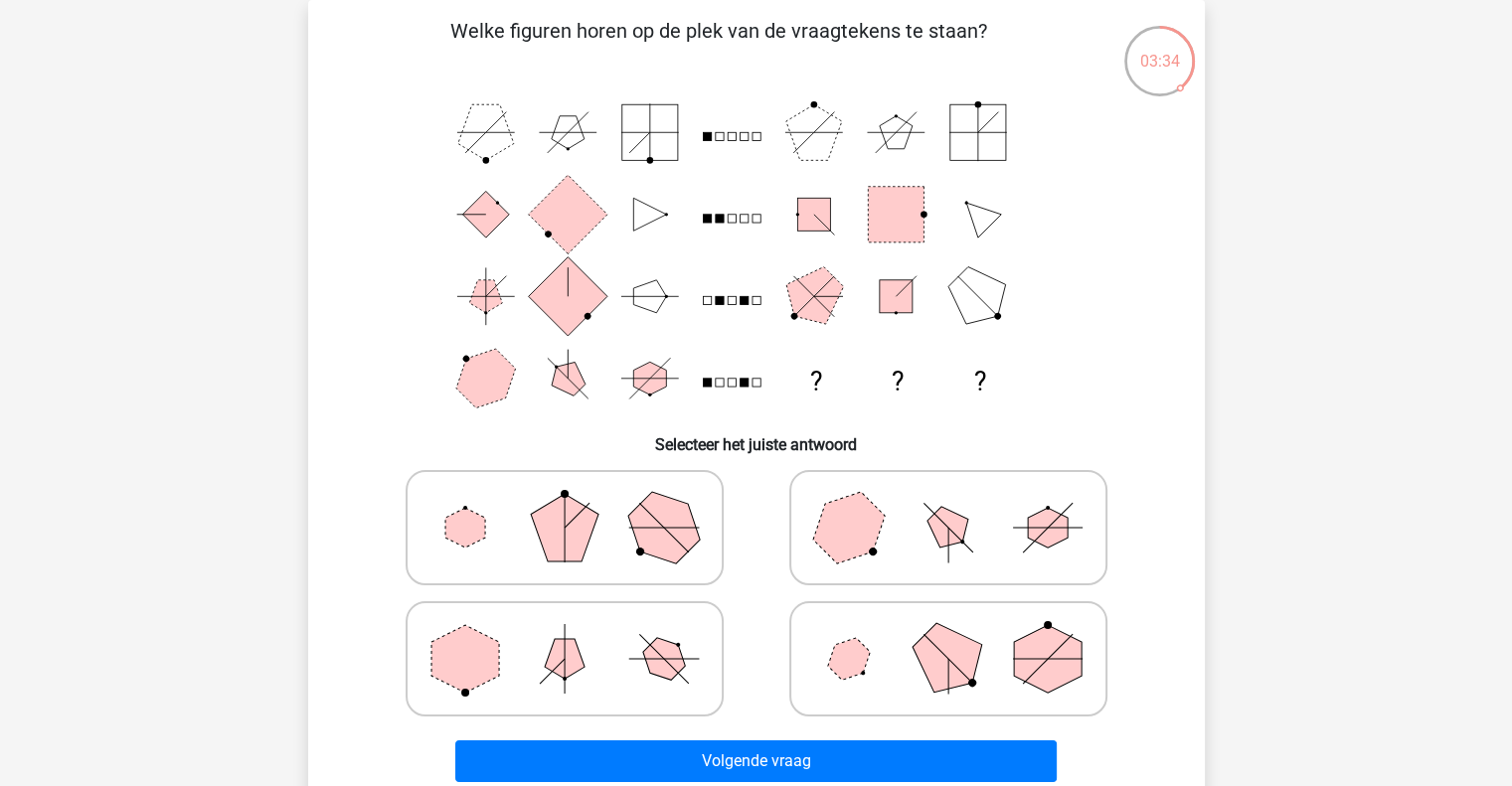 click 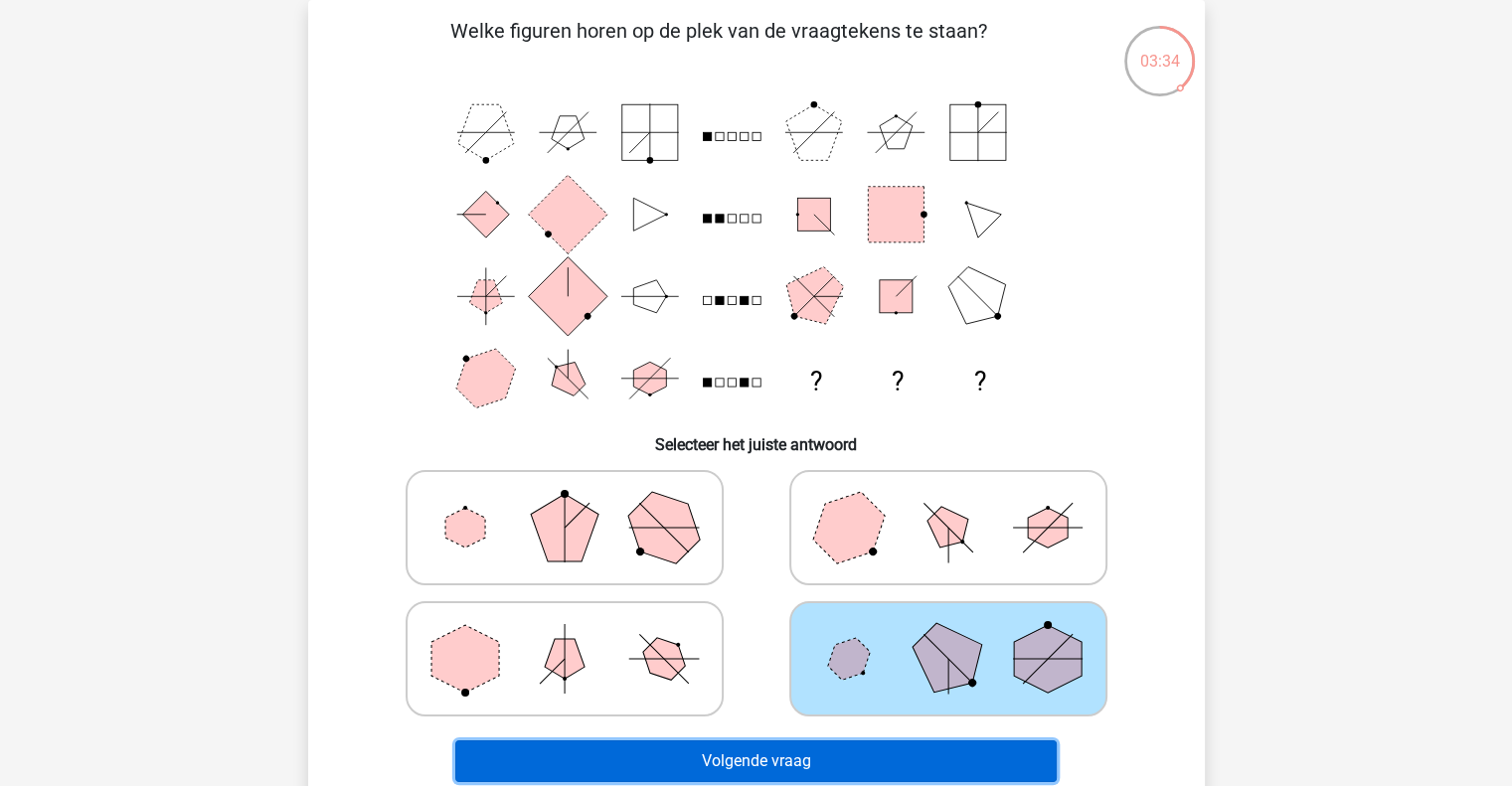 click on "Volgende vraag" at bounding box center [756, 761] 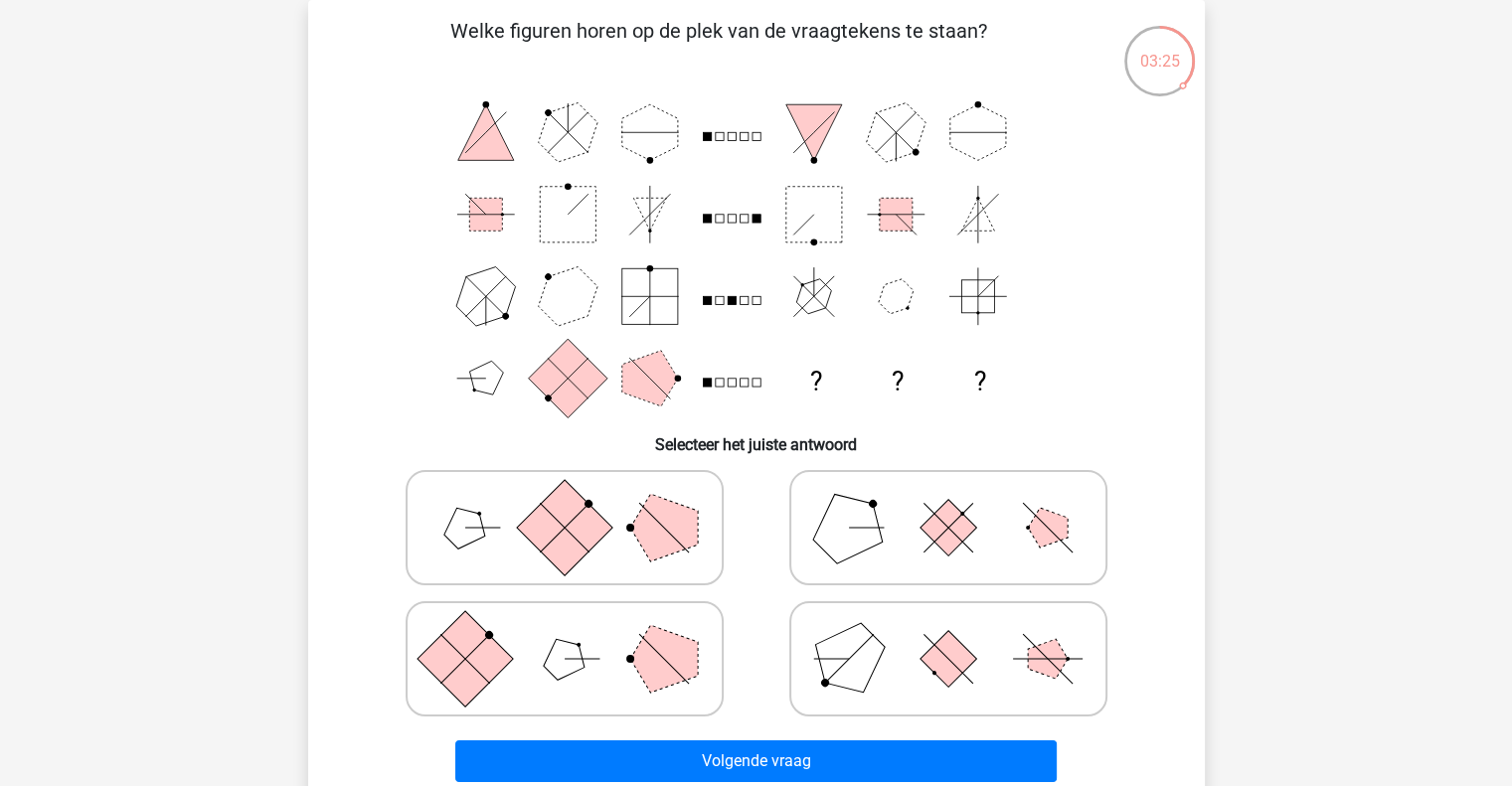 click 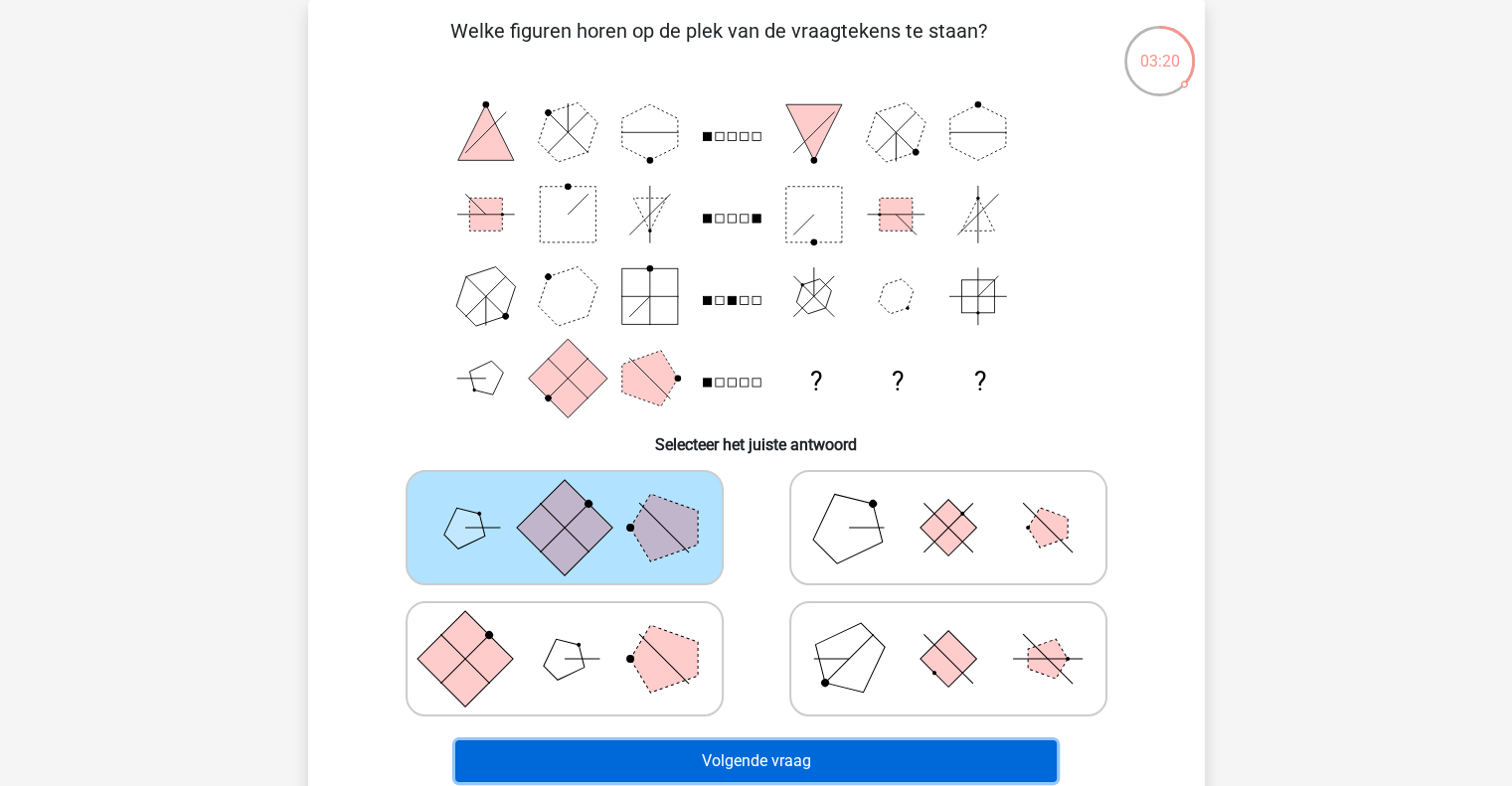 click on "Volgende vraag" at bounding box center (756, 761) 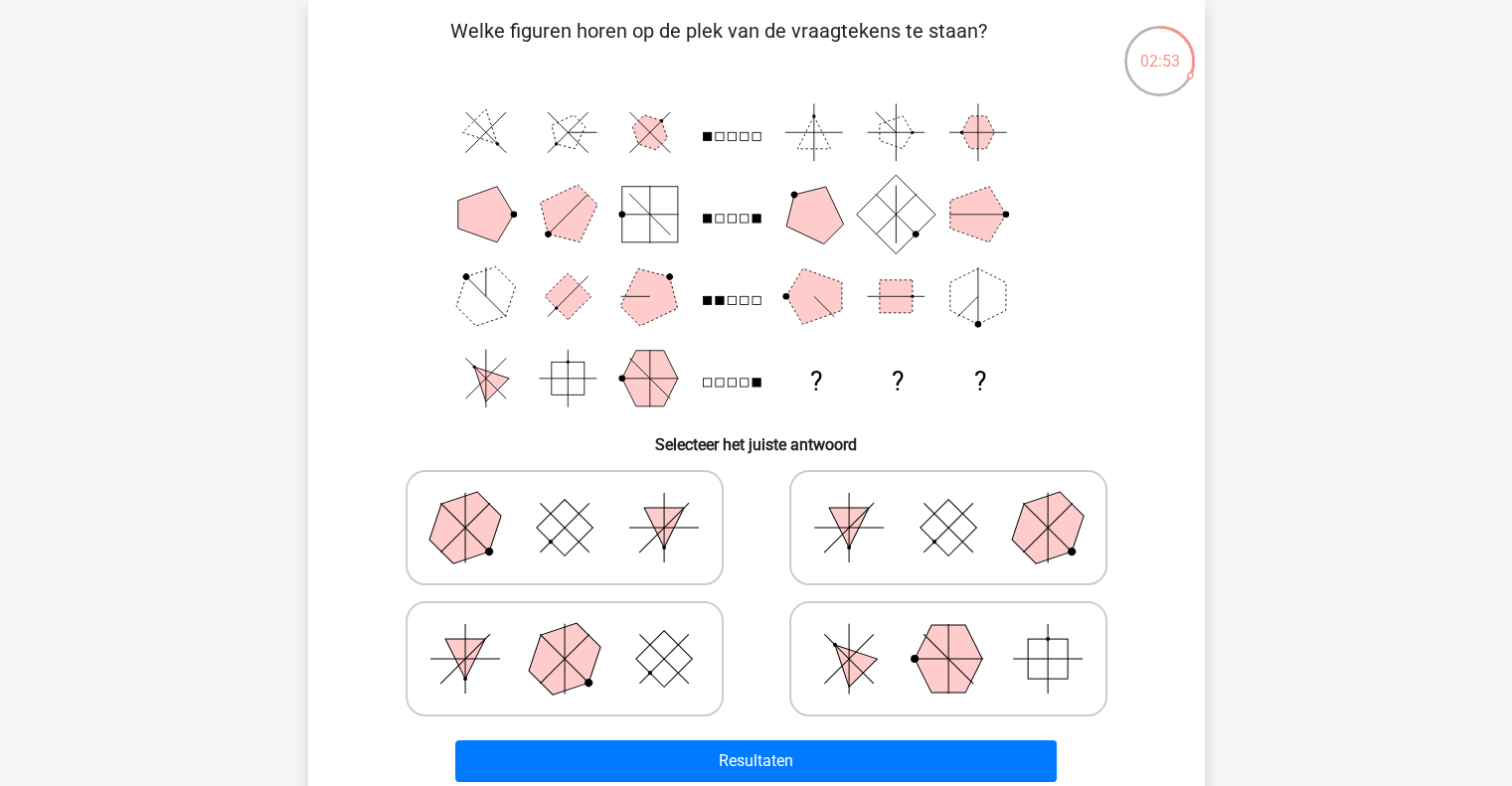 click 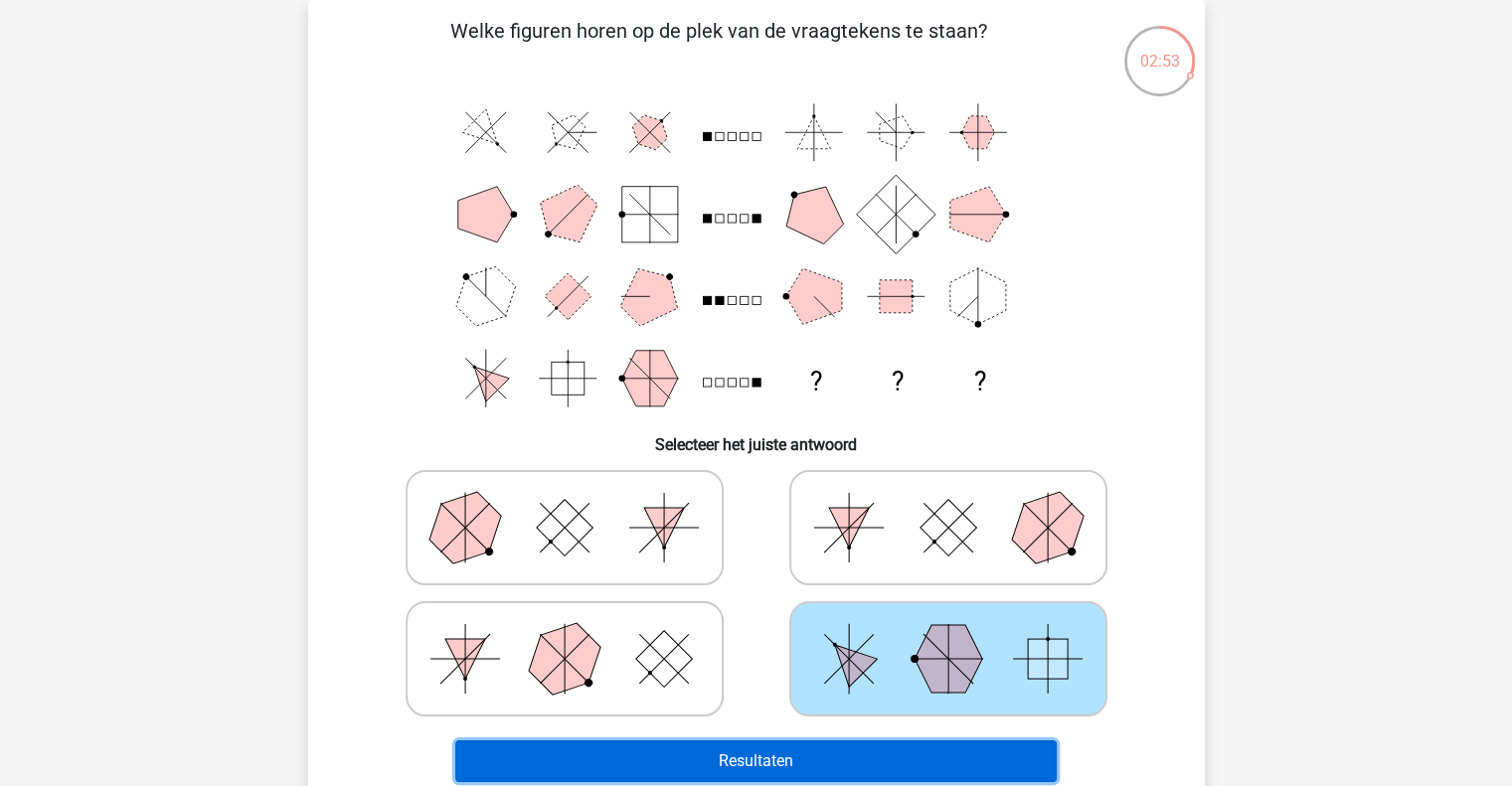 click on "Resultaten" at bounding box center (756, 761) 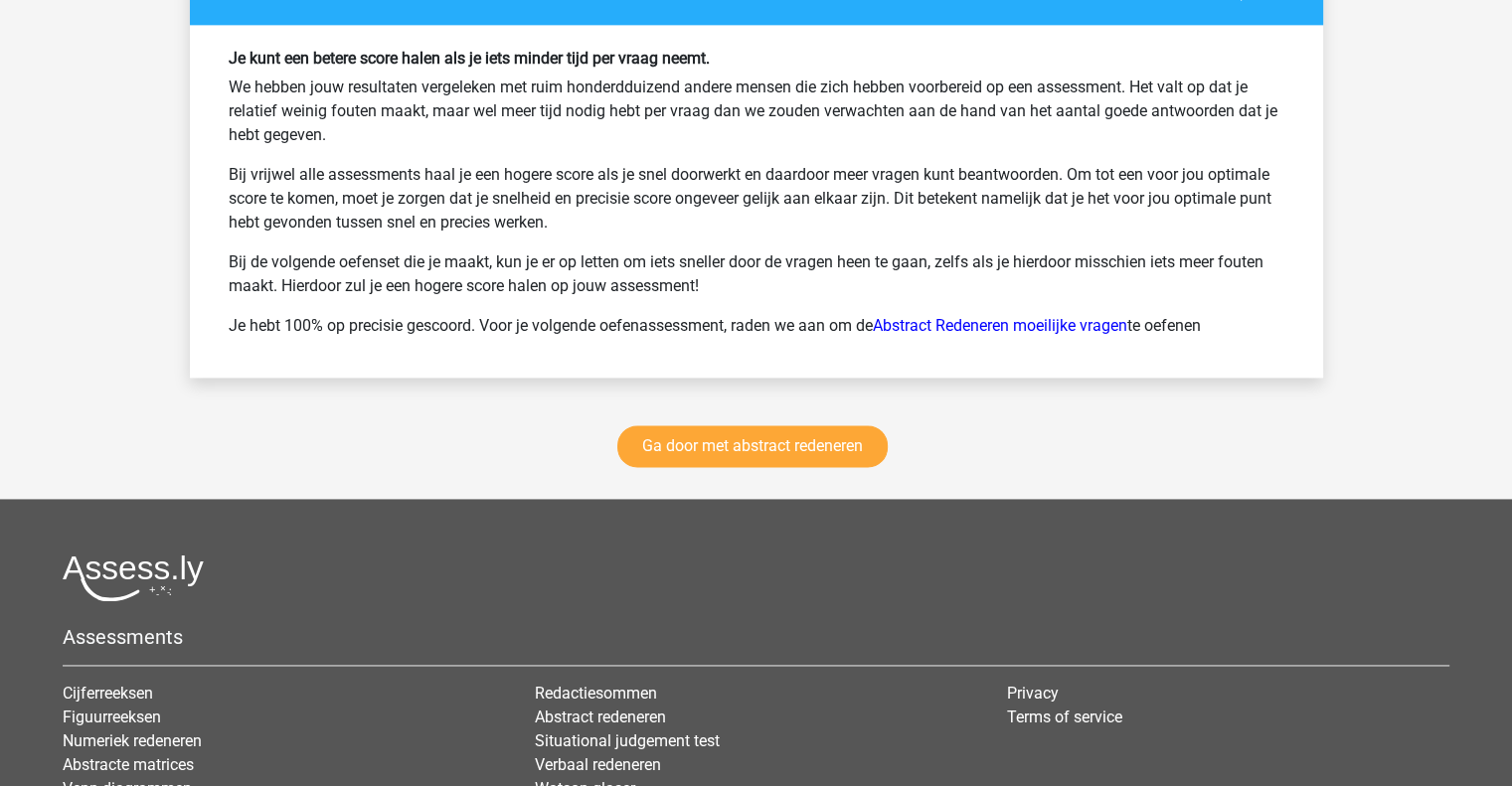 scroll, scrollTop: 2727, scrollLeft: 0, axis: vertical 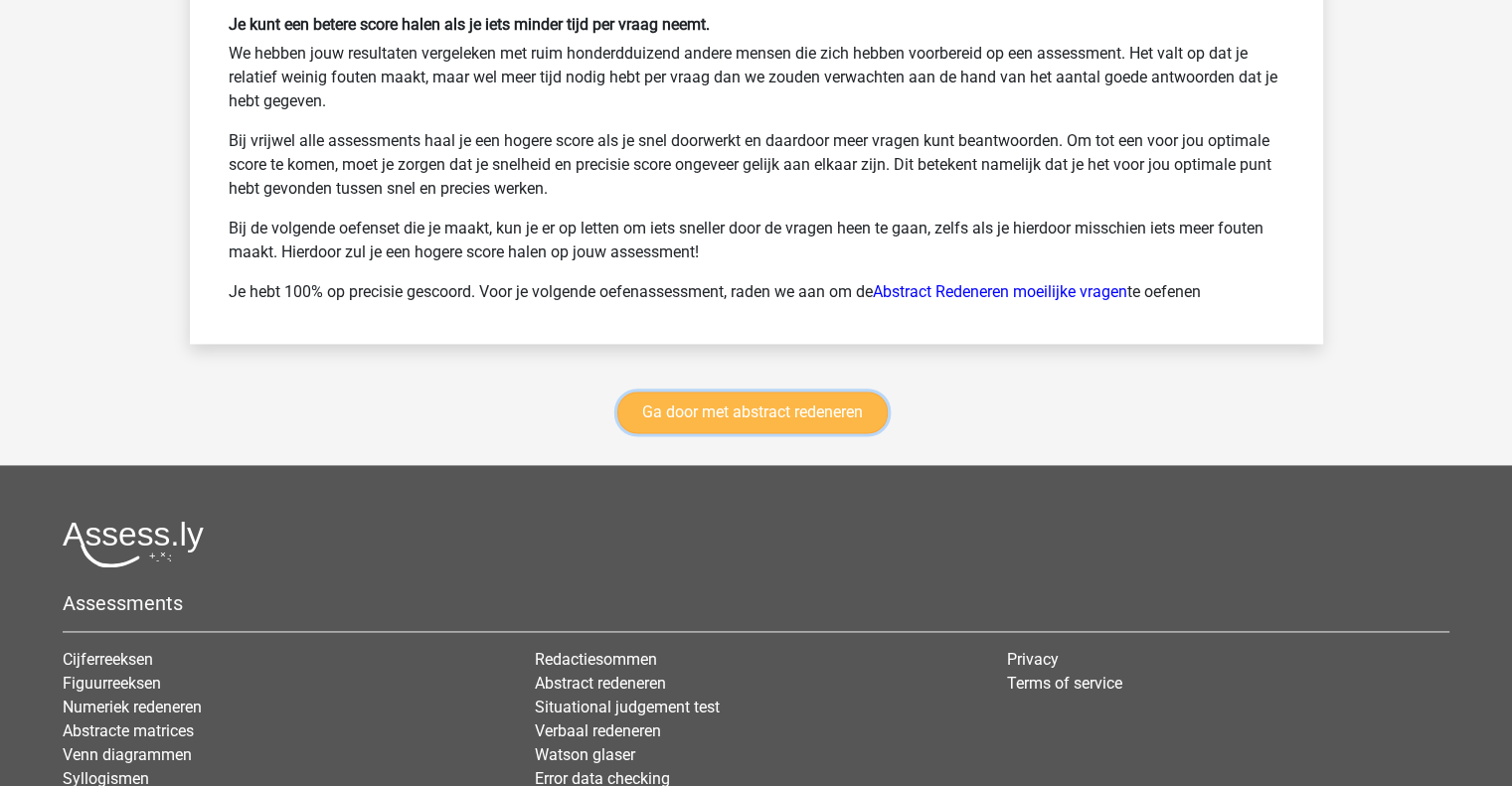 click on "Ga door met abstract redeneren" at bounding box center [753, 412] 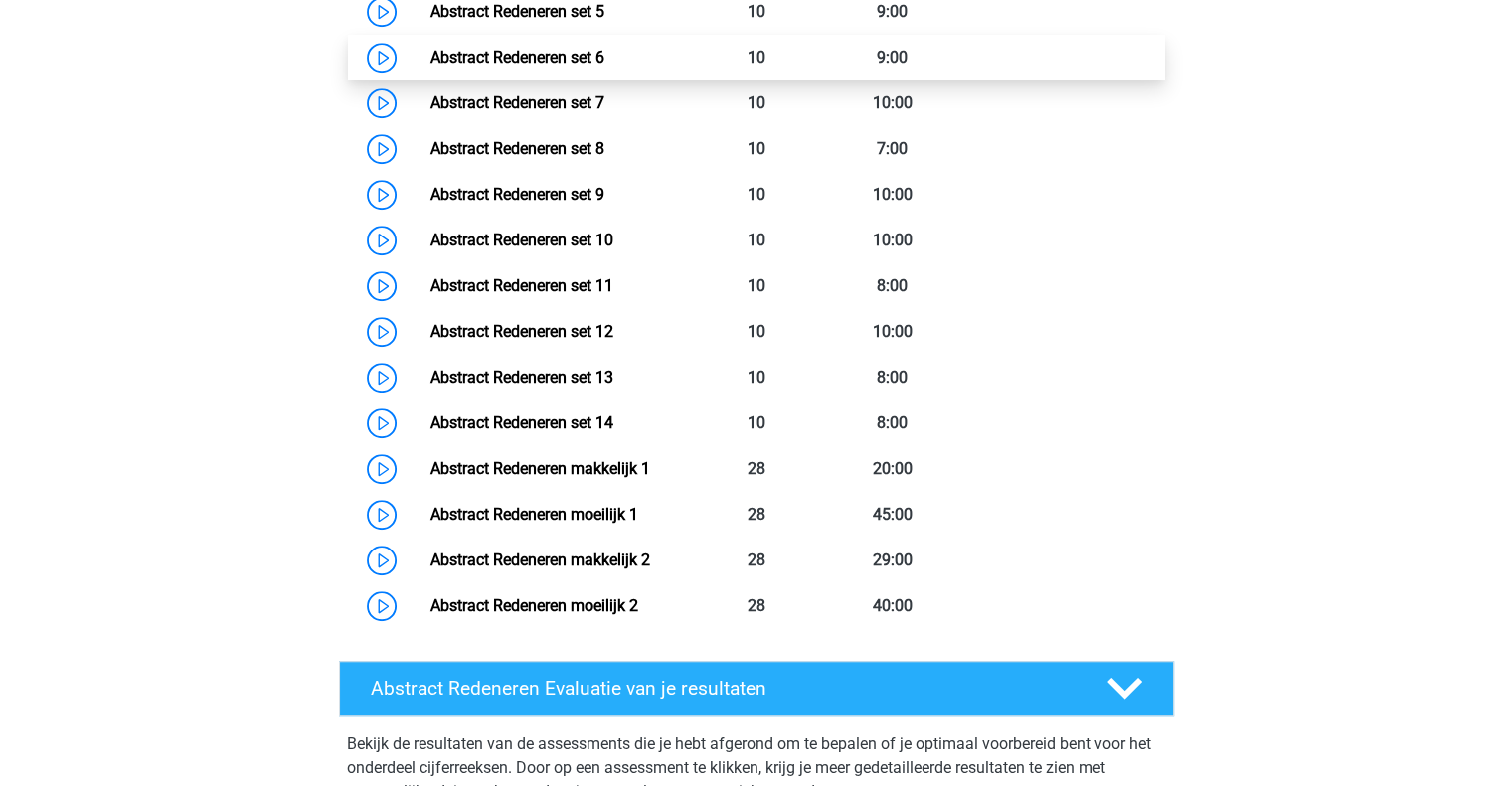 scroll, scrollTop: 1303, scrollLeft: 0, axis: vertical 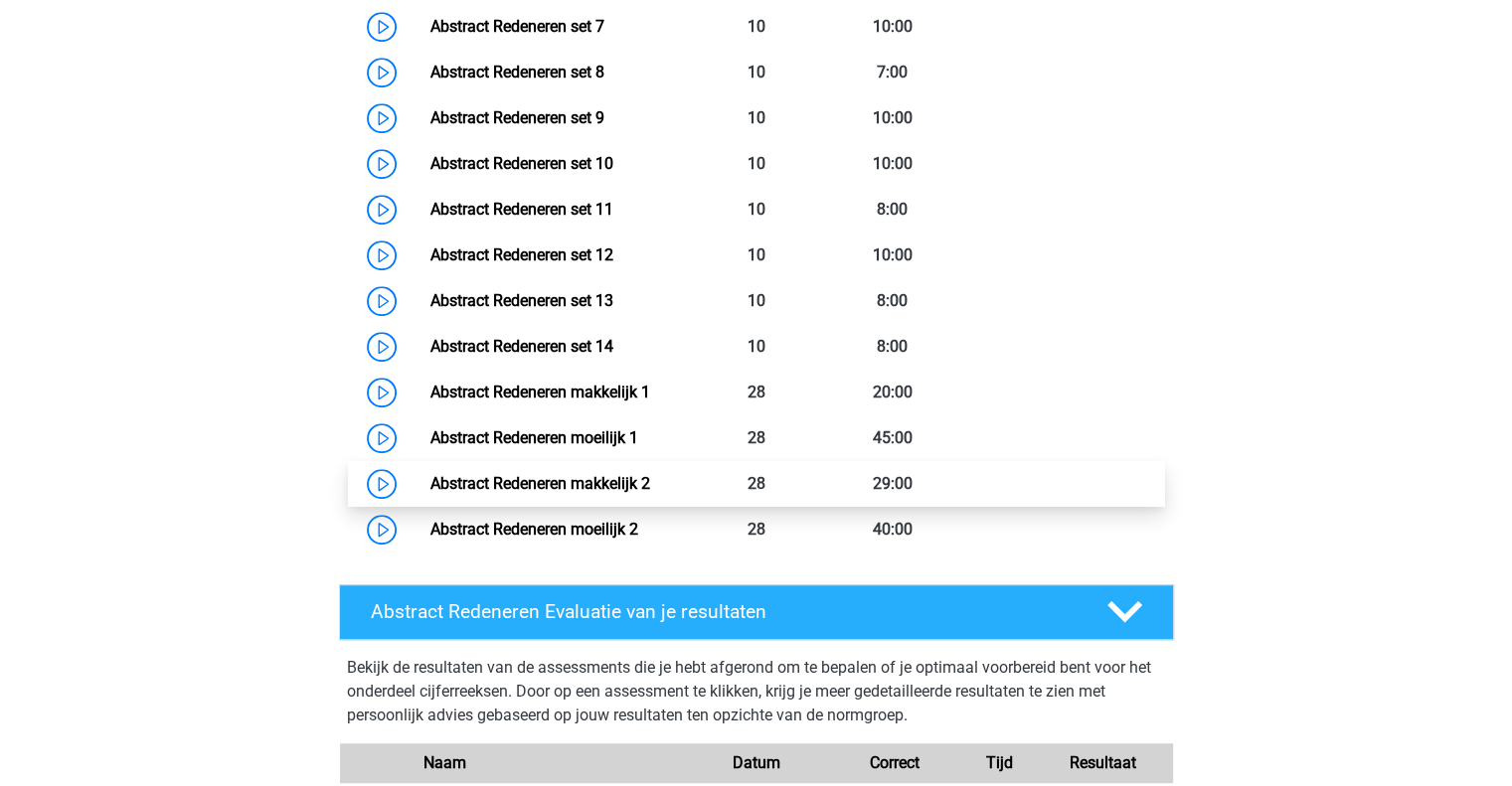 click on "Abstract Redeneren
makkelijk 2" at bounding box center (540, 483) 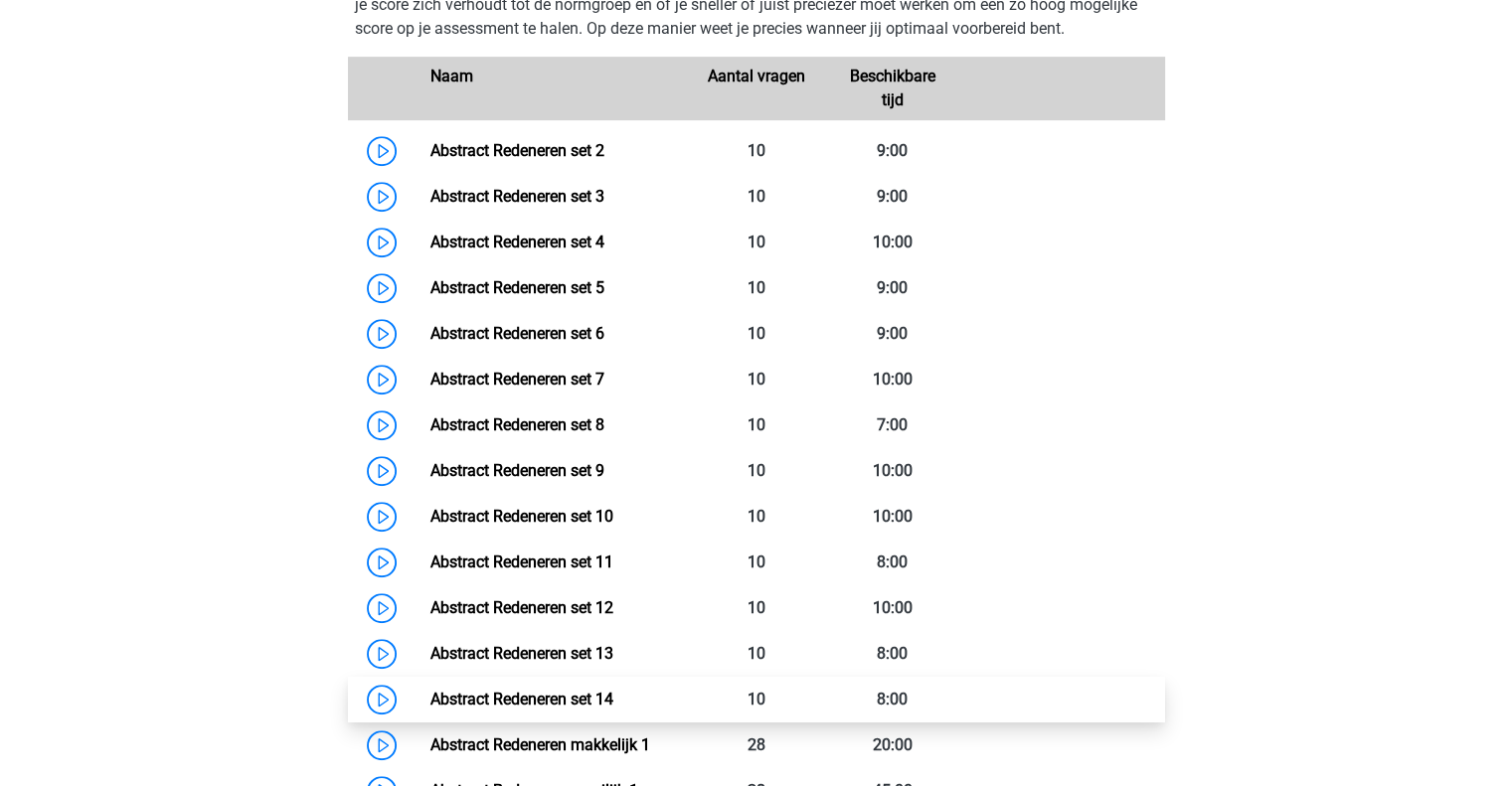 scroll, scrollTop: 944, scrollLeft: 0, axis: vertical 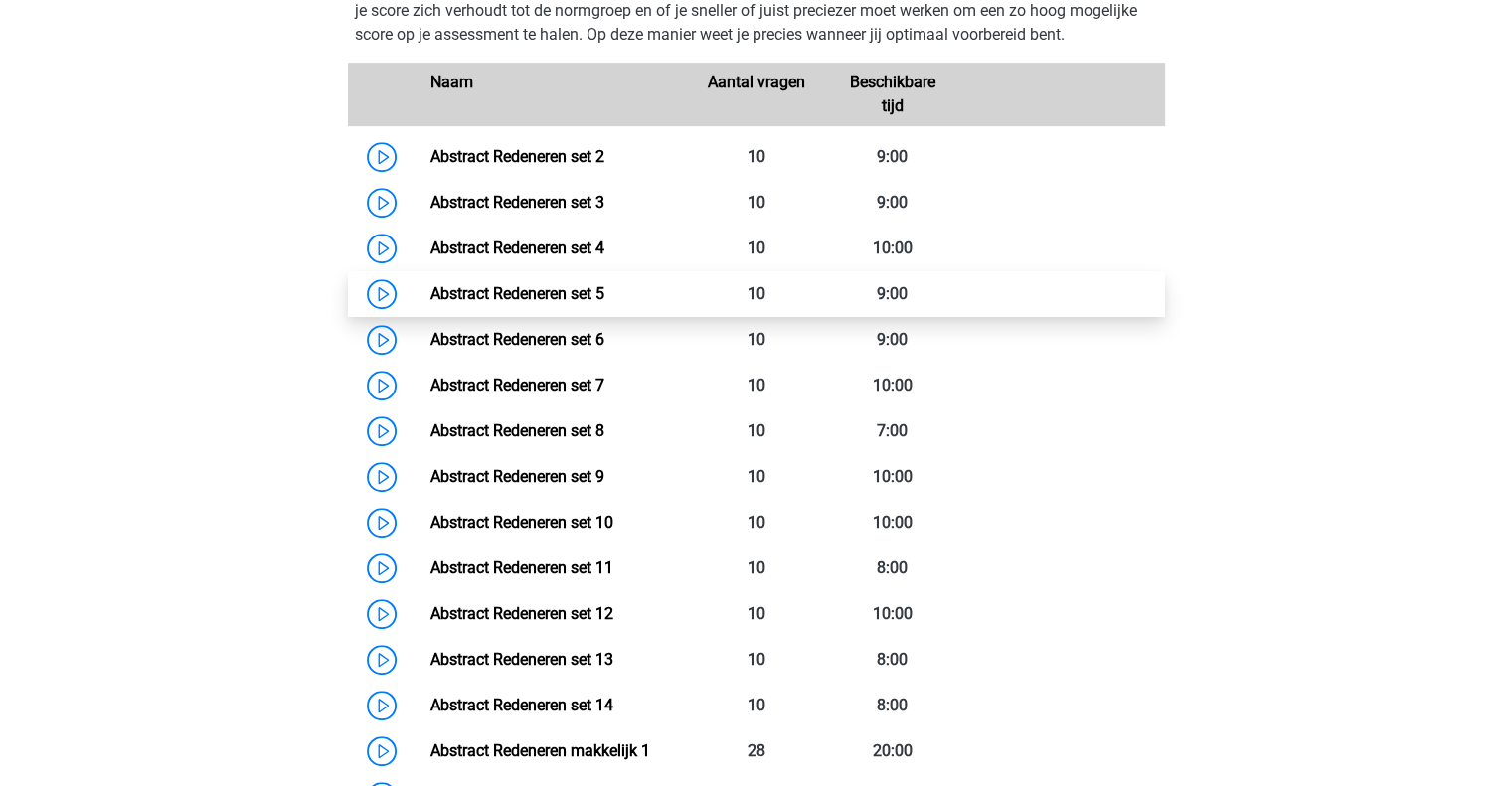 click on "Abstract Redeneren
set 5" at bounding box center [517, 293] 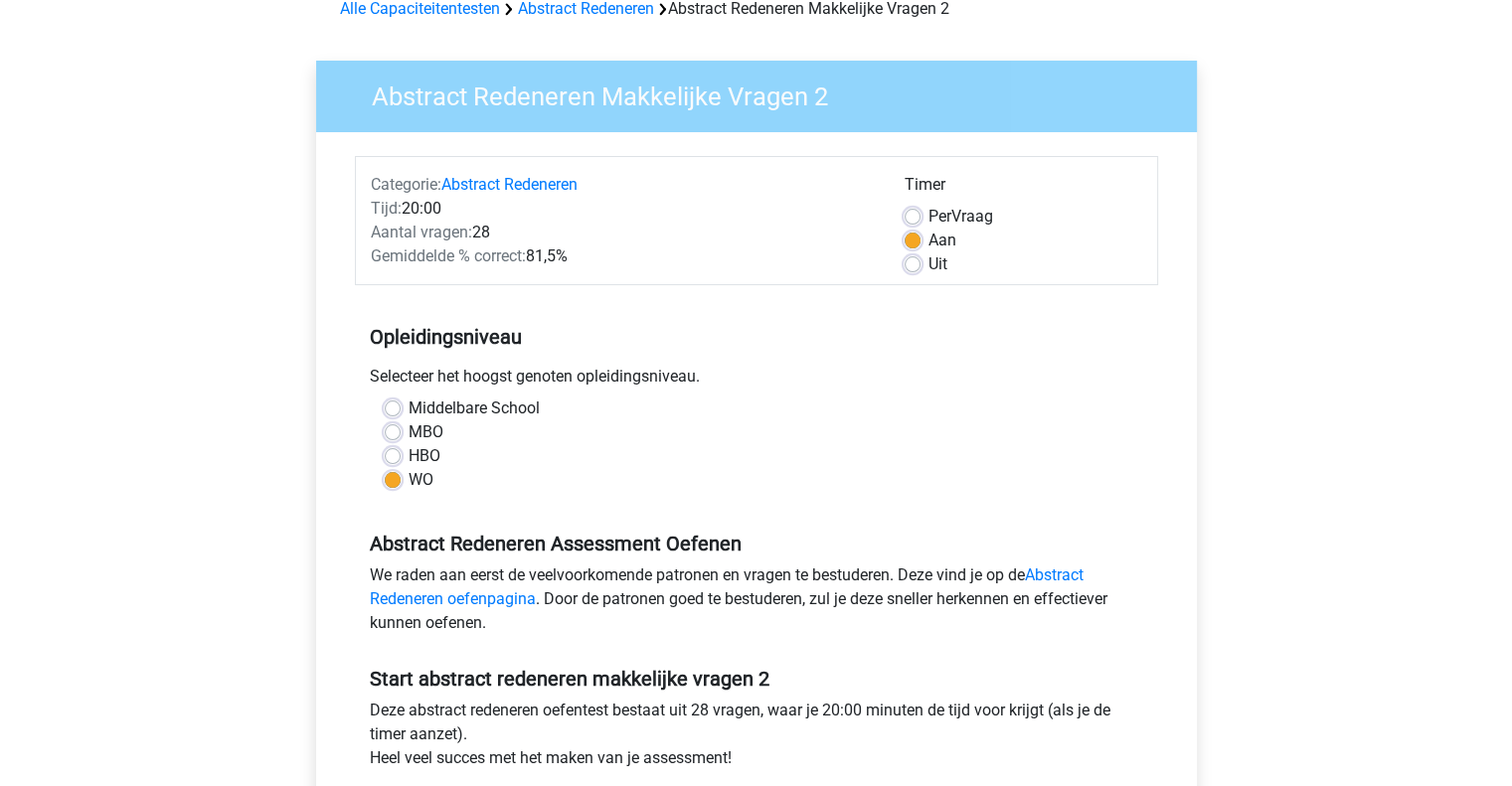 scroll, scrollTop: 101, scrollLeft: 0, axis: vertical 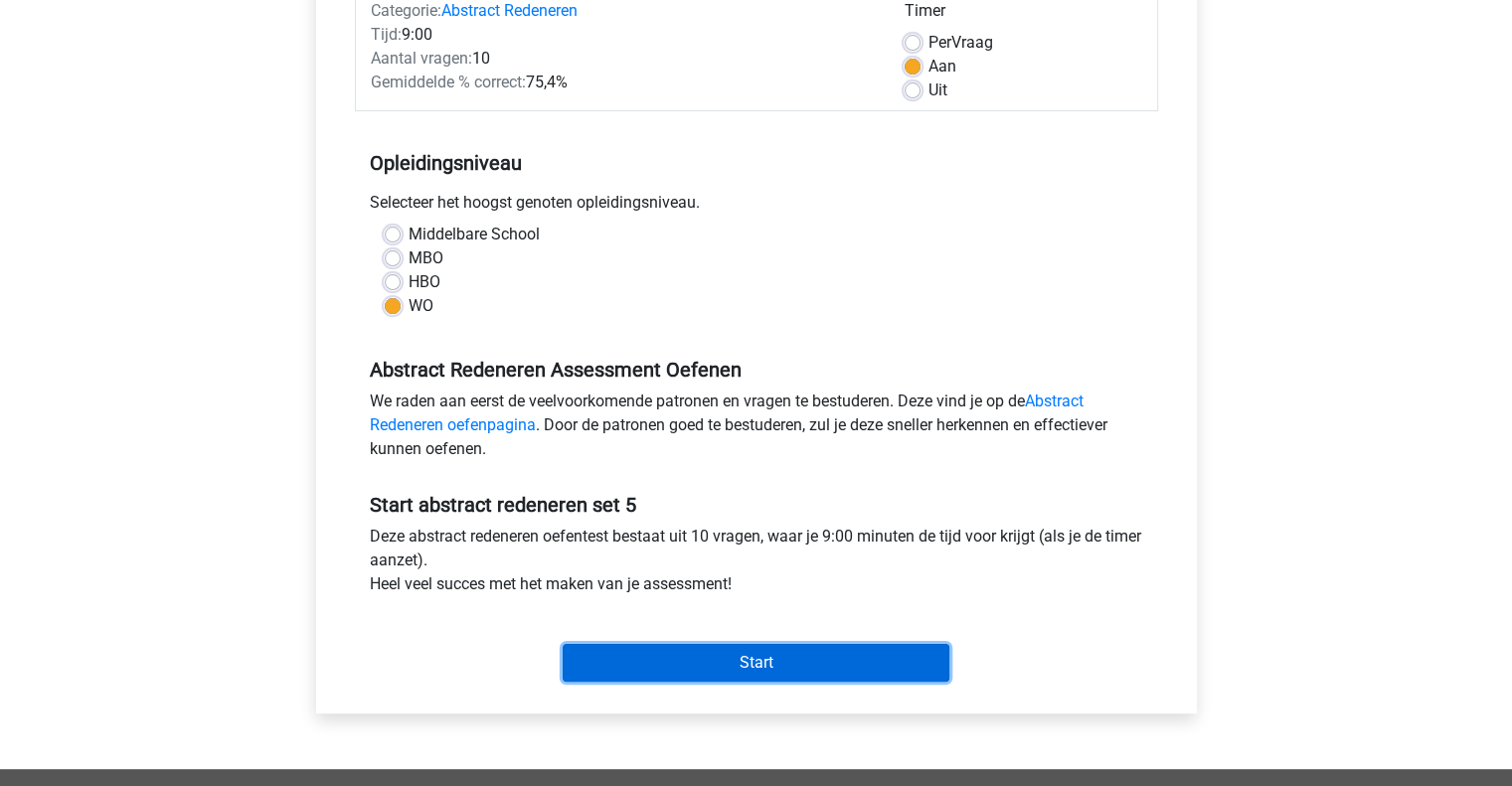 click on "Start" at bounding box center [756, 663] 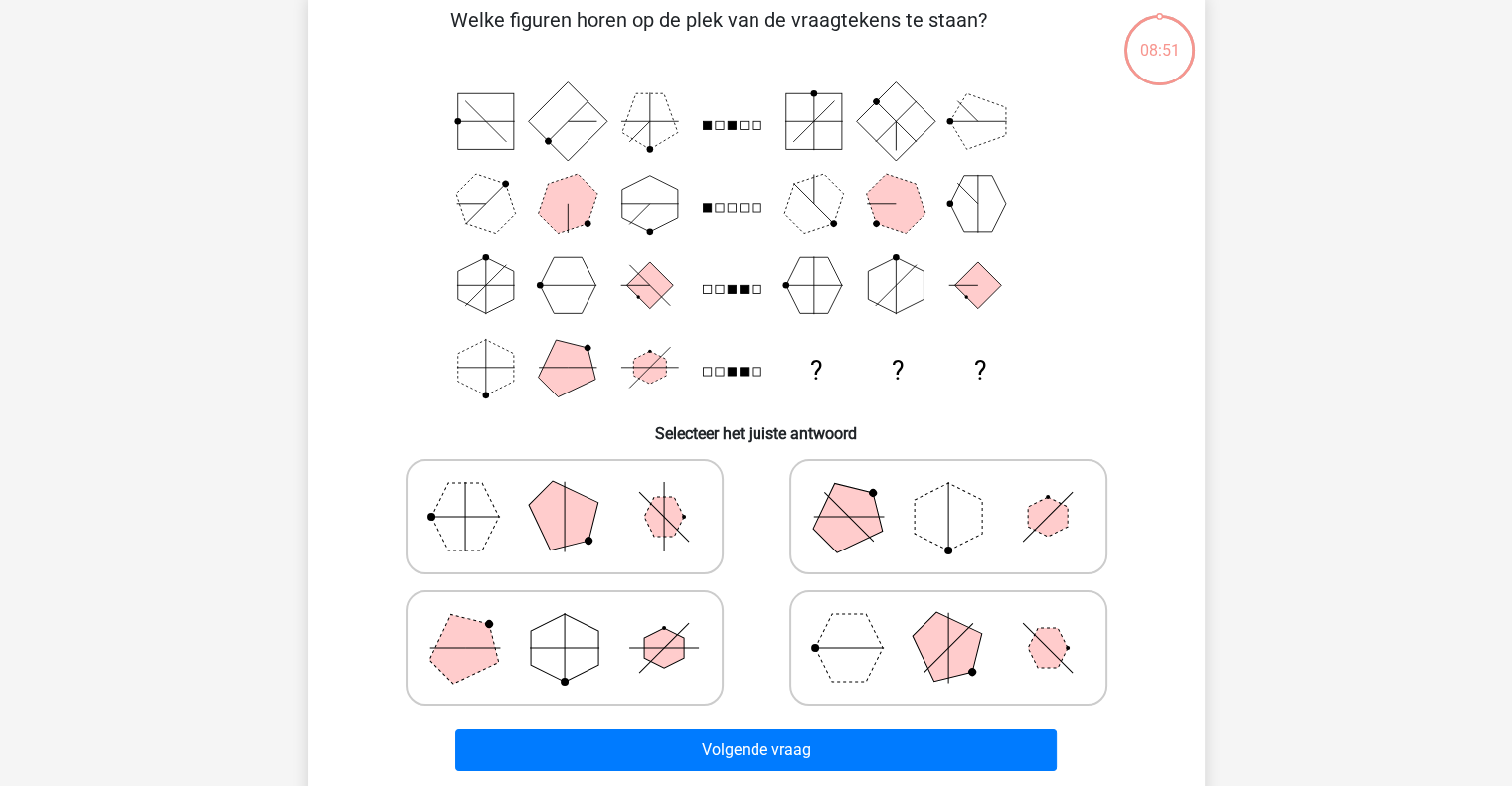 scroll, scrollTop: 113, scrollLeft: 0, axis: vertical 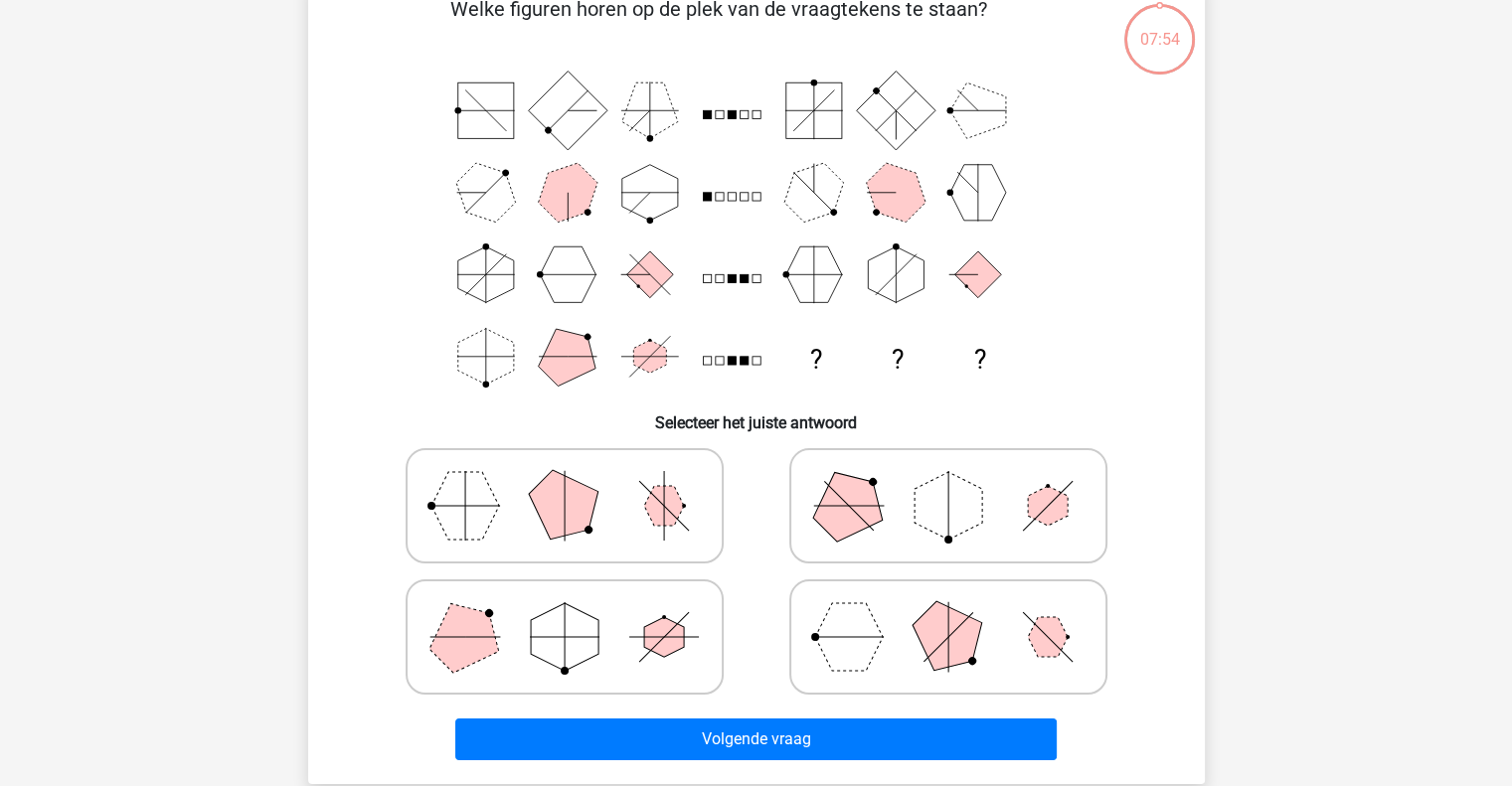 click 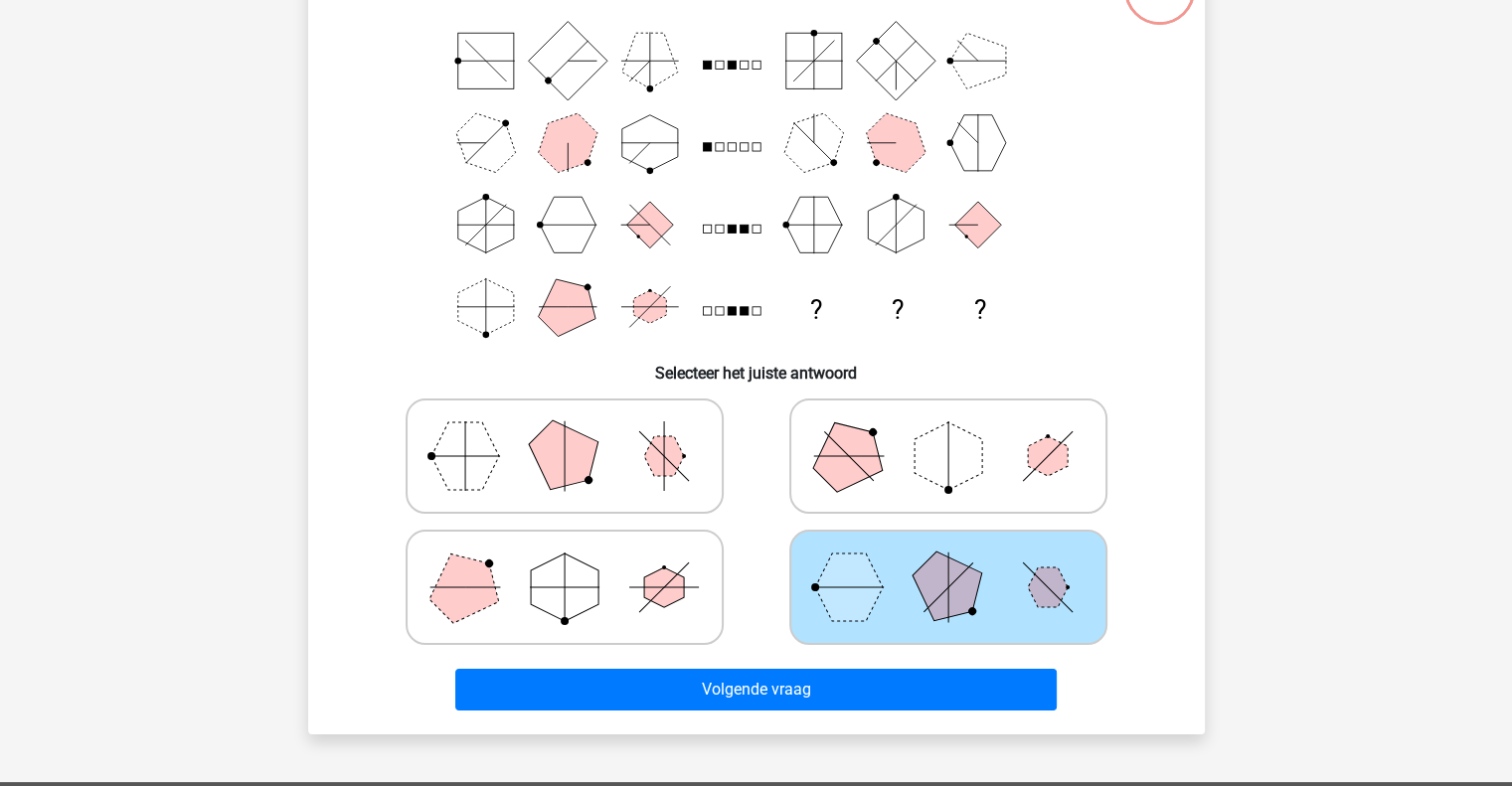 scroll, scrollTop: 165, scrollLeft: 0, axis: vertical 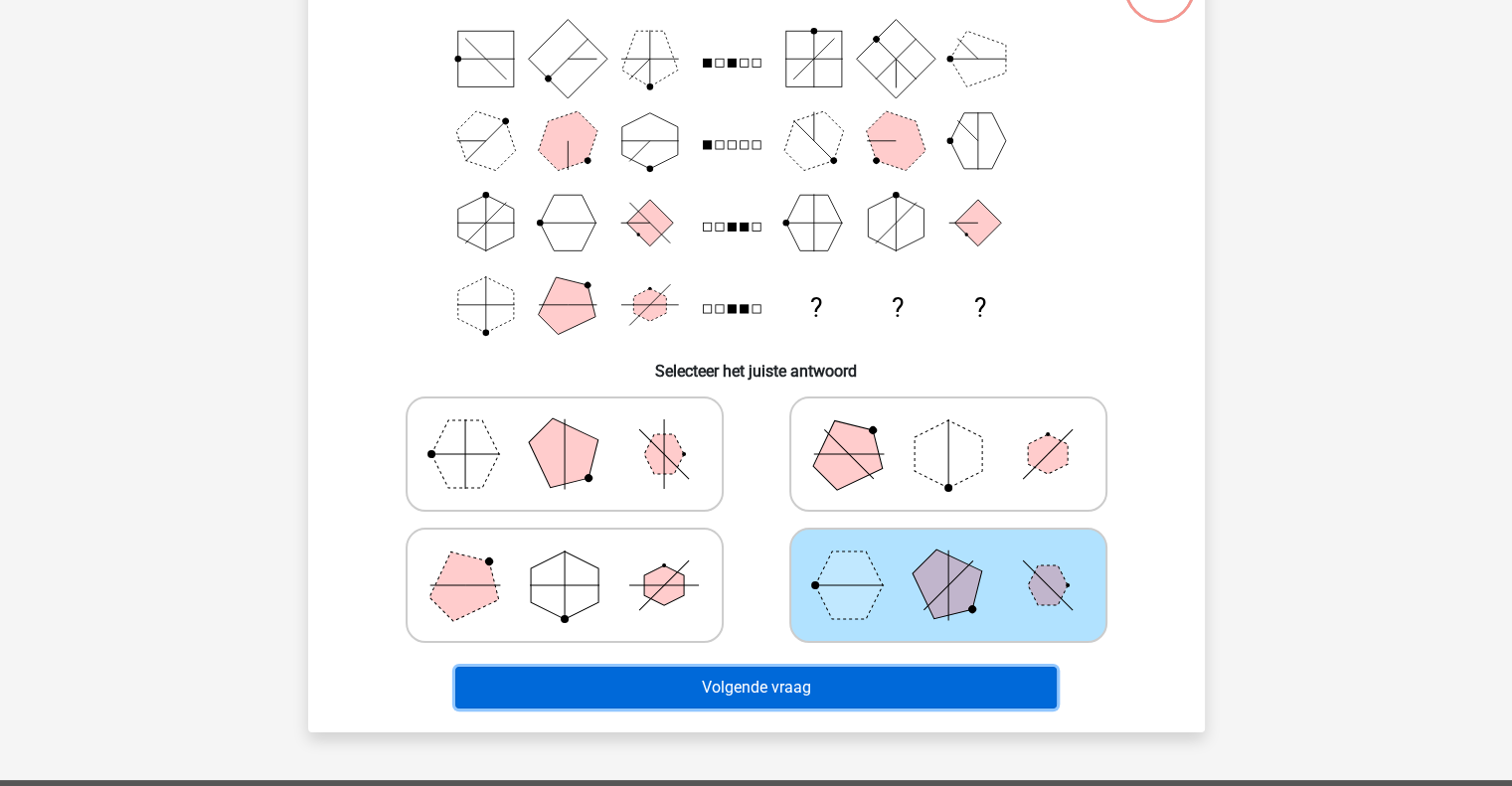 click on "Volgende vraag" at bounding box center (756, 688) 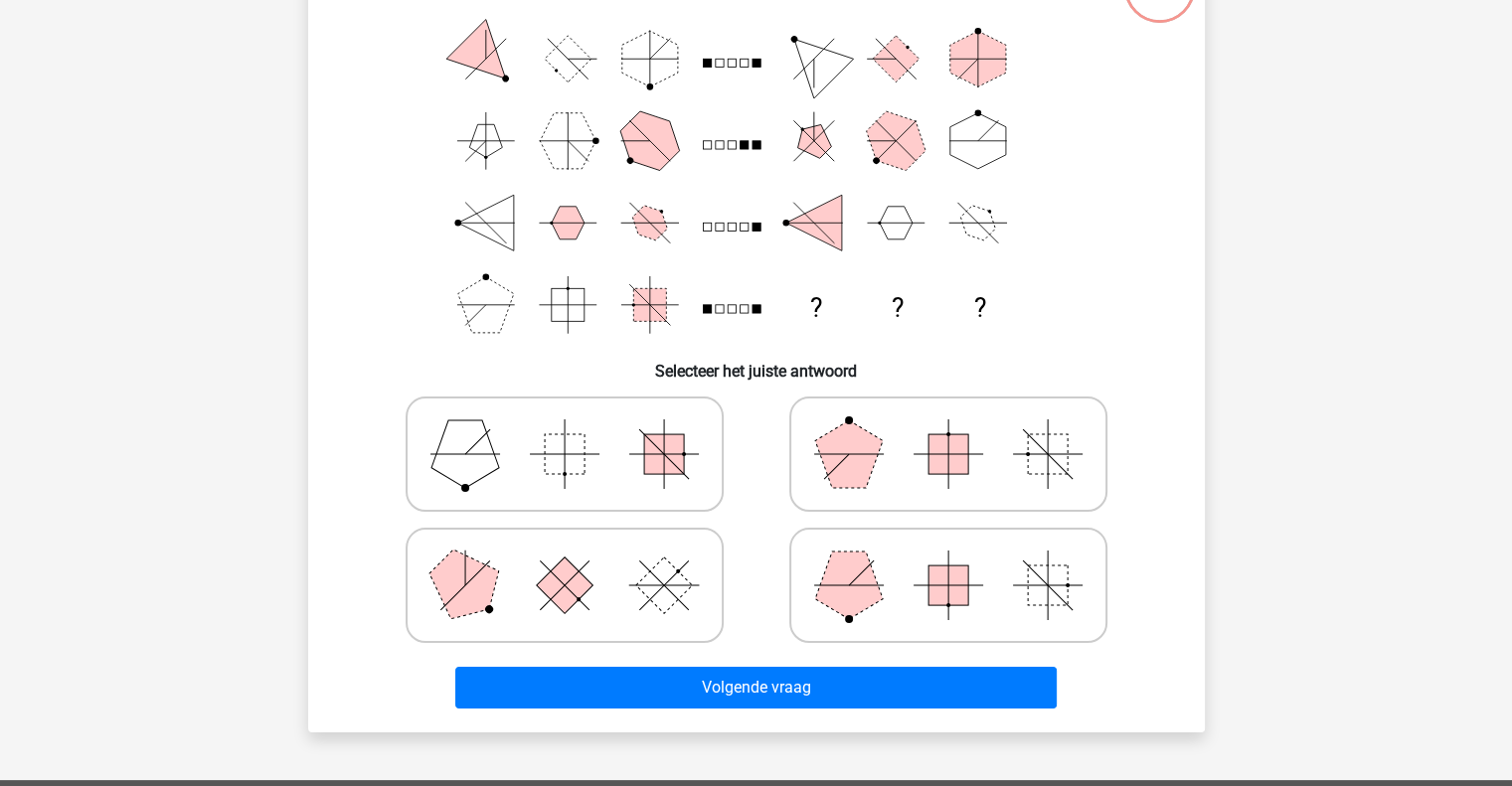 scroll, scrollTop: 91, scrollLeft: 0, axis: vertical 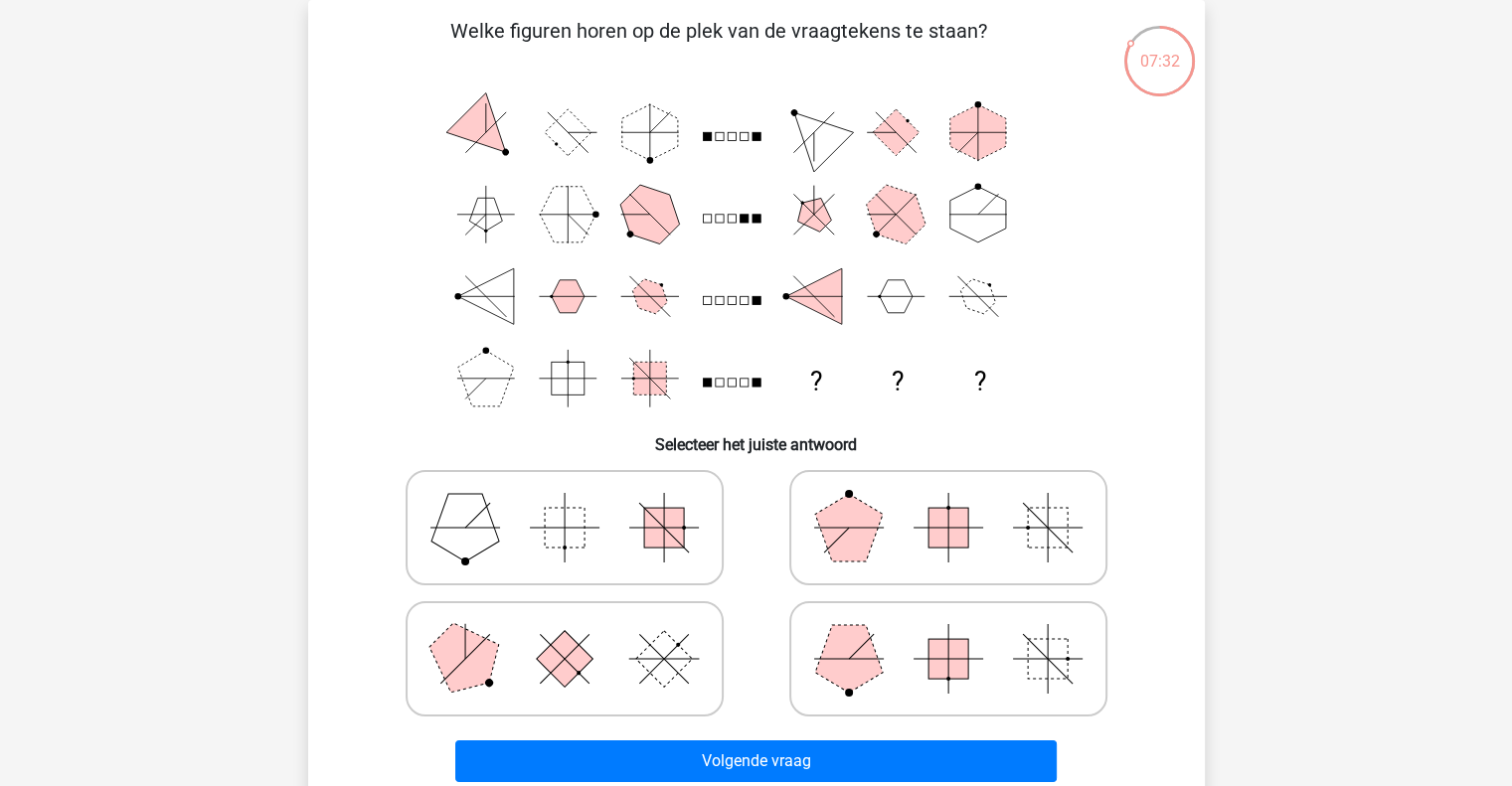 click 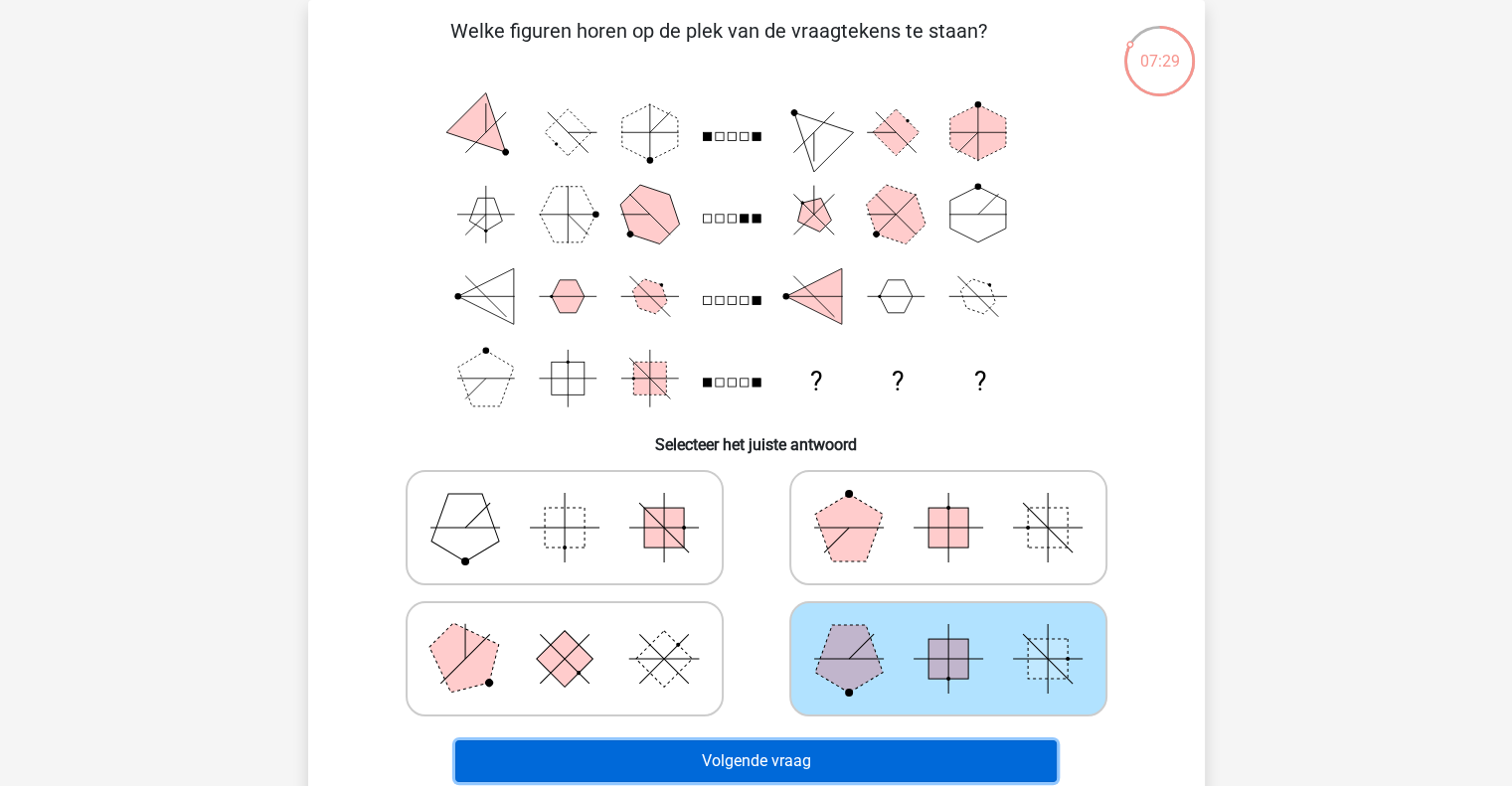 click on "Volgende vraag" at bounding box center [756, 761] 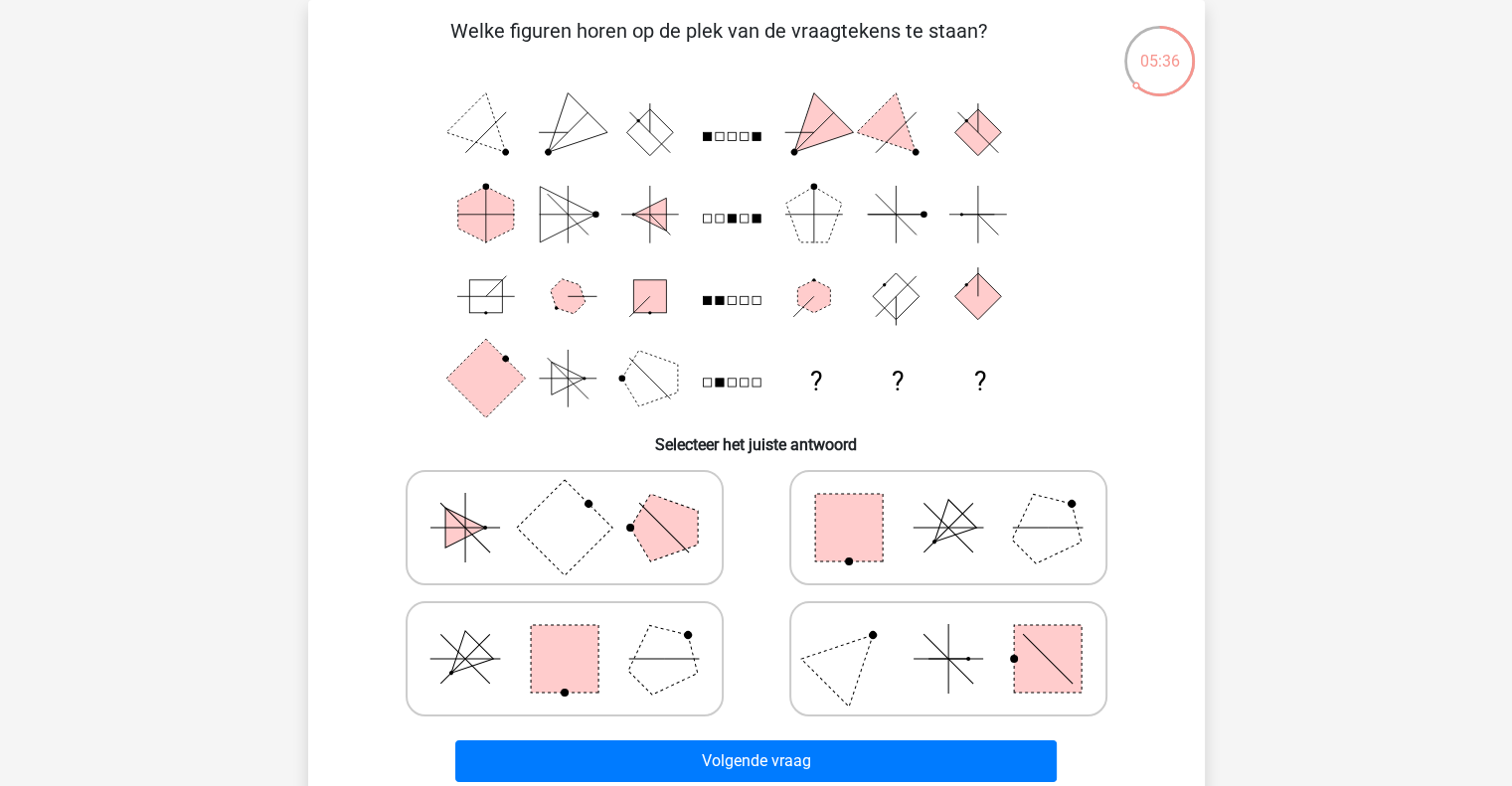 click 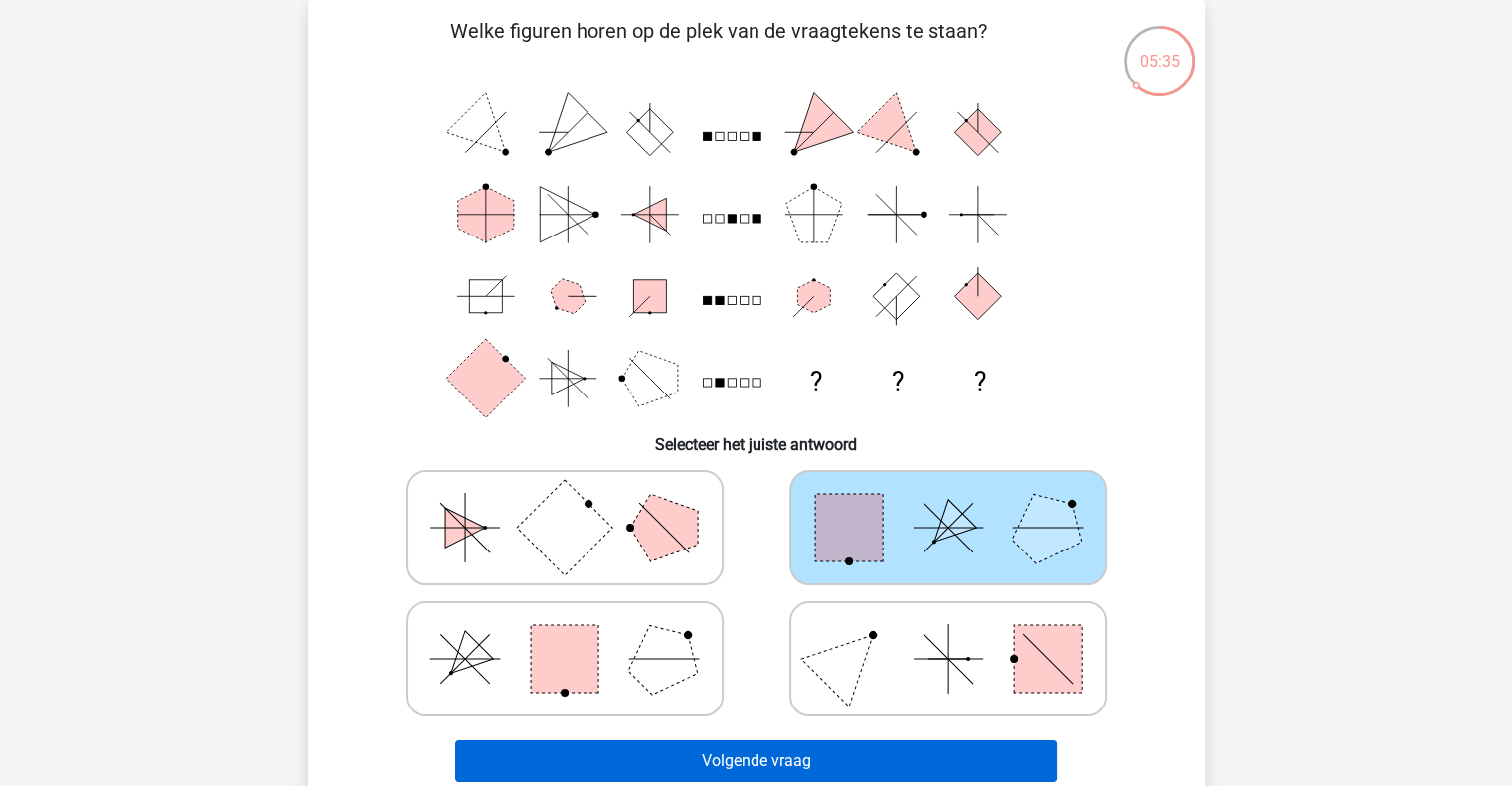 click on "Volgende vraag" at bounding box center [756, 761] 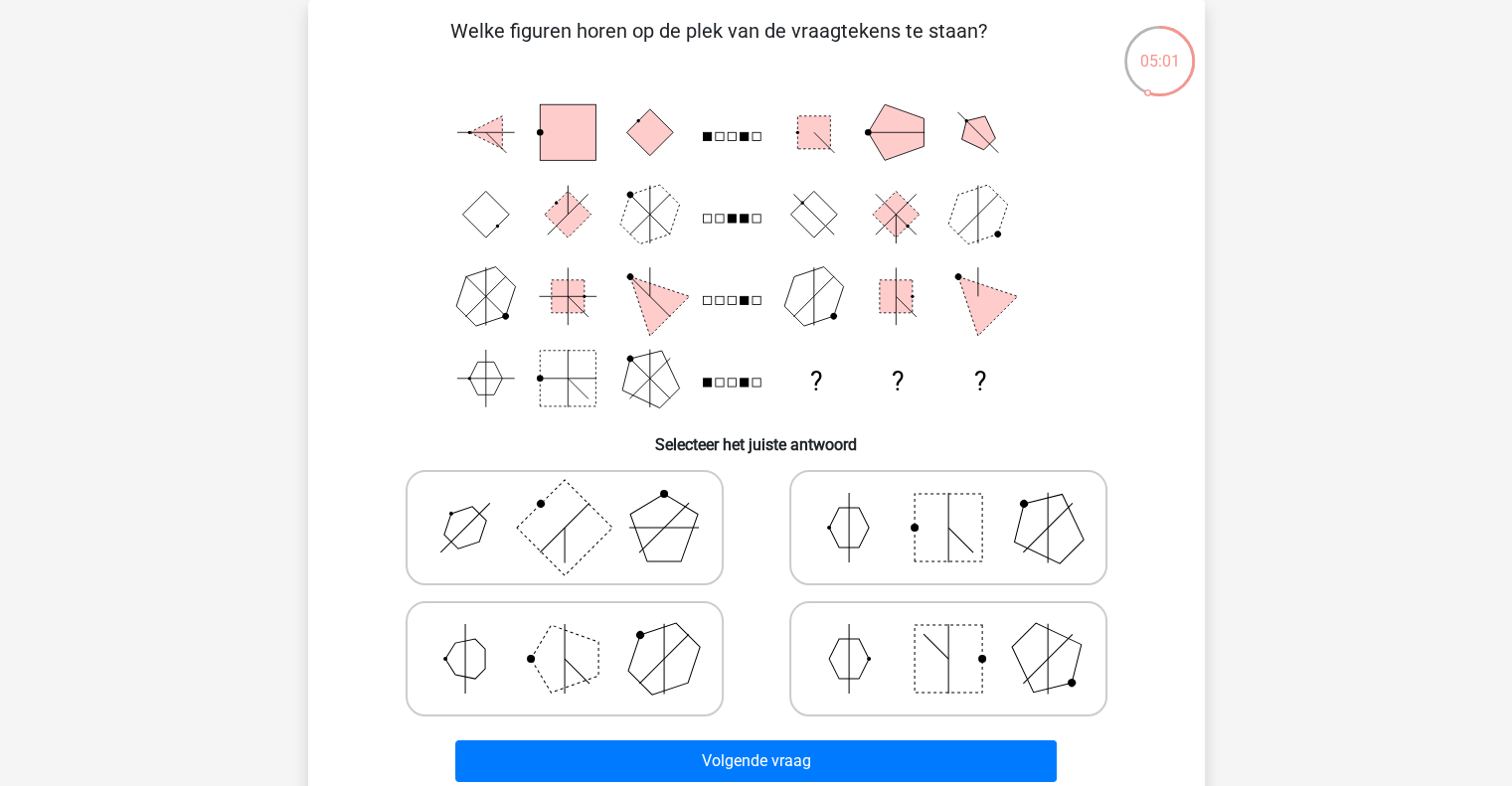 click 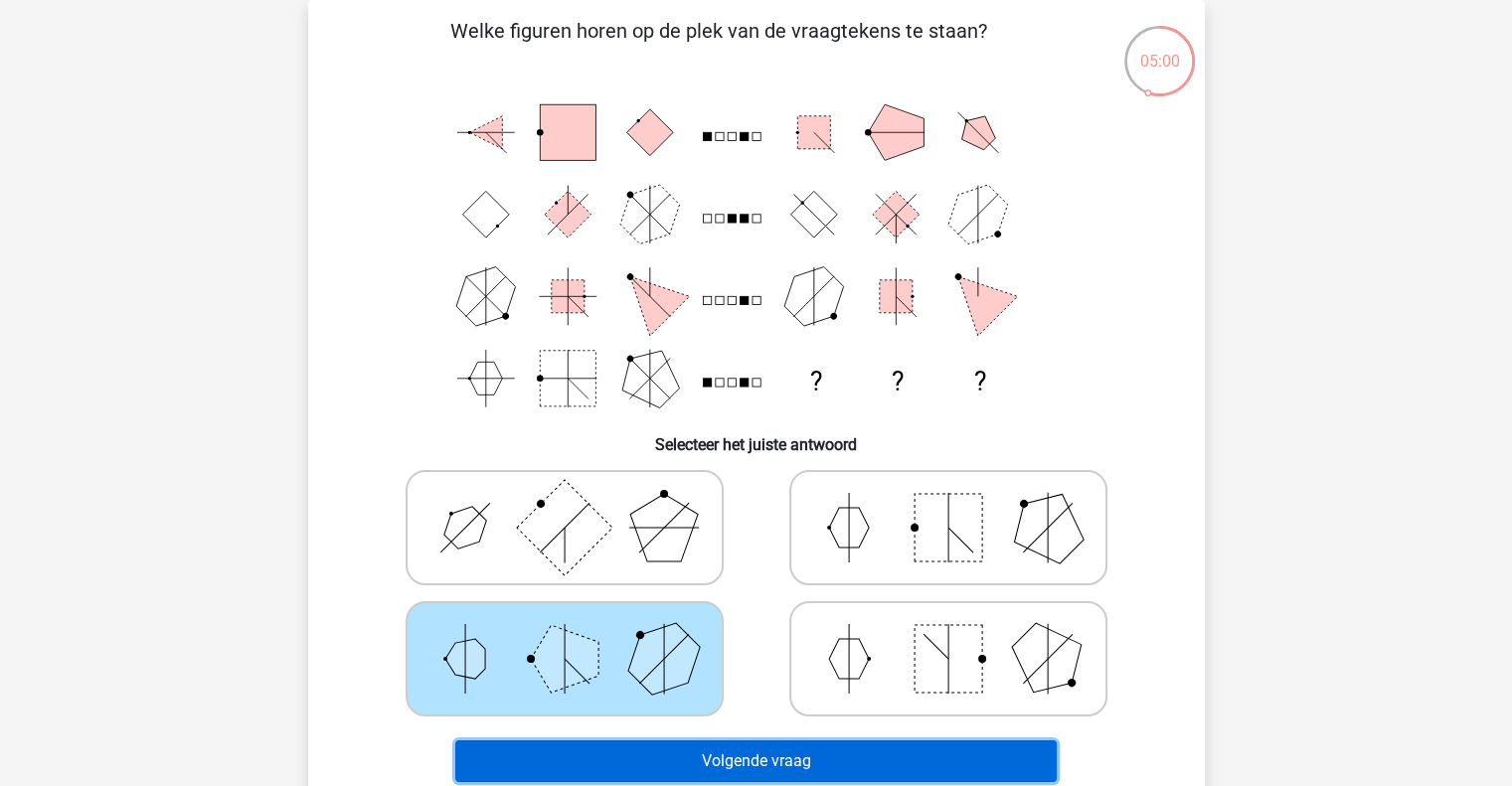 click on "Volgende vraag" at bounding box center (756, 761) 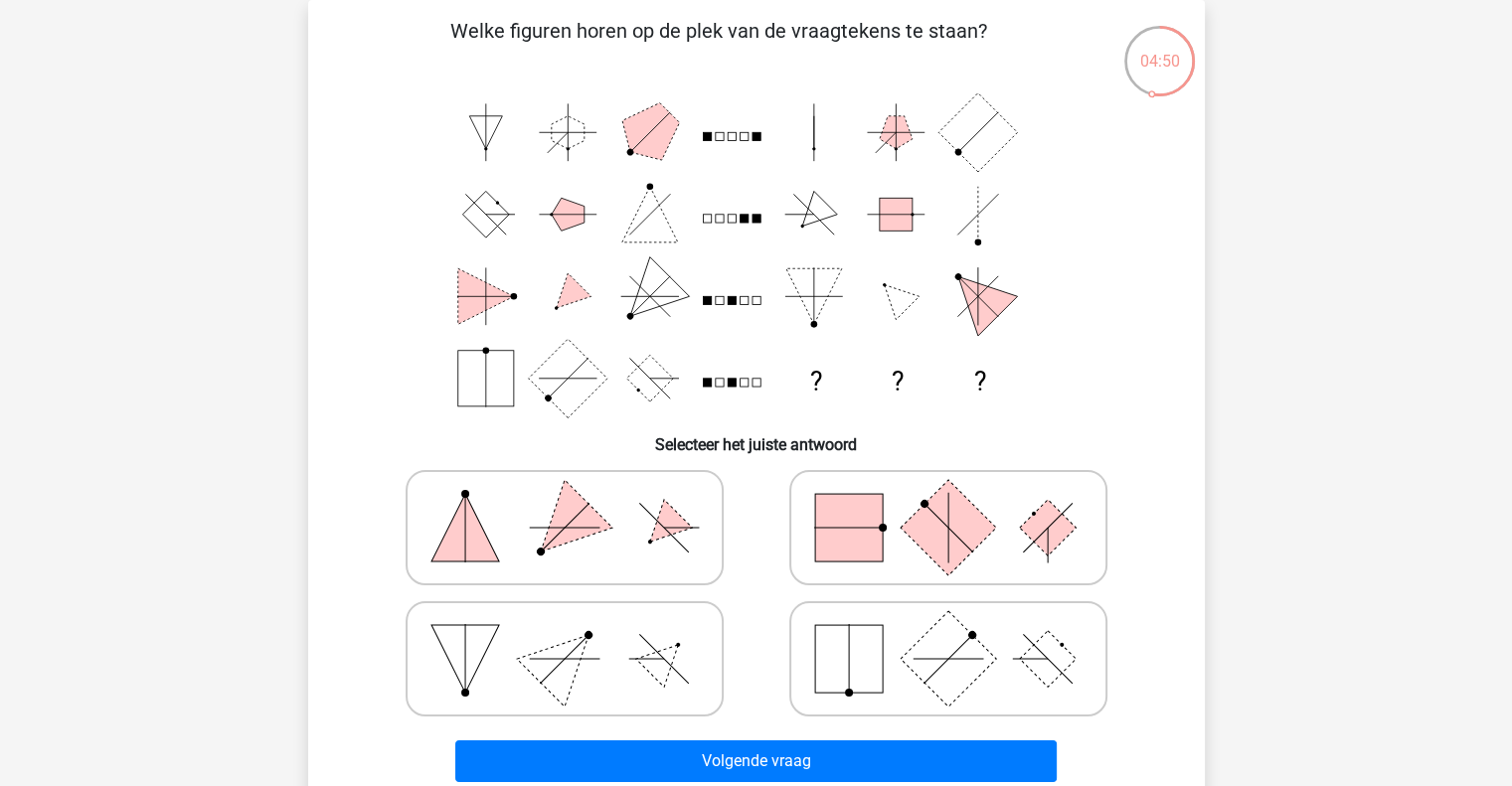 click 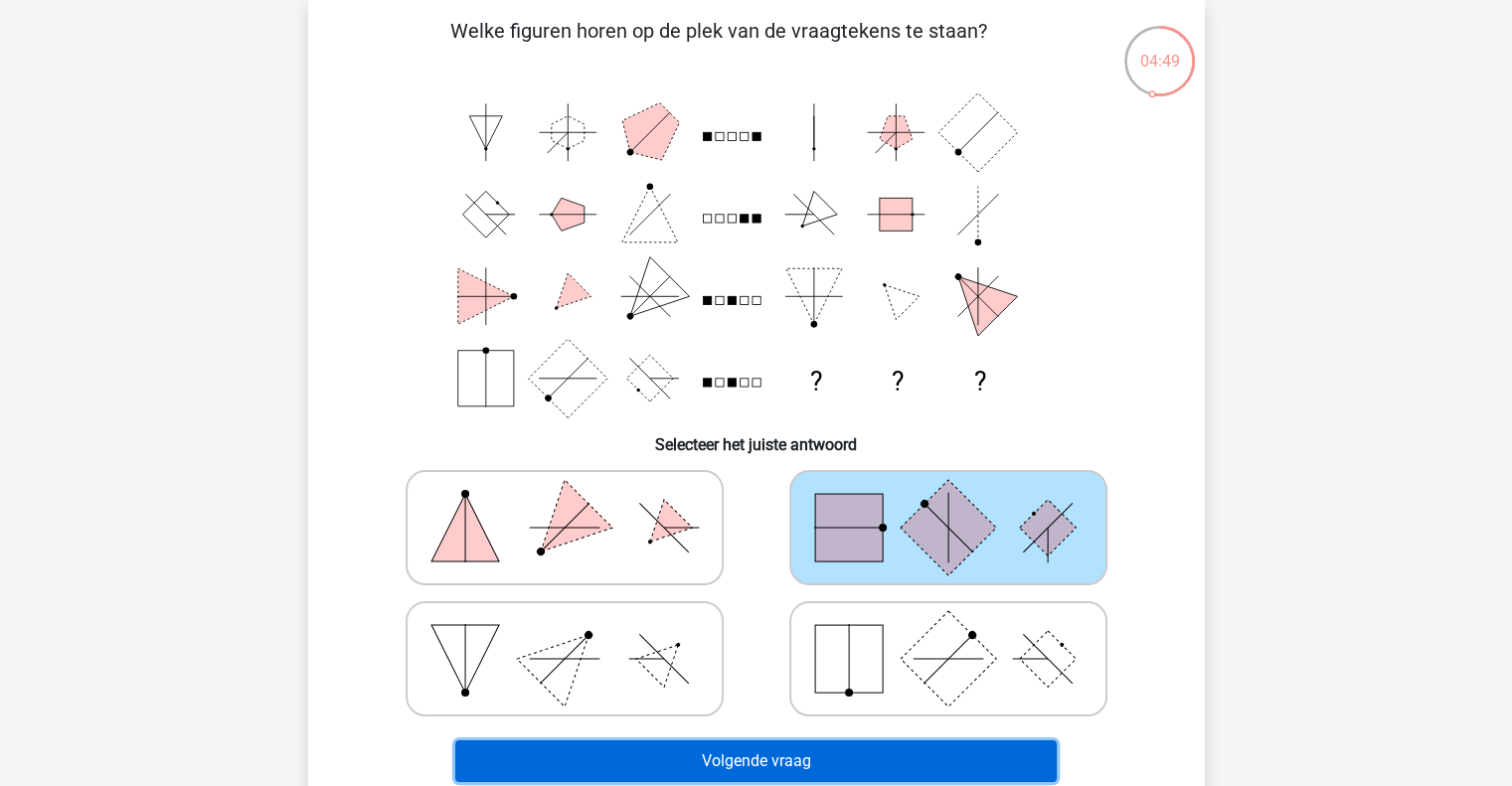 click on "Volgende vraag" at bounding box center (756, 761) 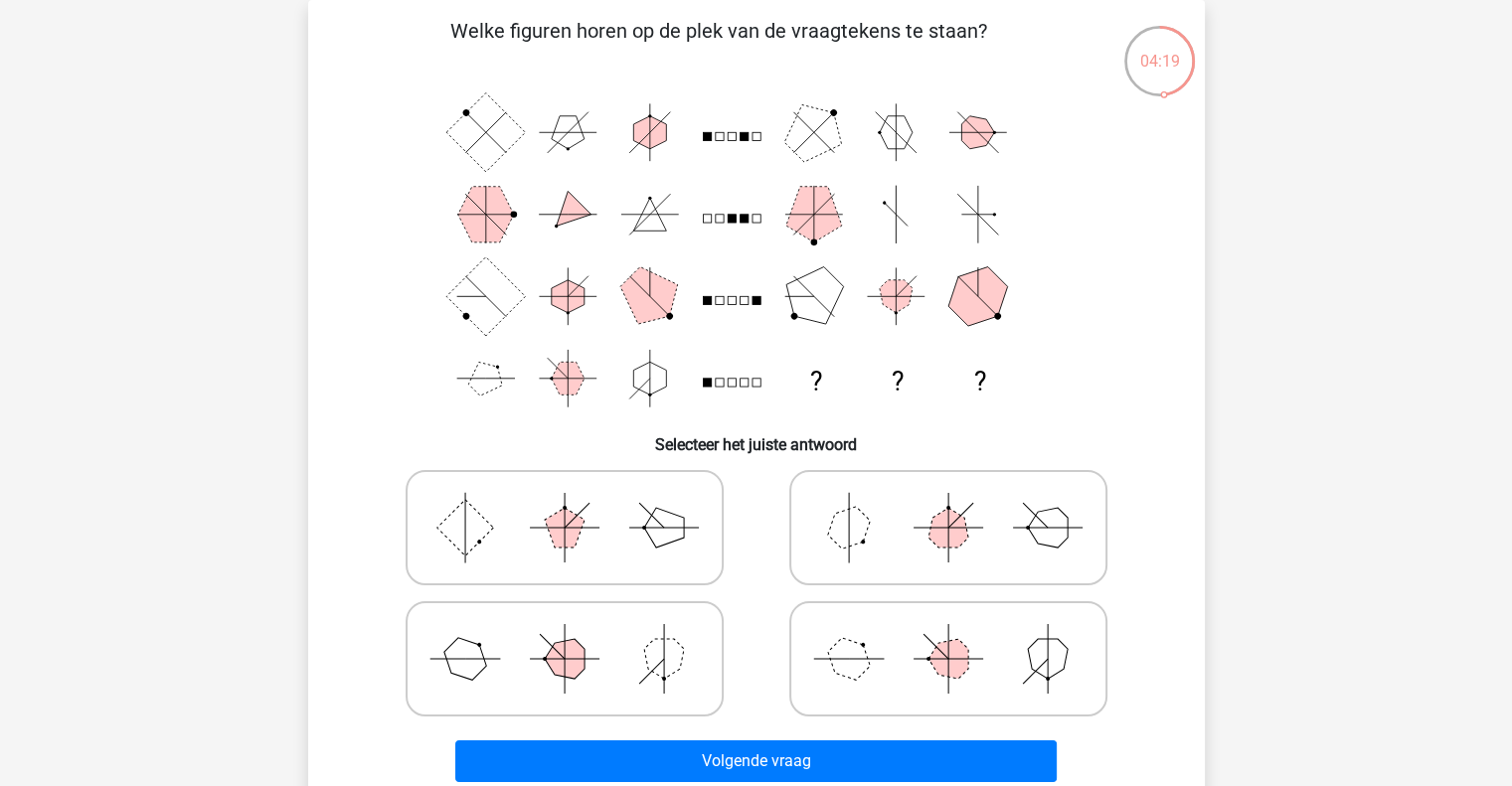 click on "Selecteer het juiste antwoord" at bounding box center (756, 436) 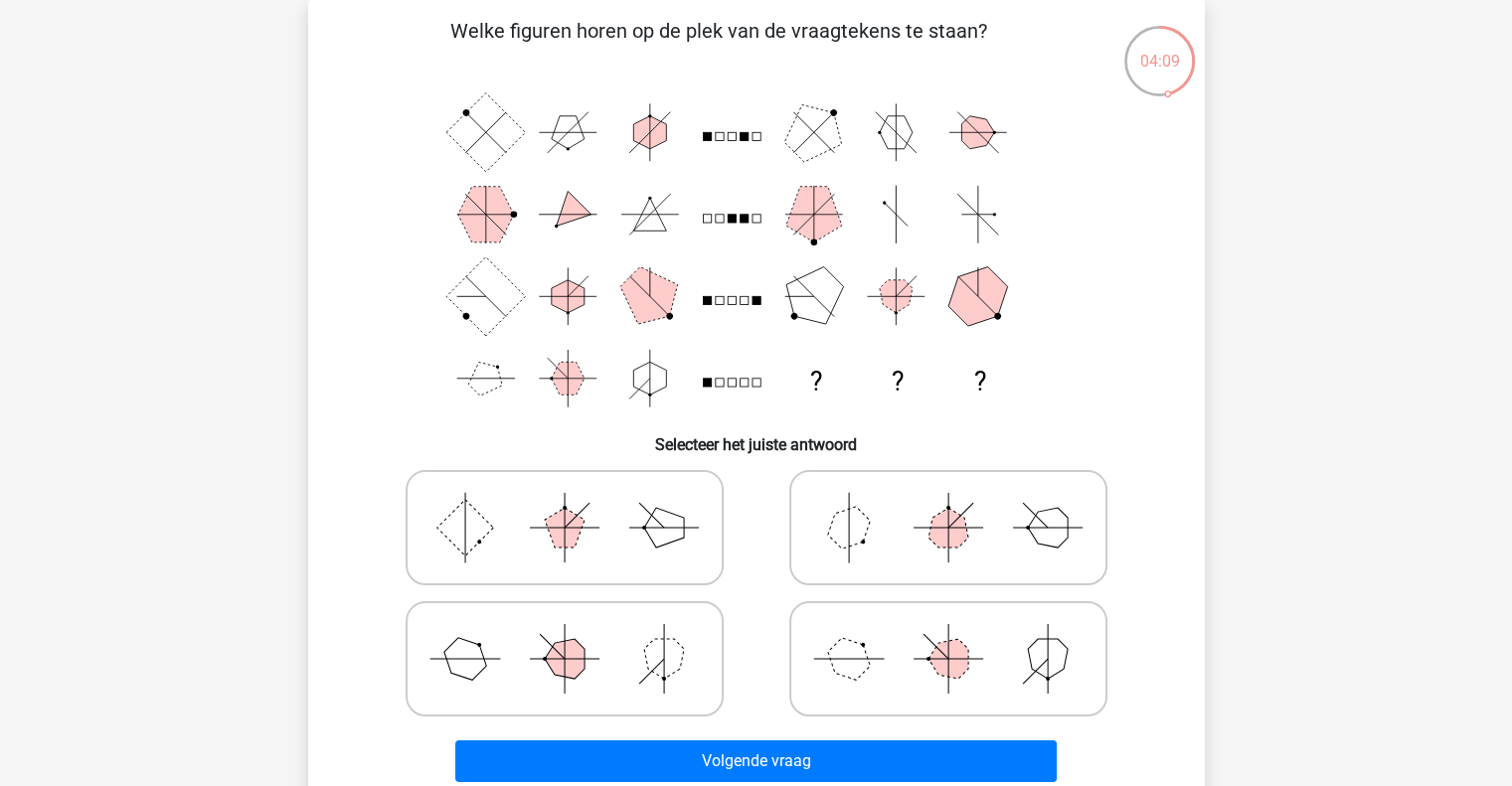 click 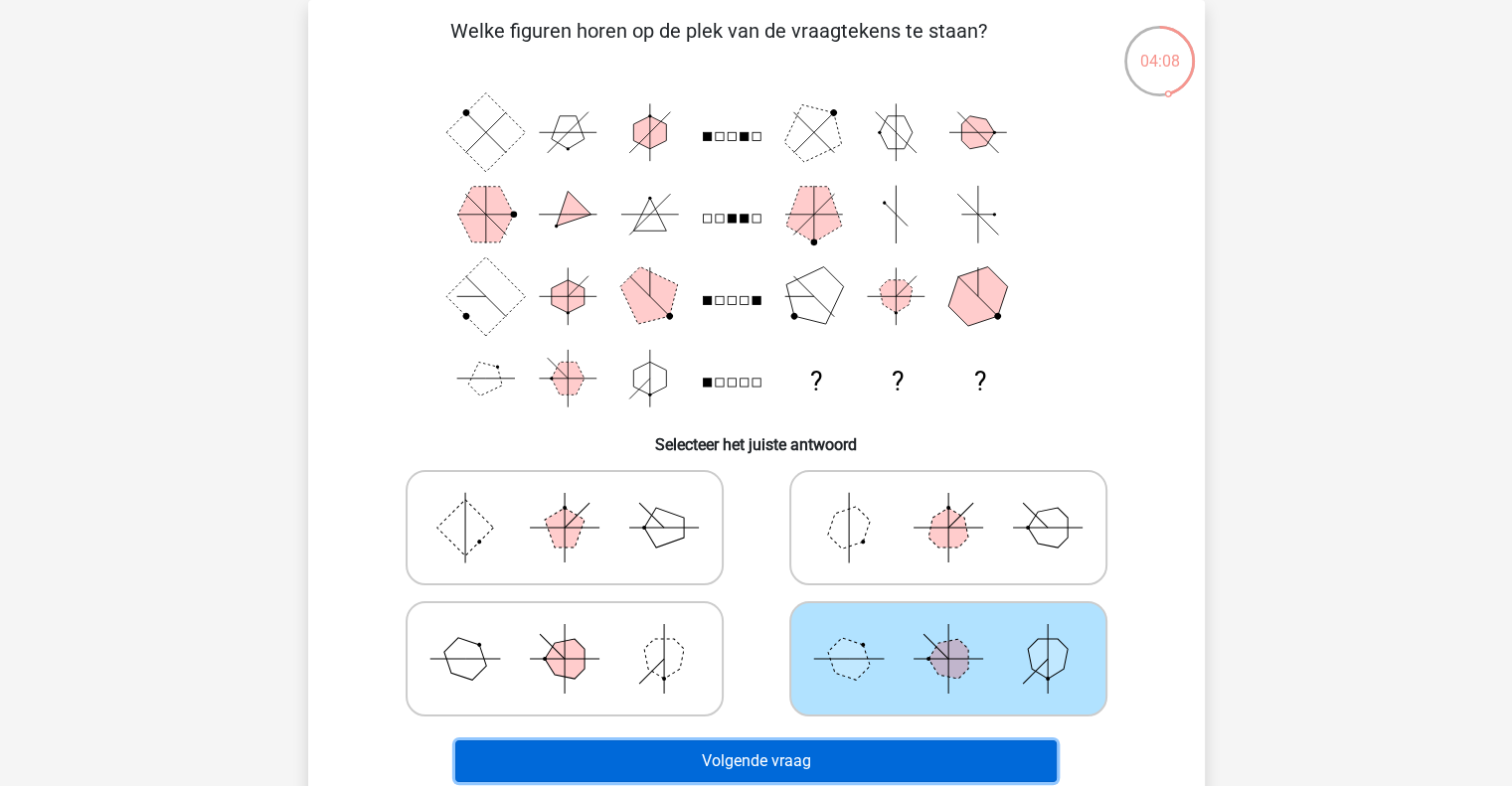 click on "Volgende vraag" at bounding box center [756, 761] 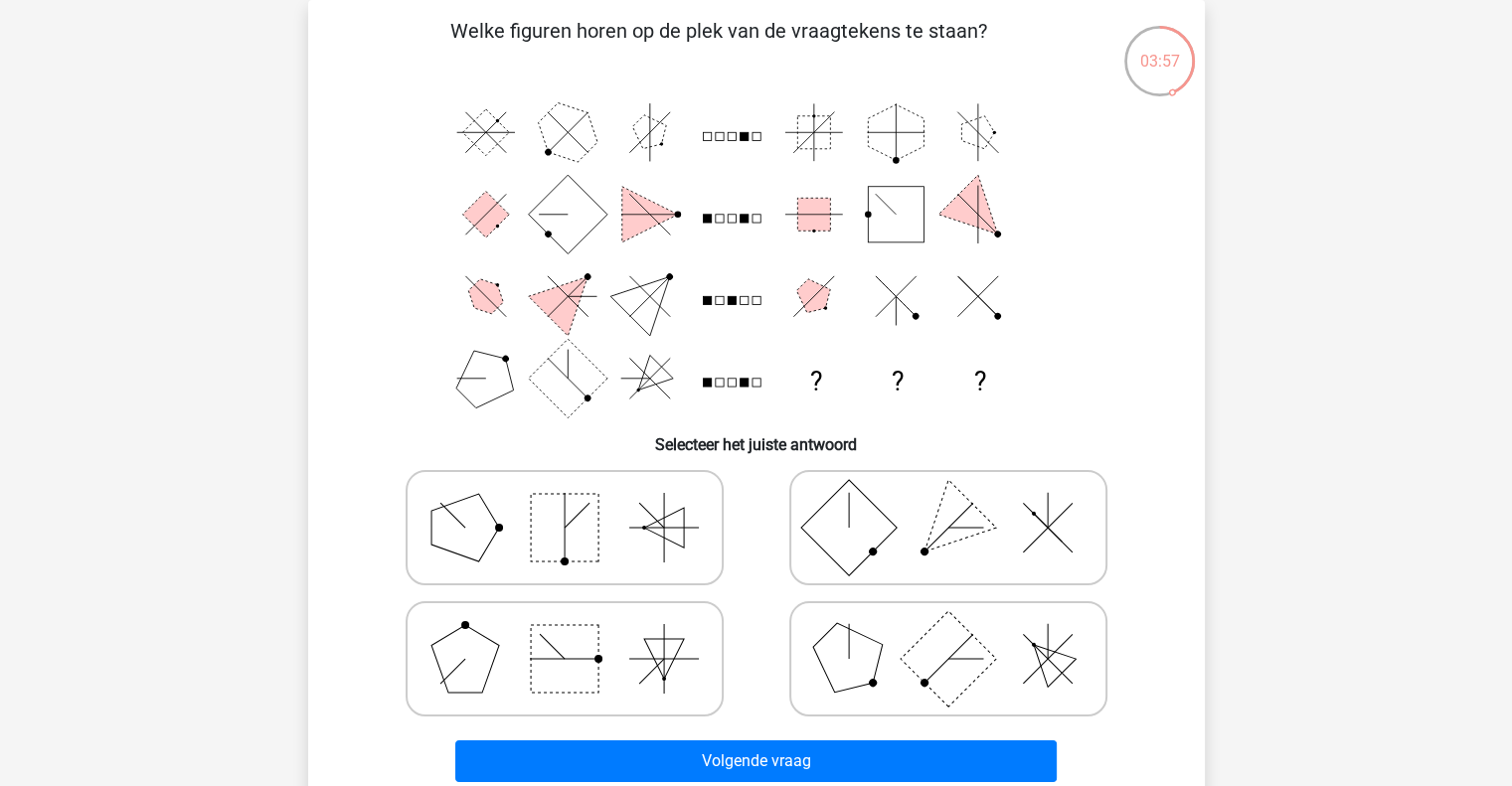 click 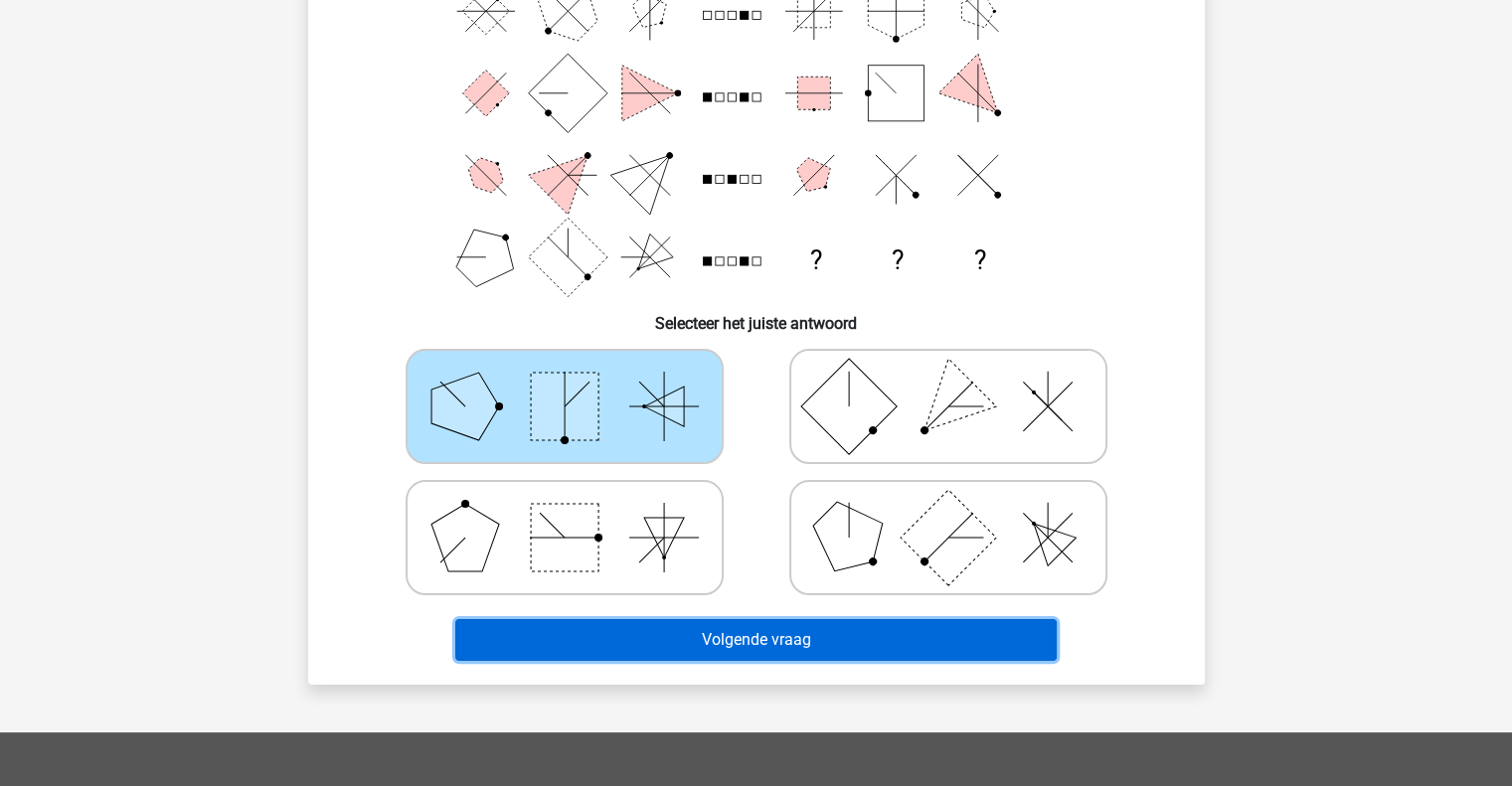 click on "Volgende vraag" at bounding box center [756, 640] 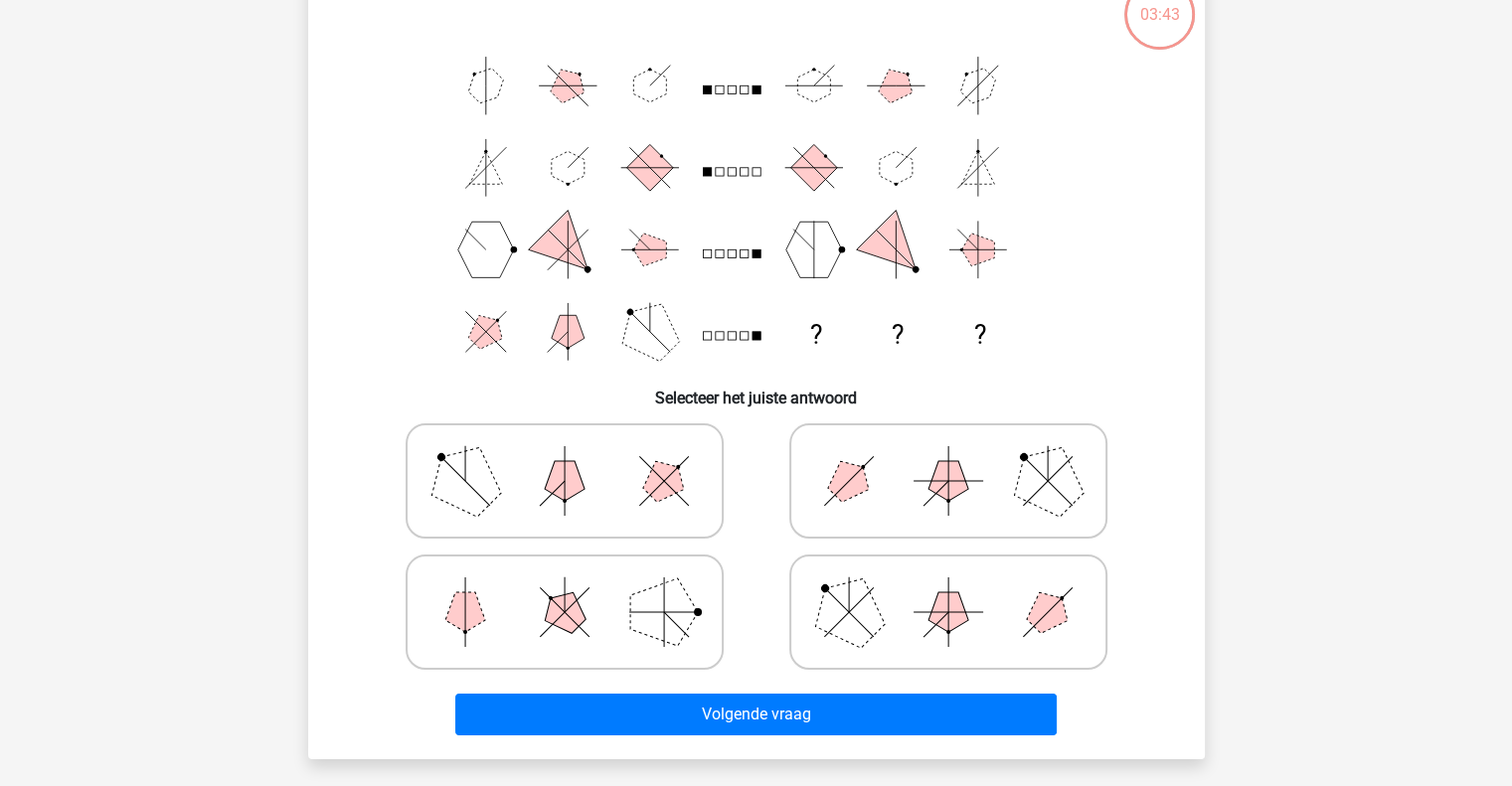 scroll, scrollTop: 91, scrollLeft: 0, axis: vertical 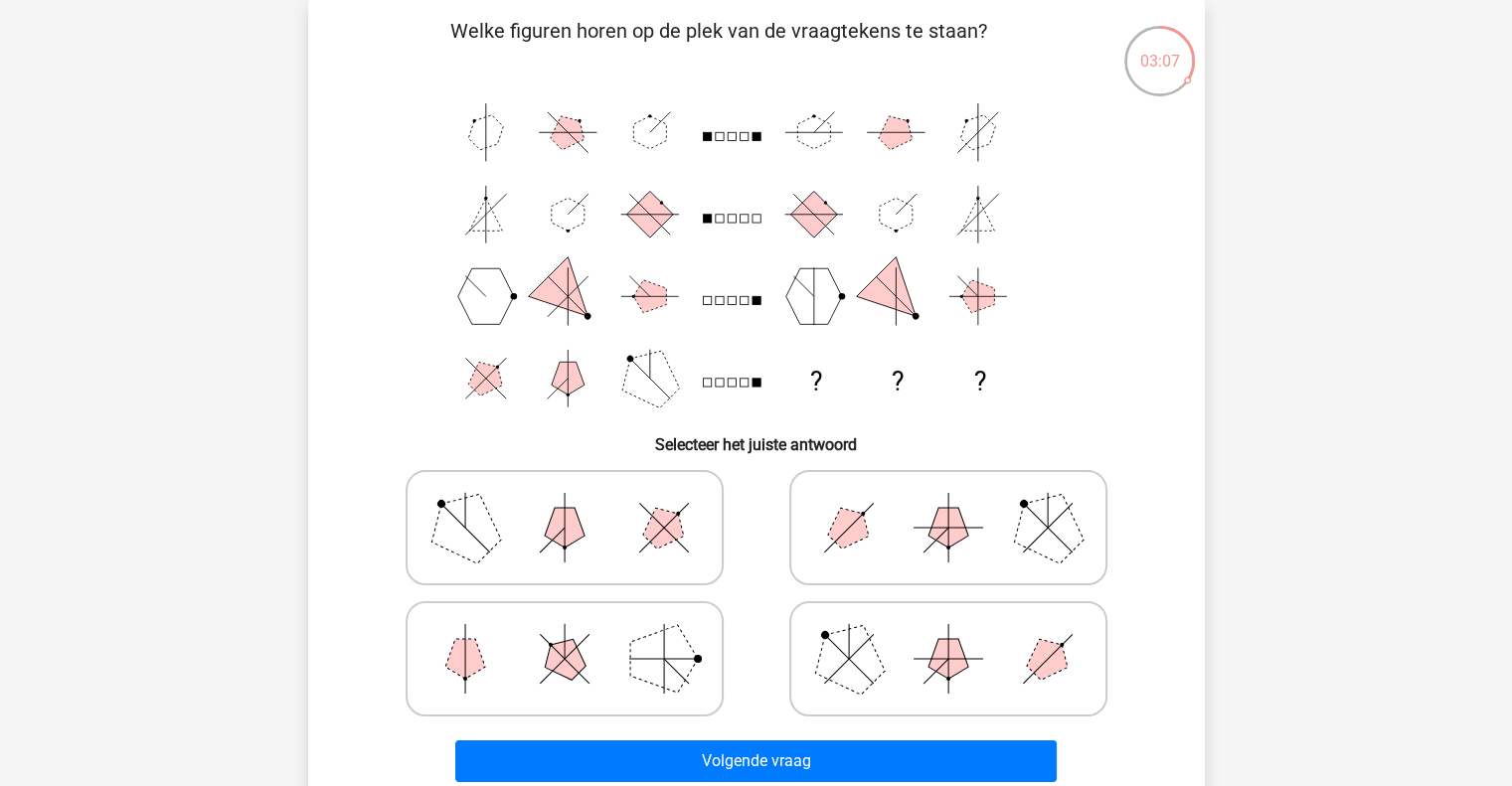 click 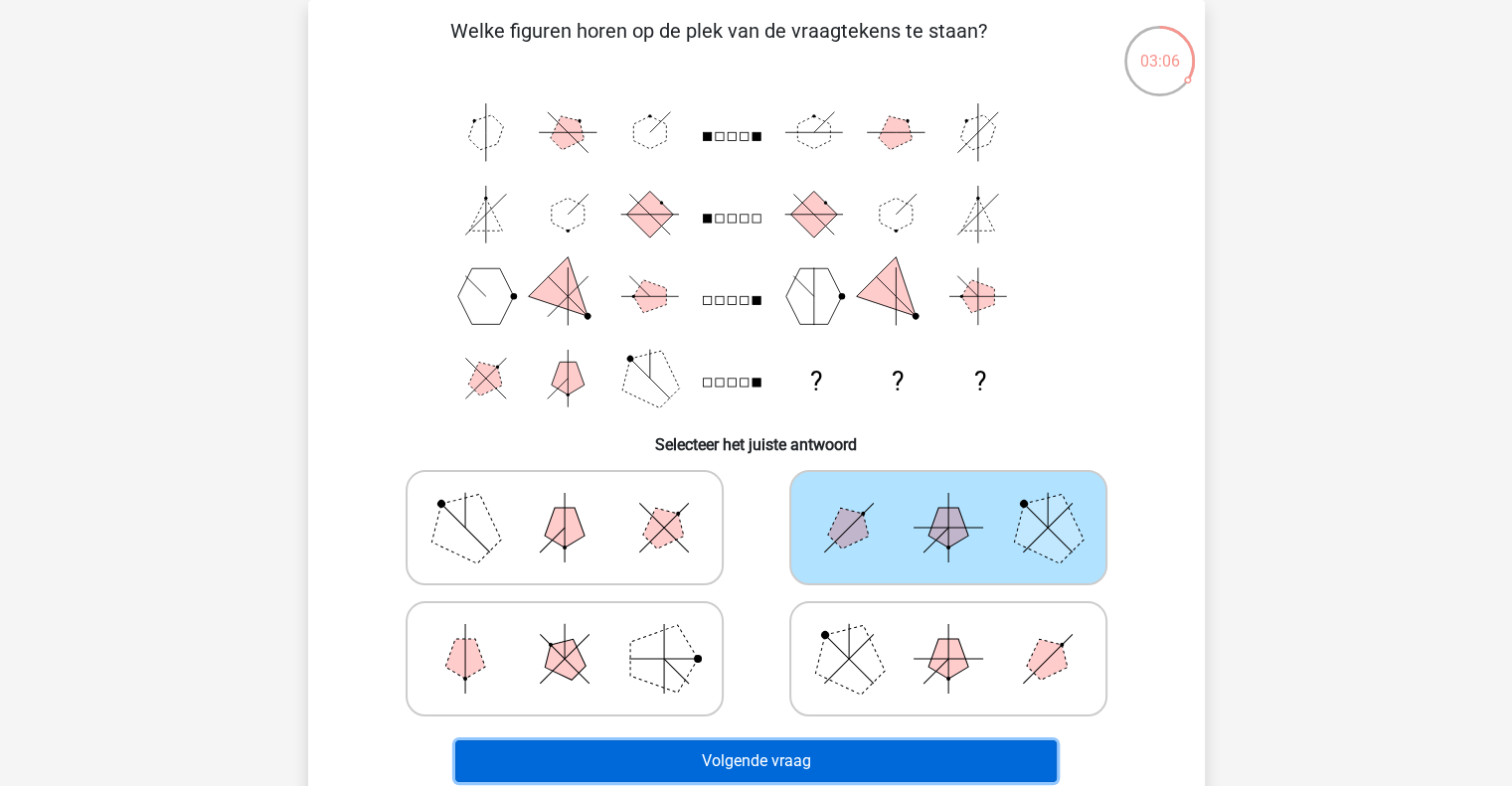 click on "Volgende vraag" 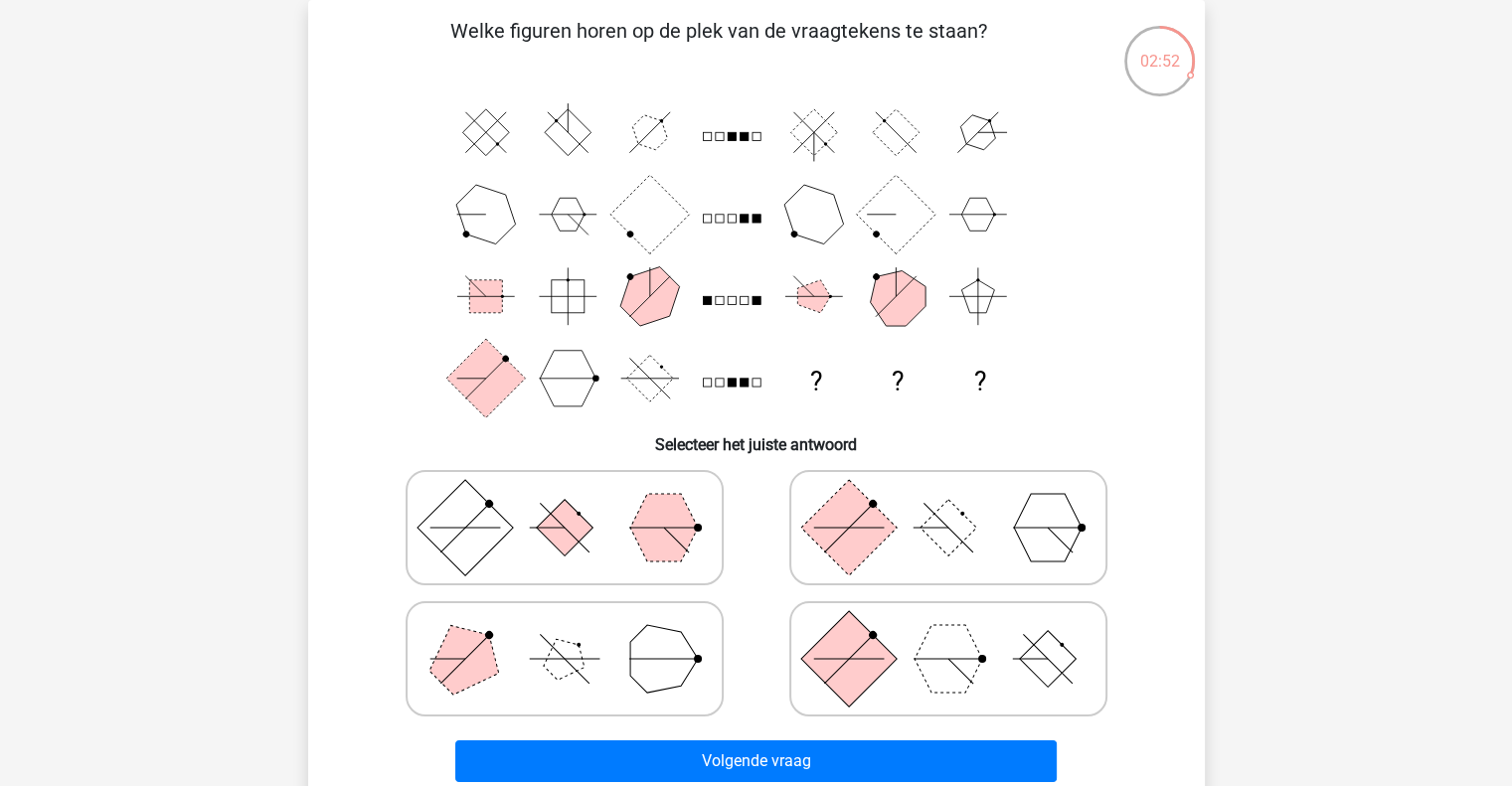 click 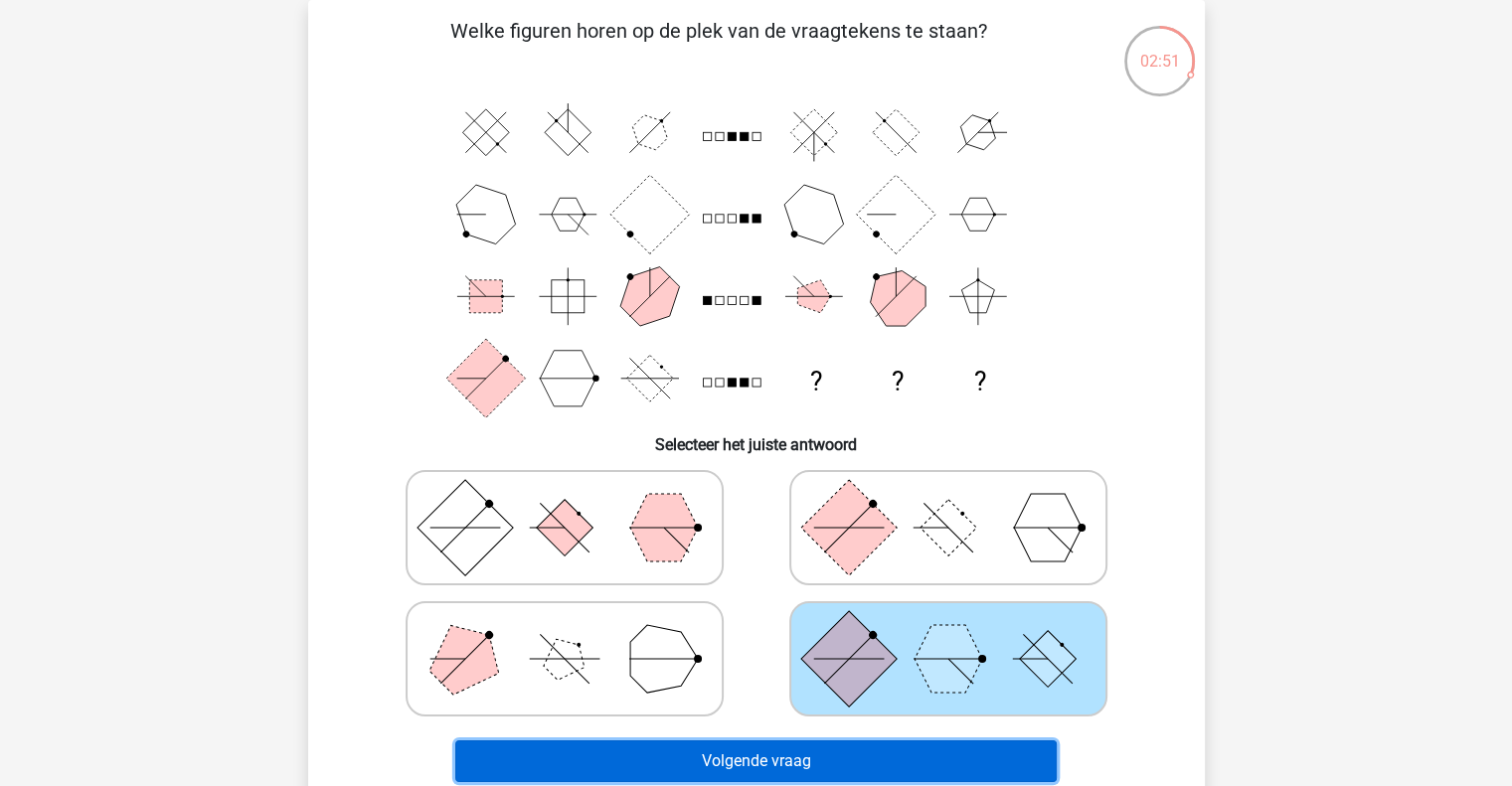 click on "Volgende vraag" 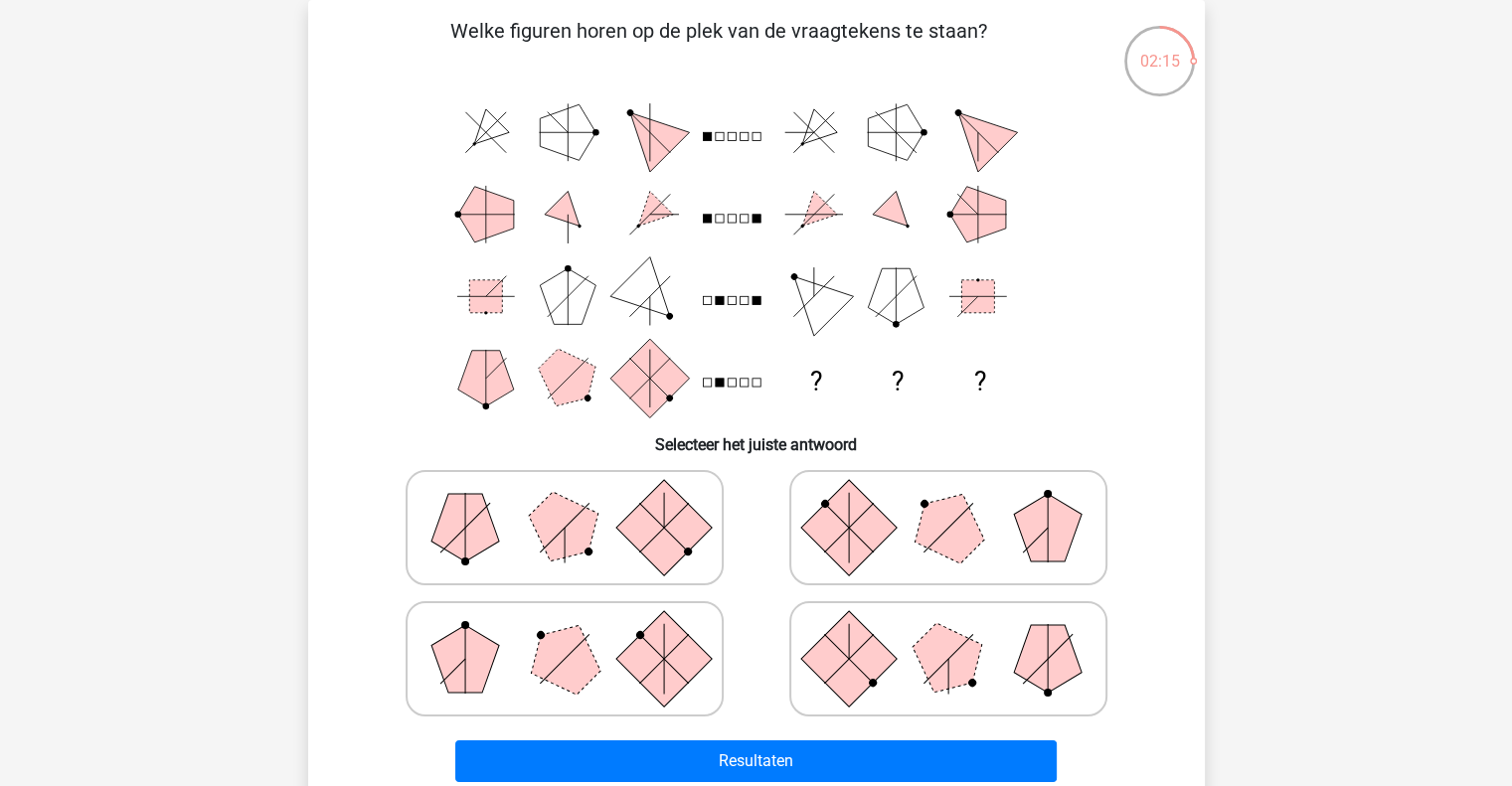 click 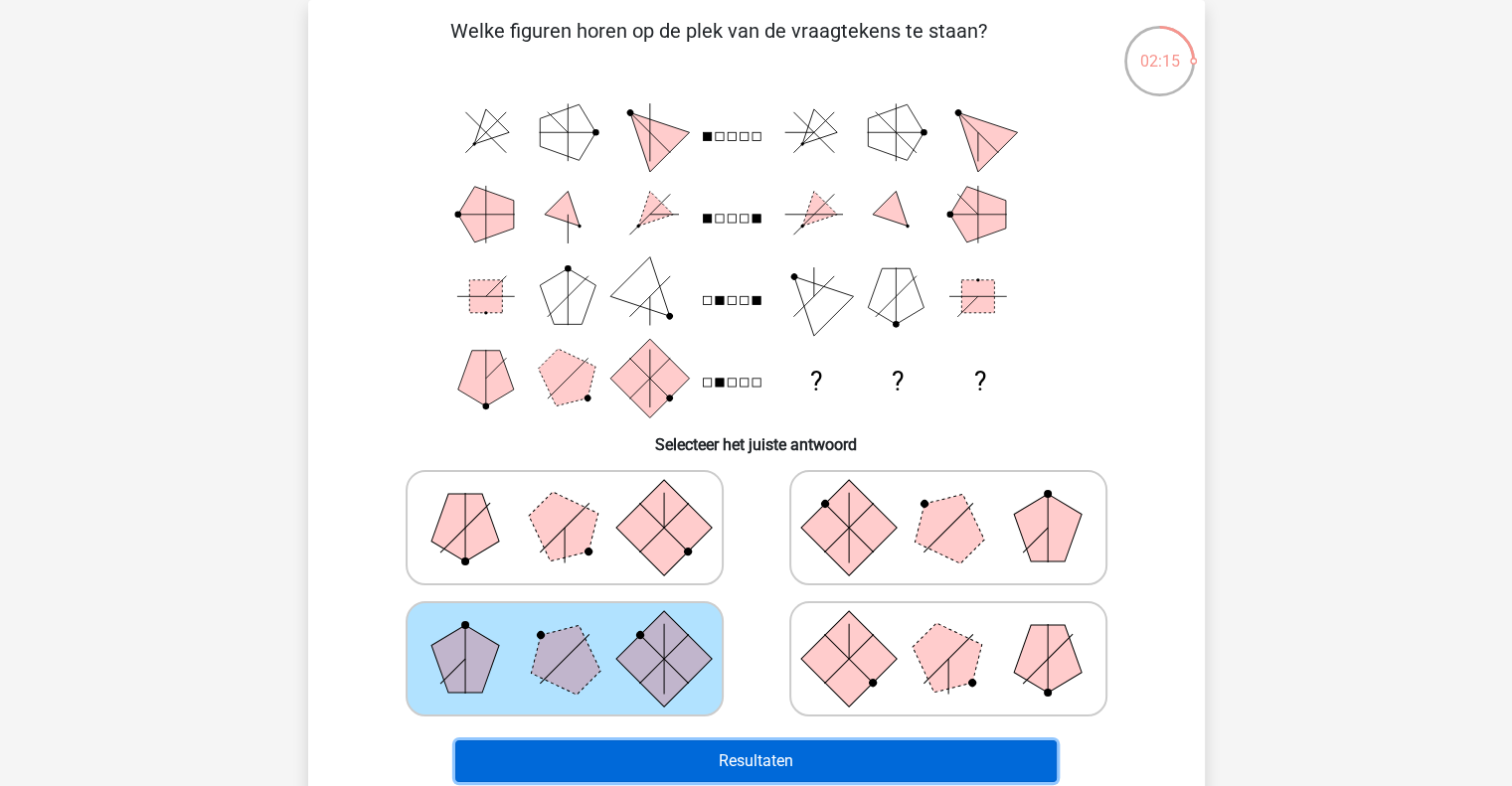 click on "Resultaten" 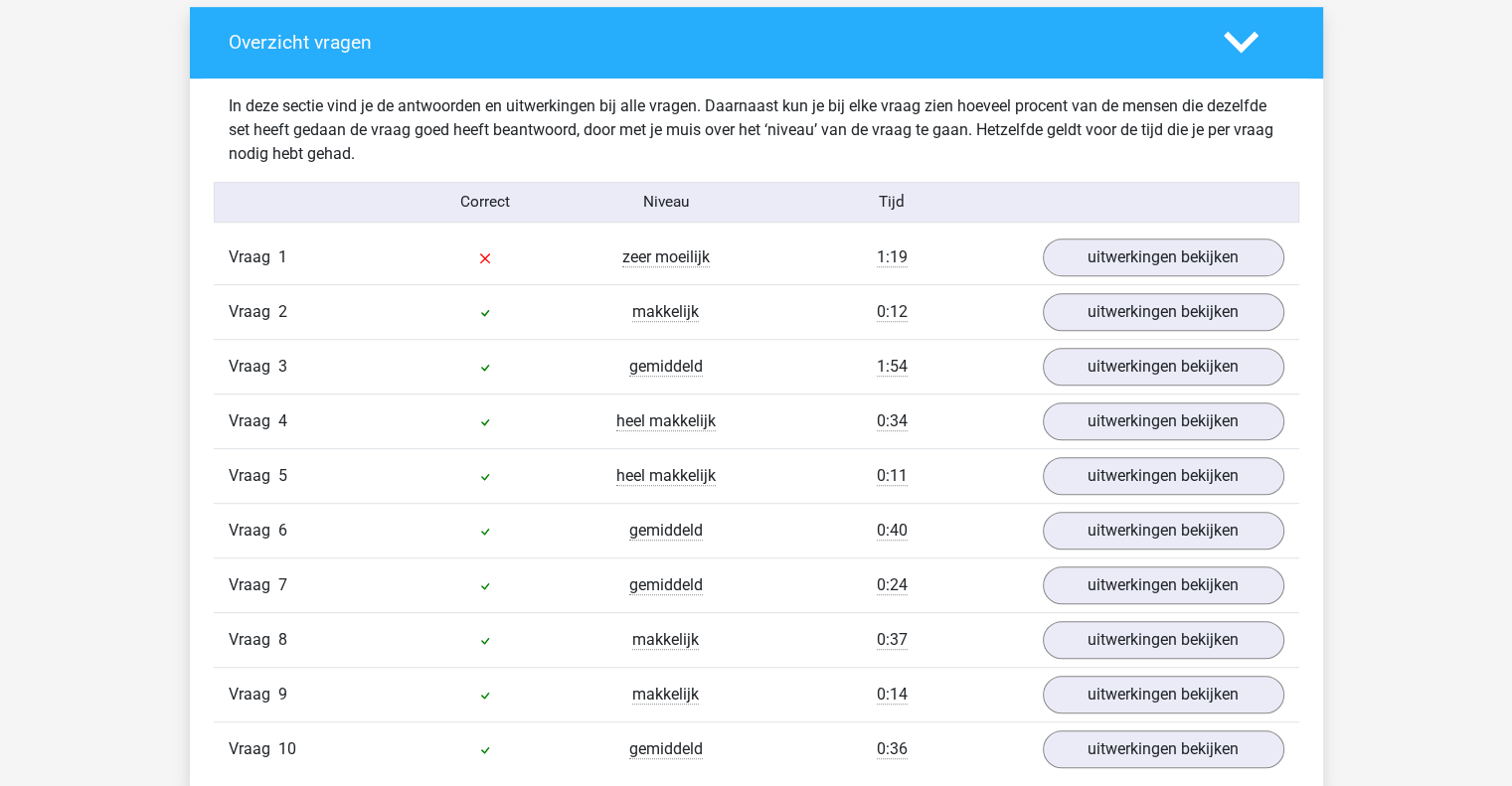 scroll, scrollTop: 1137, scrollLeft: 0, axis: vertical 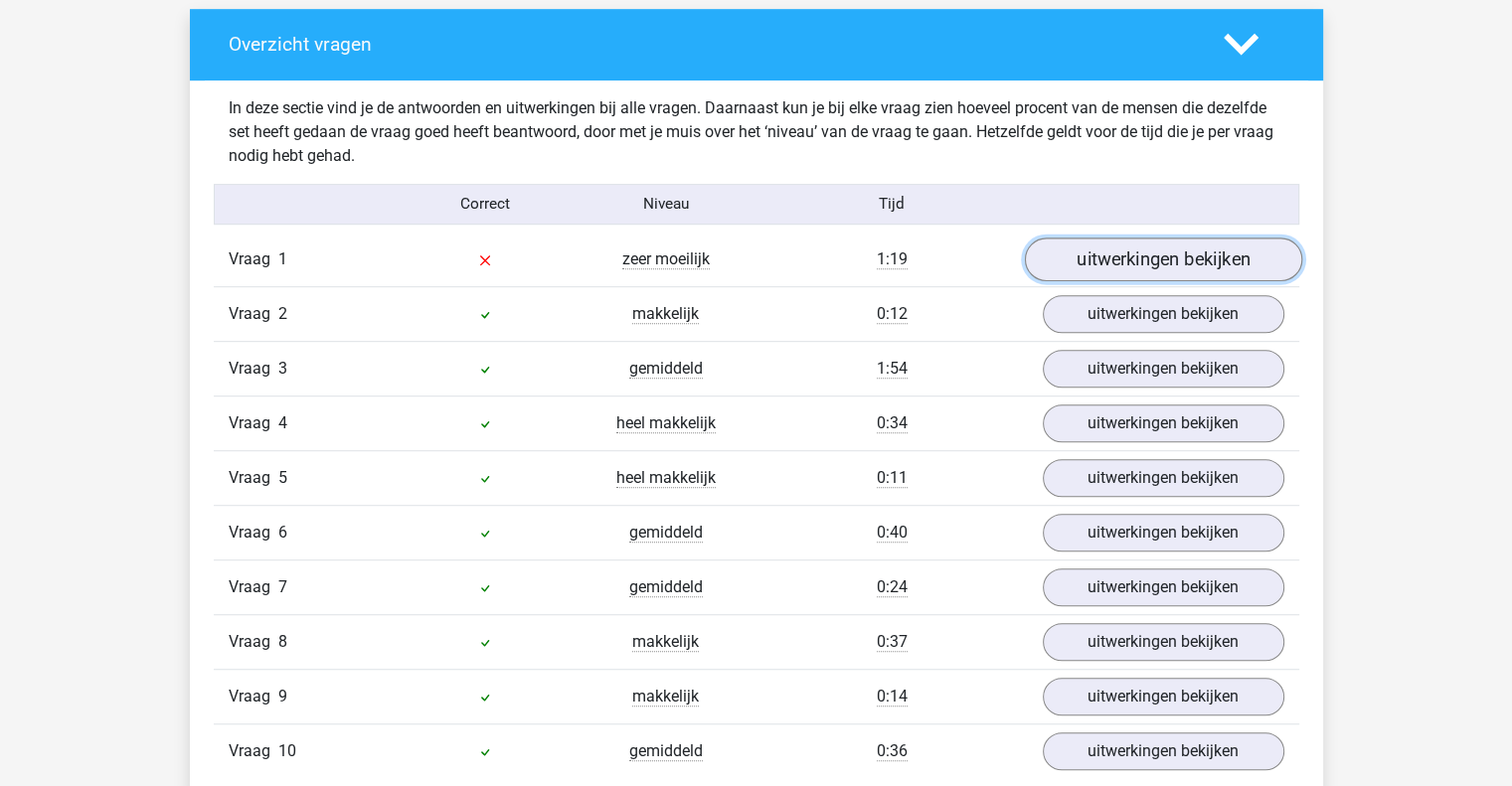click on "uitwerkingen bekijken" at bounding box center [1162, 259] 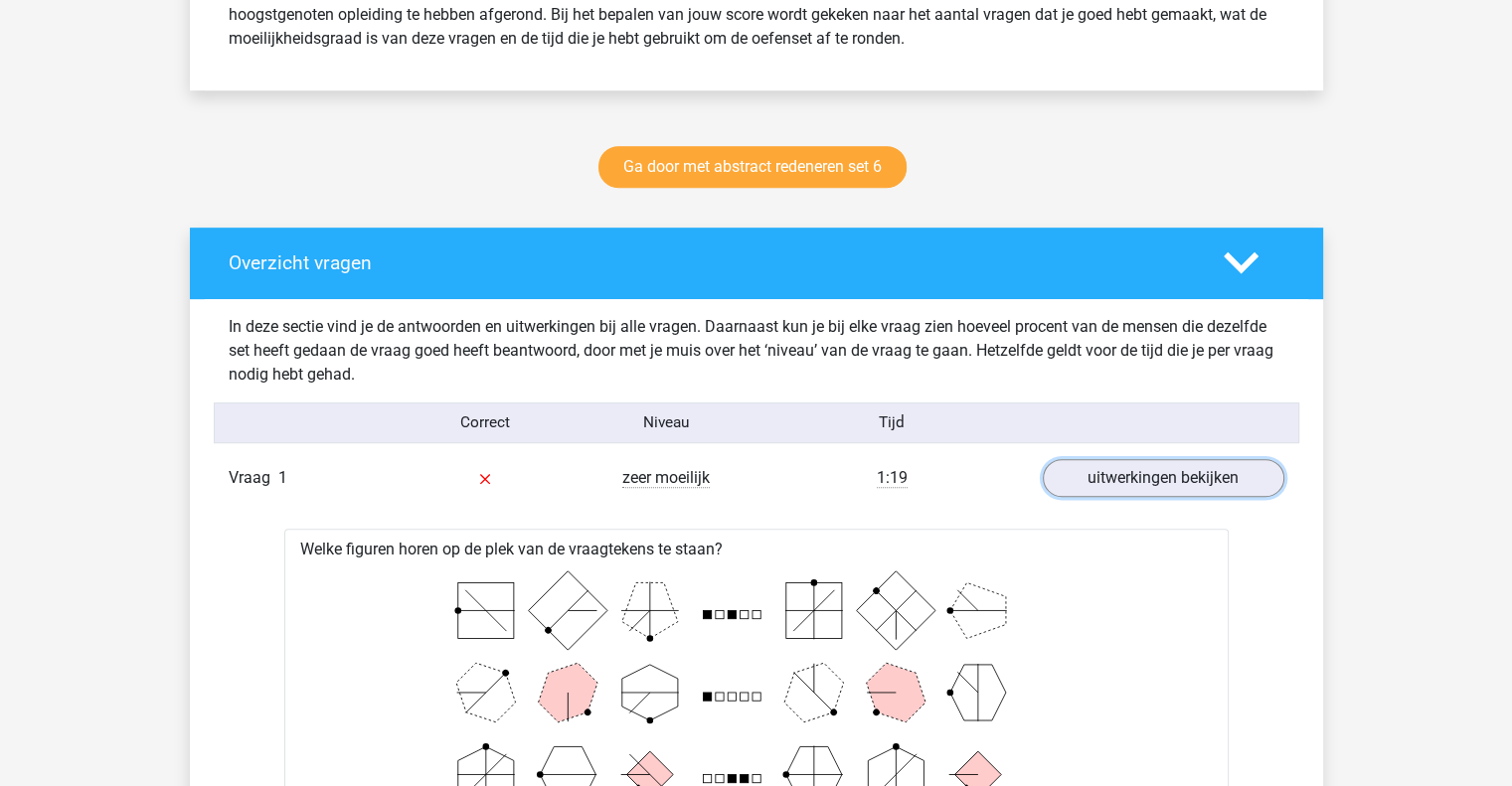 scroll, scrollTop: 918, scrollLeft: 0, axis: vertical 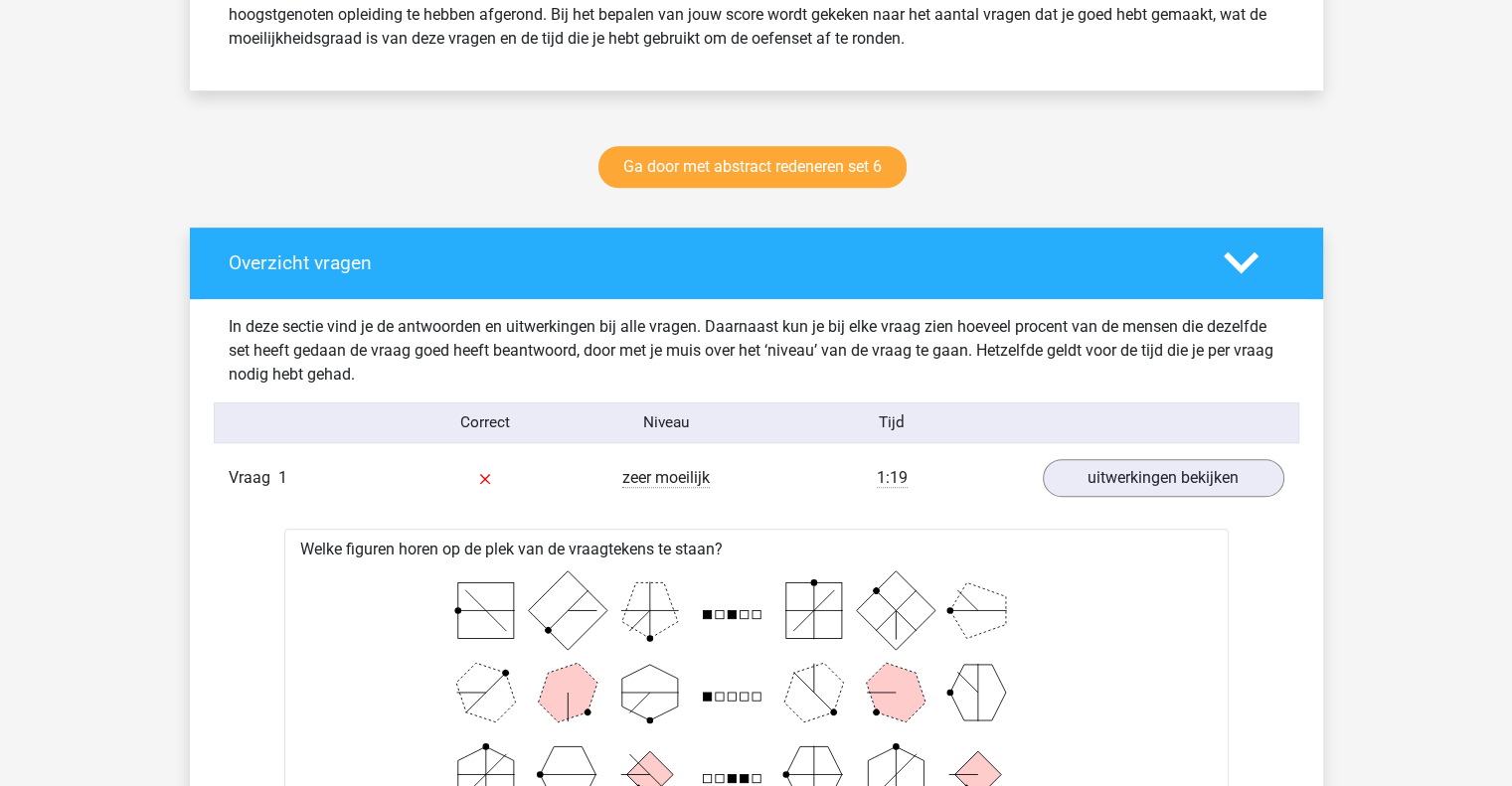 click 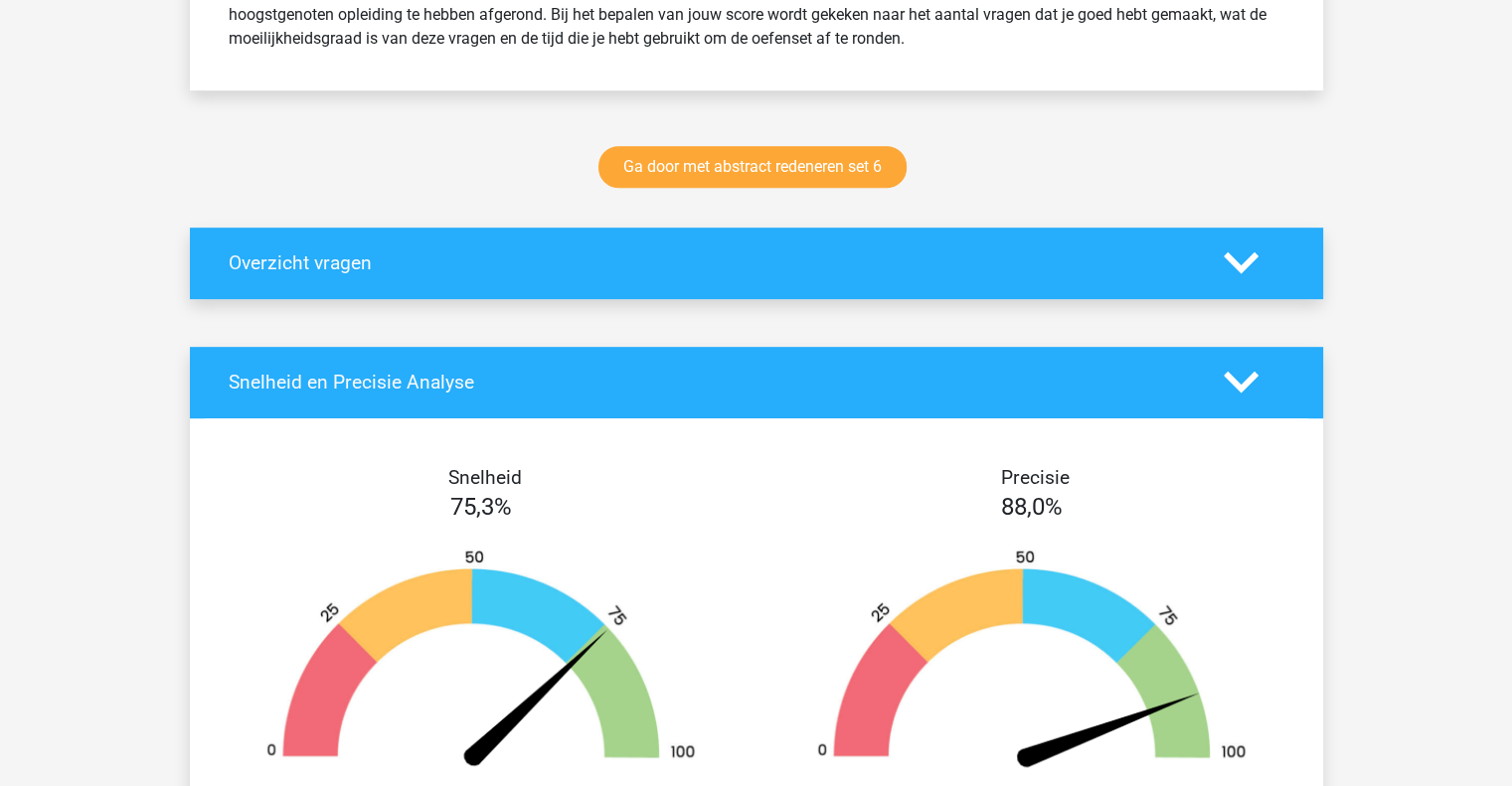 click 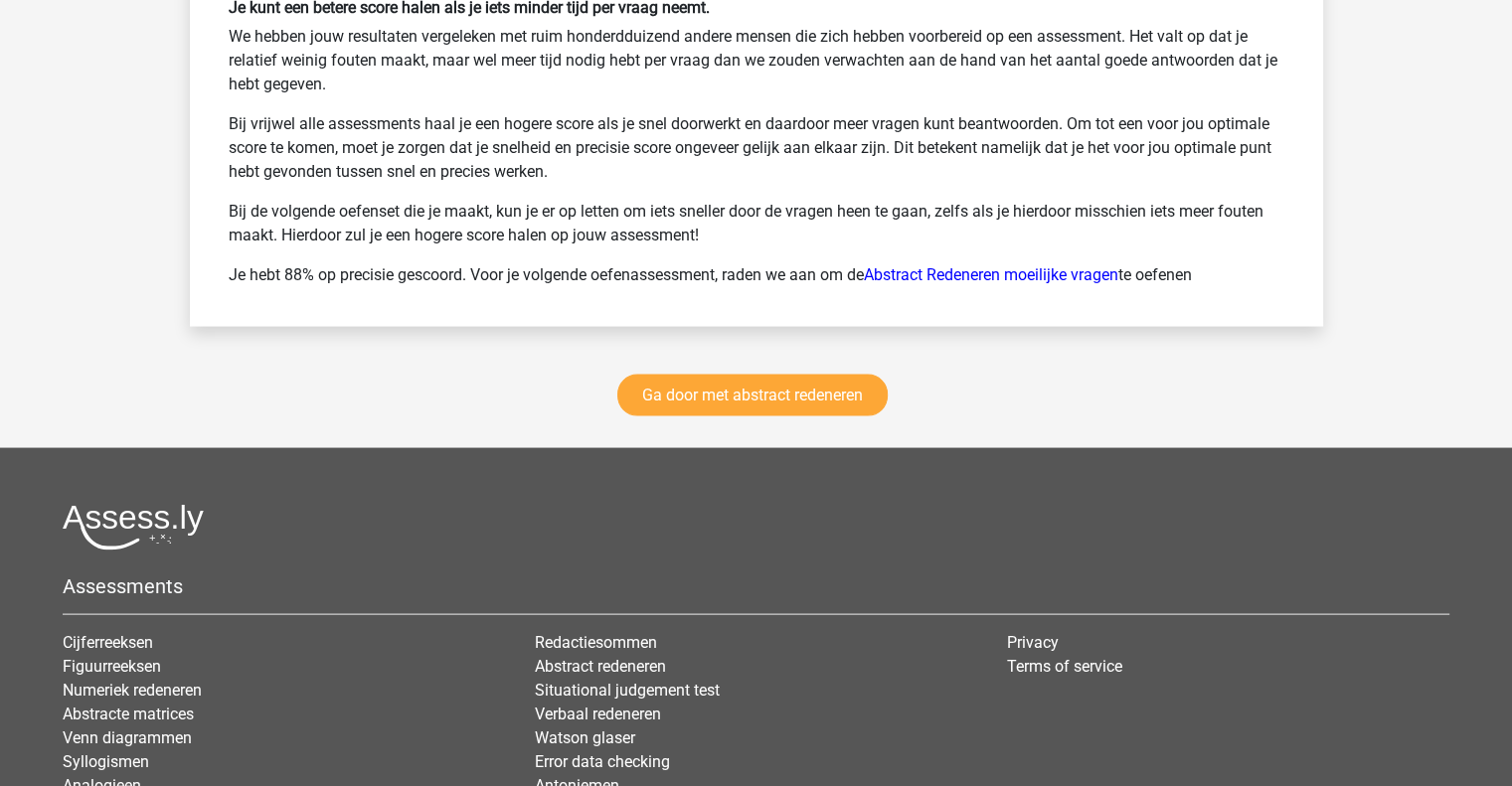 scroll, scrollTop: 3893, scrollLeft: 0, axis: vertical 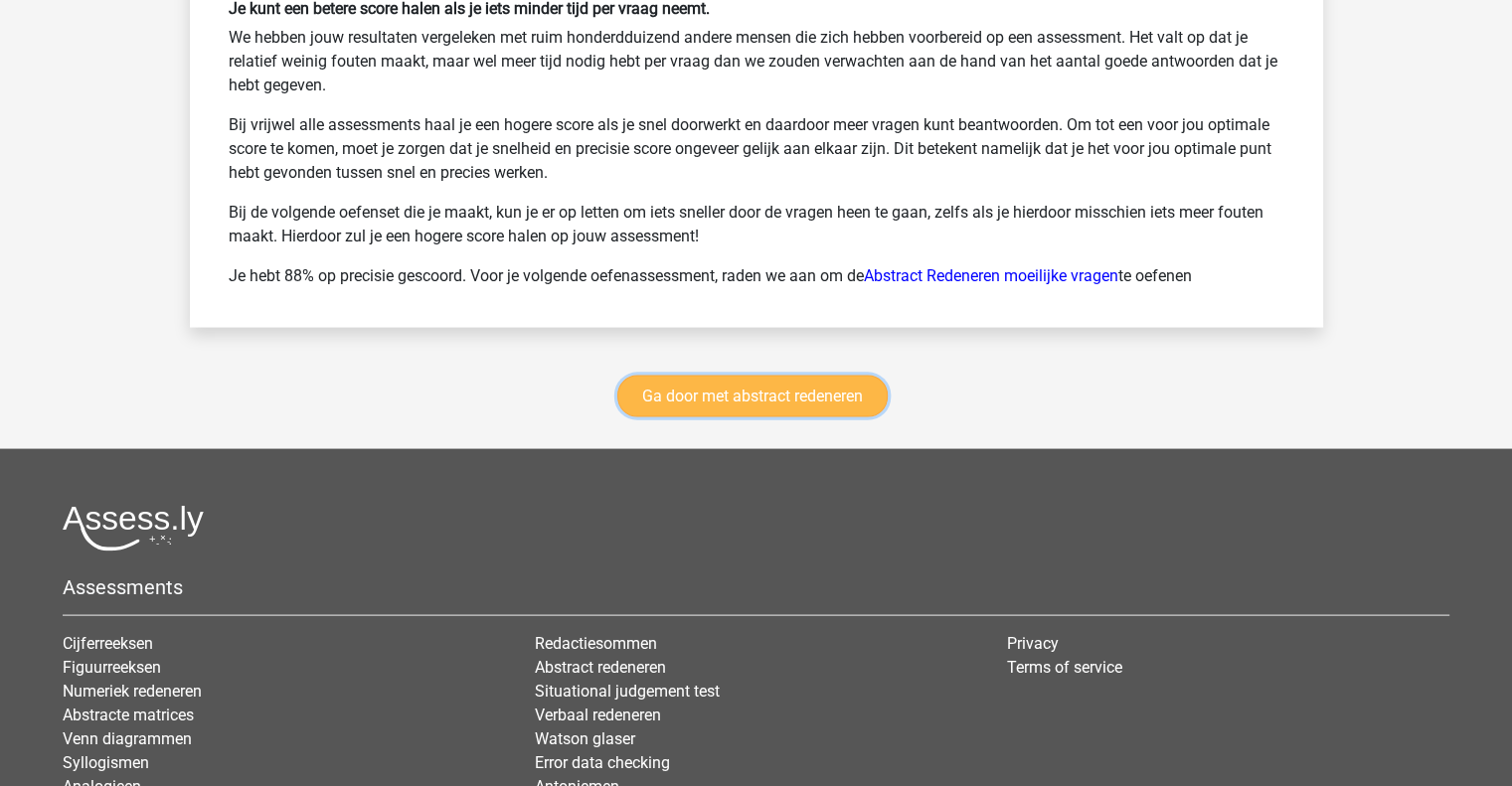 click on "Ga door met abstract redeneren" at bounding box center (753, 396) 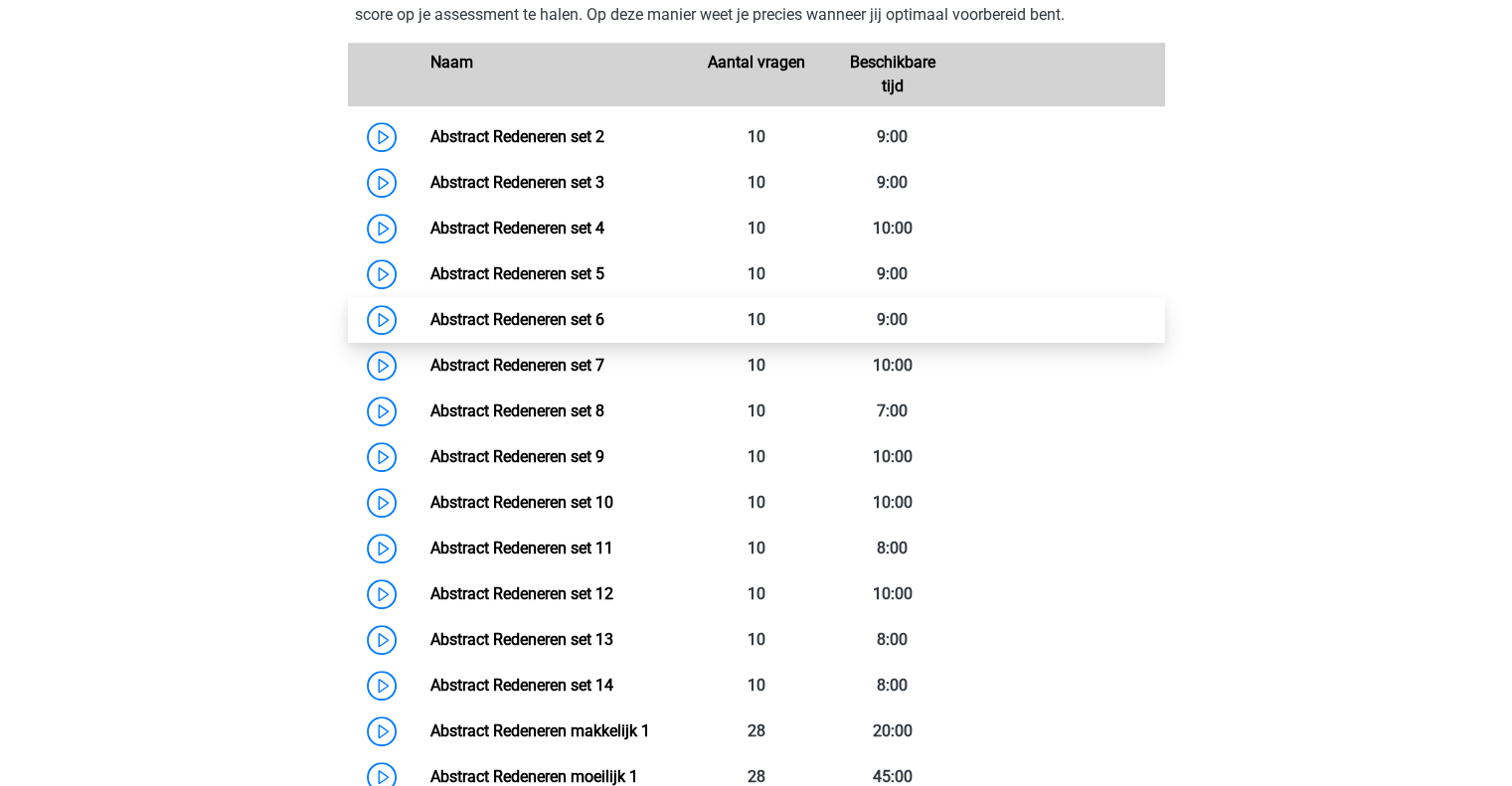 scroll, scrollTop: 966, scrollLeft: 0, axis: vertical 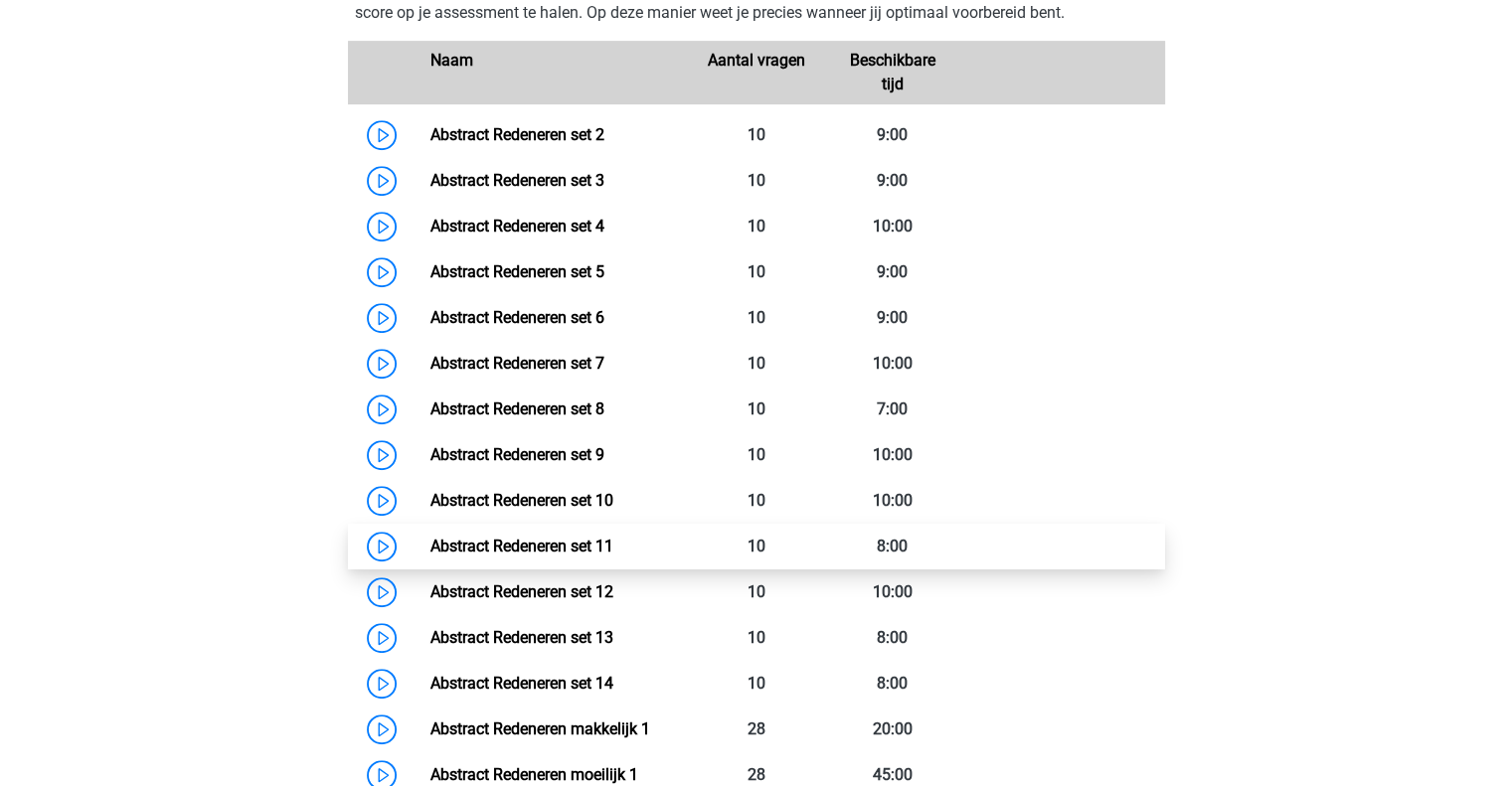 click on "Abstract Redeneren
set 11" at bounding box center [522, 546] 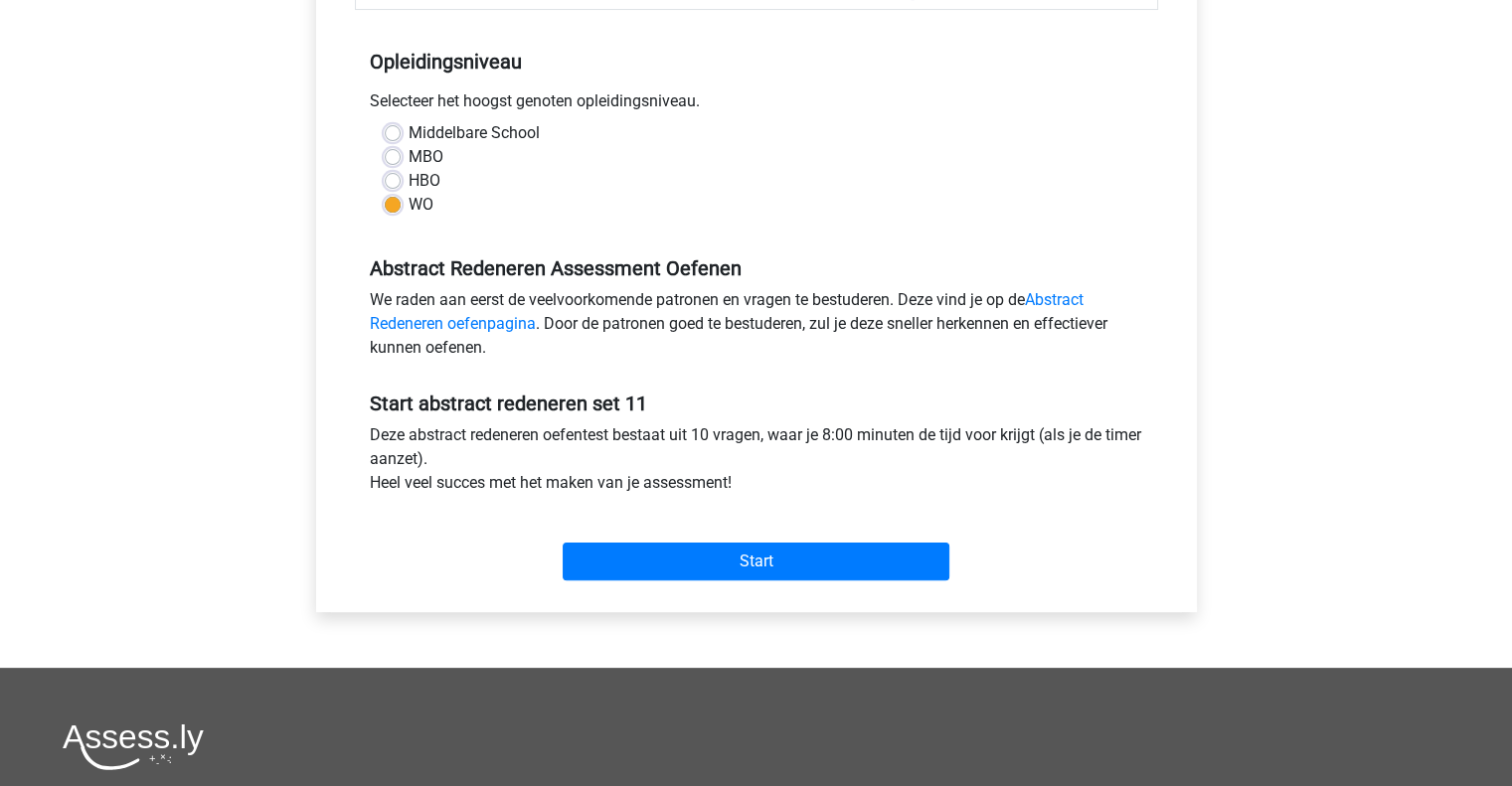 scroll, scrollTop: 419, scrollLeft: 0, axis: vertical 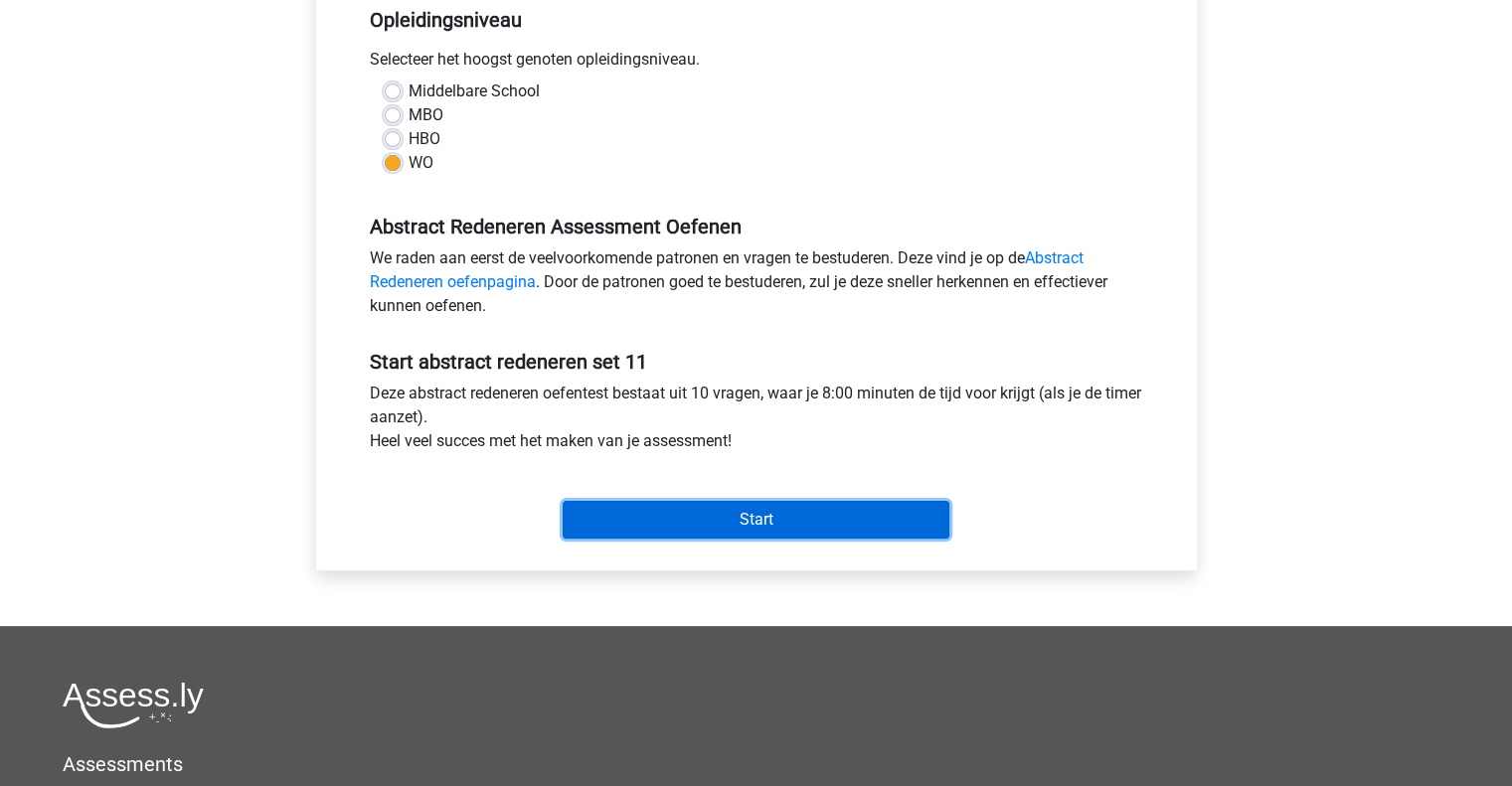 click on "Start" at bounding box center [756, 520] 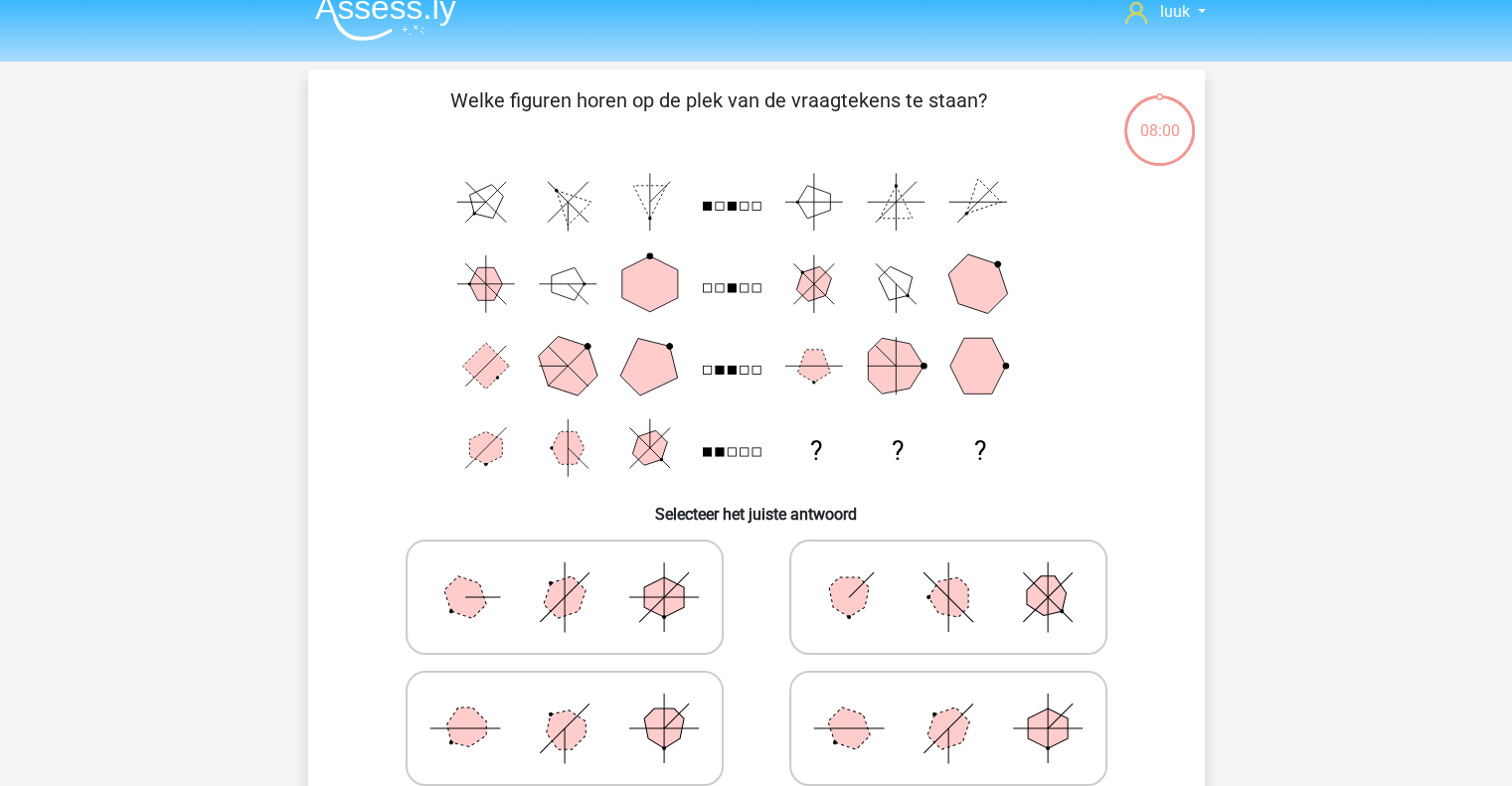 scroll, scrollTop: 23, scrollLeft: 0, axis: vertical 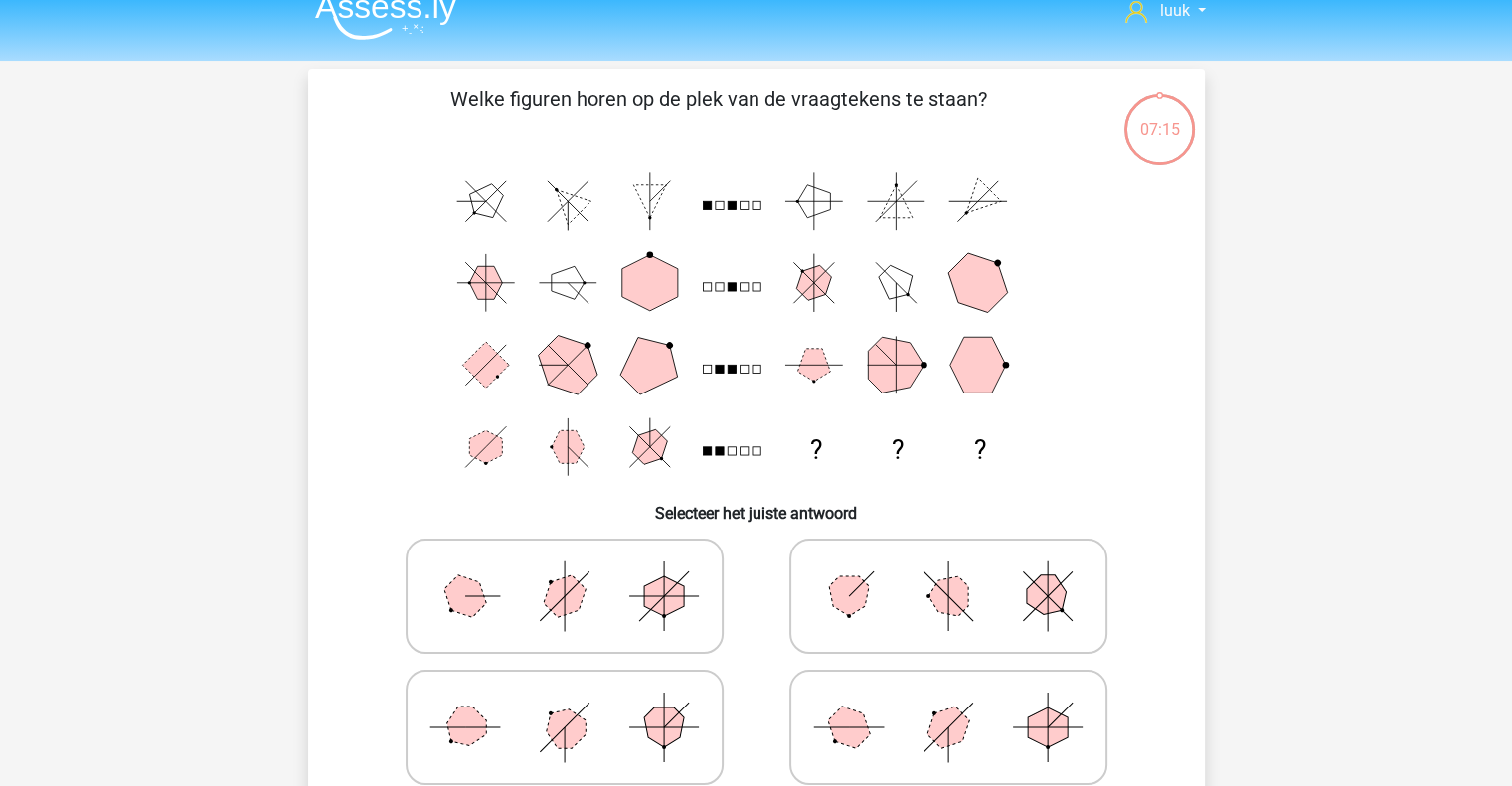 click 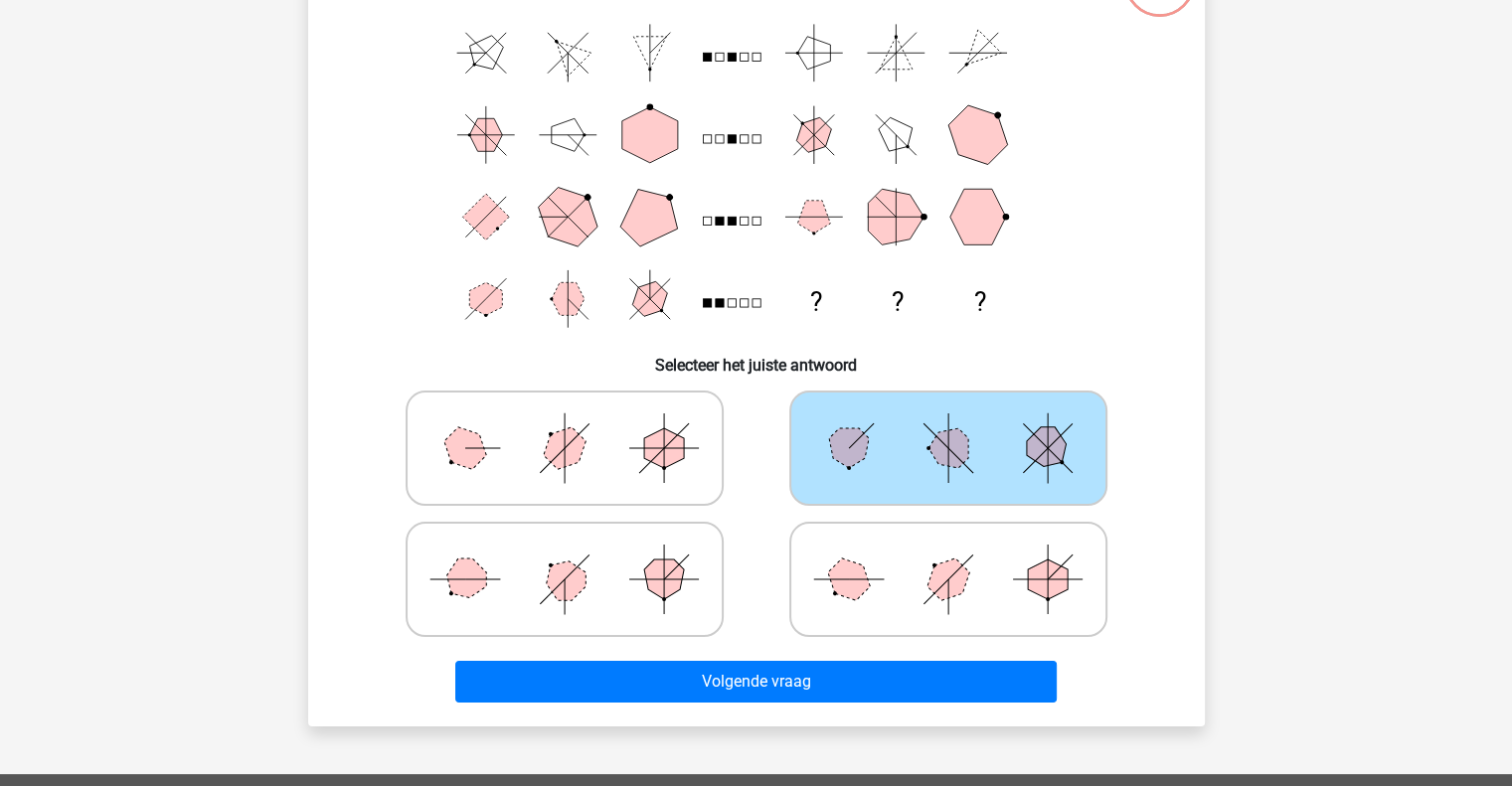 scroll, scrollTop: 174, scrollLeft: 0, axis: vertical 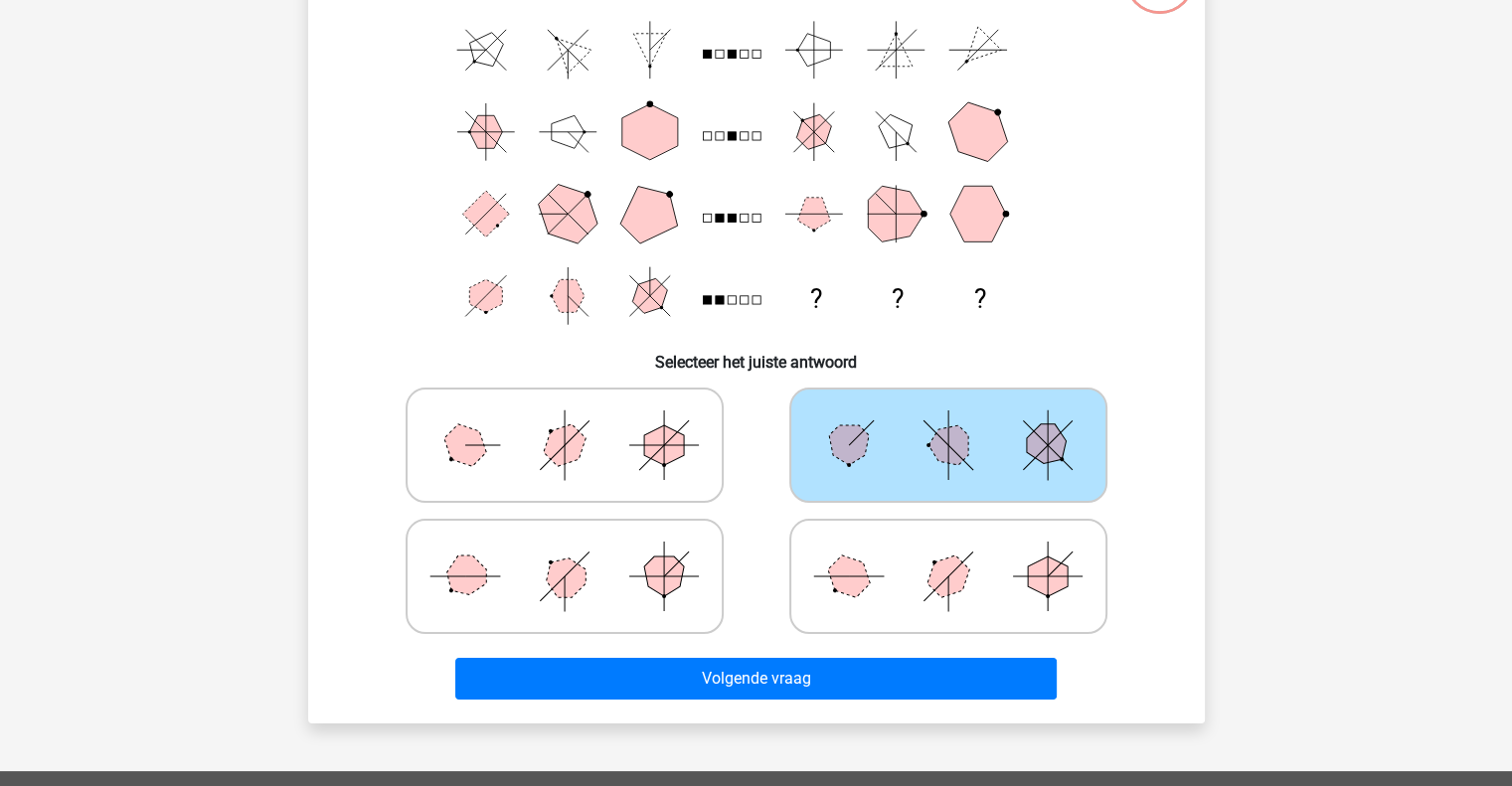 click on "Volgende vraag" at bounding box center [756, 675] 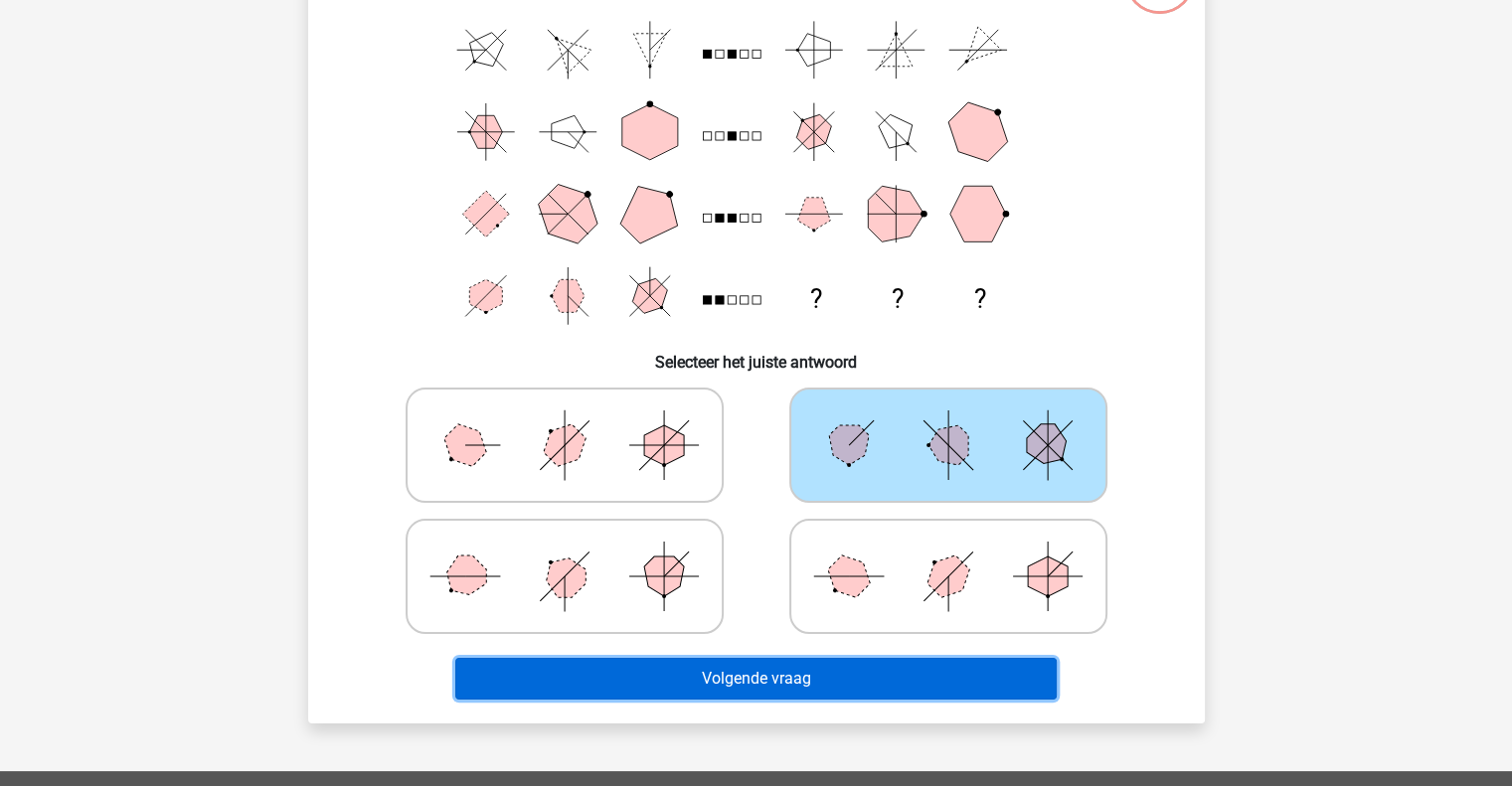 click on "Volgende vraag" at bounding box center (756, 679) 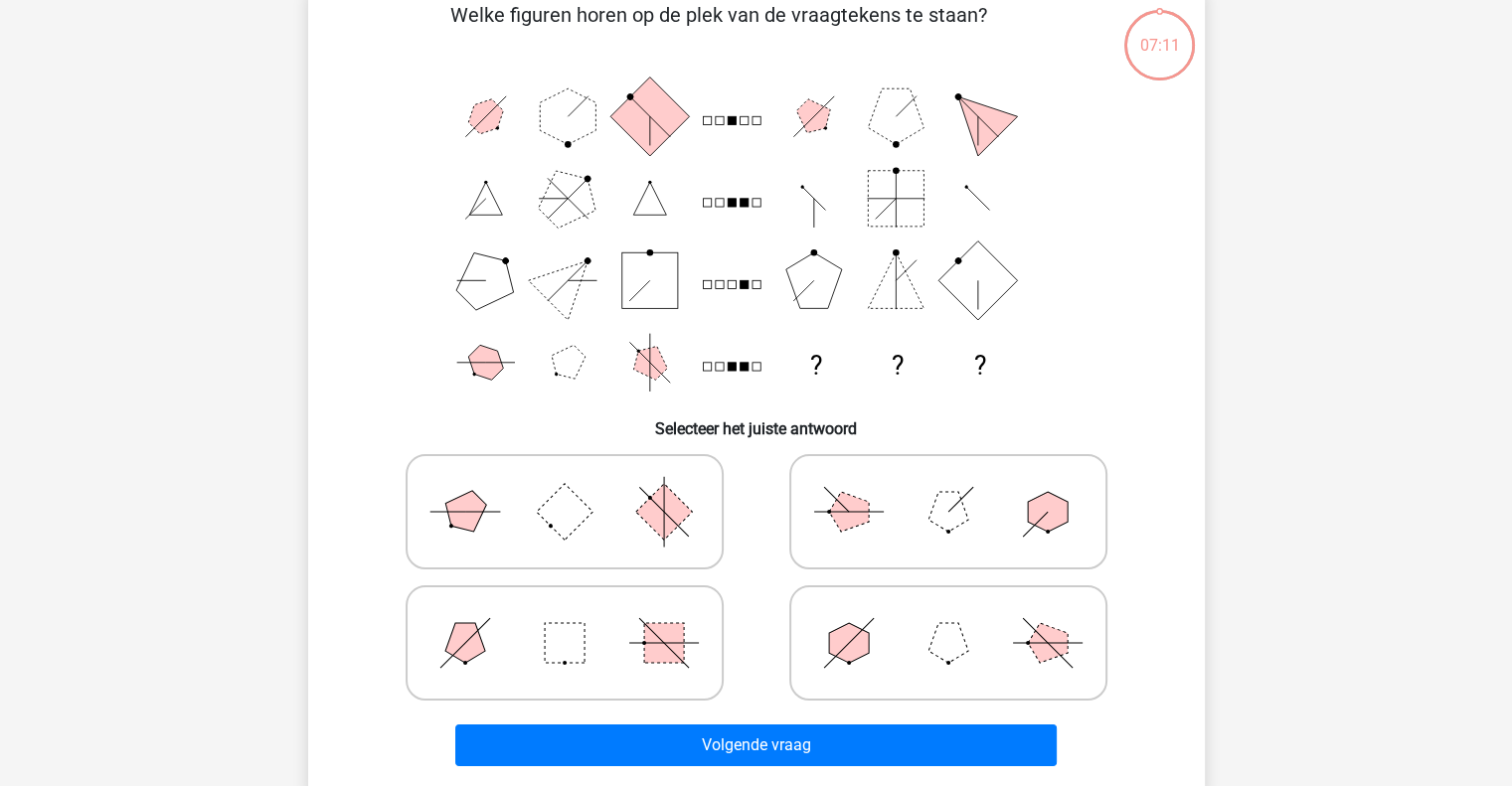 scroll, scrollTop: 91, scrollLeft: 0, axis: vertical 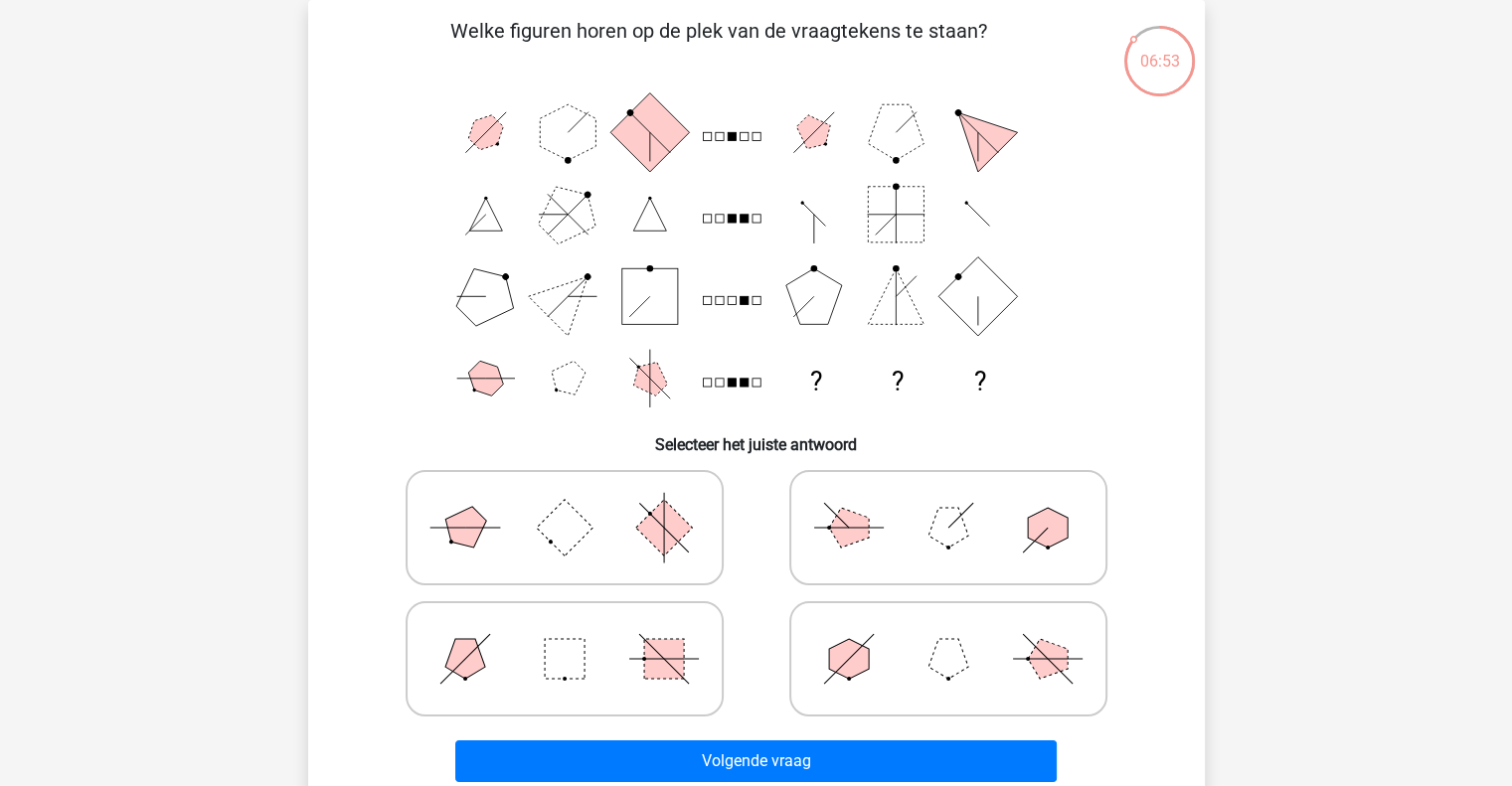 click 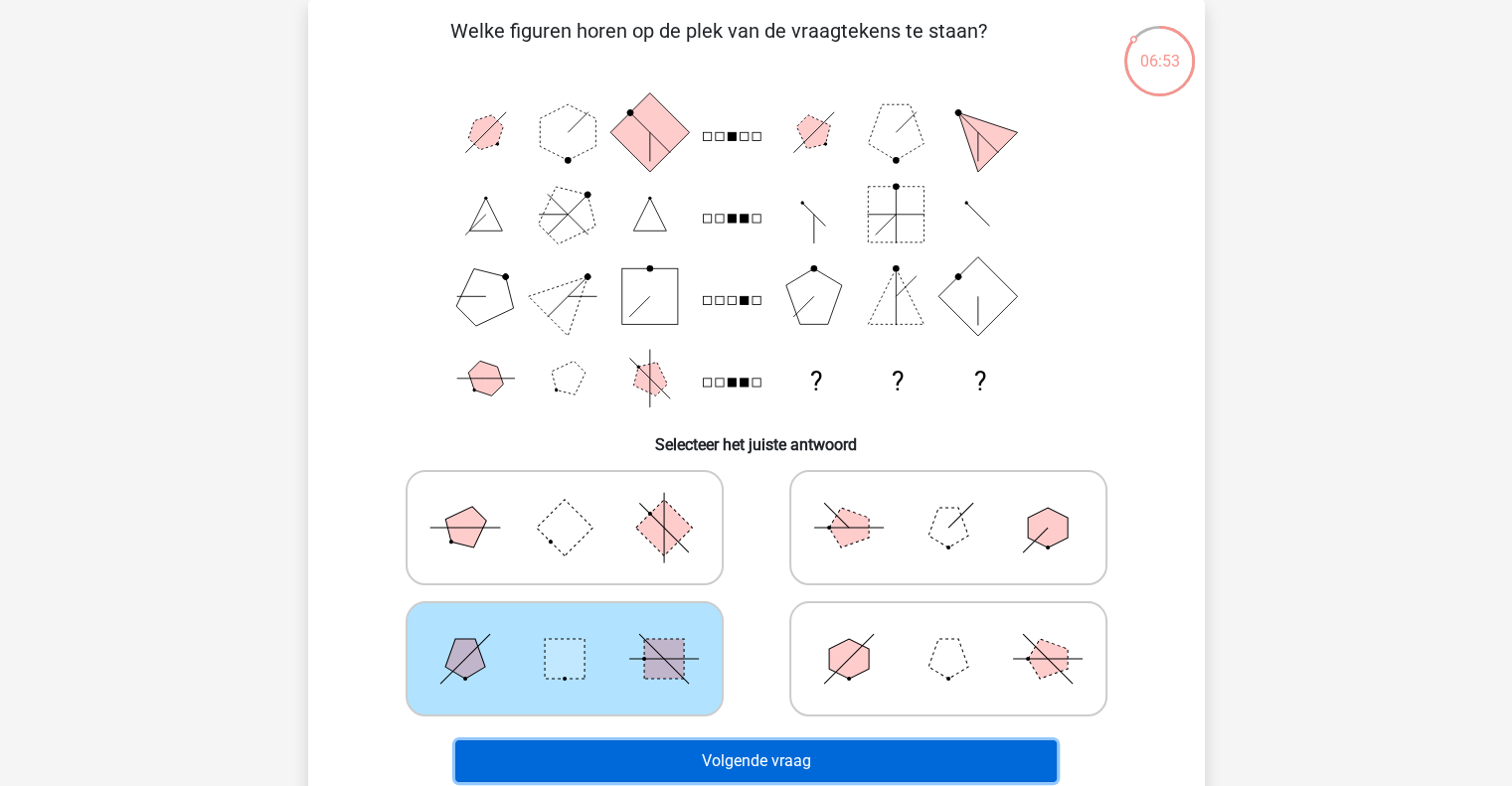 click on "Volgende vraag" at bounding box center [756, 761] 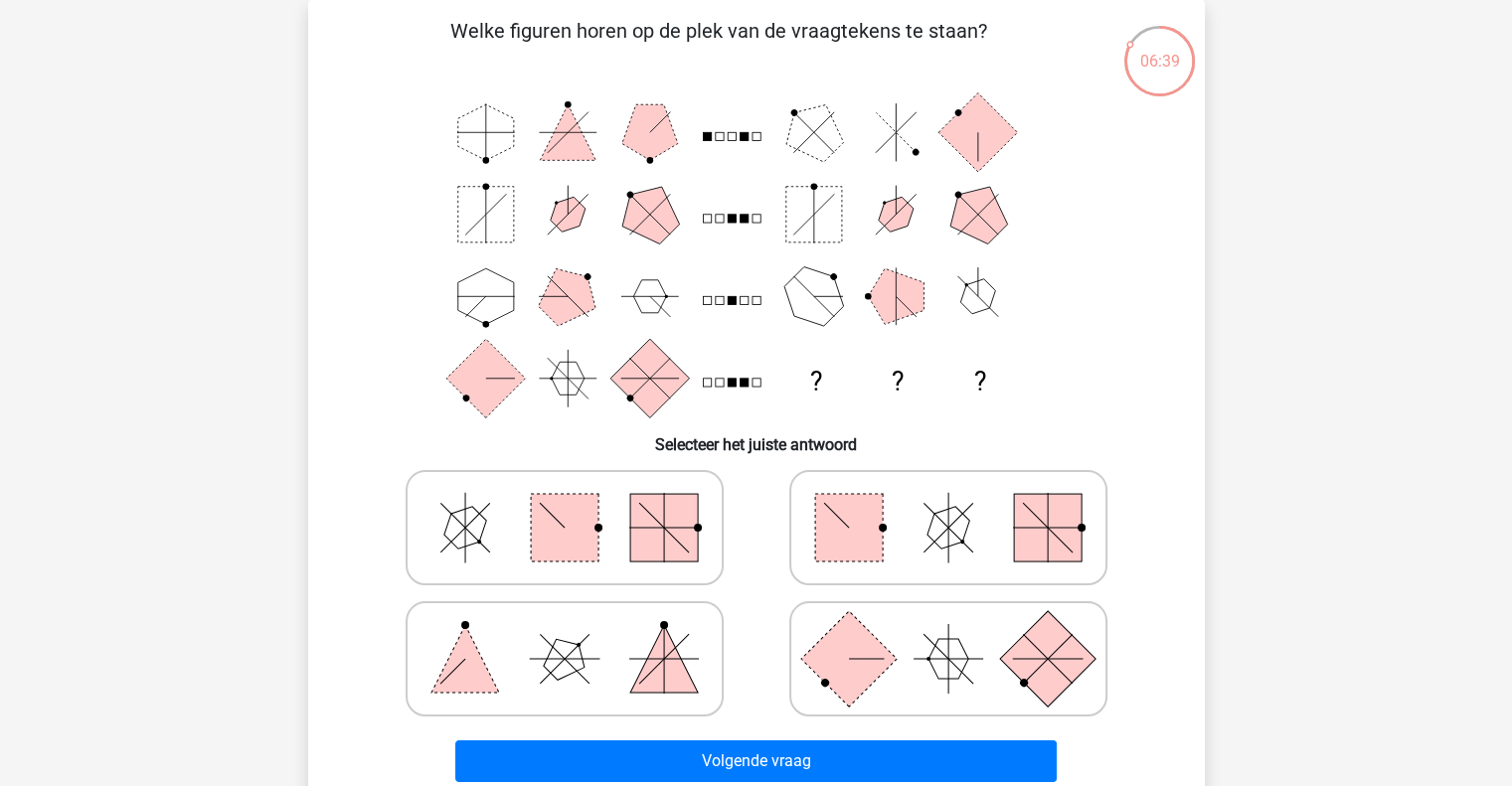 click 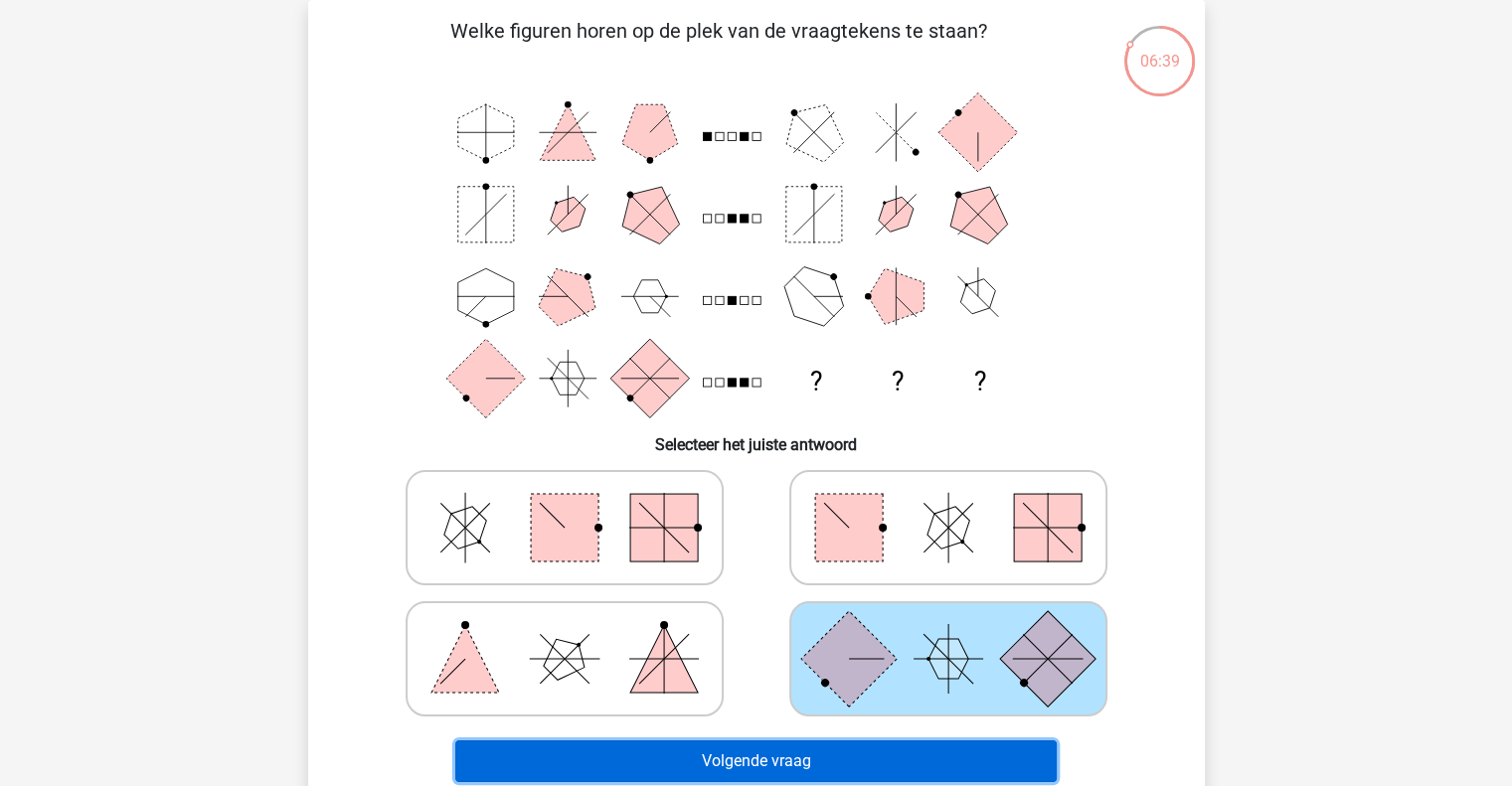 click on "Volgende vraag" at bounding box center (756, 761) 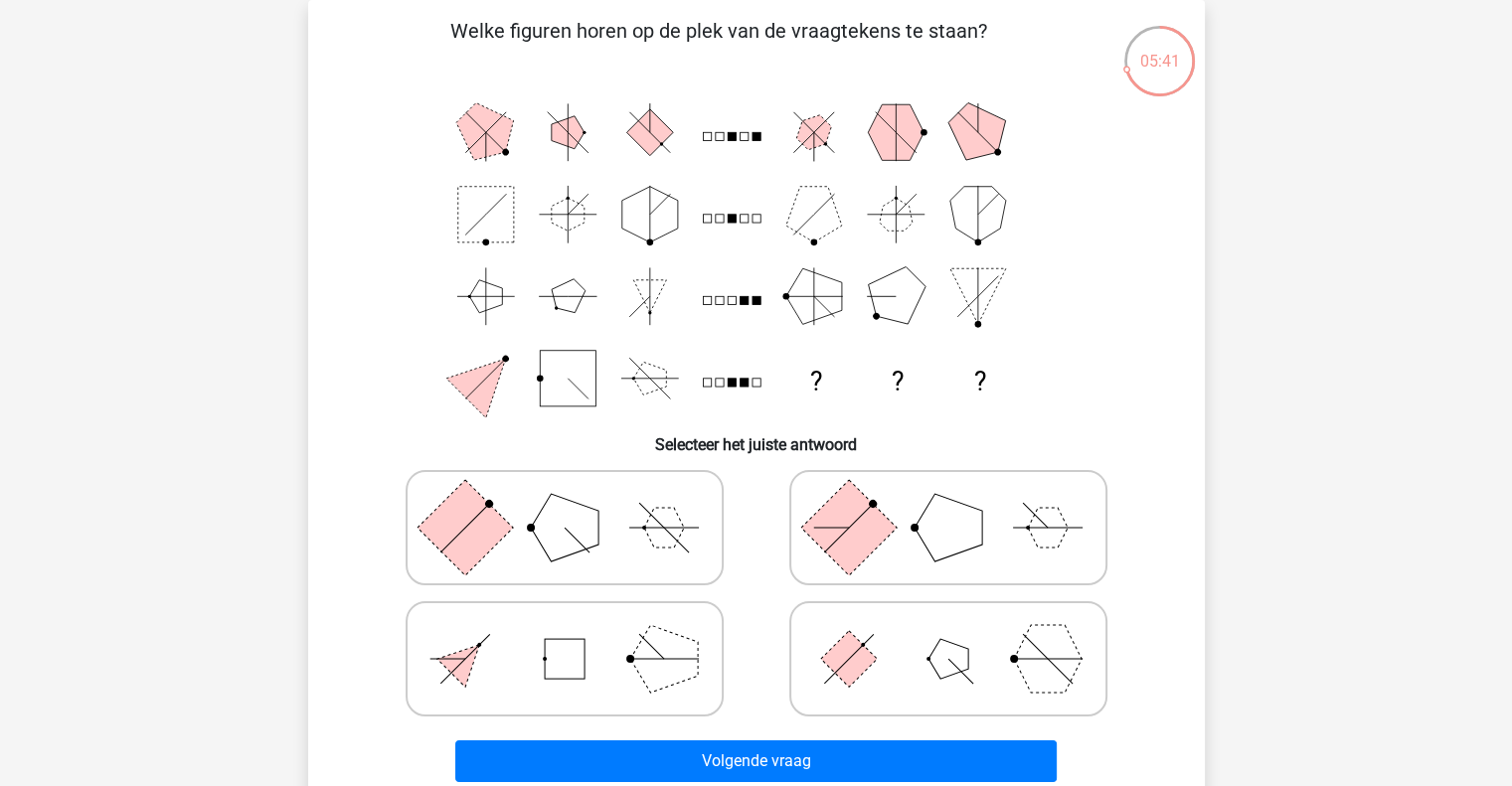 click 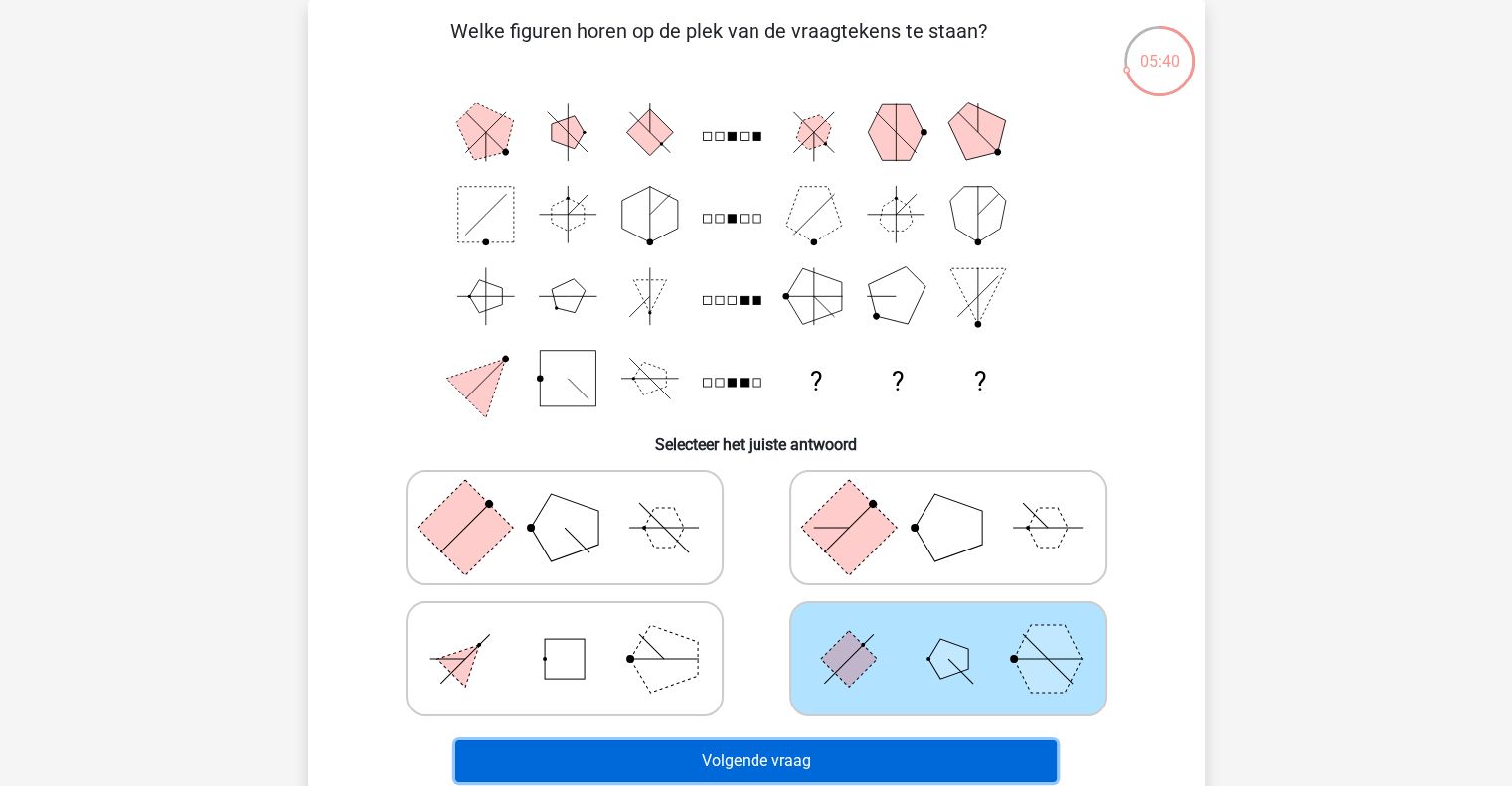 click on "Volgende vraag" at bounding box center [756, 761] 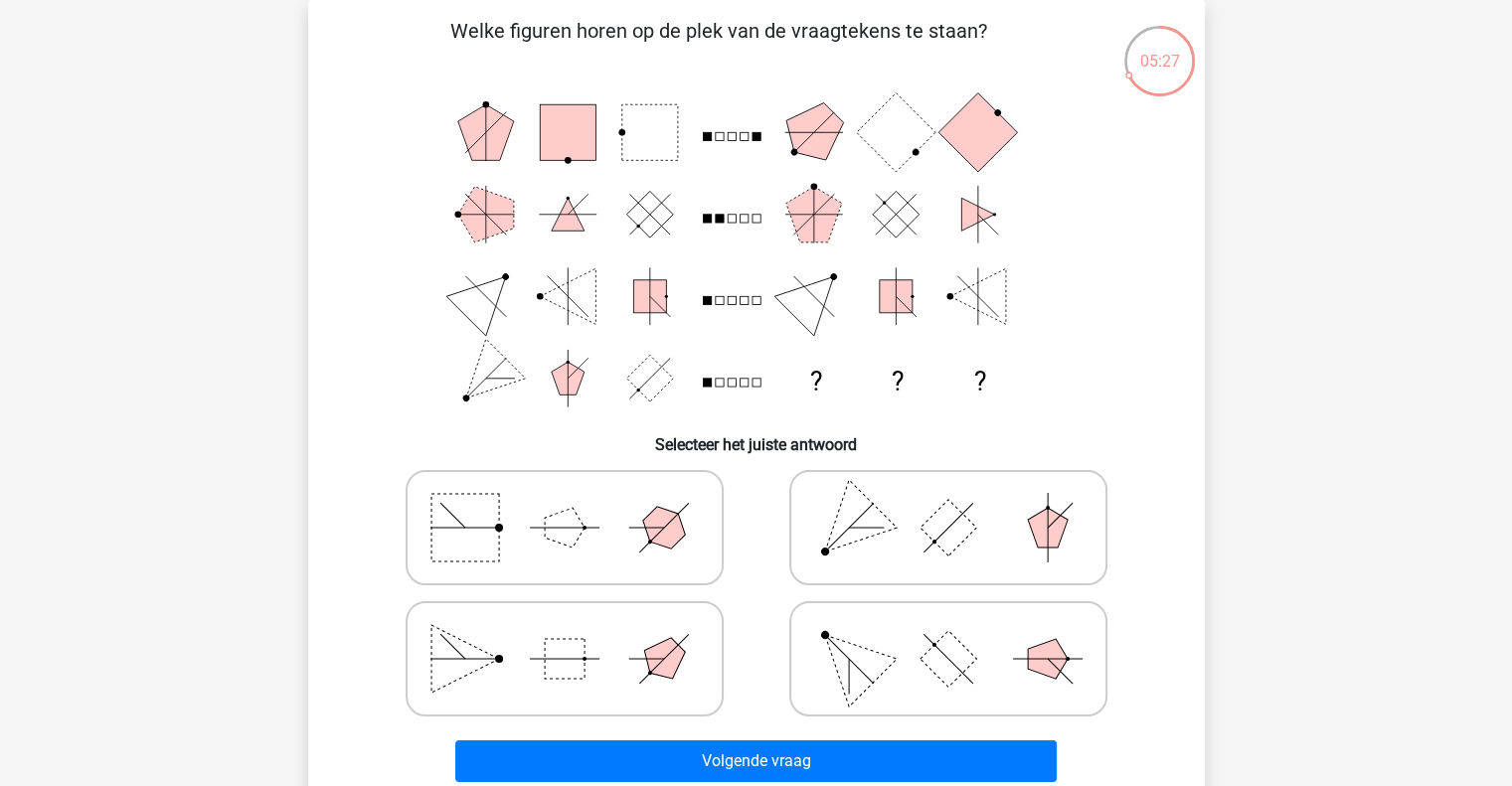 click 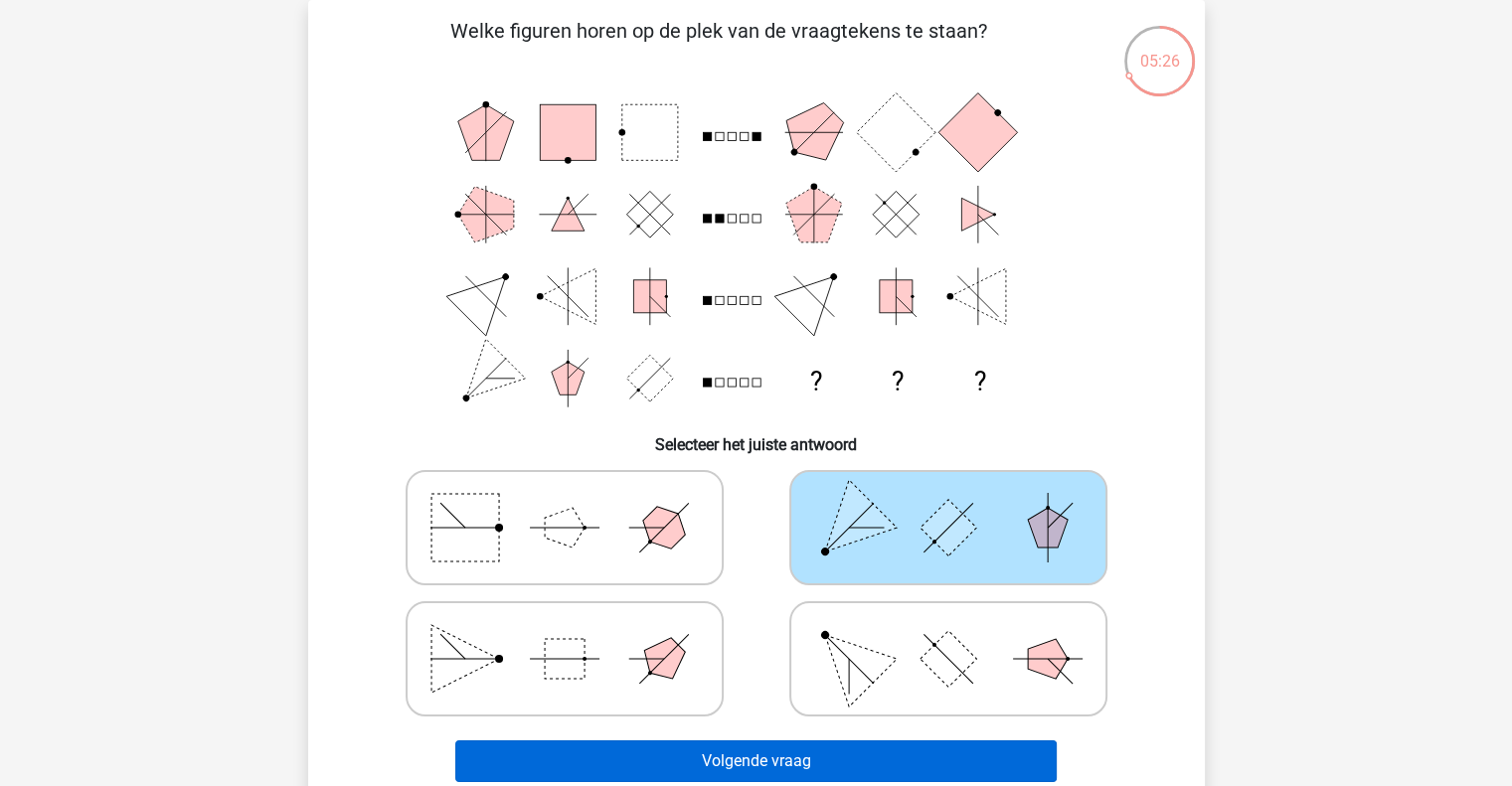 click on "Volgende vraag" at bounding box center [756, 761] 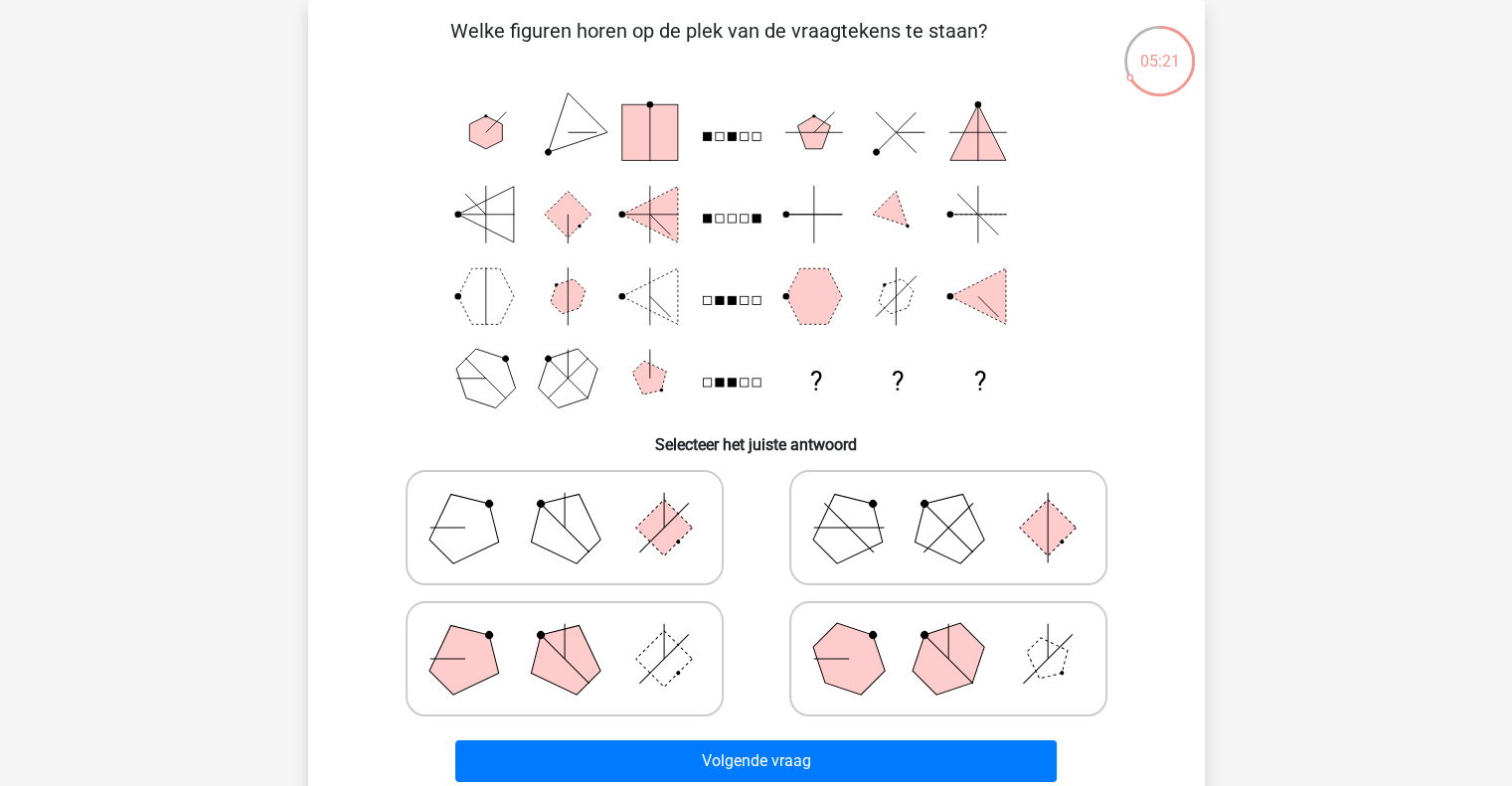 click on "? ? ?" 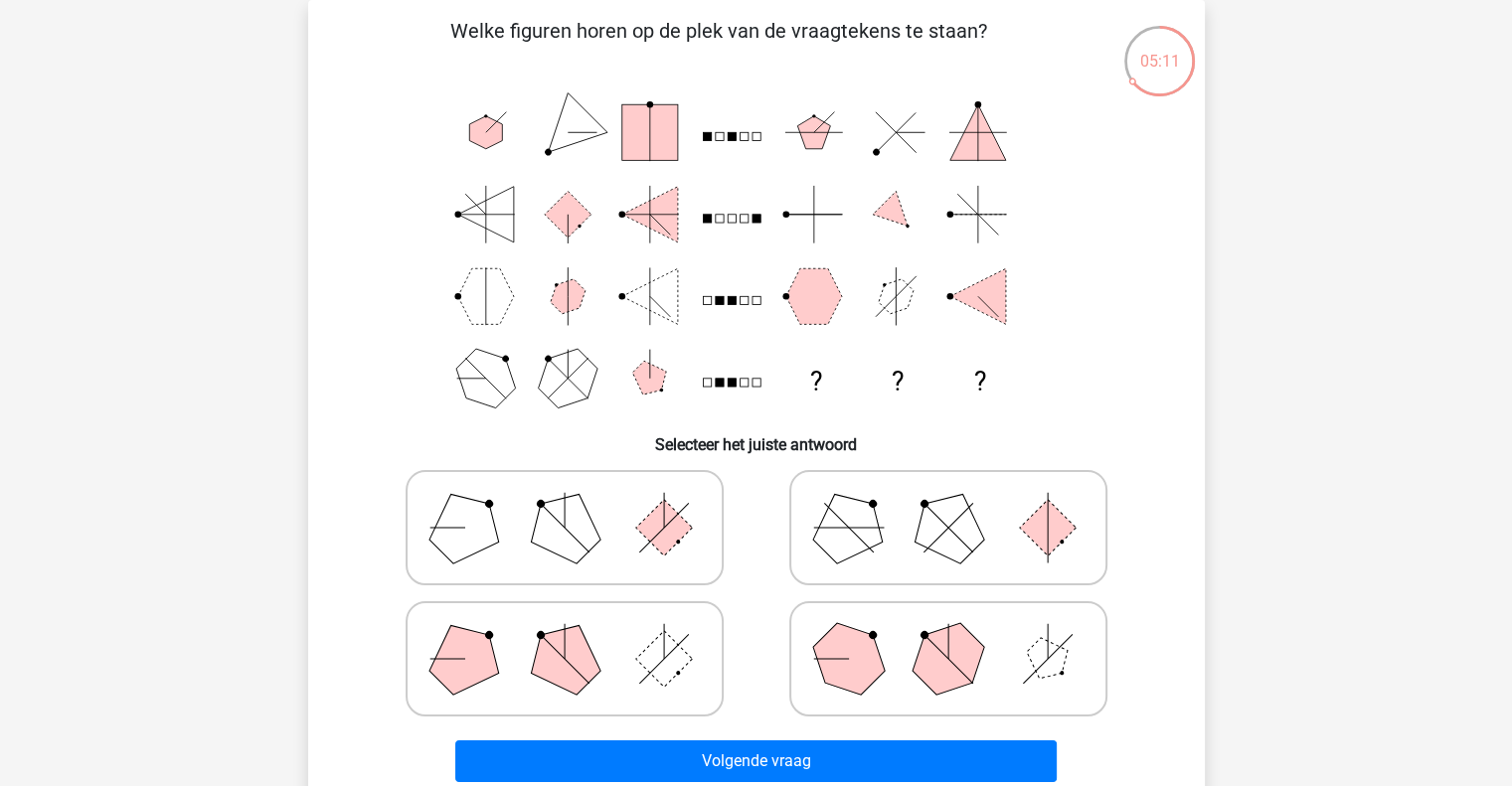 click 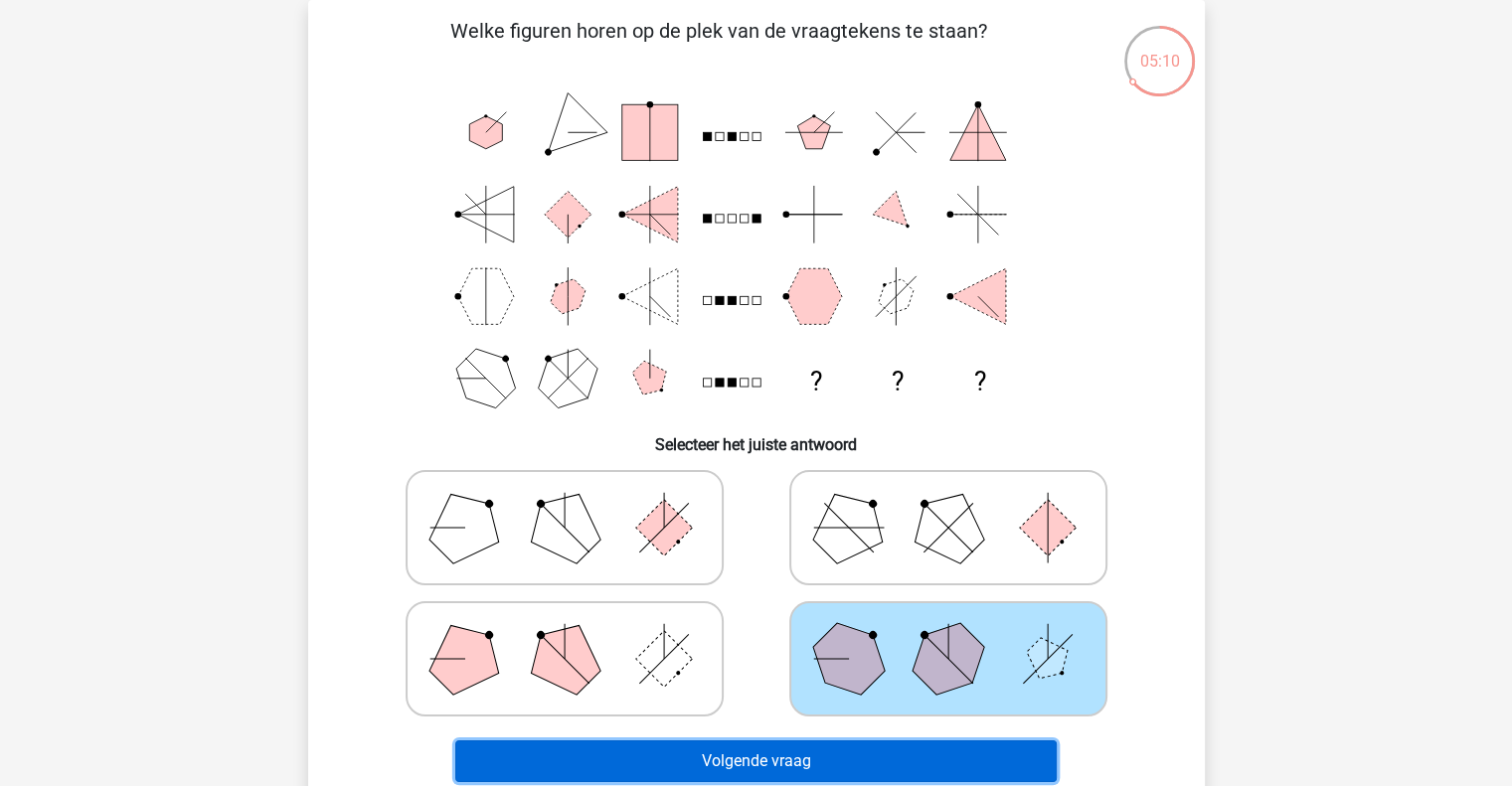 click on "Volgende vraag" at bounding box center [756, 761] 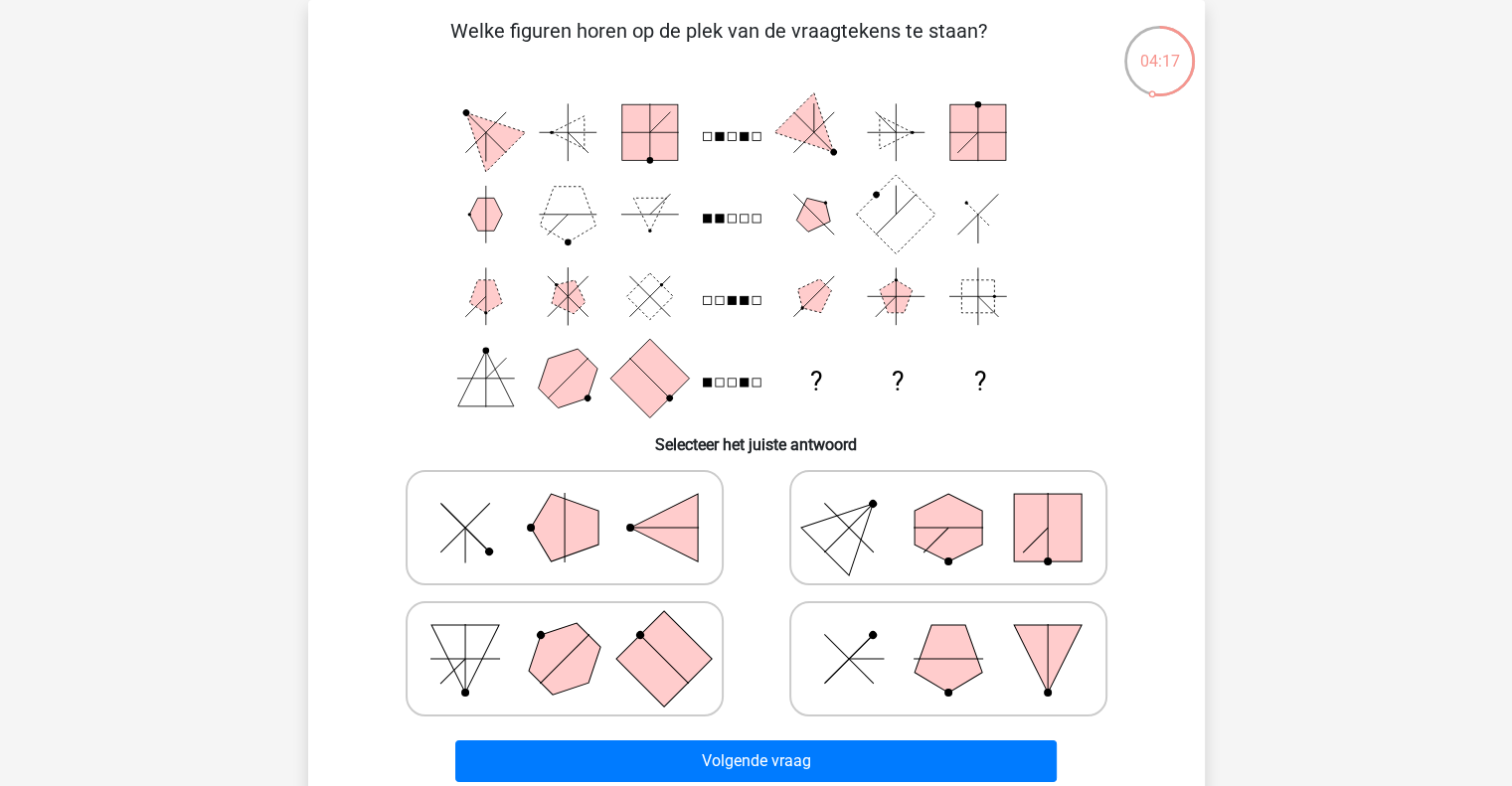 click 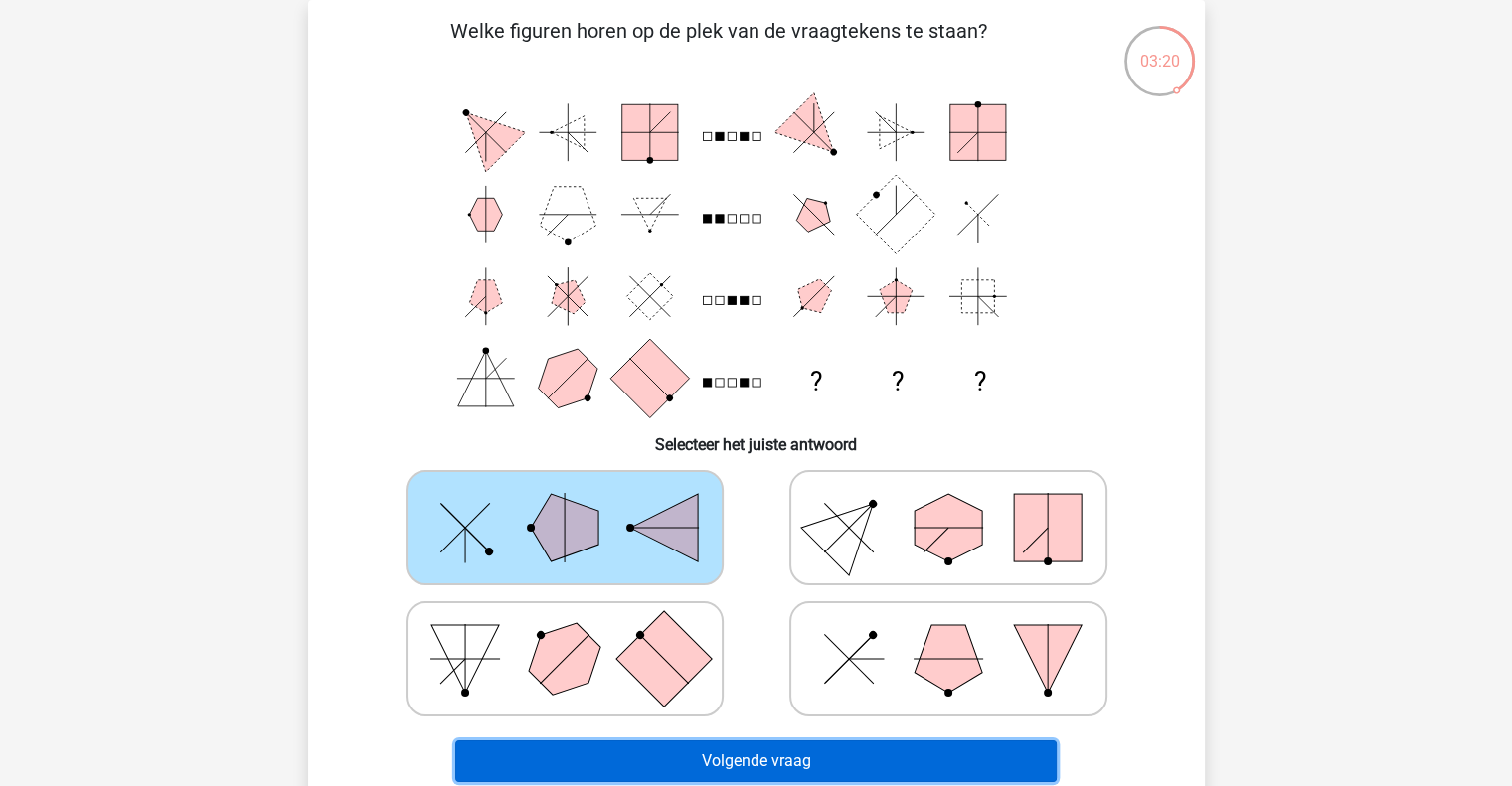 click on "Volgende vraag" at bounding box center (756, 761) 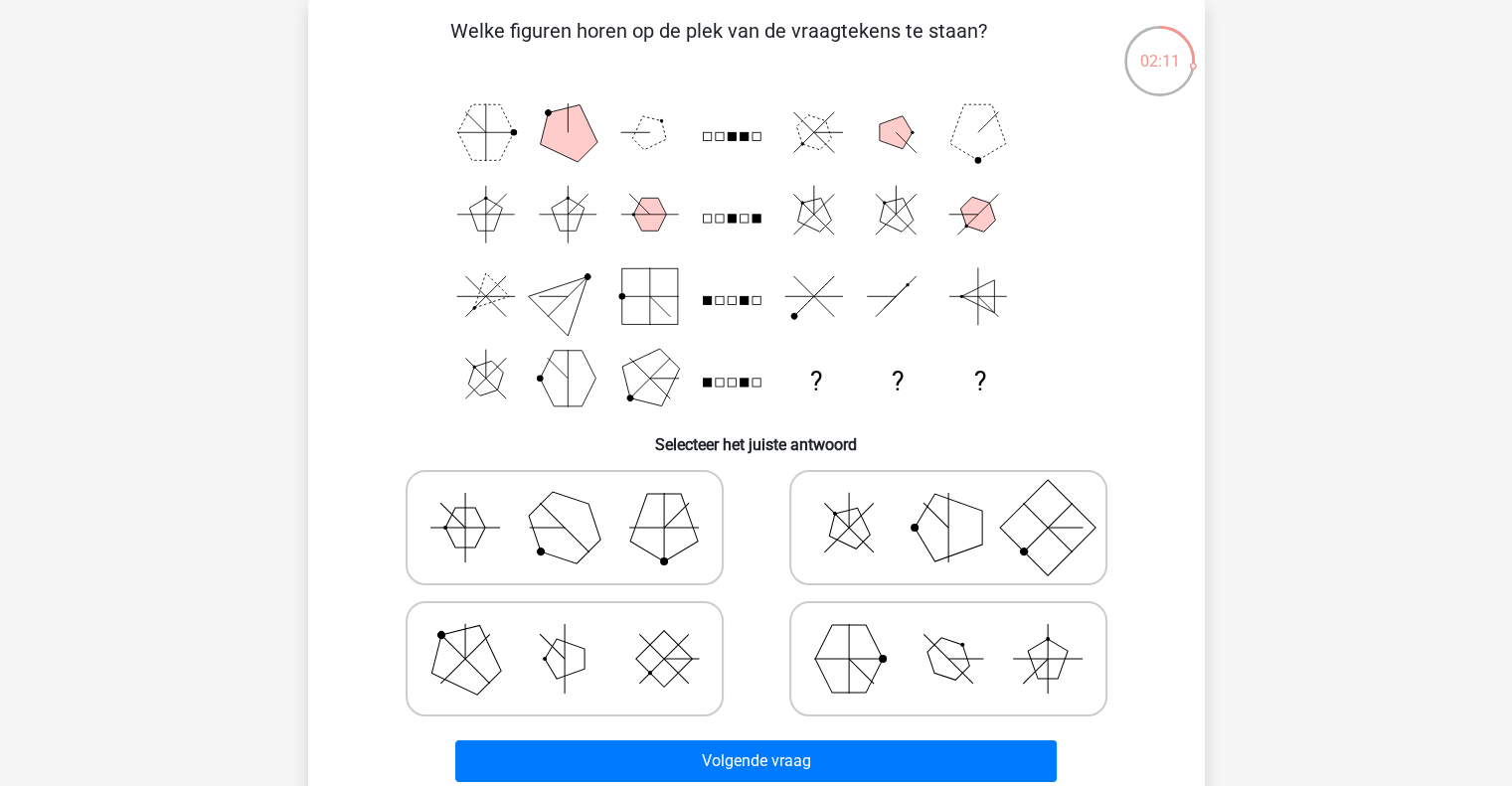 click 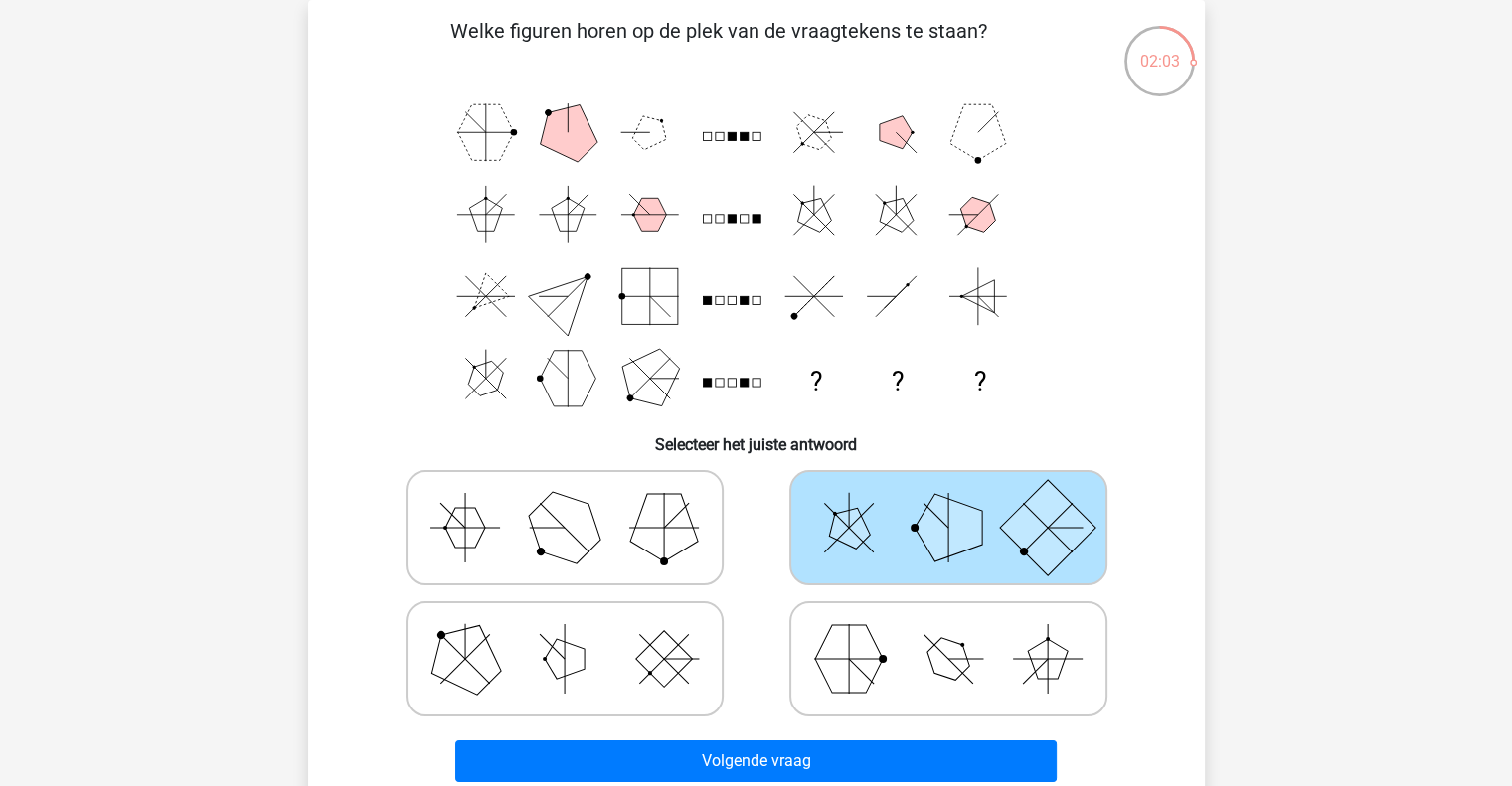 click 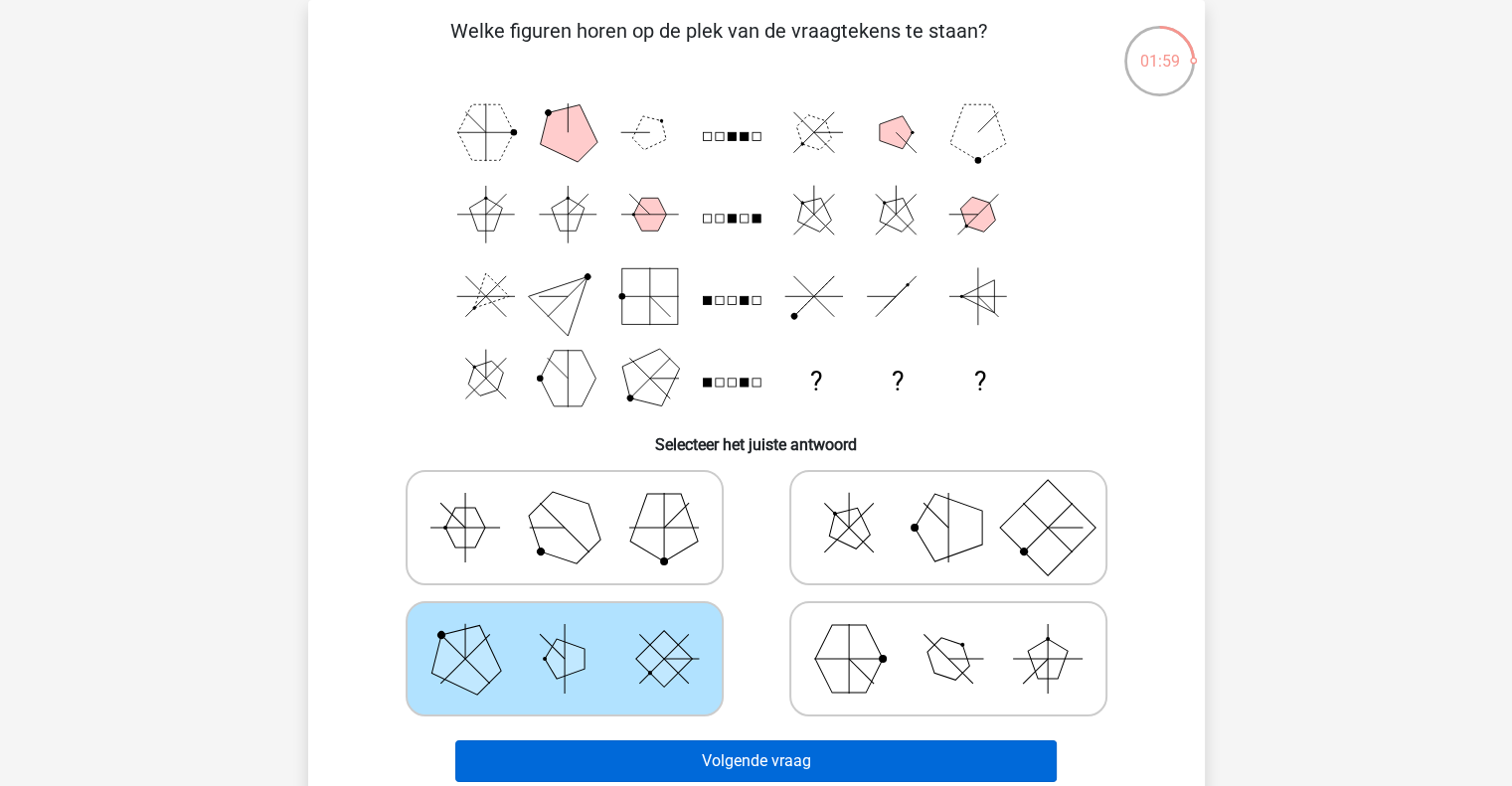 click on "Volgende vraag" at bounding box center [756, 761] 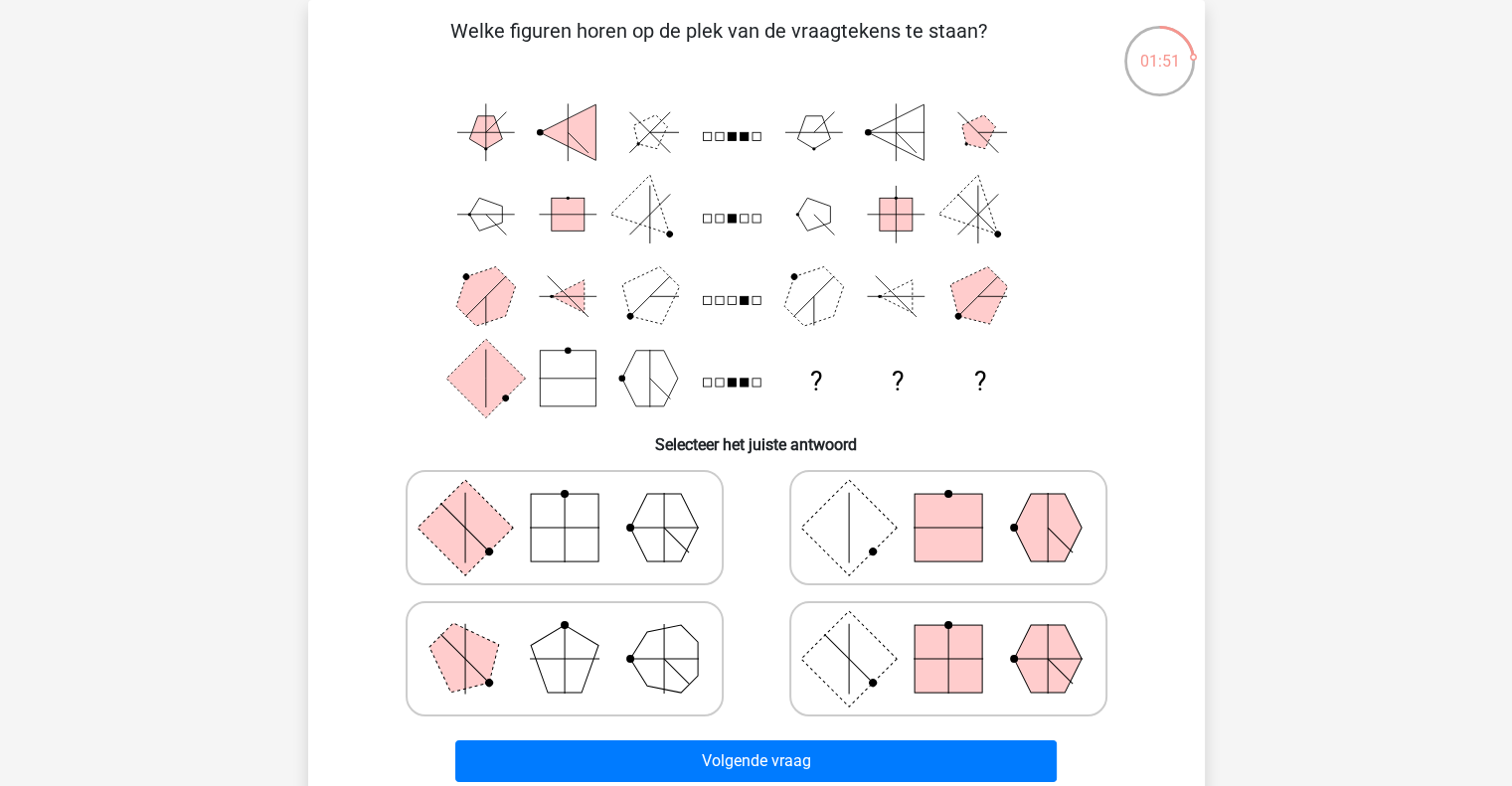 click 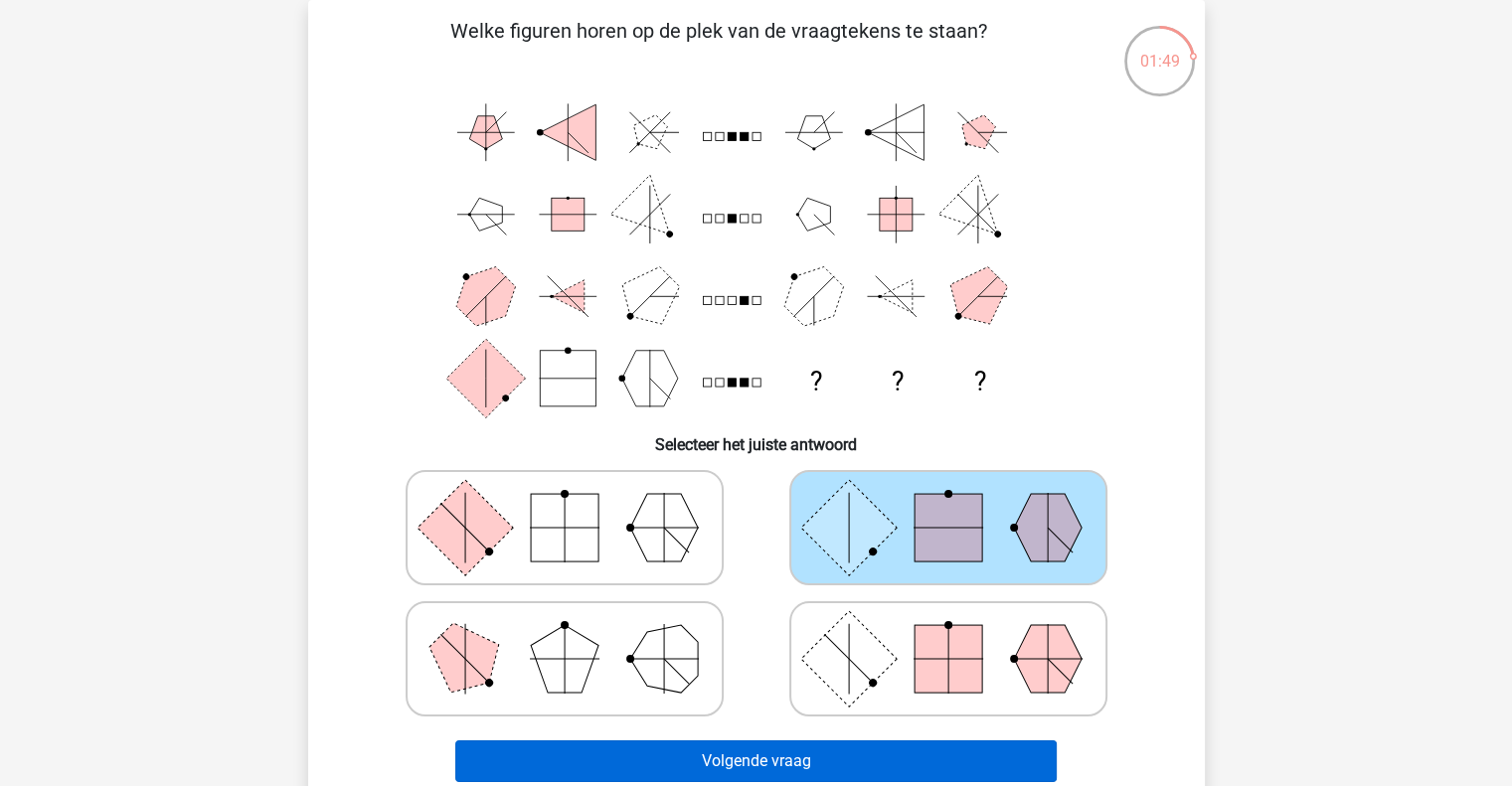 click on "Volgende vraag" at bounding box center [756, 761] 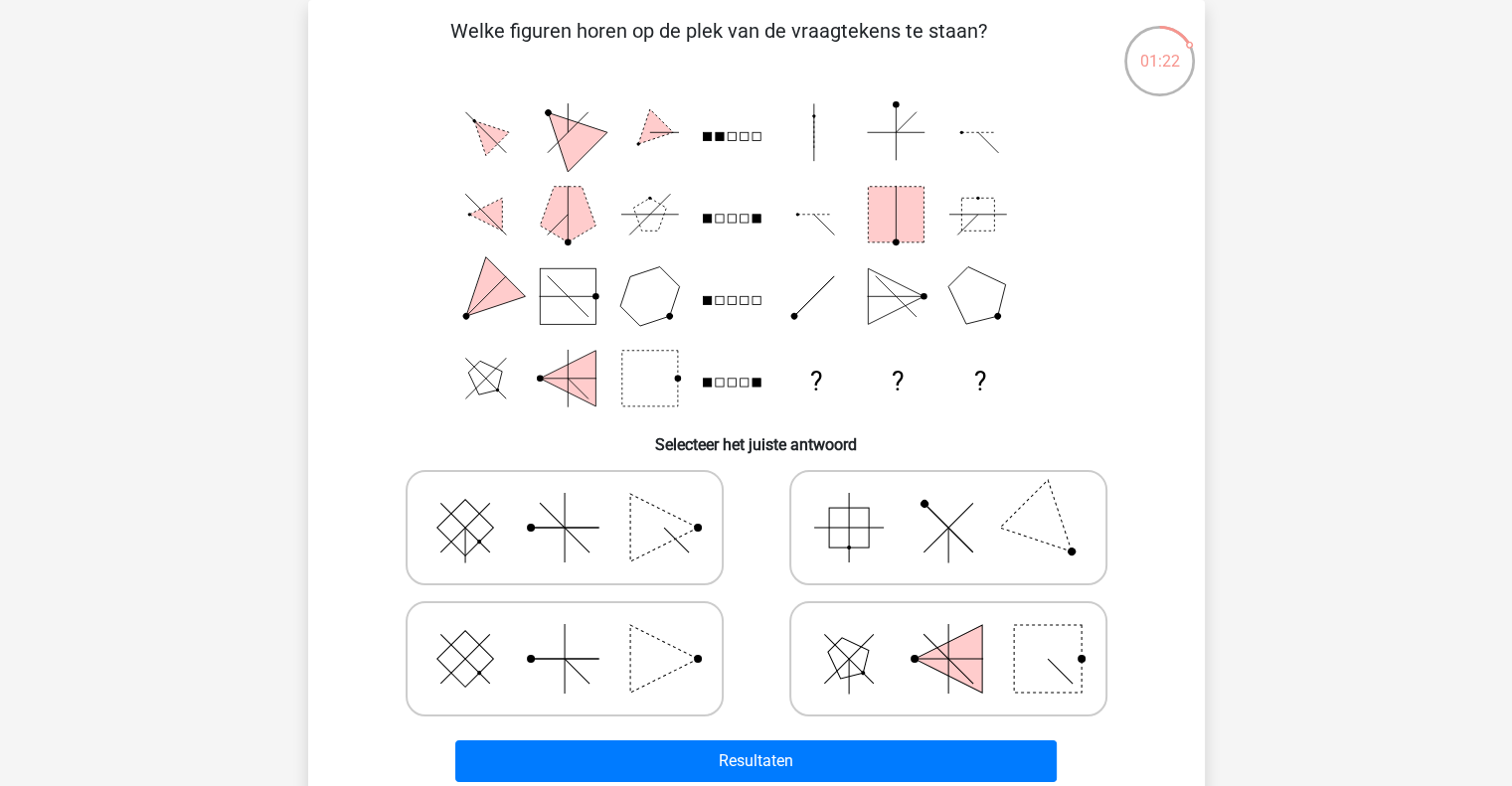 click 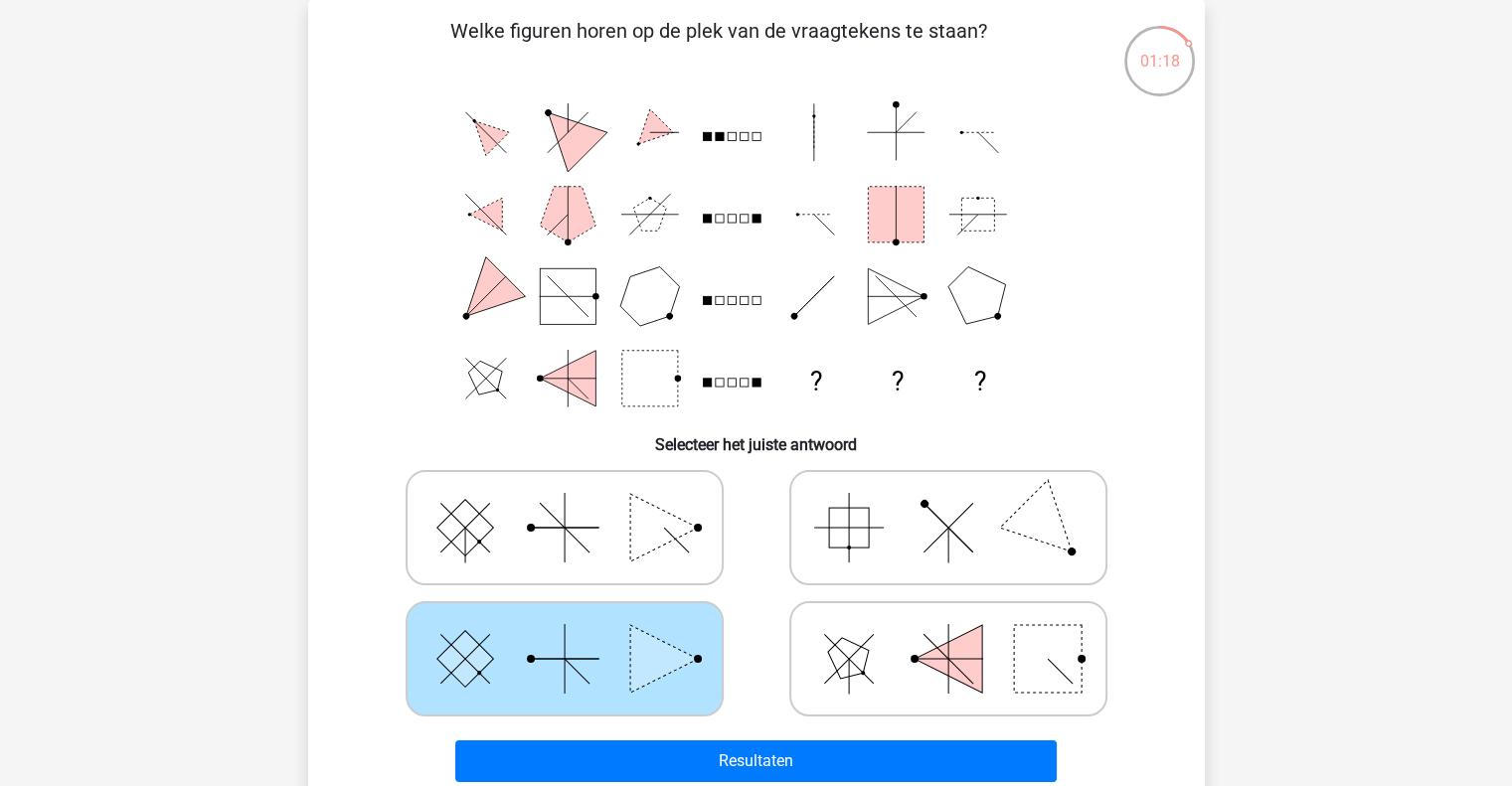 click 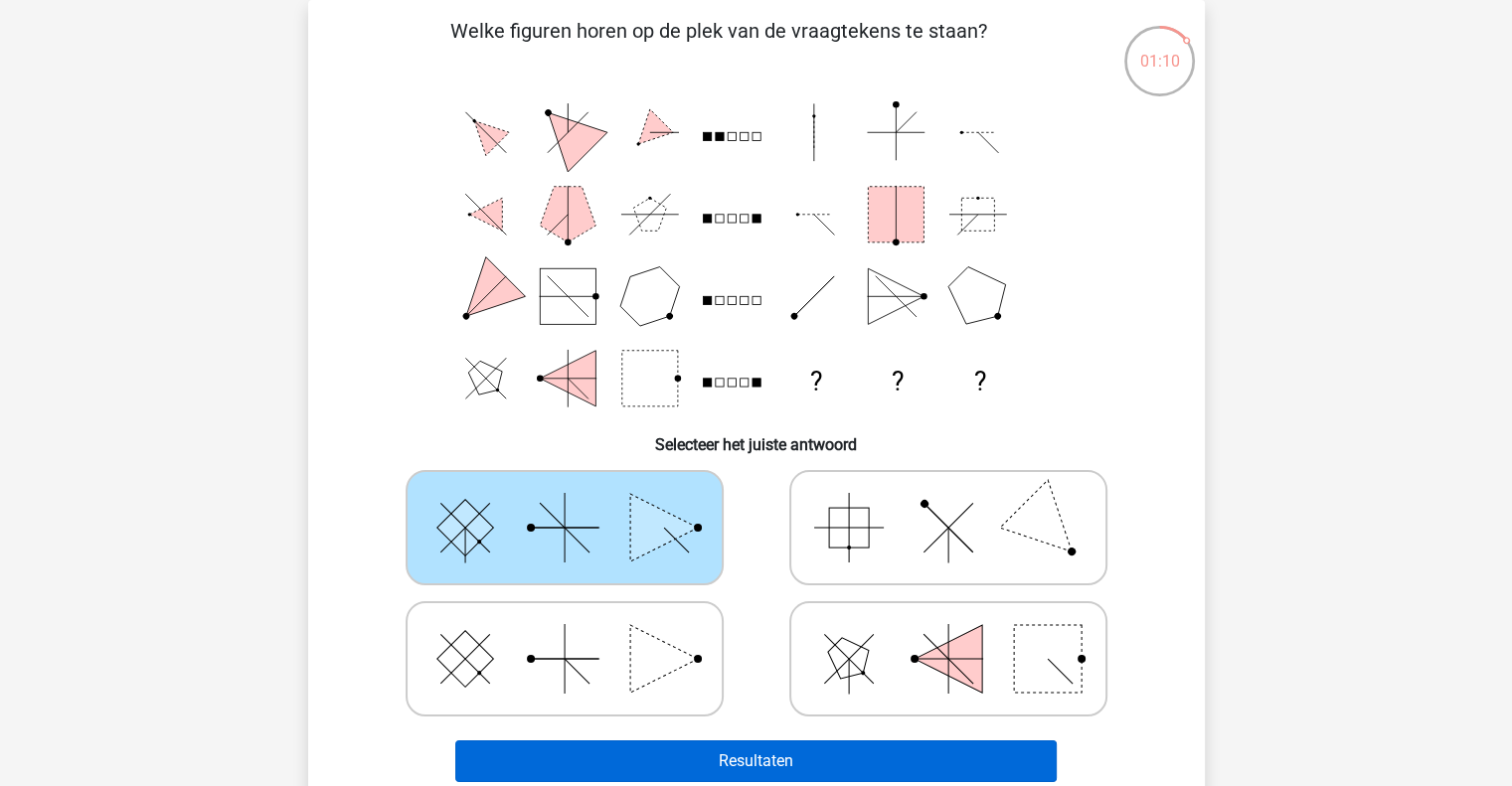 click on "Resultaten" at bounding box center [756, 761] 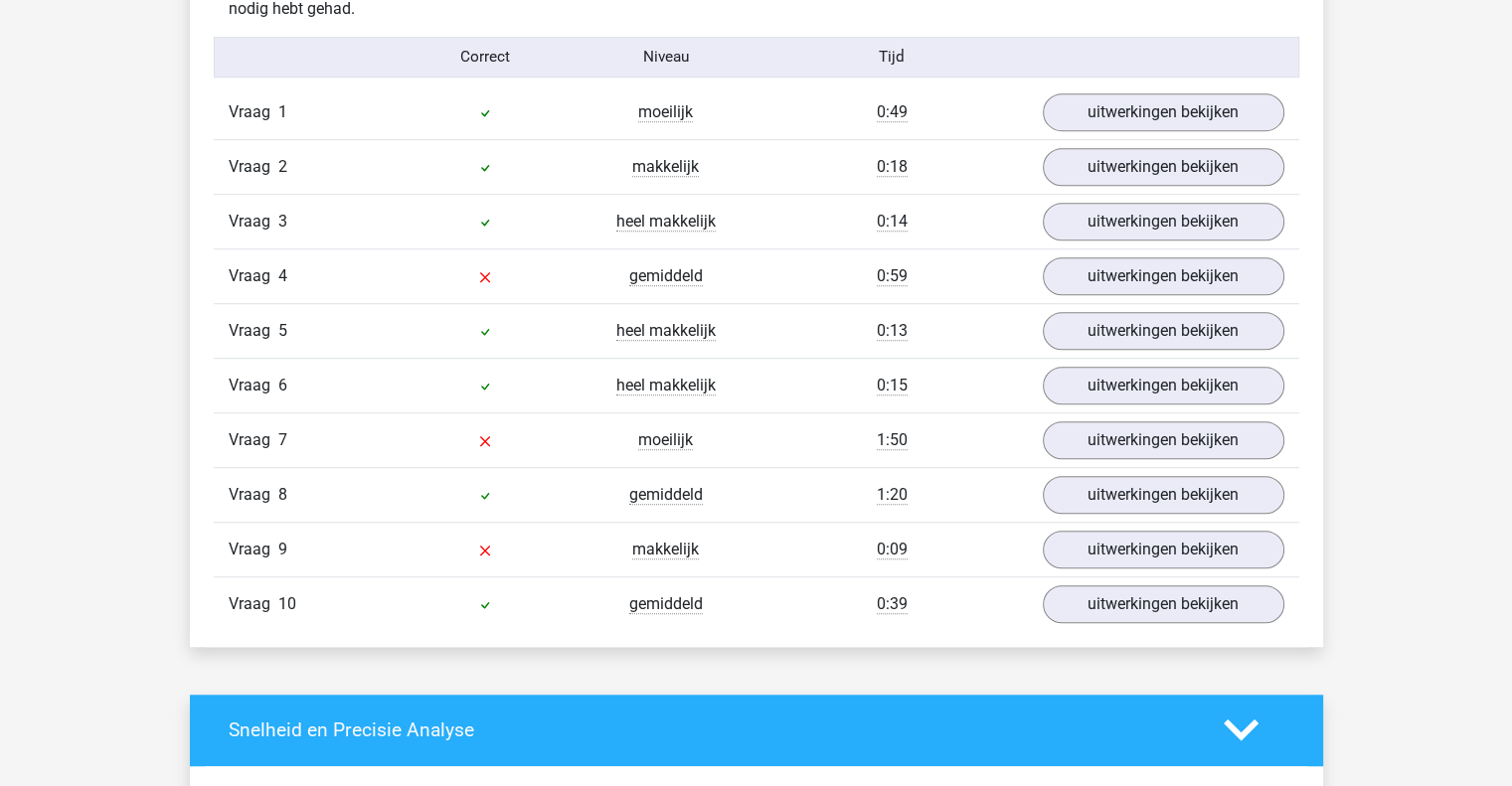 scroll, scrollTop: 1284, scrollLeft: 0, axis: vertical 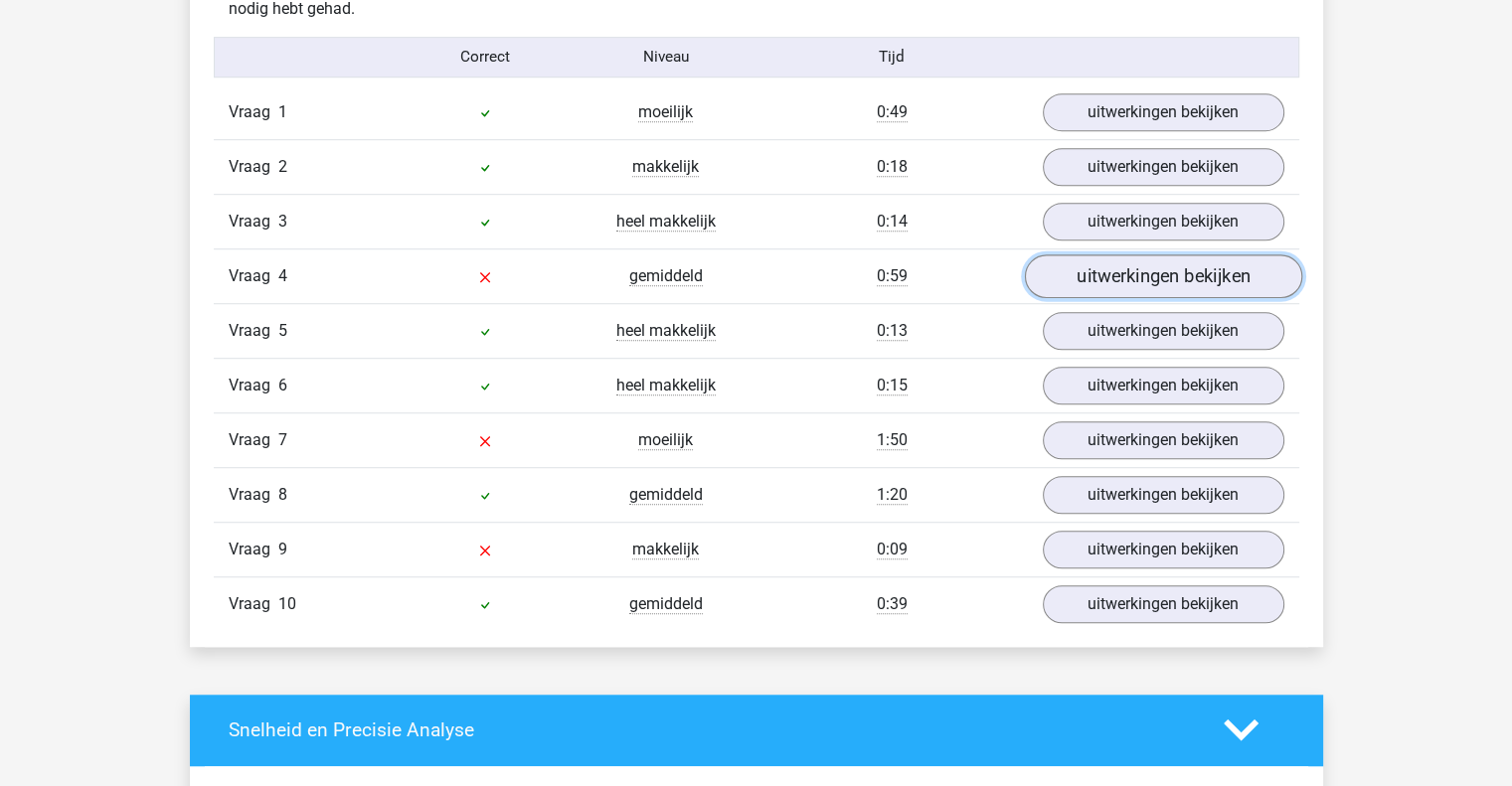 click on "uitwerkingen bekijken" at bounding box center (1162, 276) 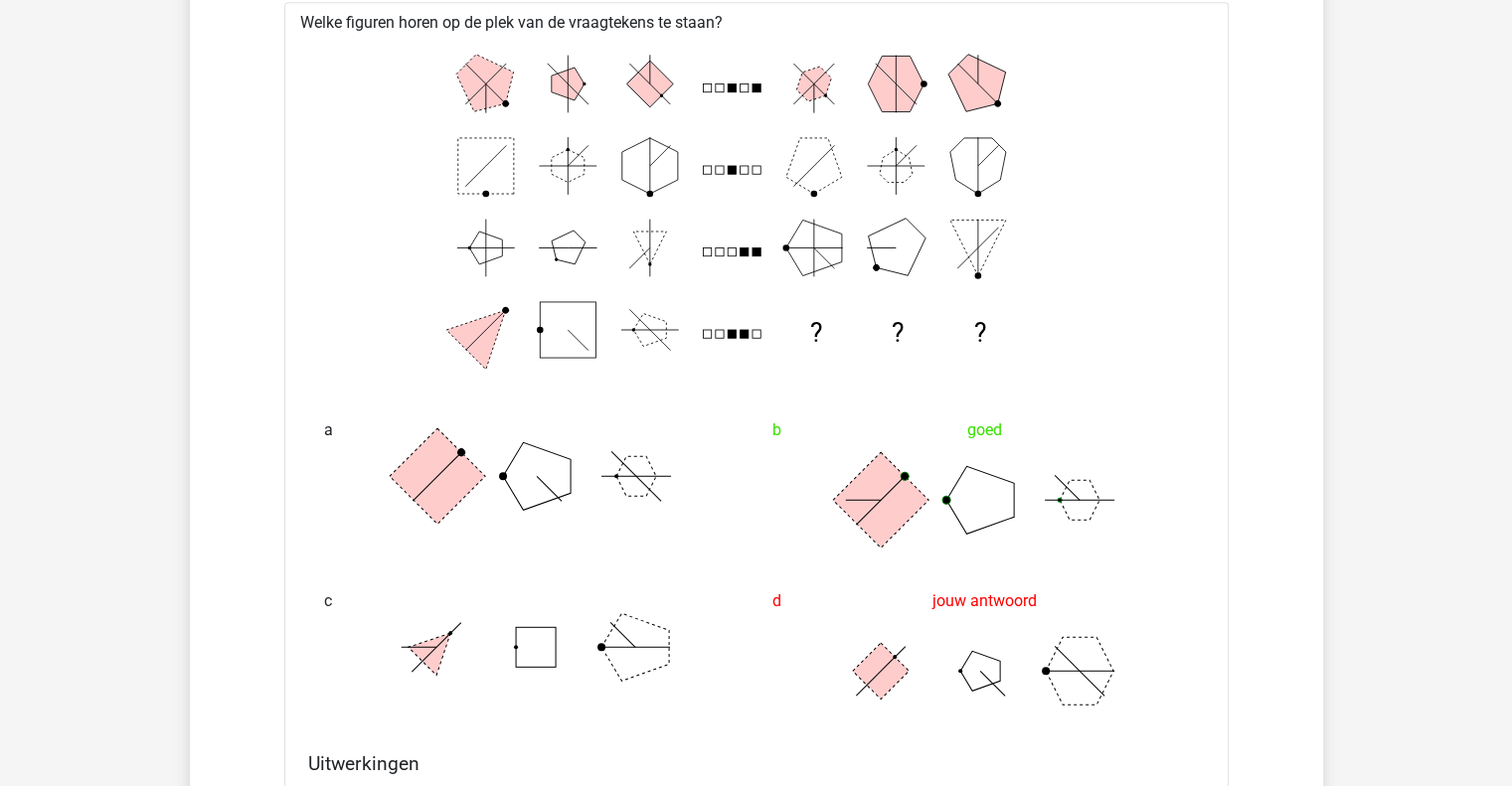 scroll, scrollTop: 1597, scrollLeft: 0, axis: vertical 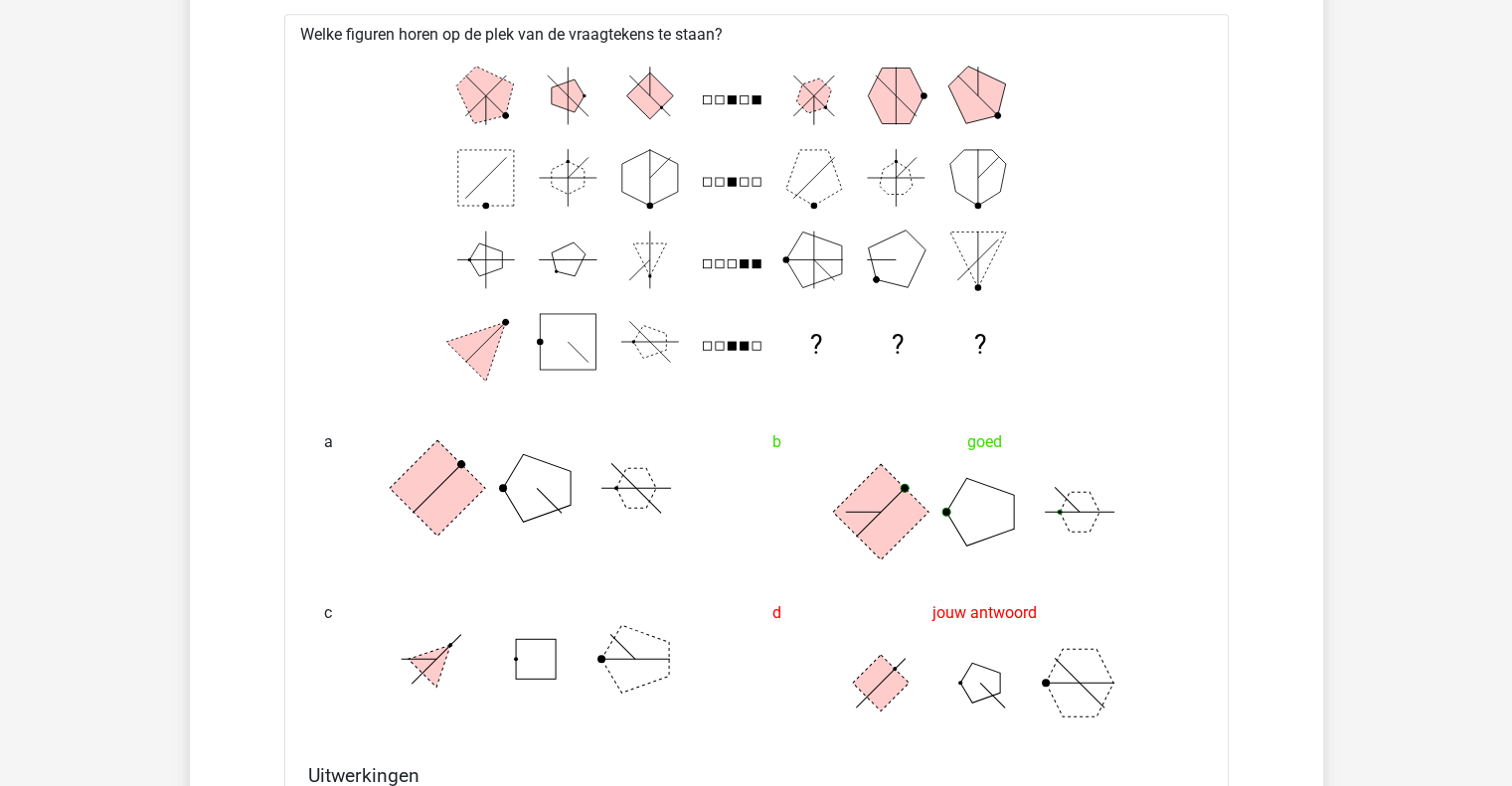 click 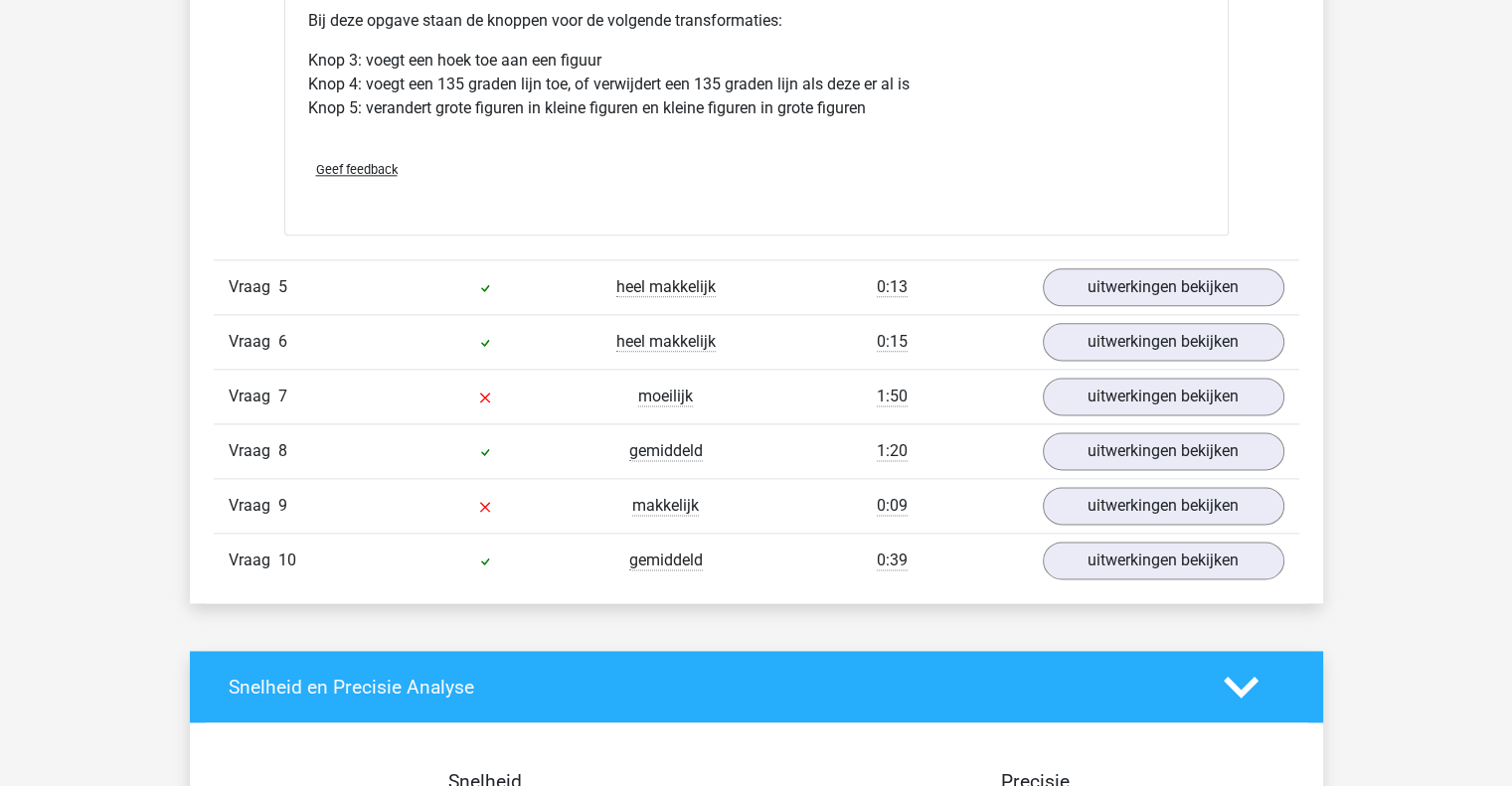 scroll, scrollTop: 2479, scrollLeft: 0, axis: vertical 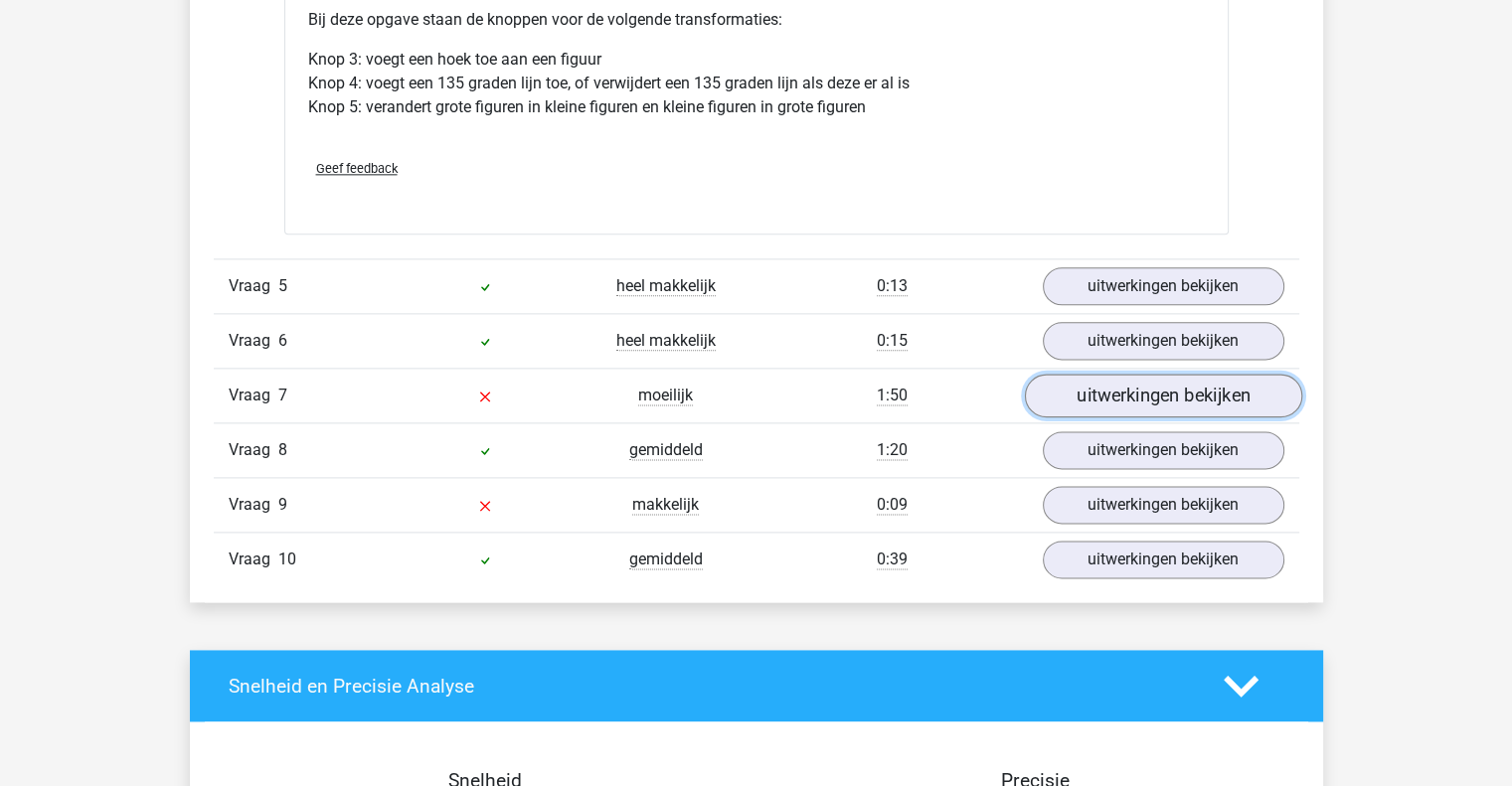 click on "uitwerkingen bekijken" at bounding box center [1162, 395] 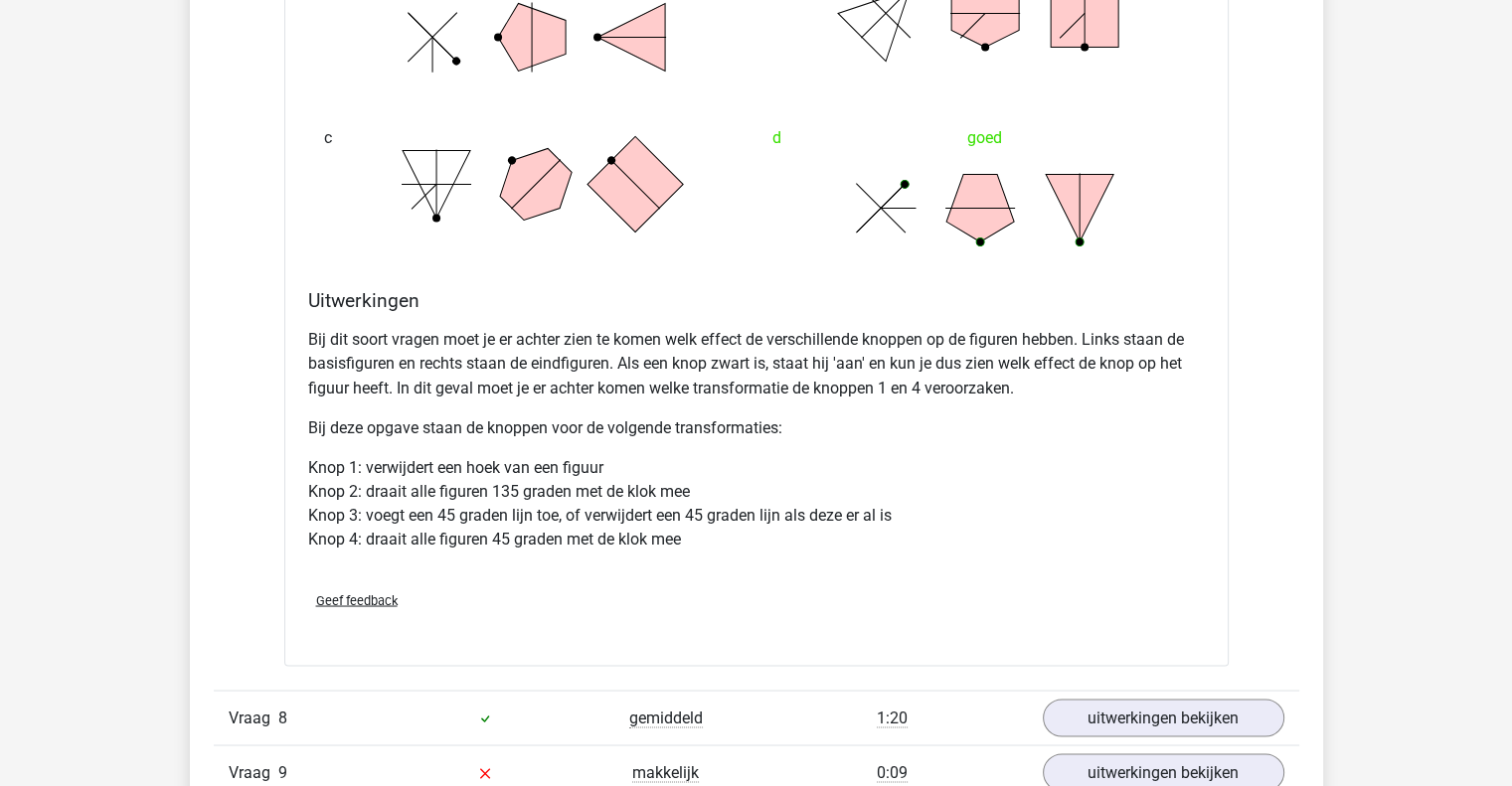 scroll, scrollTop: 3812, scrollLeft: 0, axis: vertical 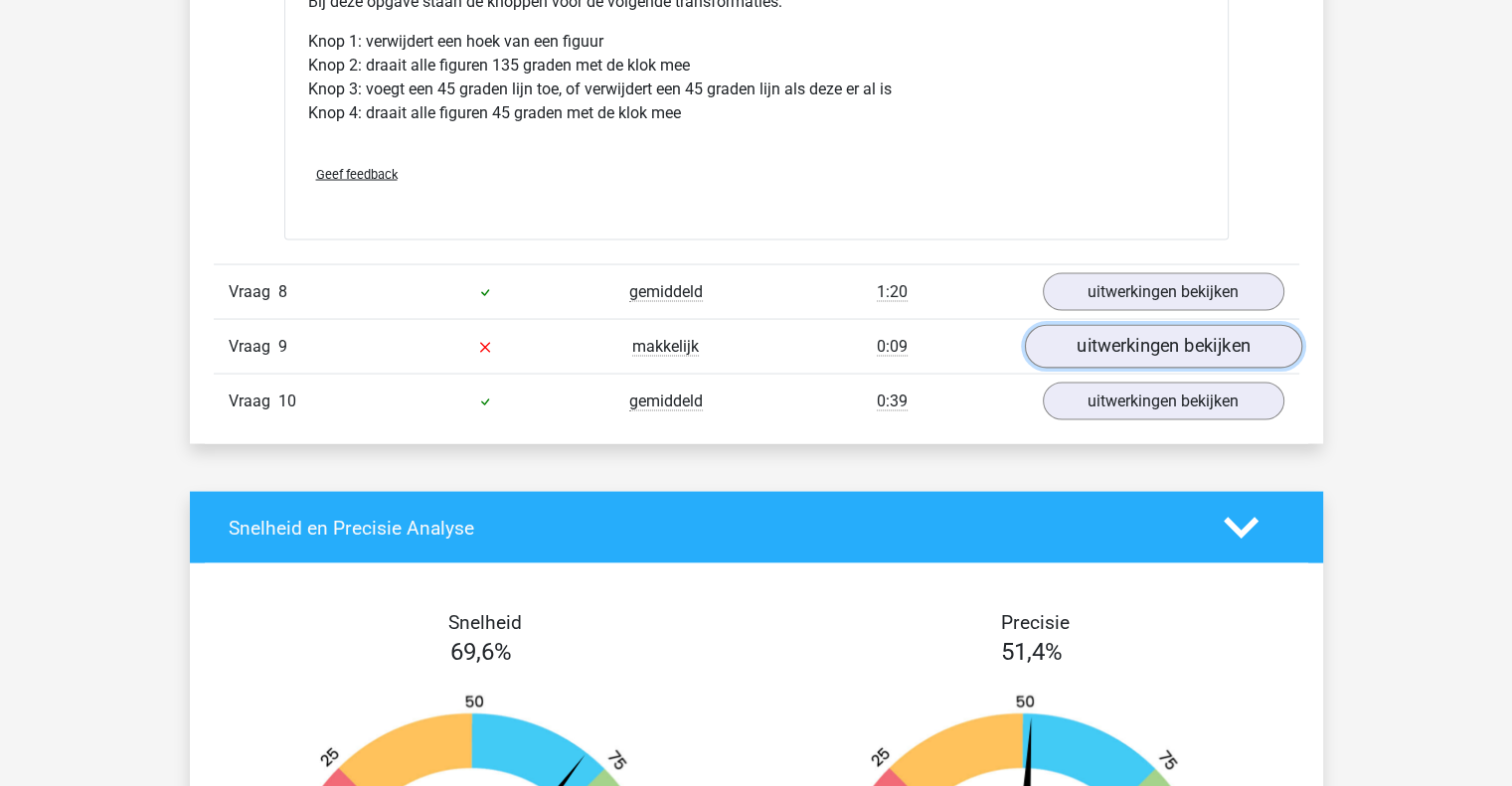click on "uitwerkingen bekijken" at bounding box center [1162, 347] 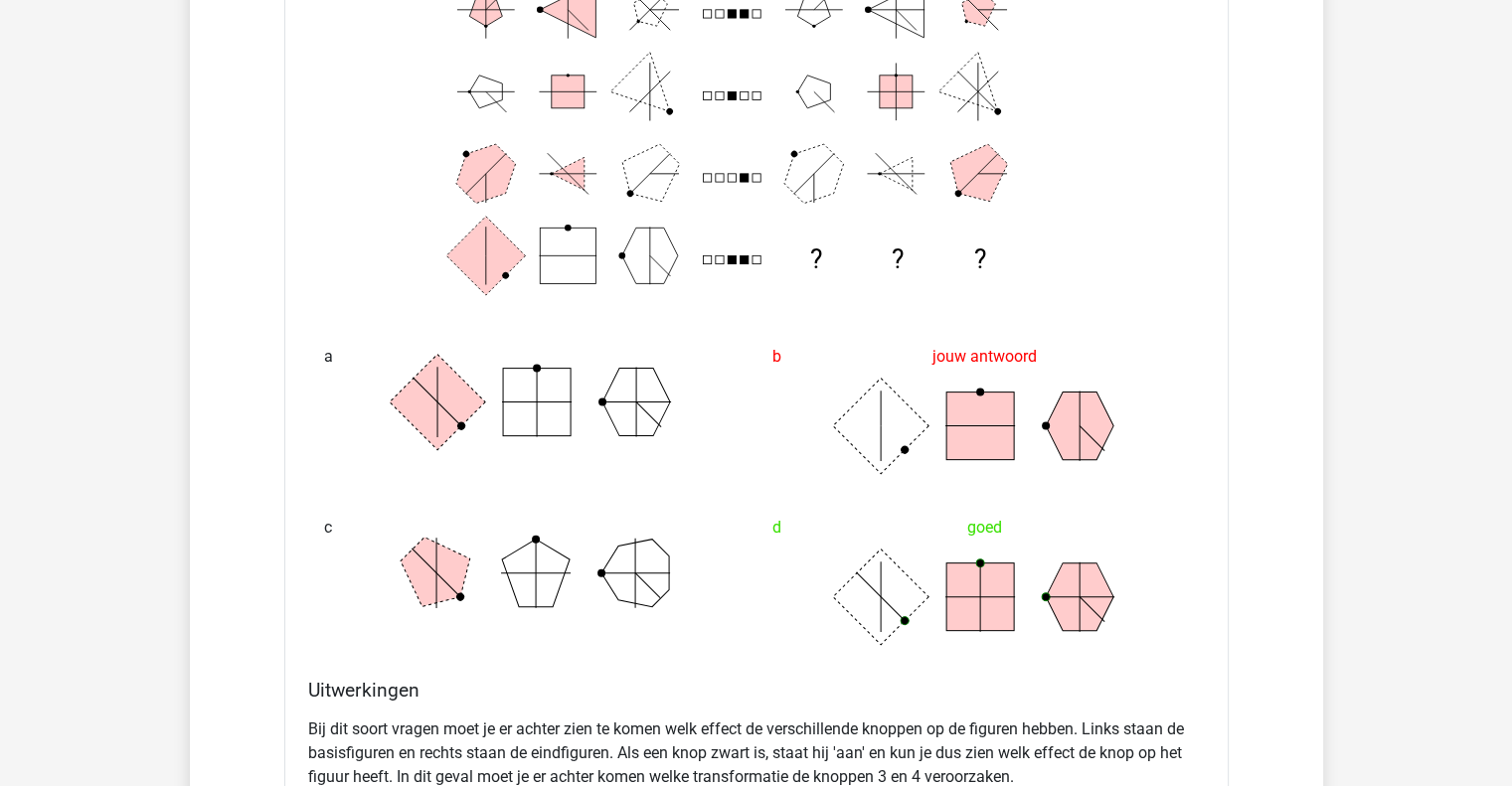 scroll, scrollTop: 4285, scrollLeft: 0, axis: vertical 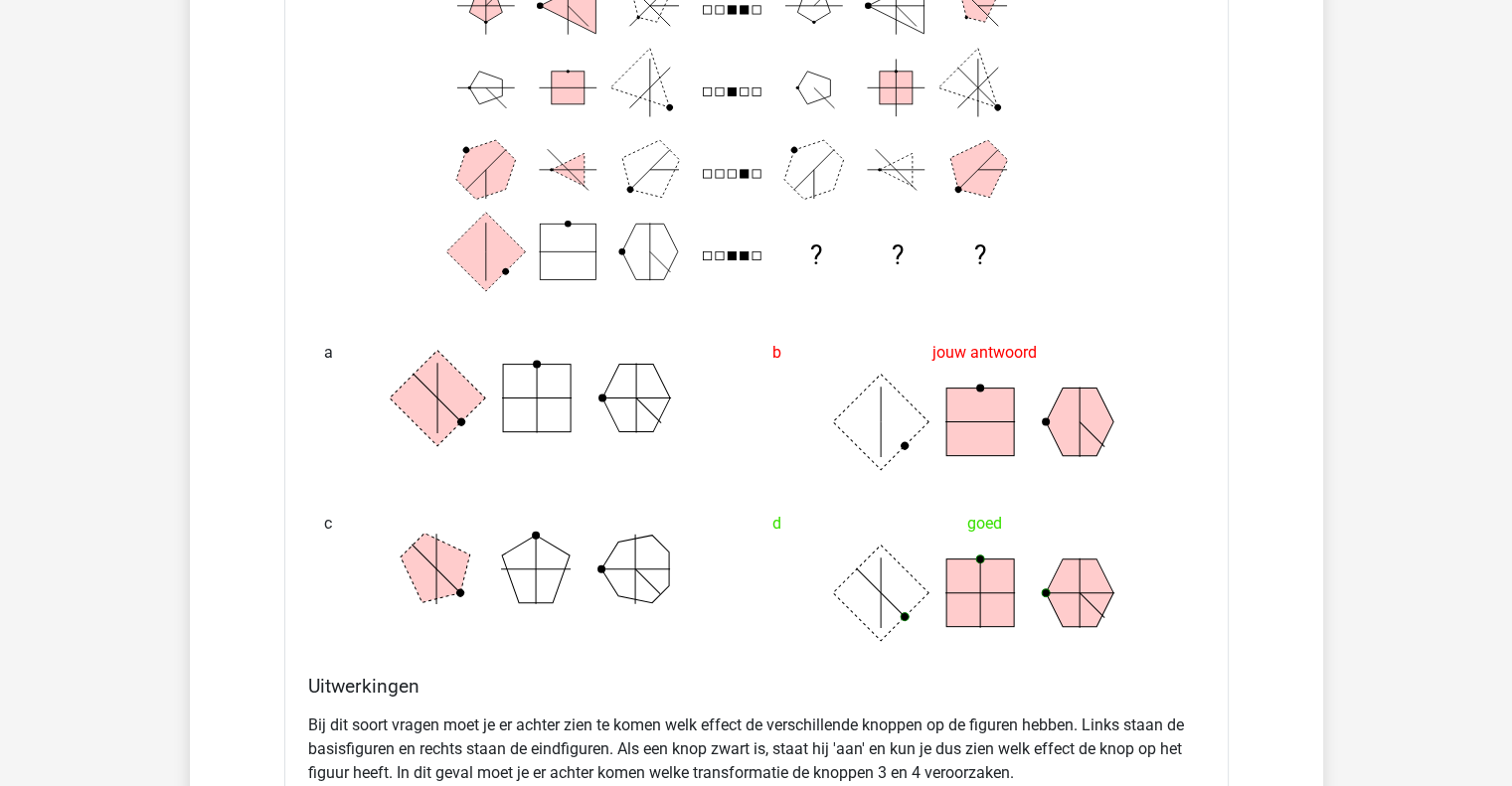 click on "b
jouw antwoord" at bounding box center [980, 402] 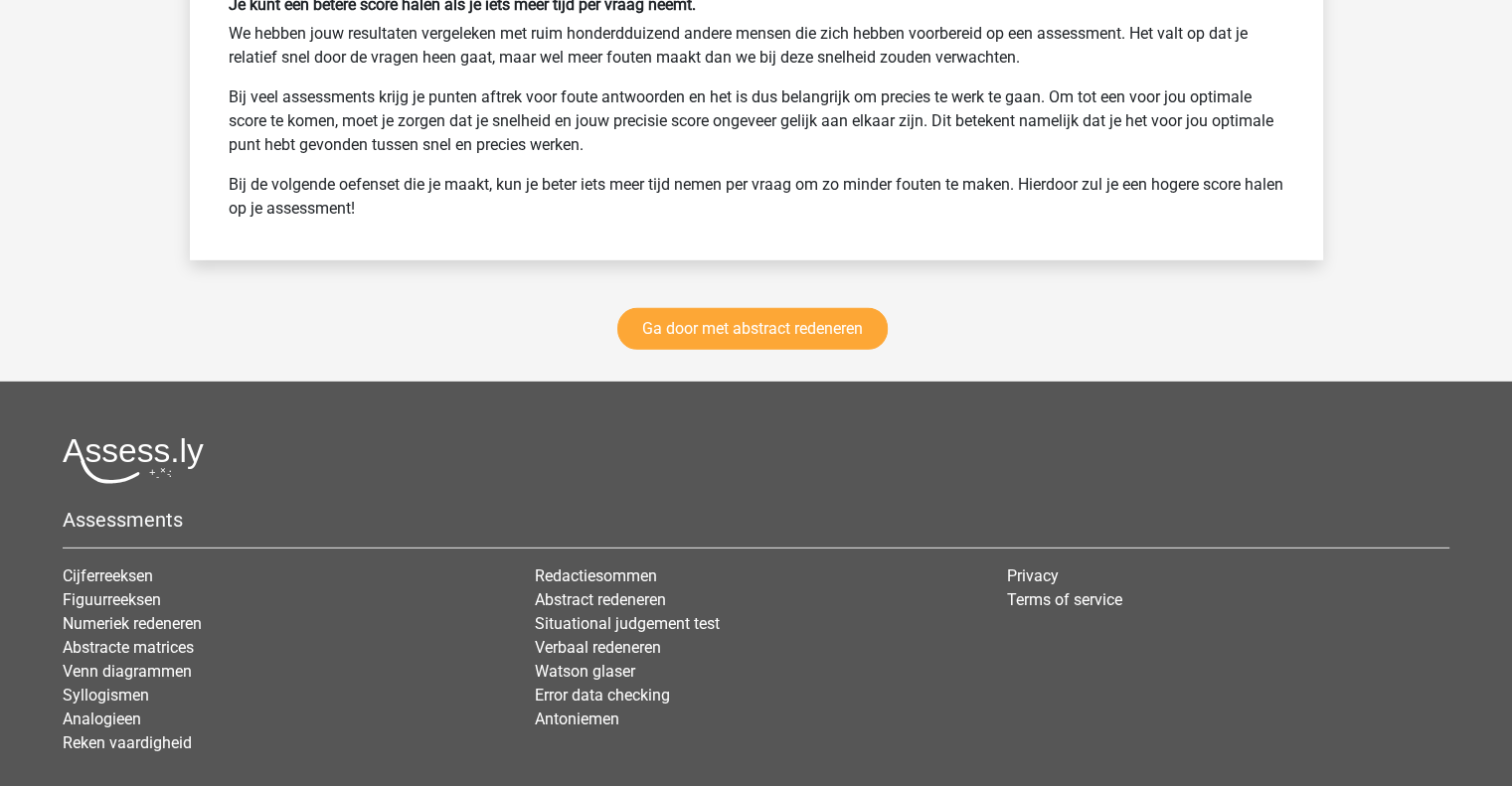 scroll, scrollTop: 6203, scrollLeft: 0, axis: vertical 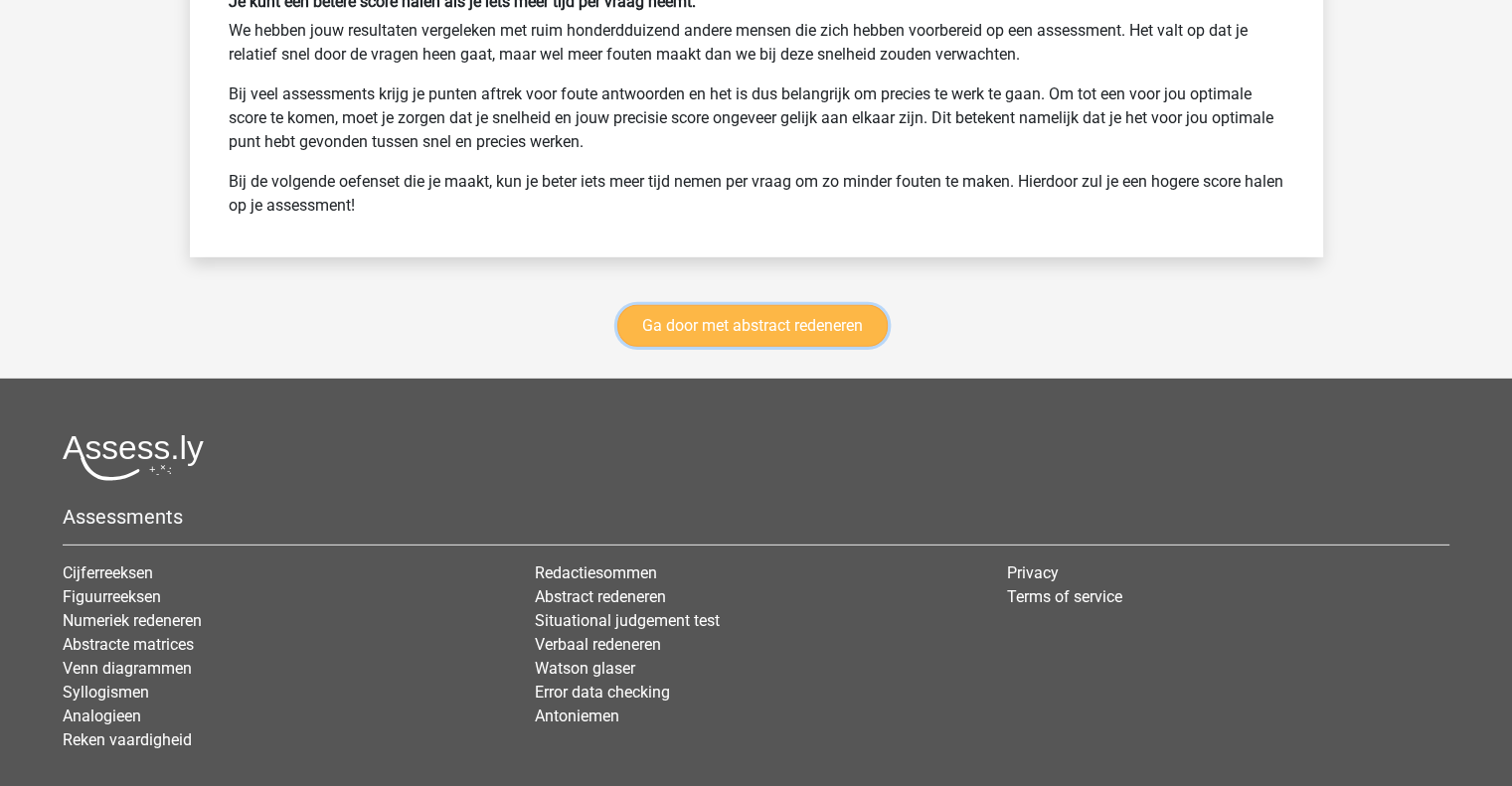 click on "Ga door met abstract redeneren" at bounding box center (753, 326) 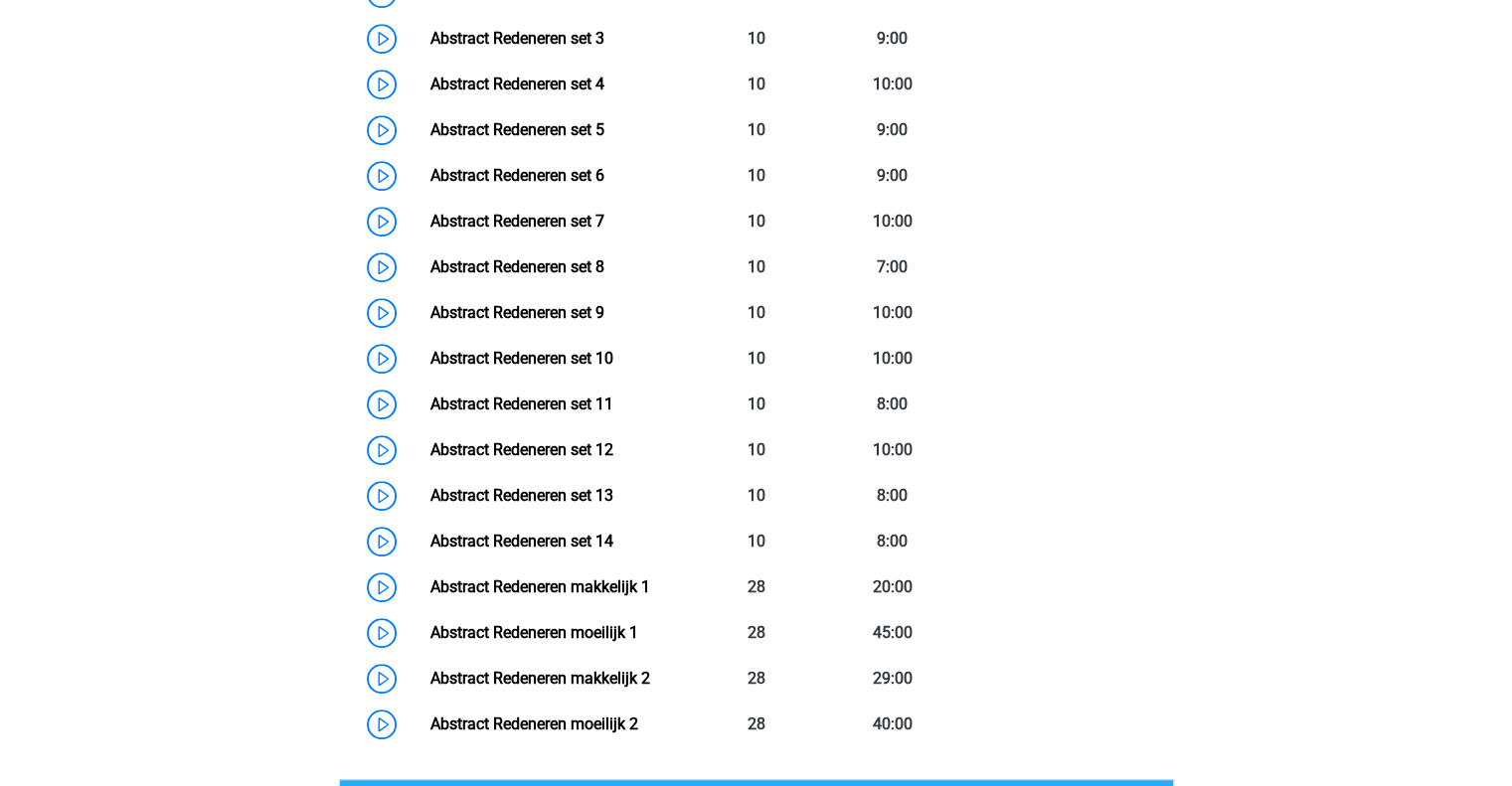 scroll, scrollTop: 1119, scrollLeft: 0, axis: vertical 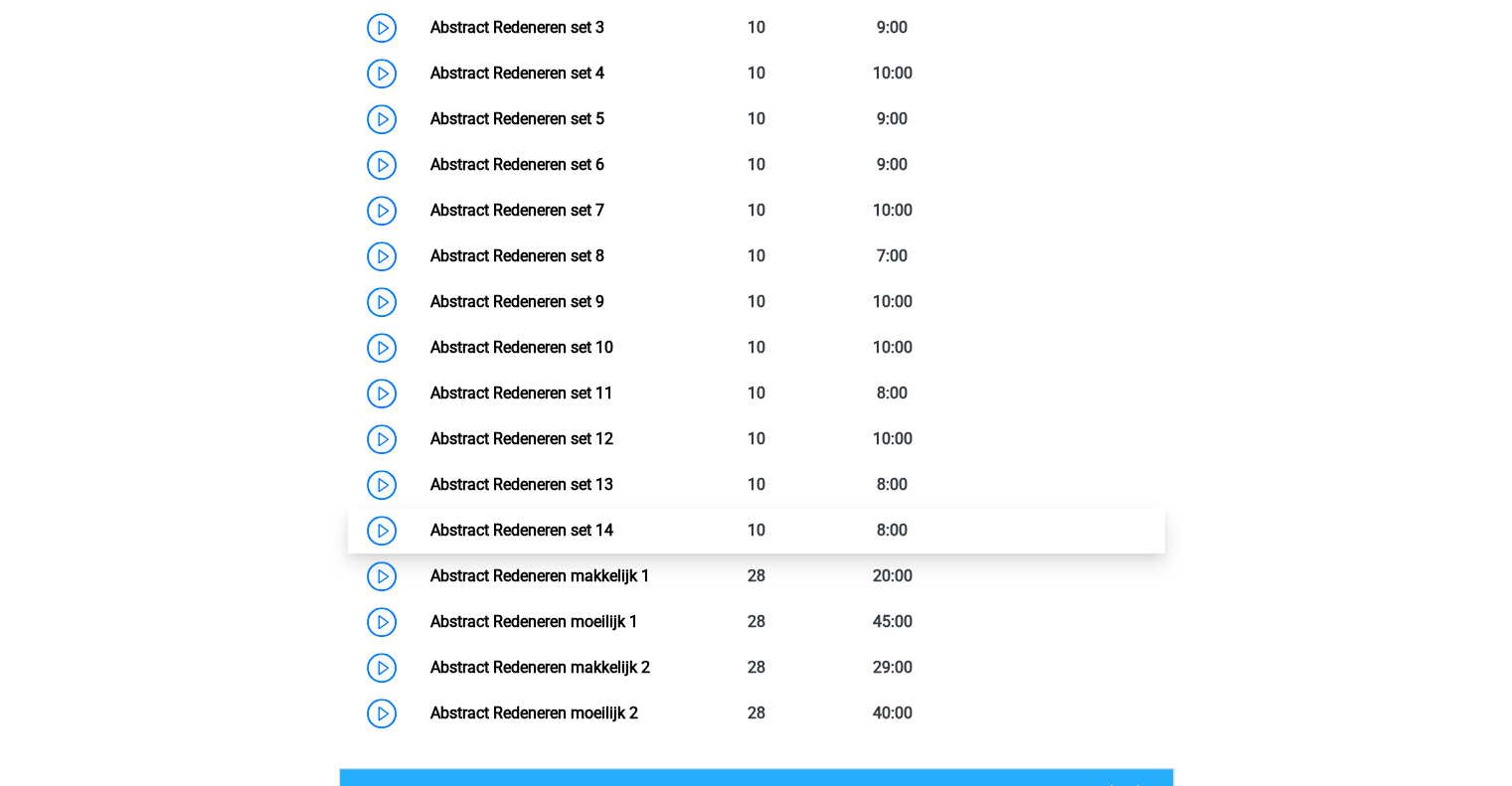 click on "Abstract Redeneren
set 14" at bounding box center (522, 530) 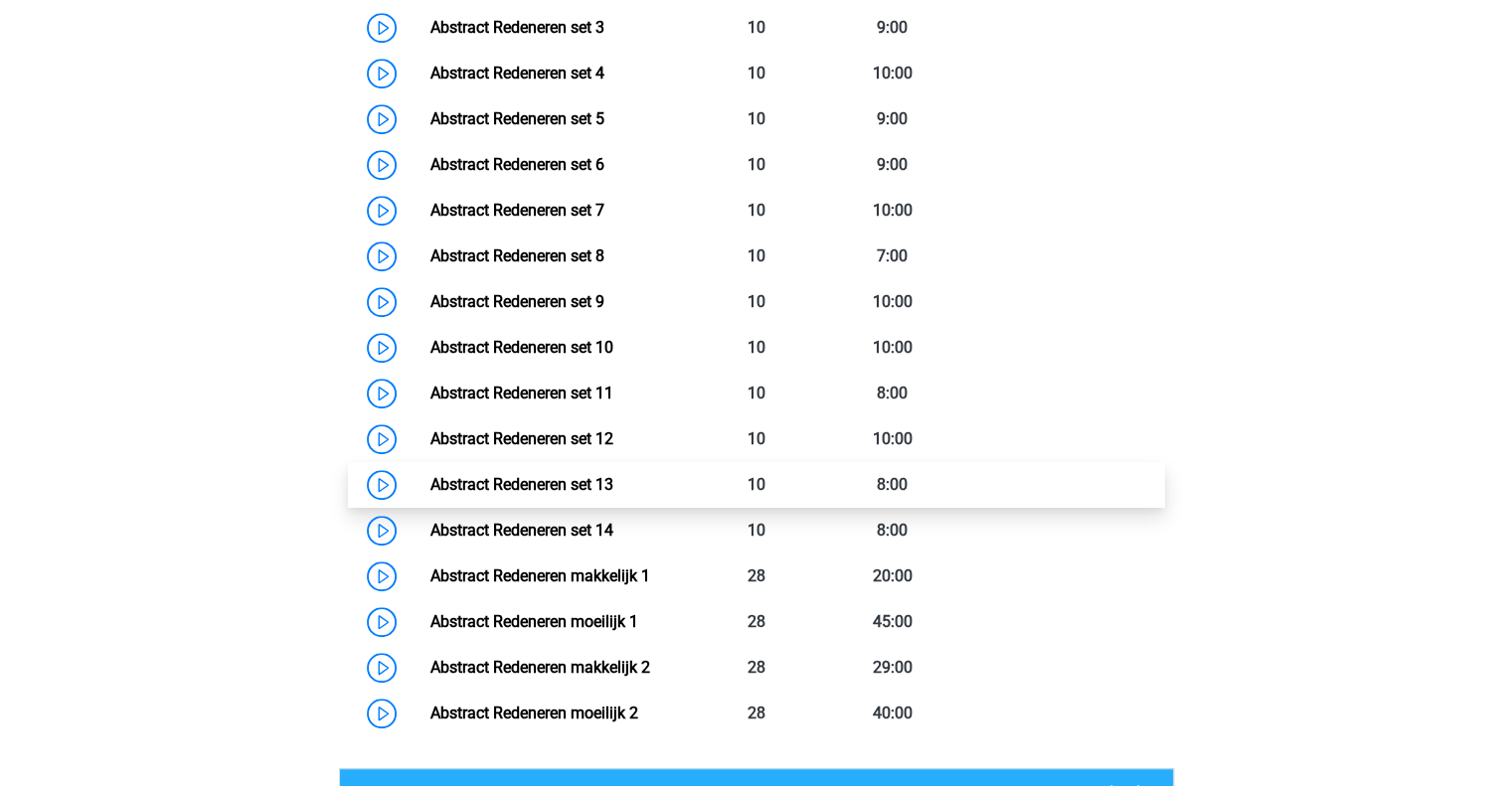 click on "Abstract Redeneren
set 13" at bounding box center (522, 484) 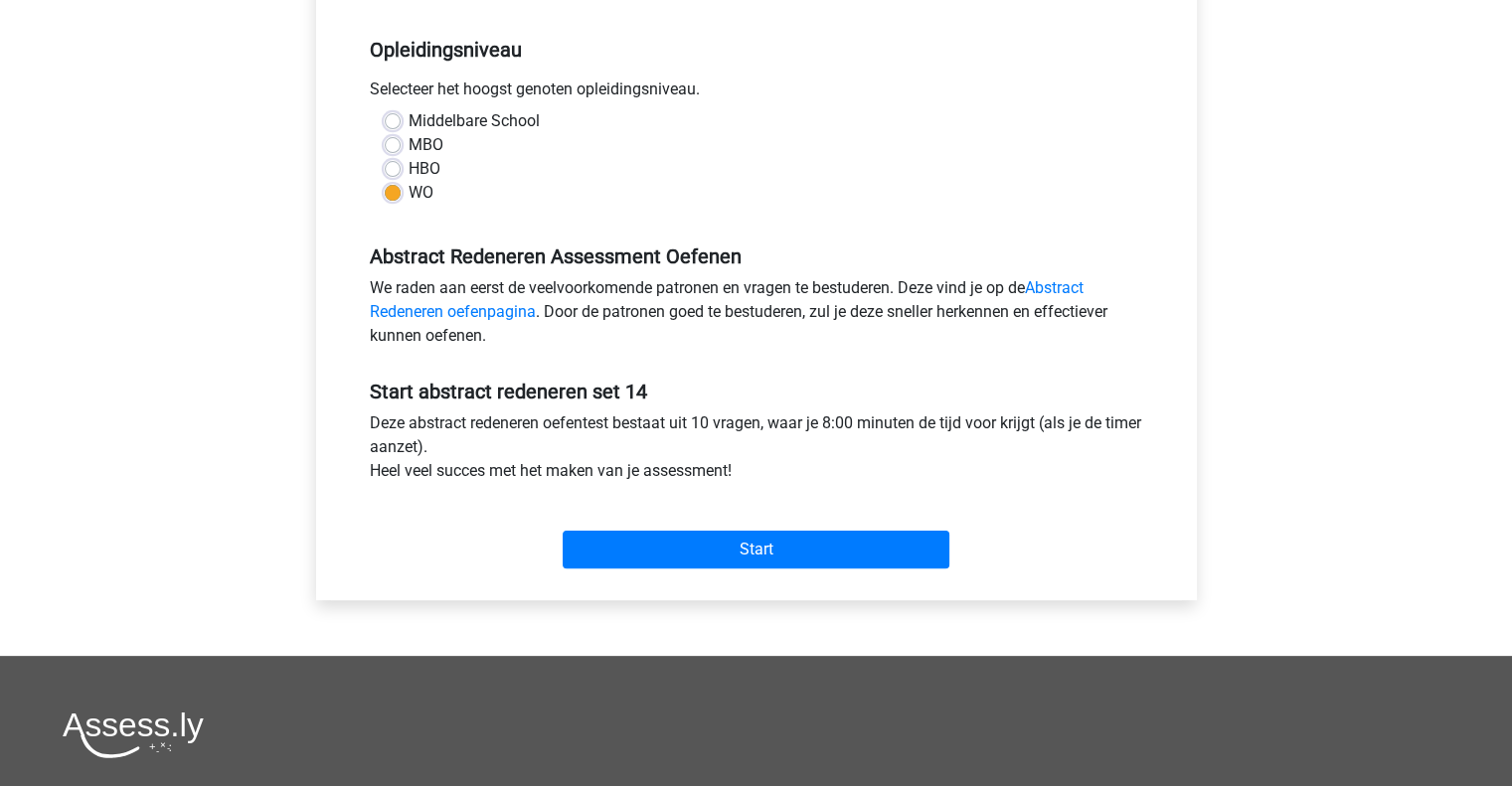 scroll, scrollTop: 428, scrollLeft: 0, axis: vertical 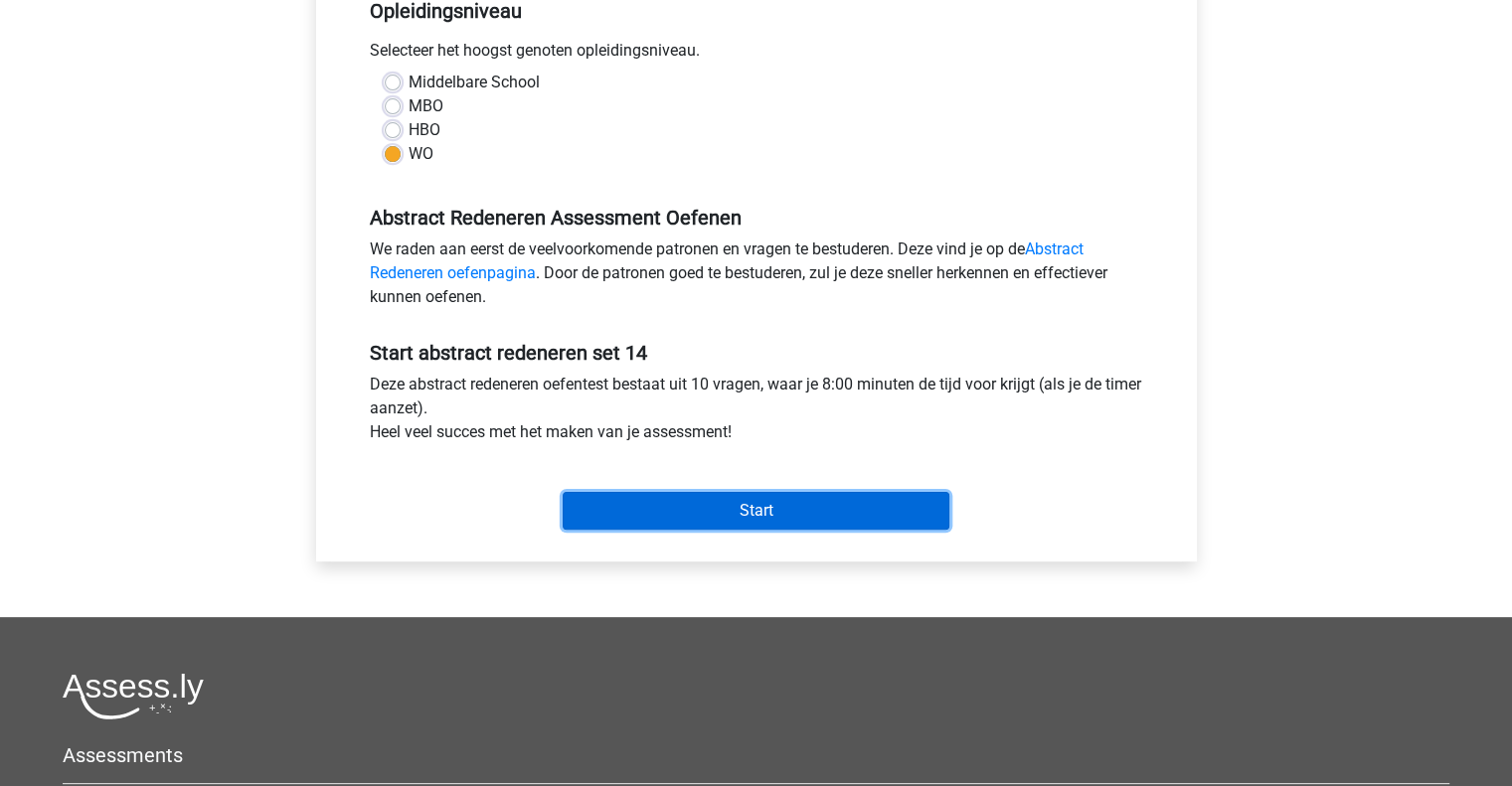 click on "Start" at bounding box center [756, 511] 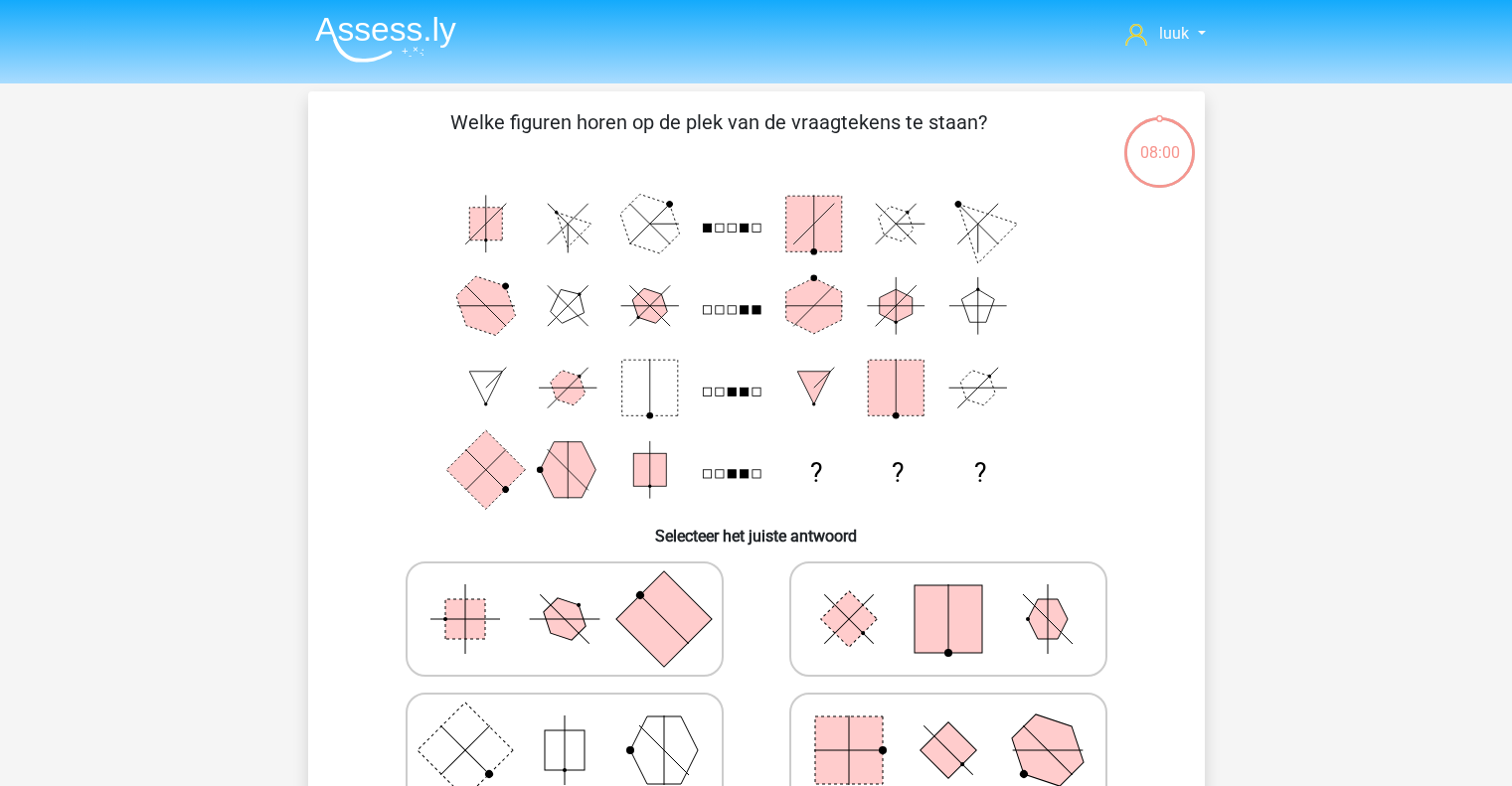 scroll, scrollTop: 0, scrollLeft: 0, axis: both 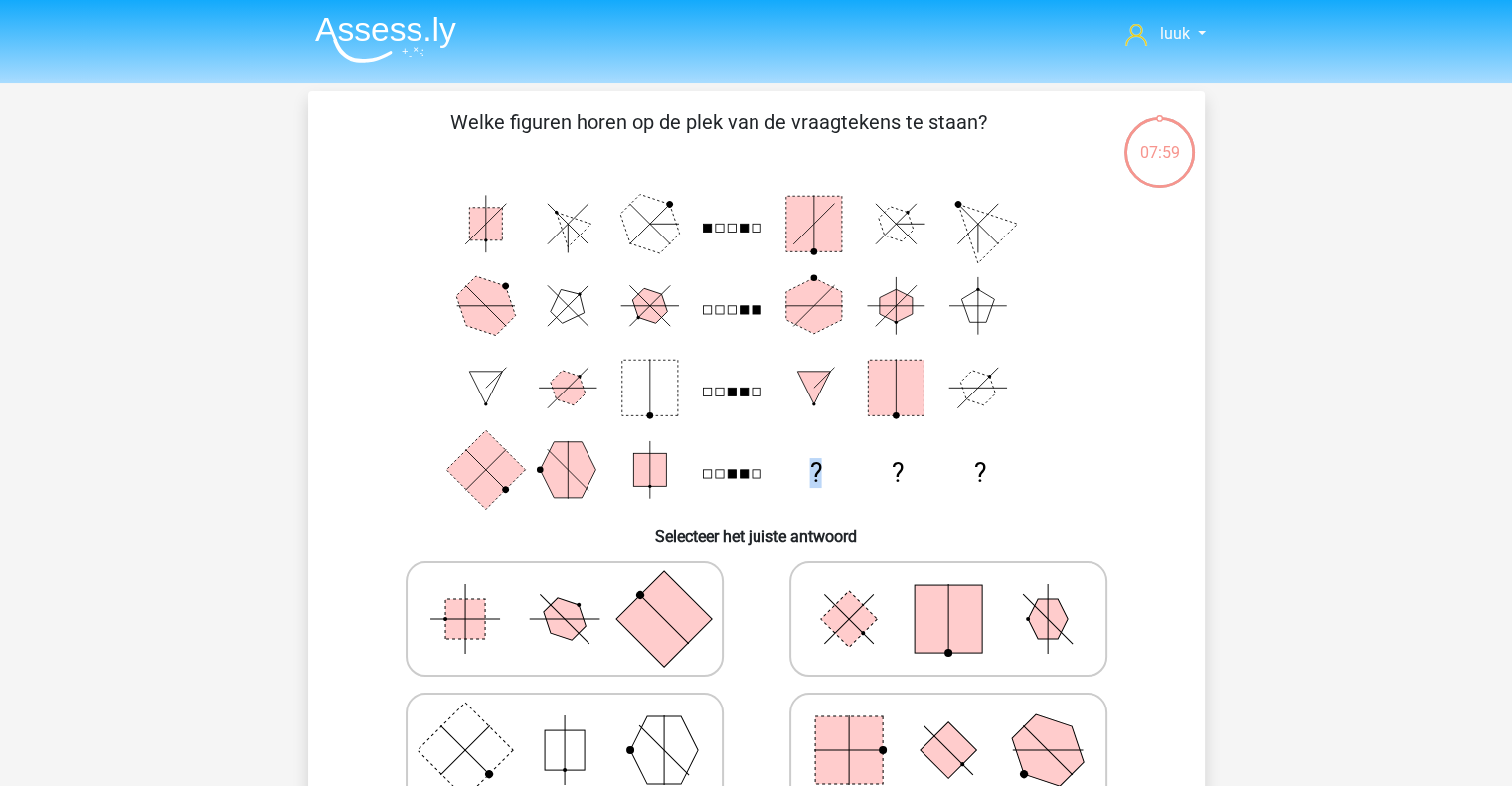drag, startPoint x: 0, startPoint y: 0, endPoint x: 435, endPoint y: -41, distance: 436.92791 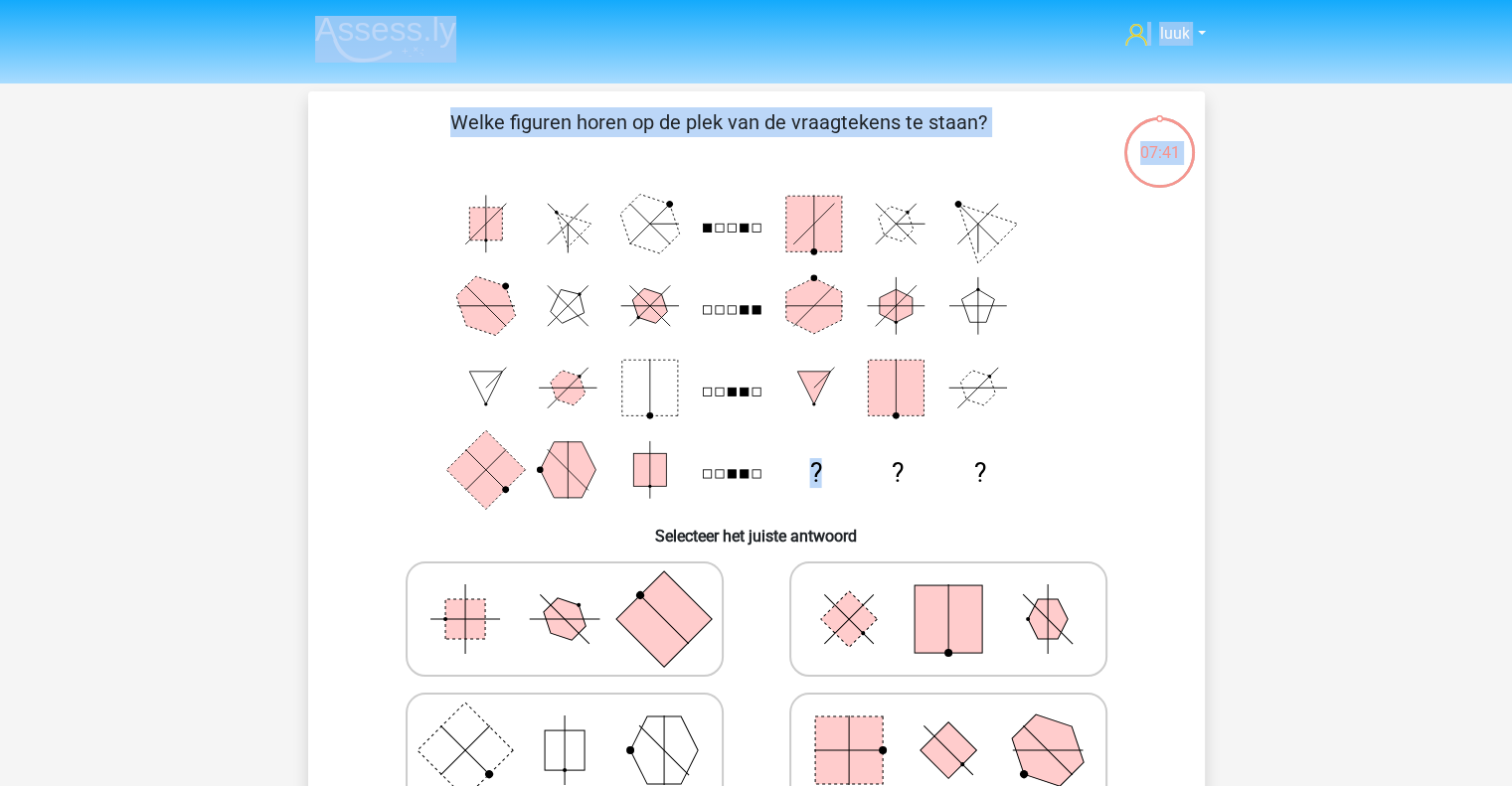 click on "luuk
ltmoonen@gmail.com
Nederlands
English" at bounding box center (756, 734) 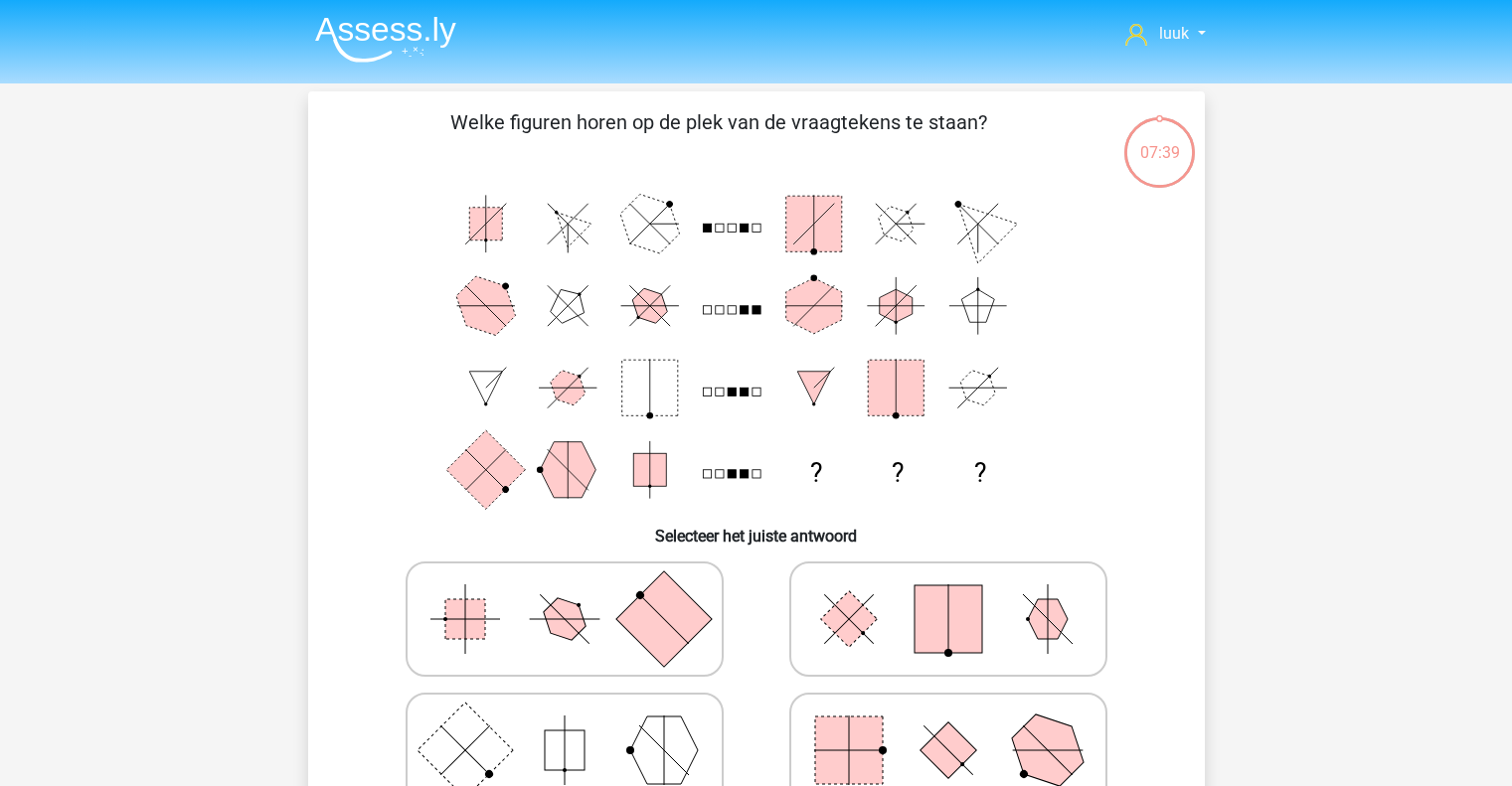scroll, scrollTop: 0, scrollLeft: 0, axis: both 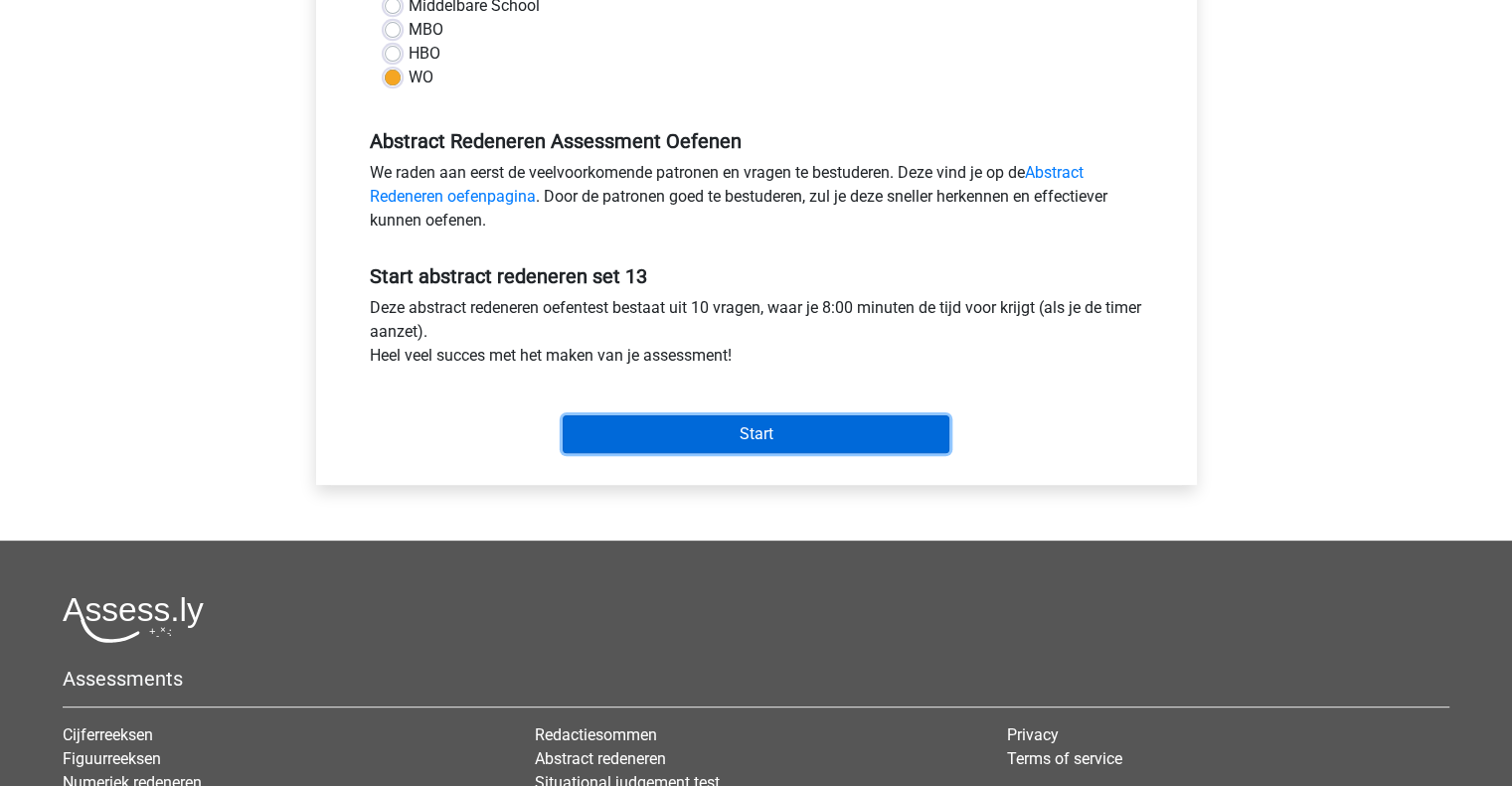 click on "Start" at bounding box center (756, 434) 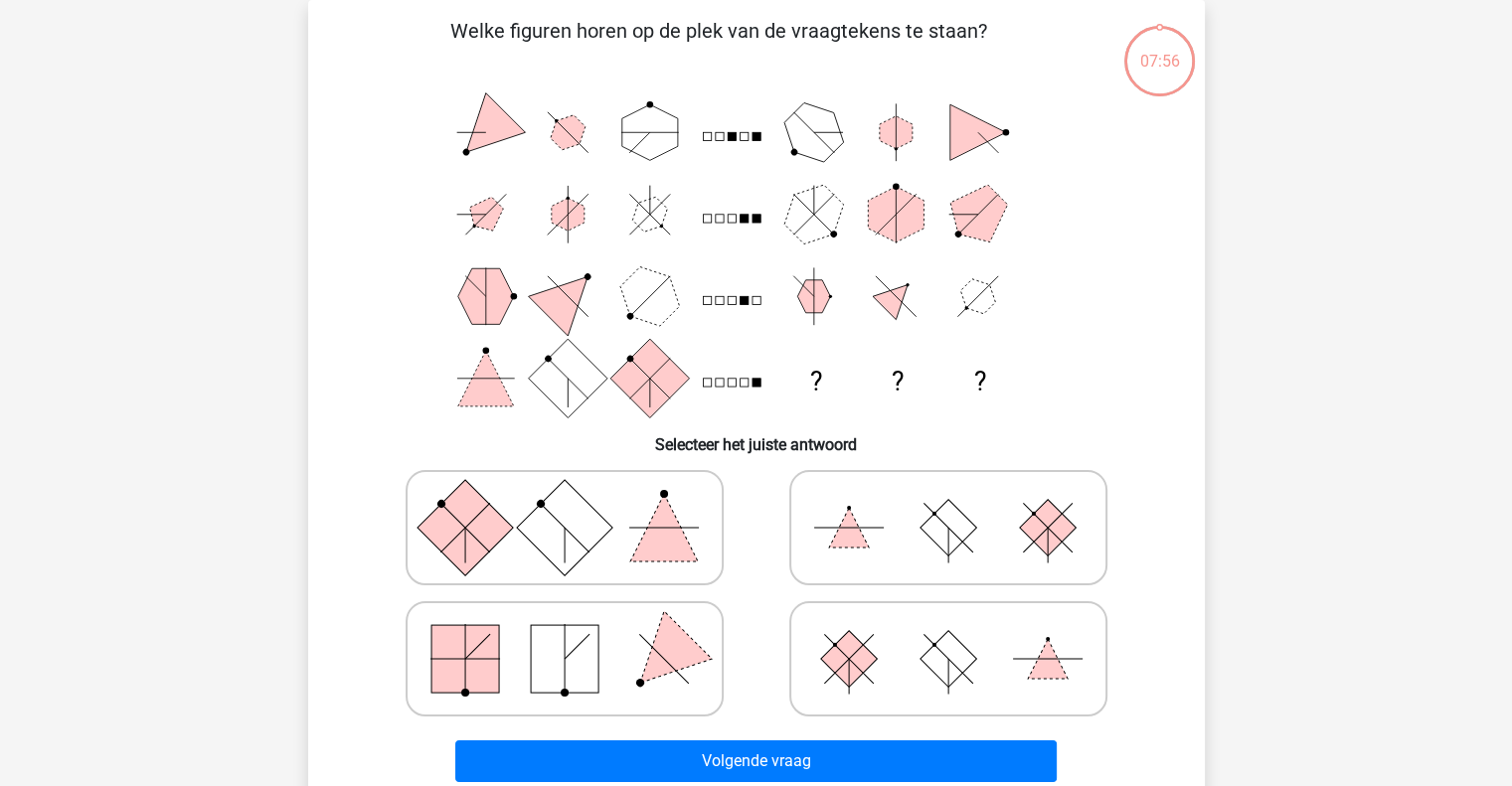 scroll, scrollTop: 94, scrollLeft: 0, axis: vertical 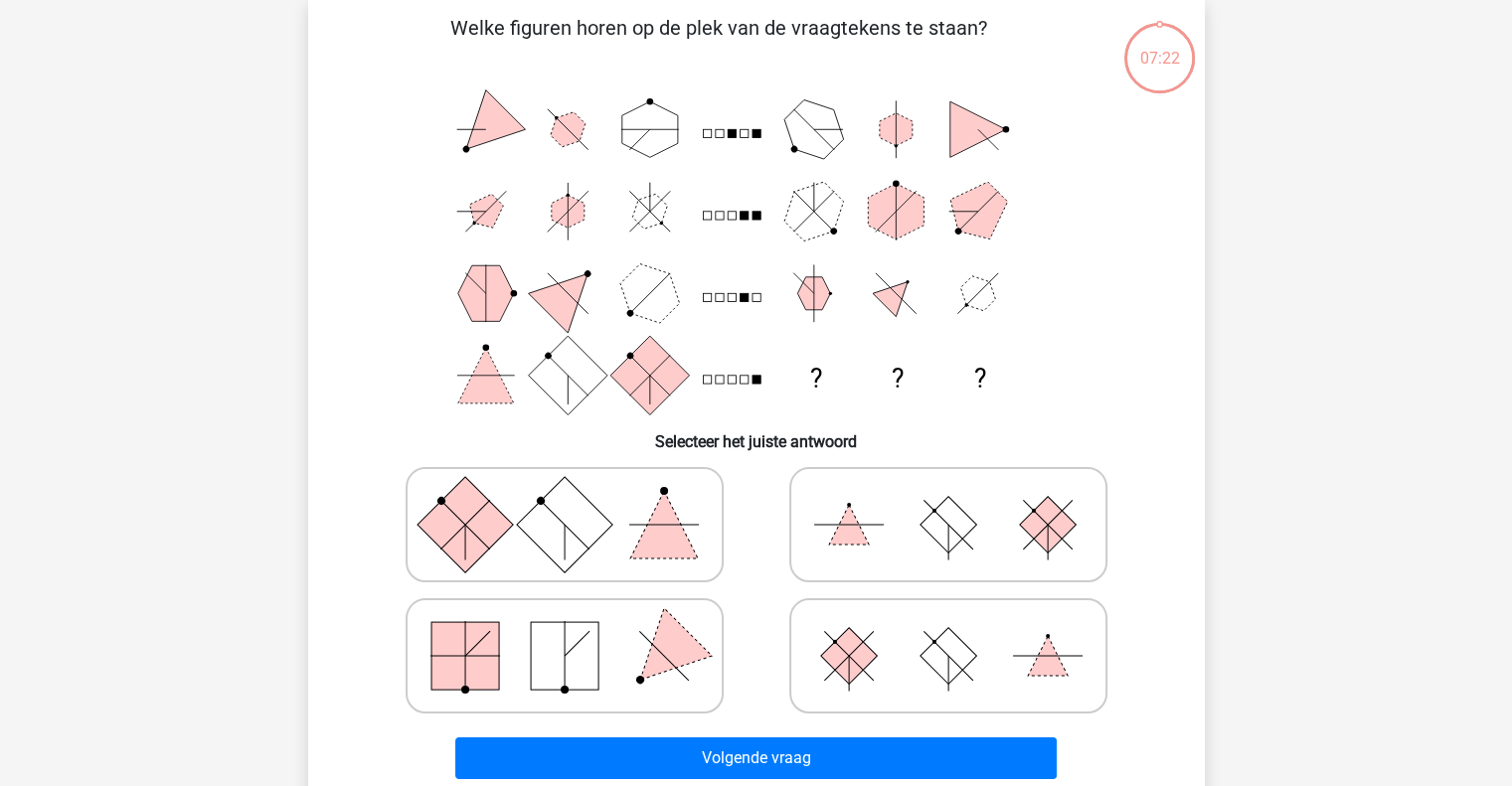 click 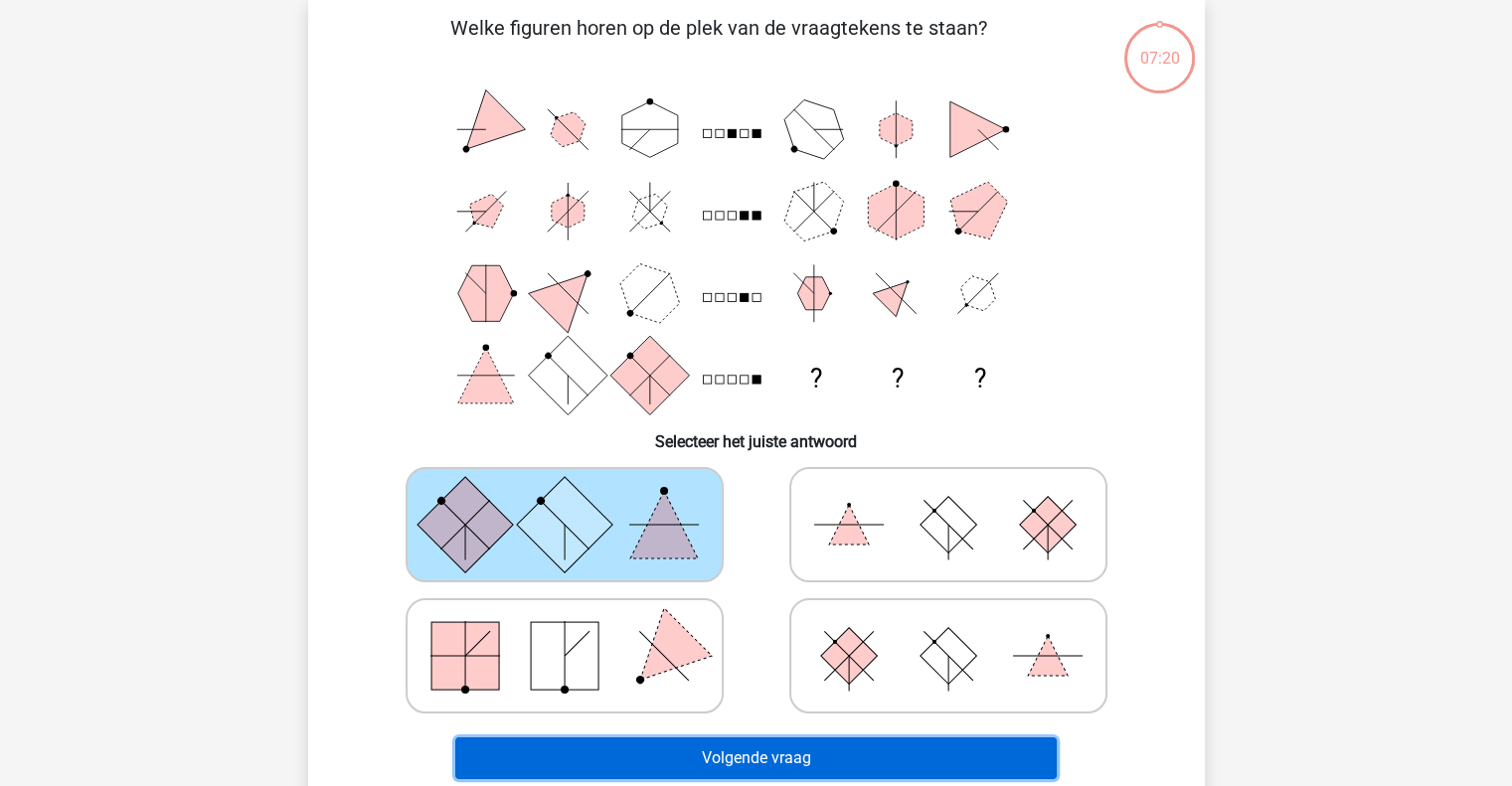 click on "Volgende vraag" at bounding box center (756, 758) 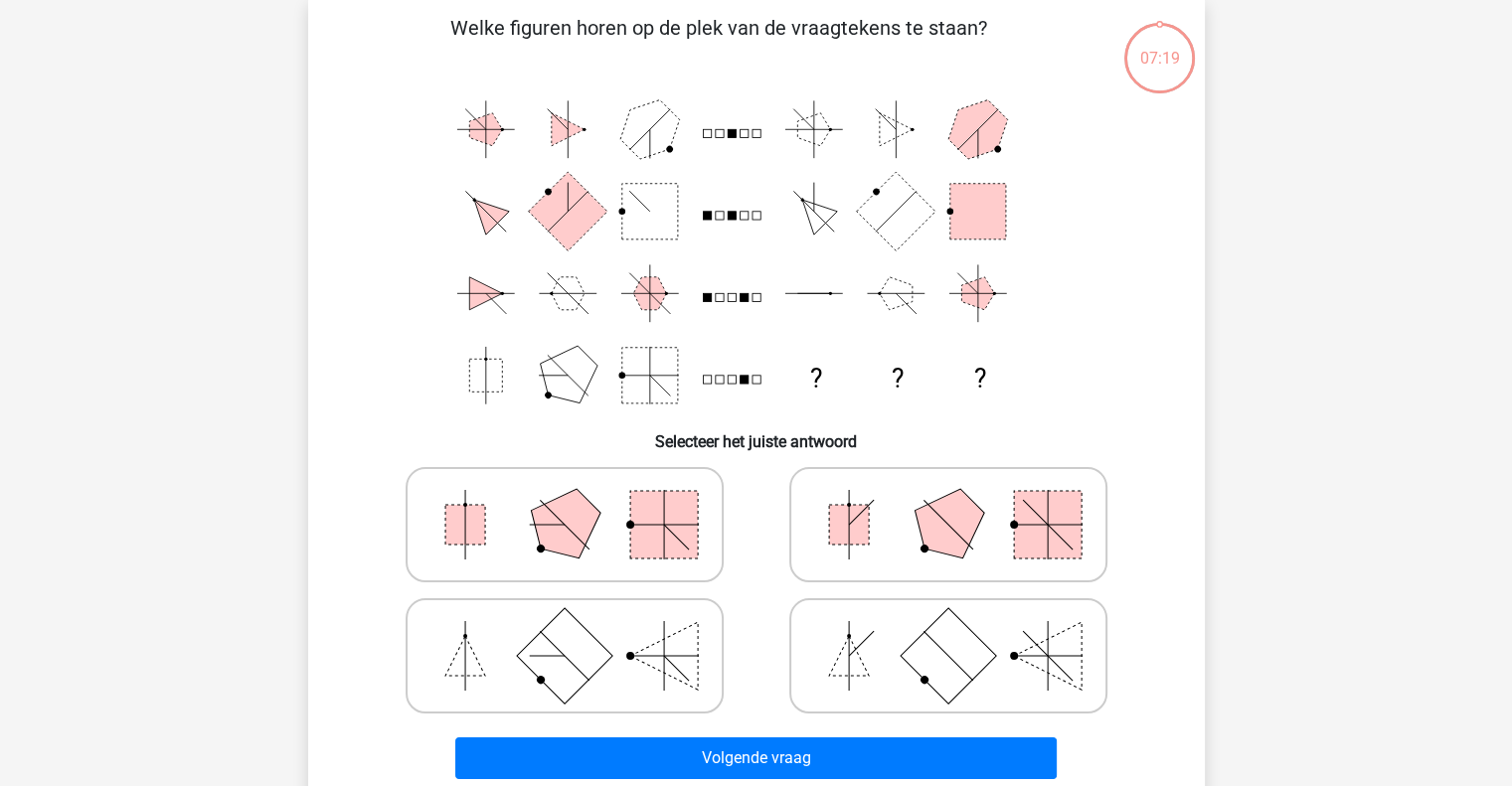 scroll, scrollTop: 91, scrollLeft: 0, axis: vertical 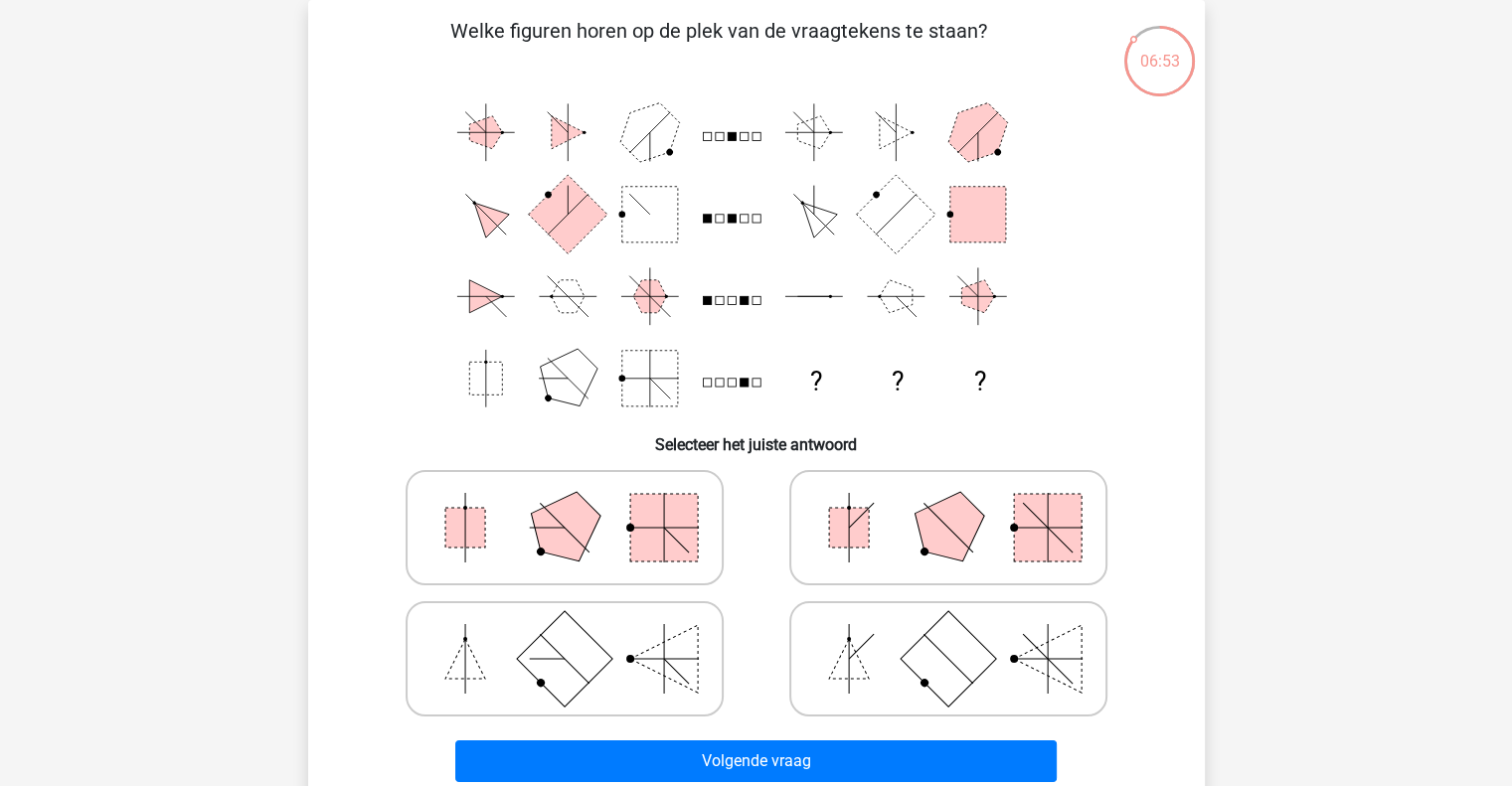 click 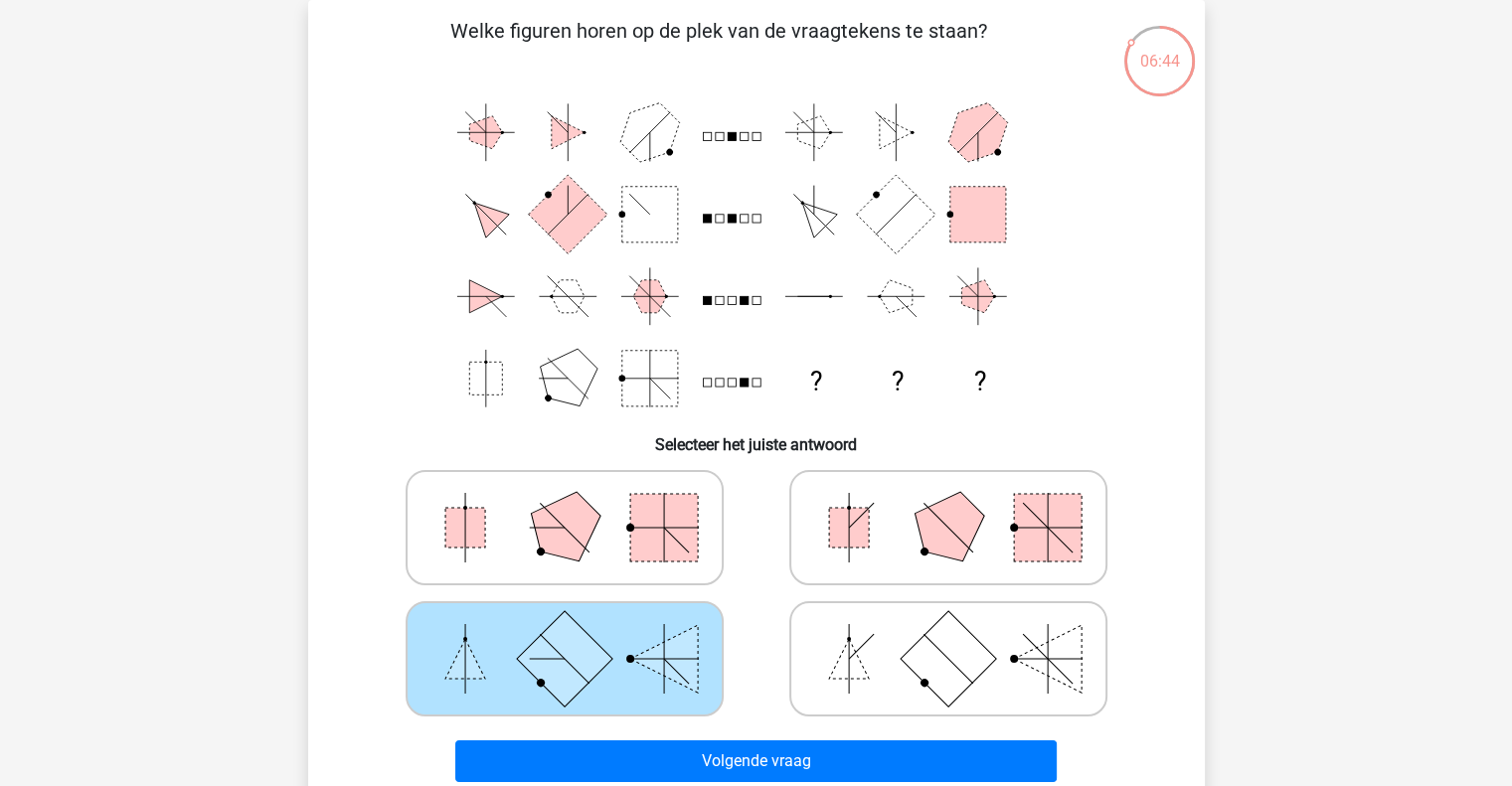click 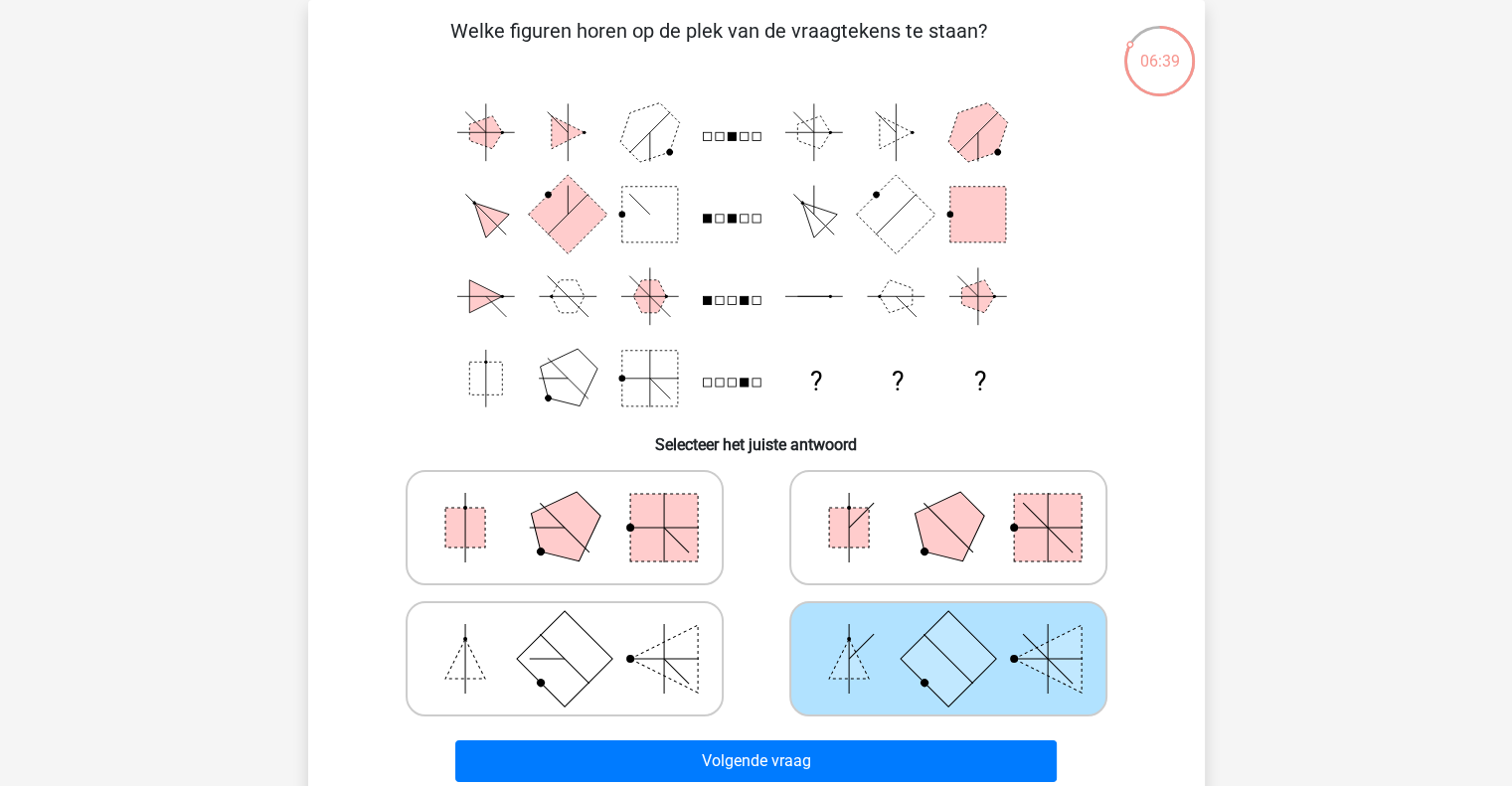 click 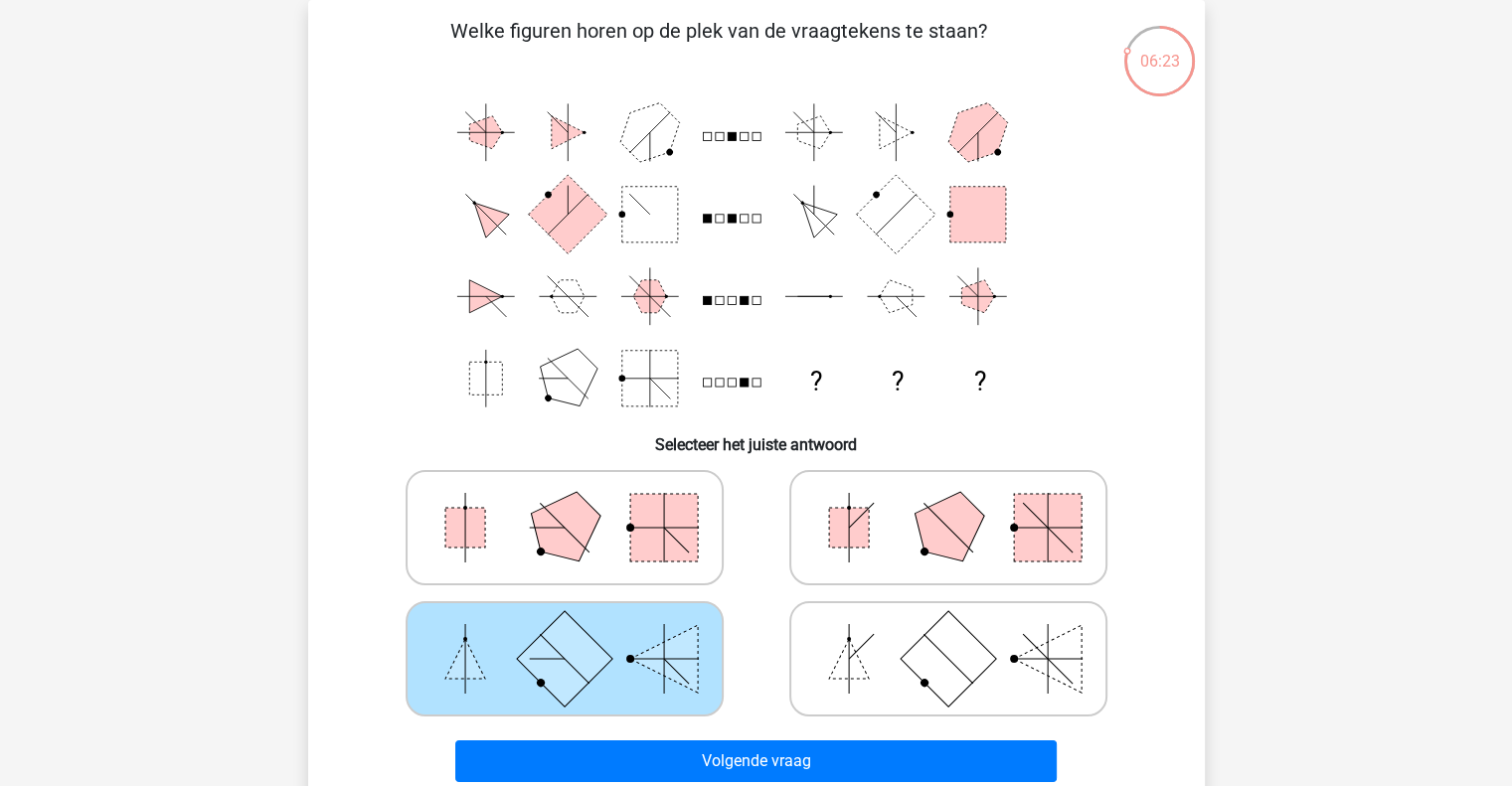 click 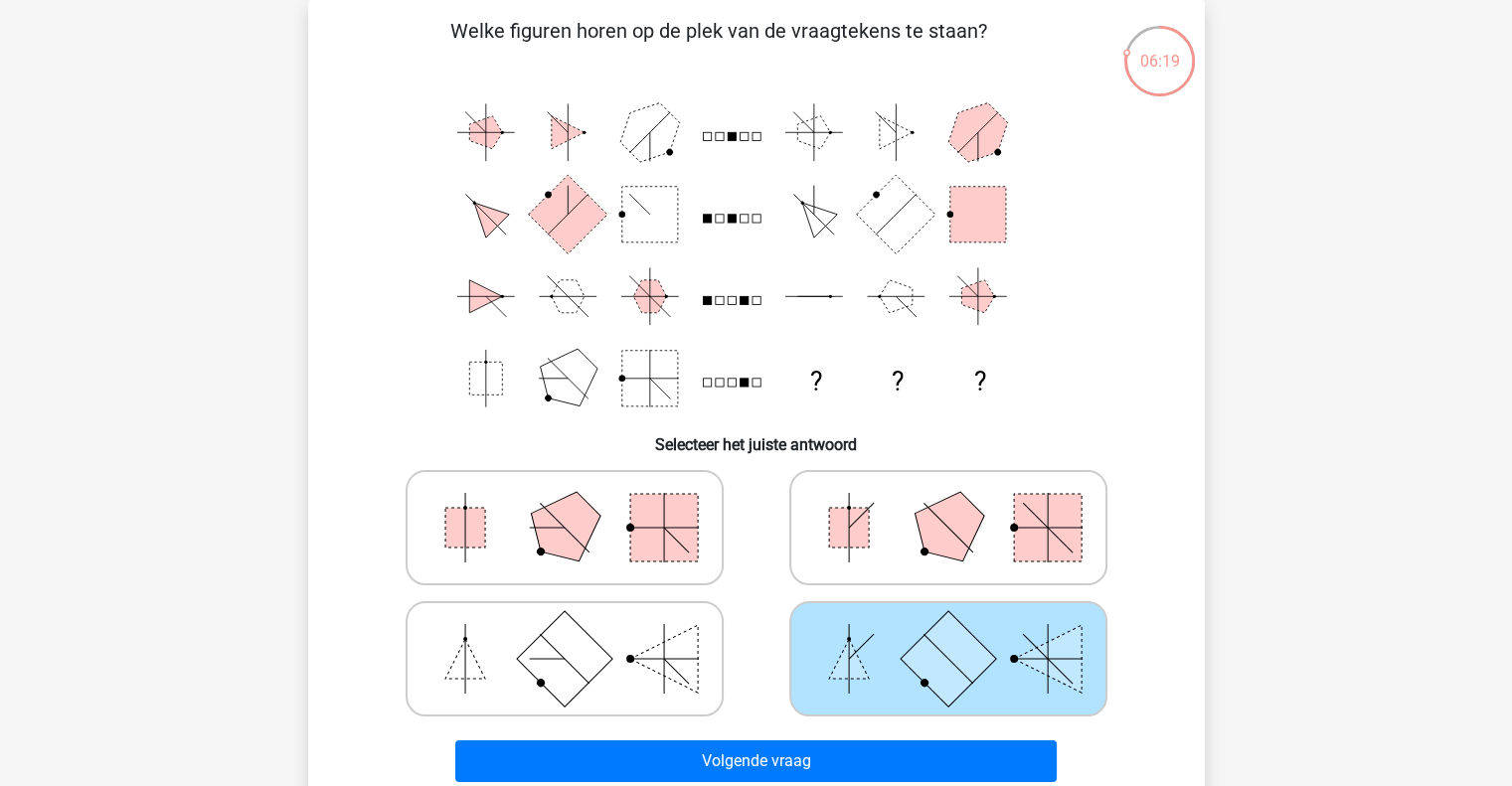 click 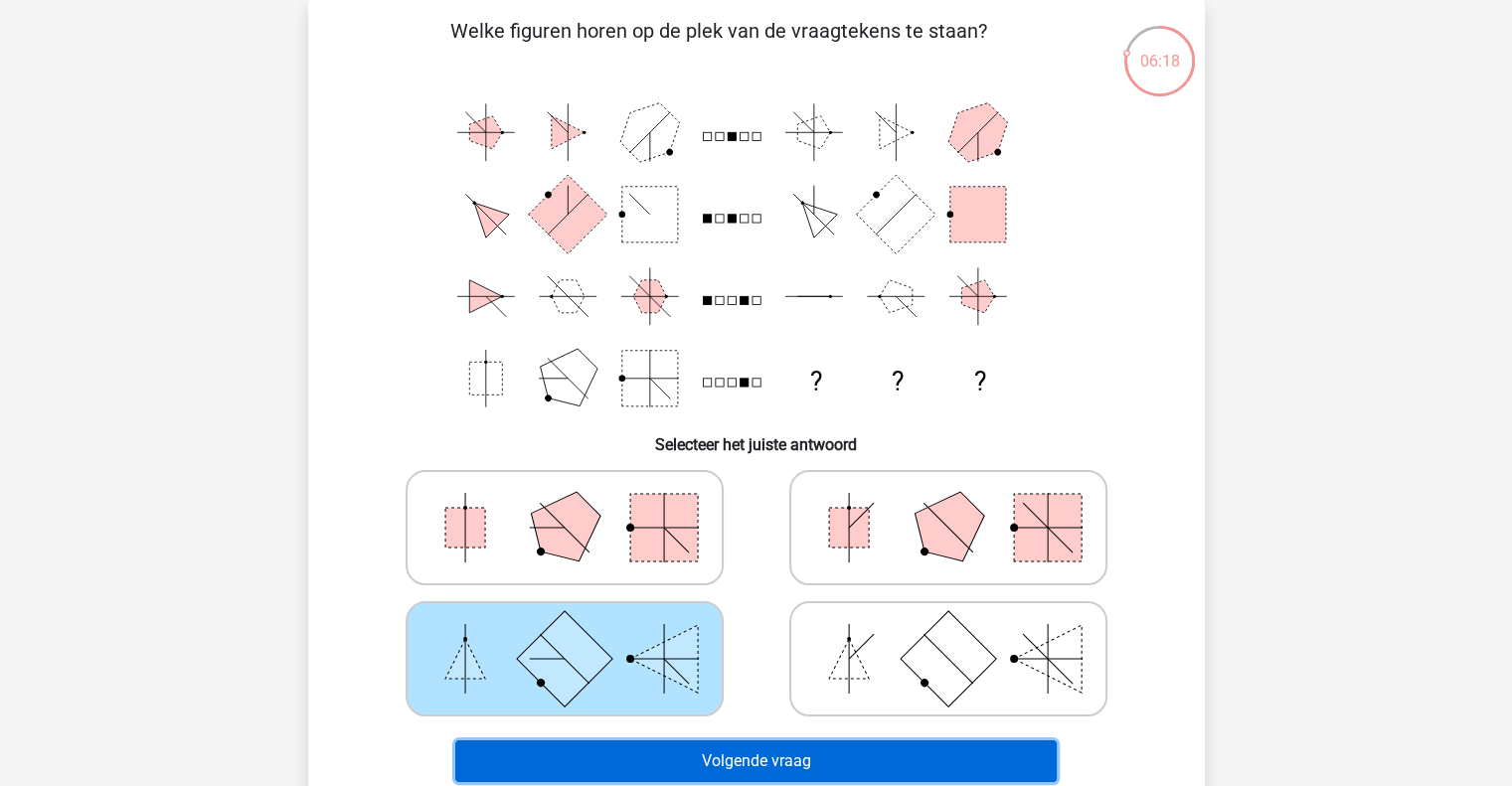 click on "Volgende vraag" at bounding box center (756, 761) 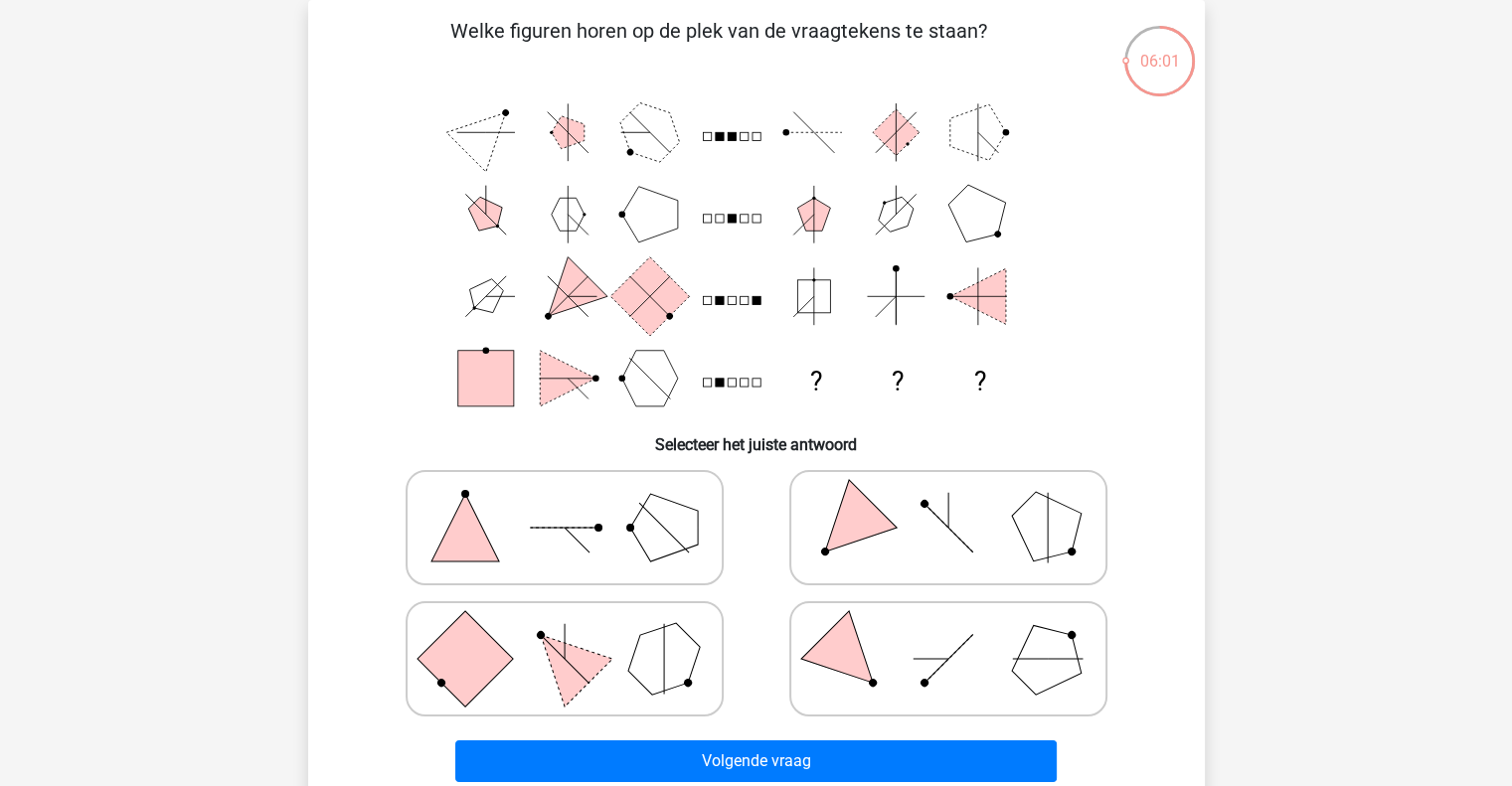 click 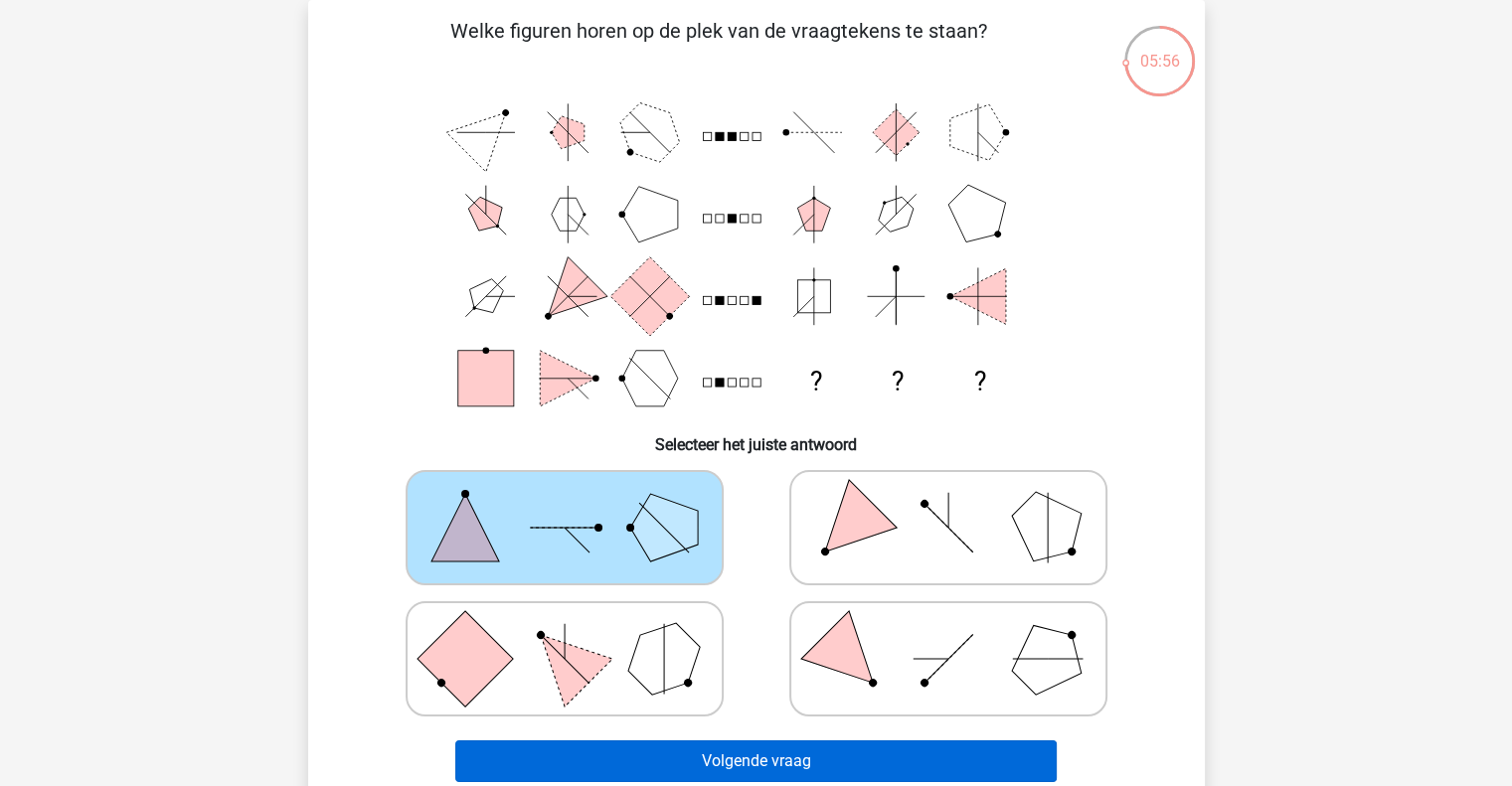 click on "Volgende vraag" at bounding box center [756, 761] 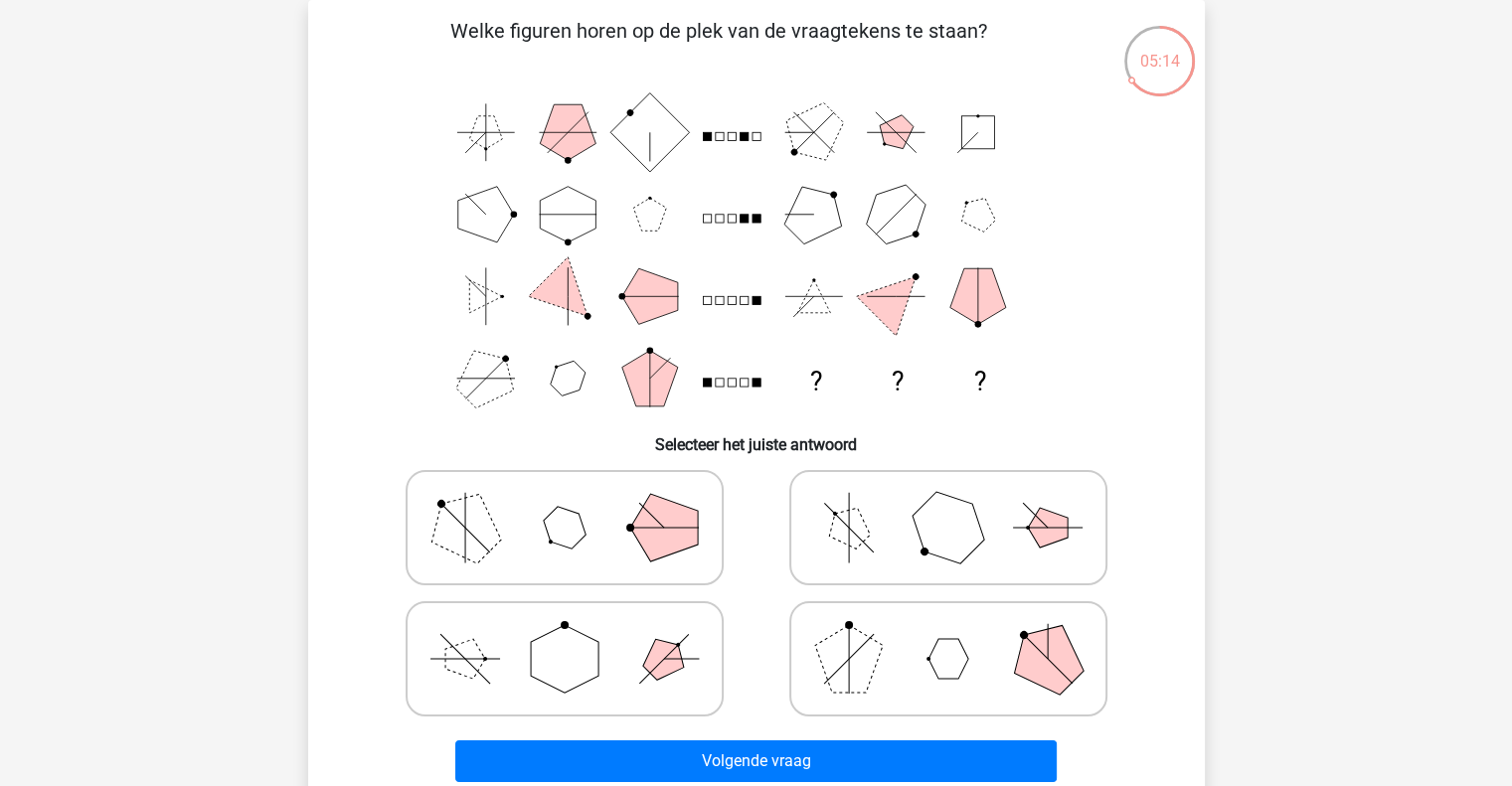 click 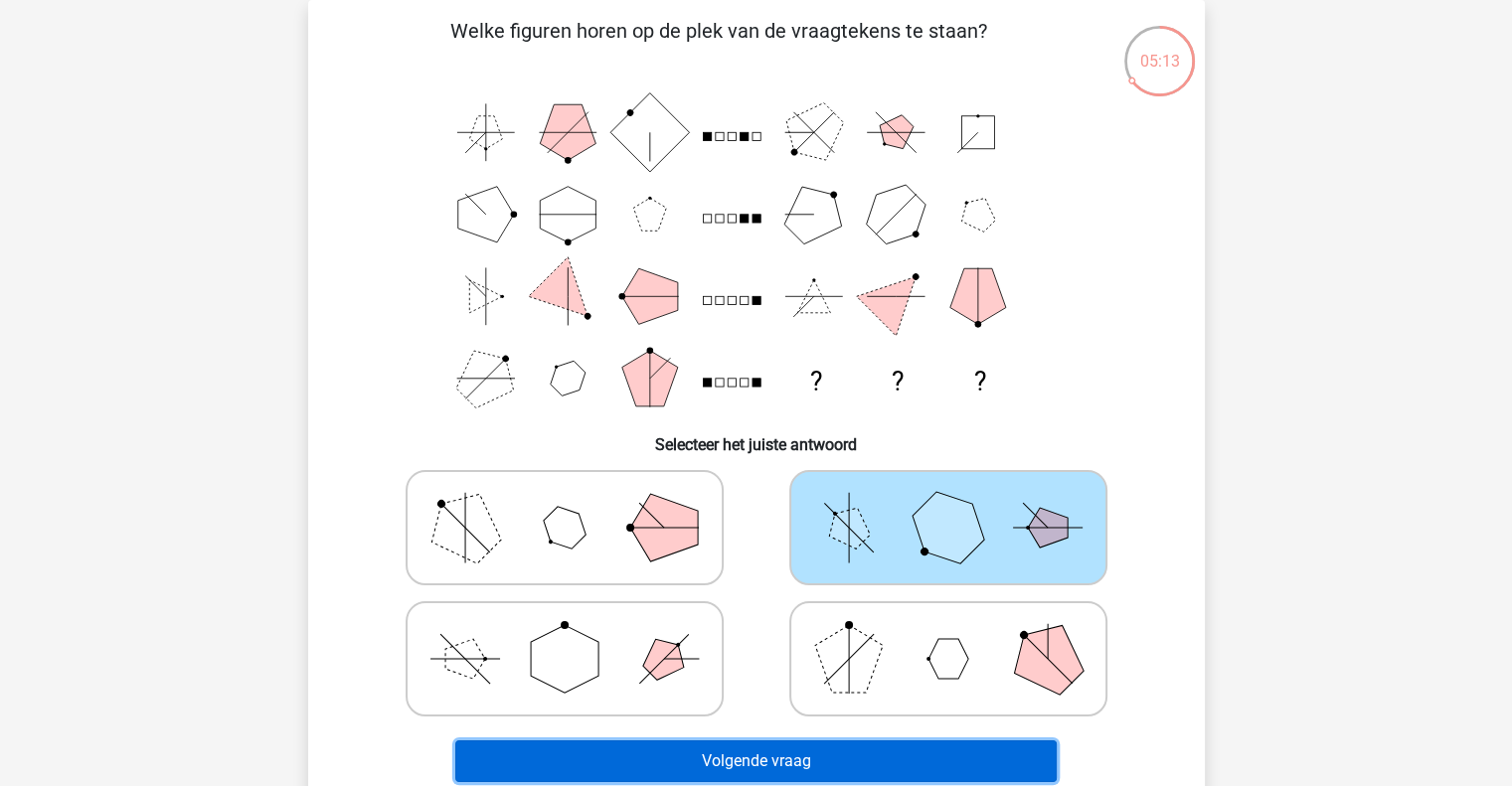 click on "Volgende vraag" at bounding box center [756, 761] 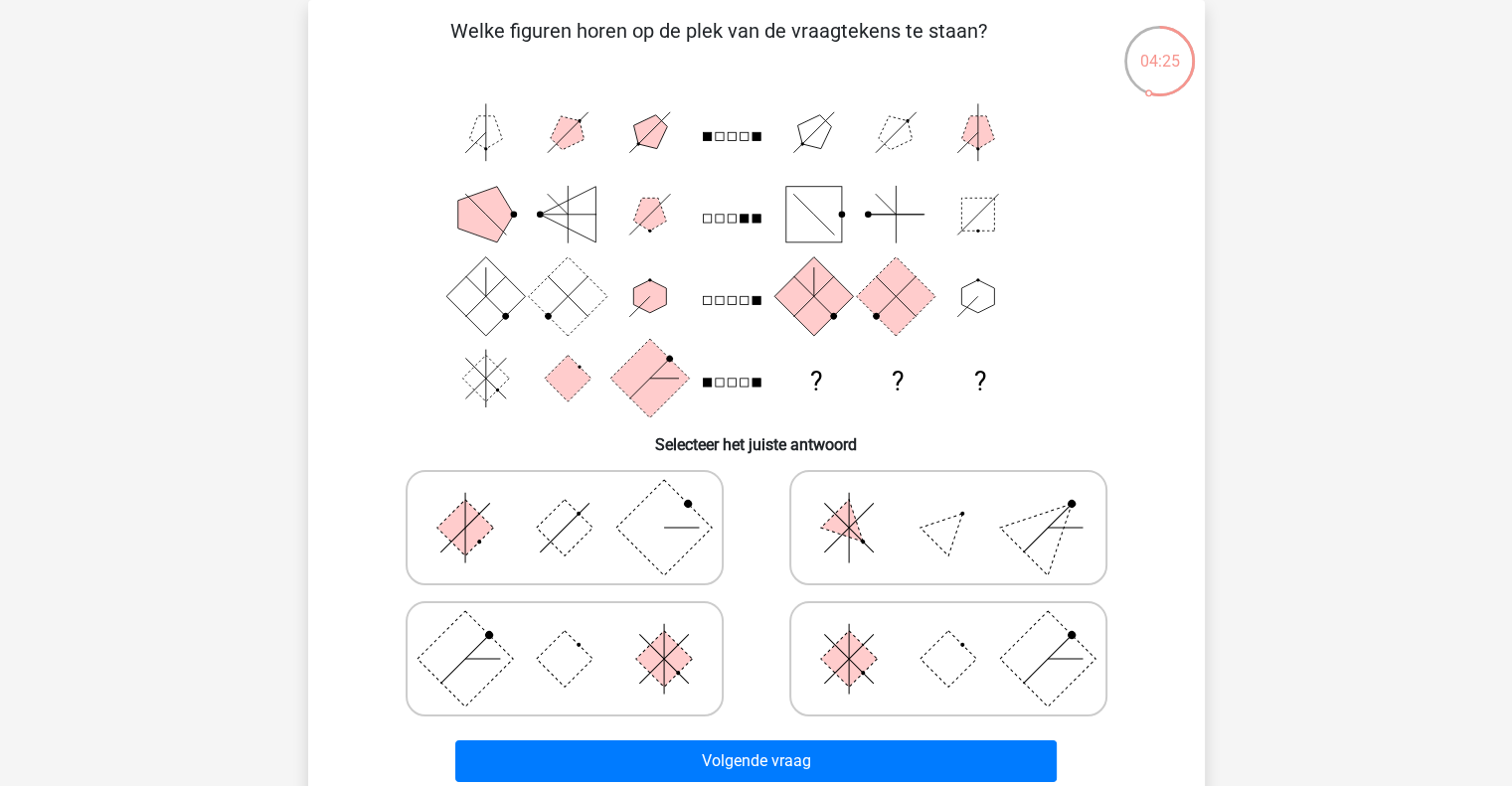 click 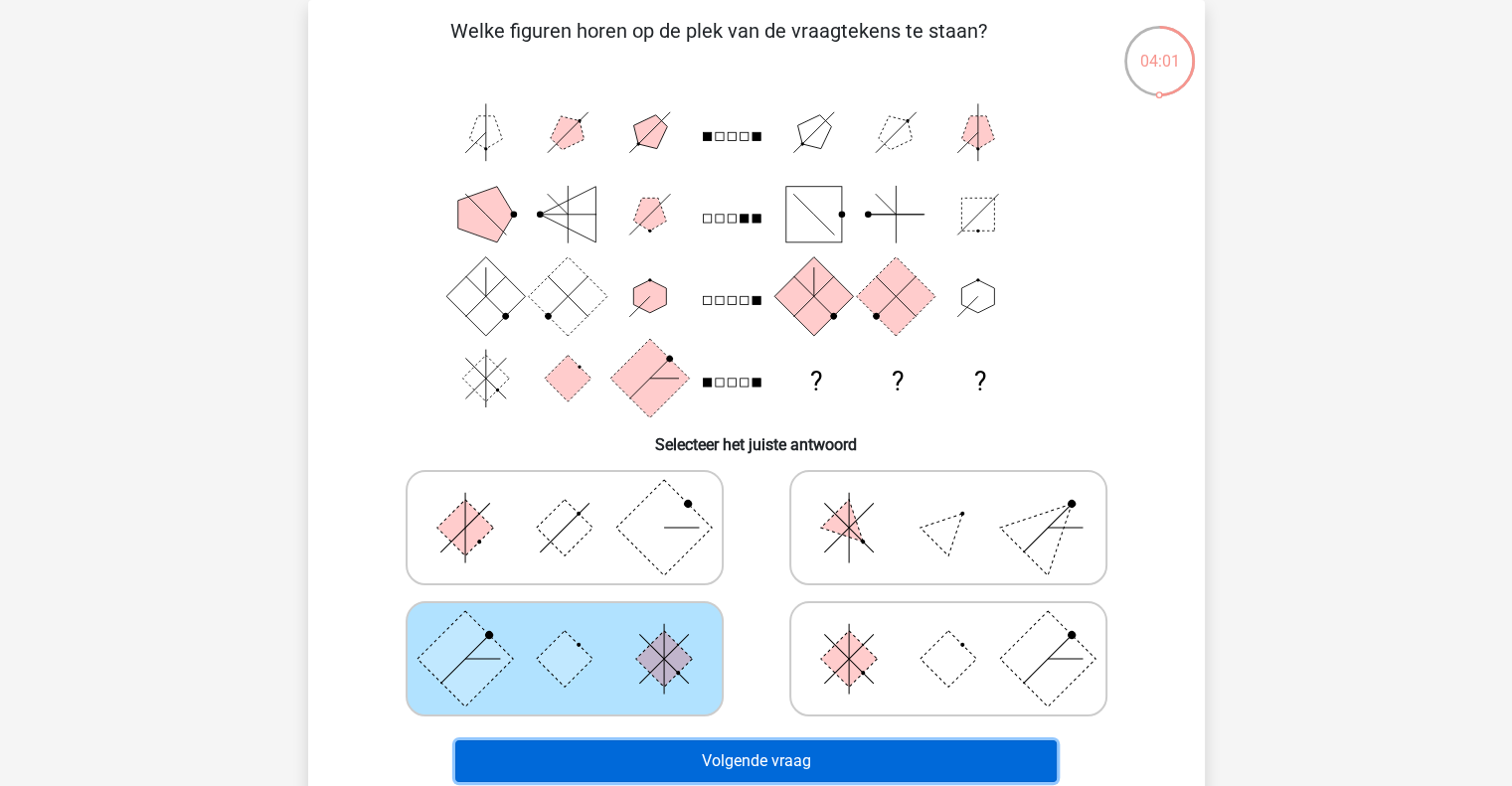 click on "Volgende vraag" at bounding box center (756, 761) 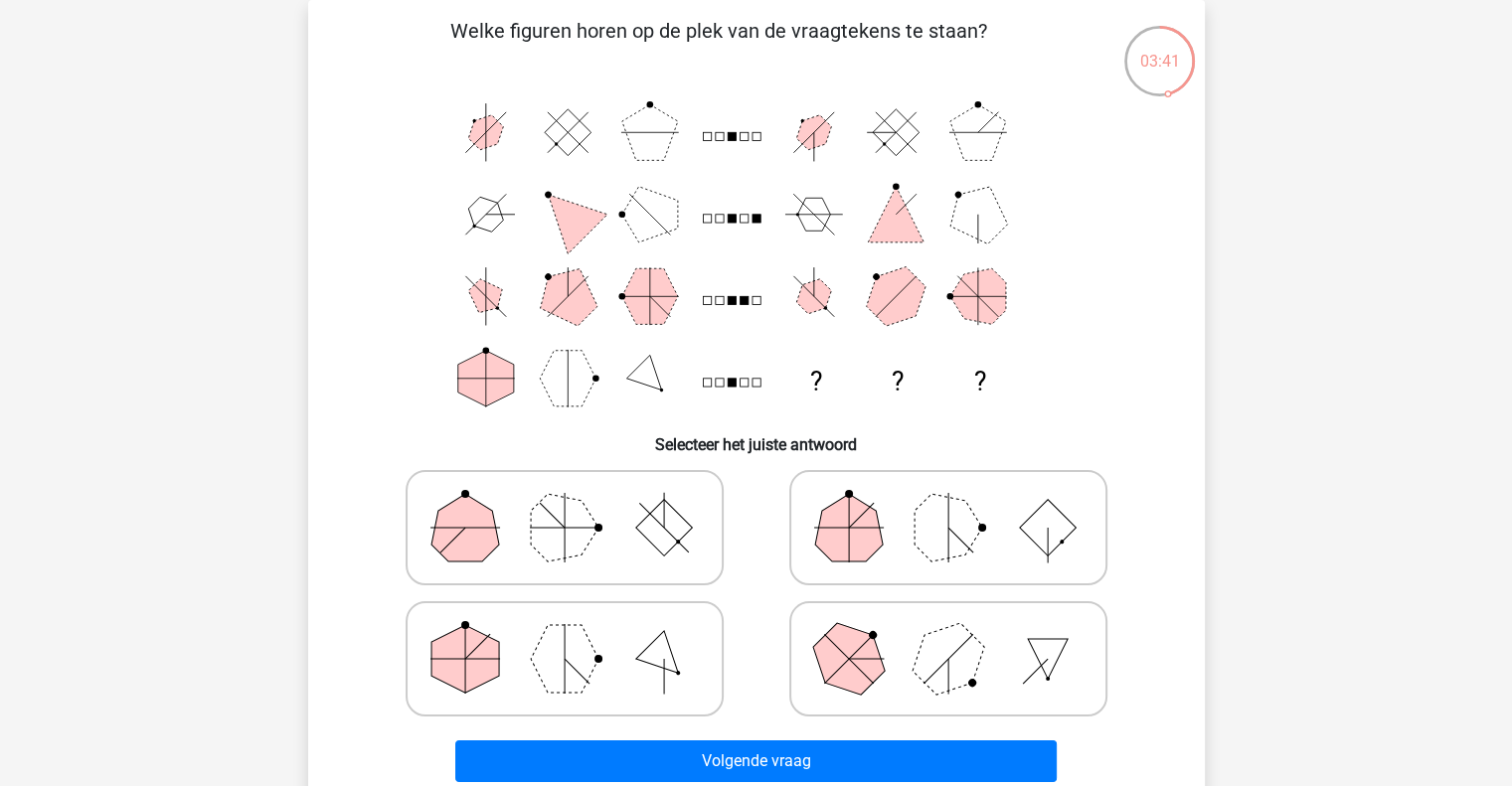 click 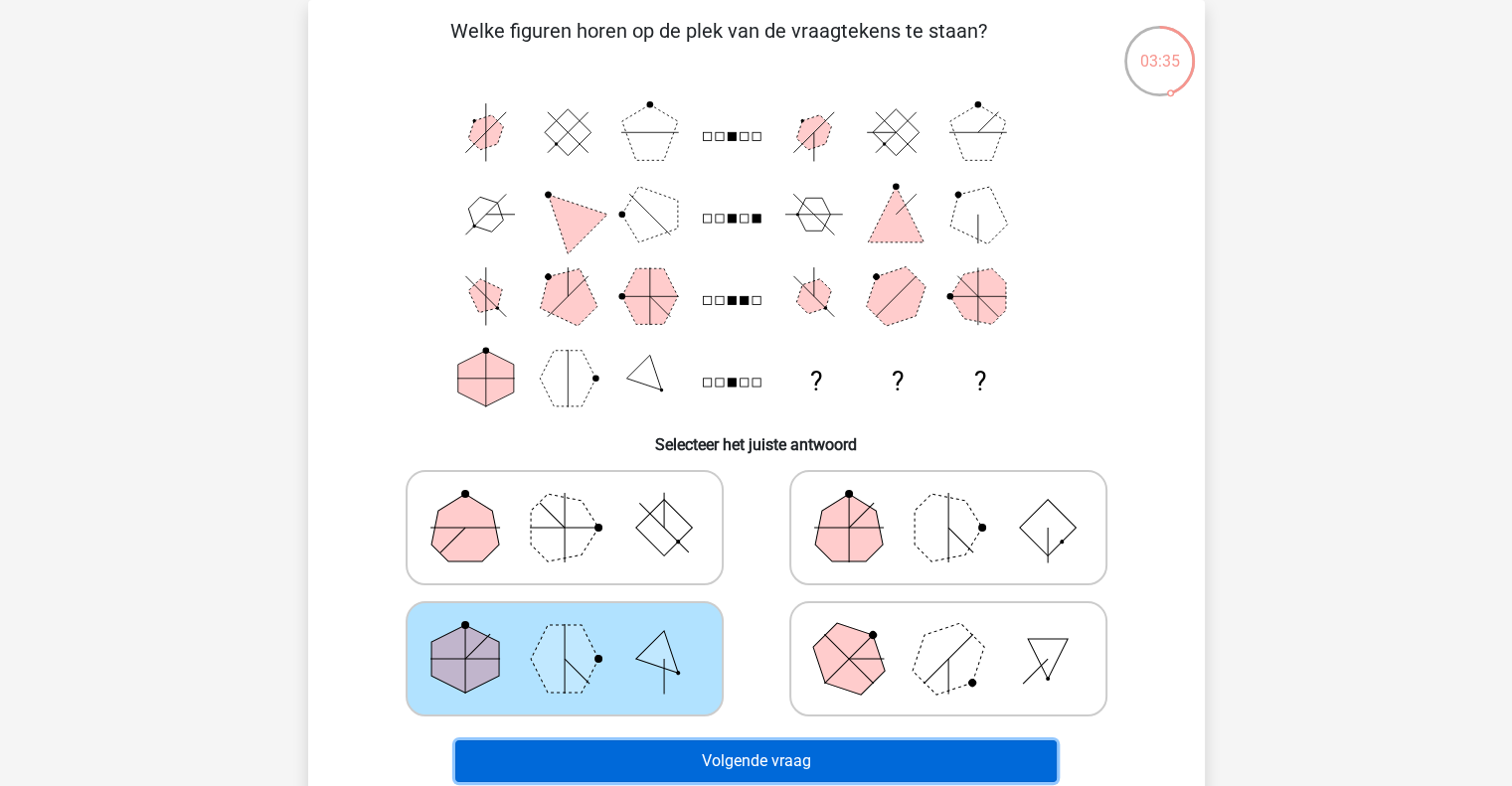 click on "Volgende vraag" at bounding box center (756, 761) 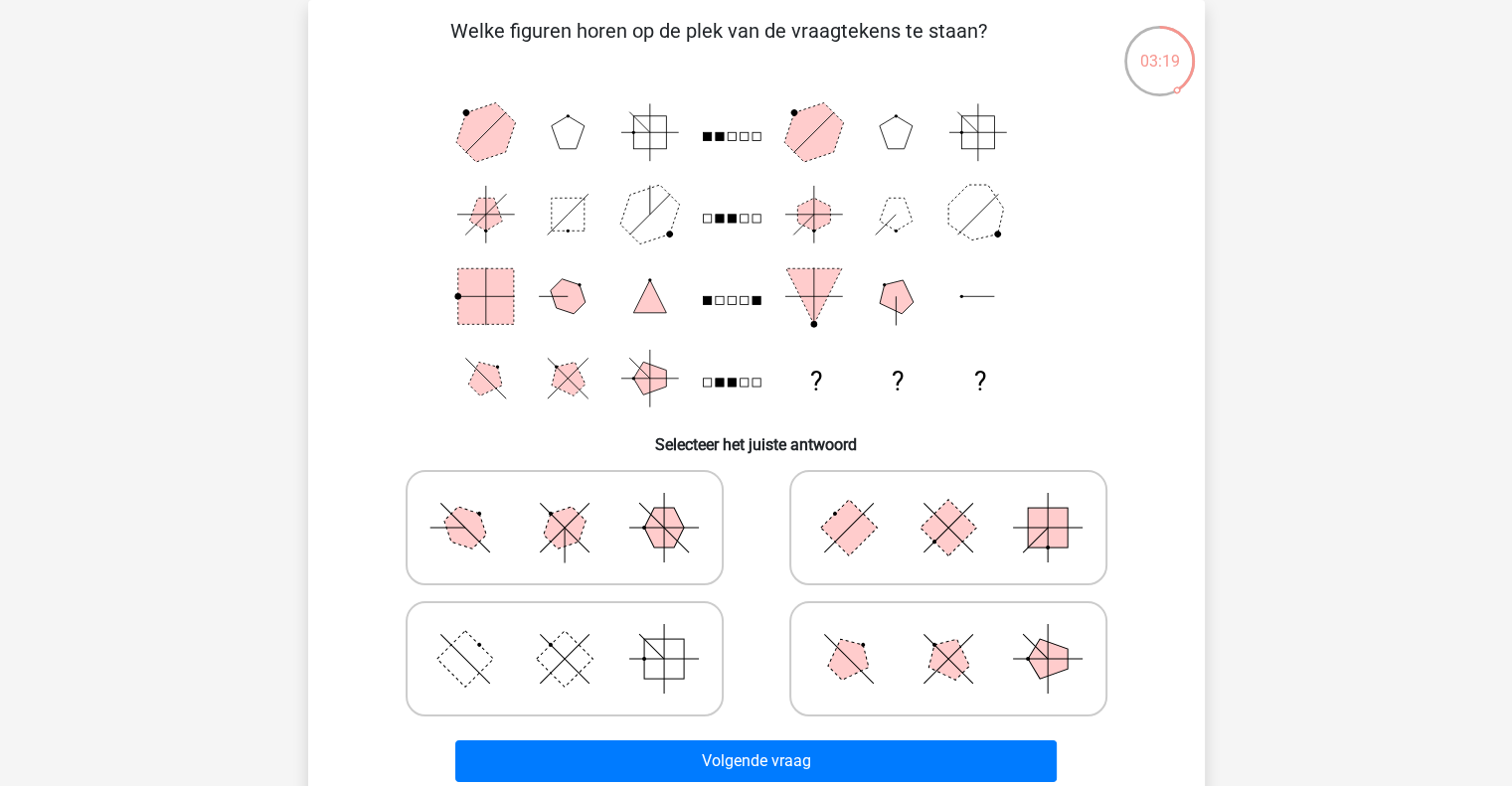 click 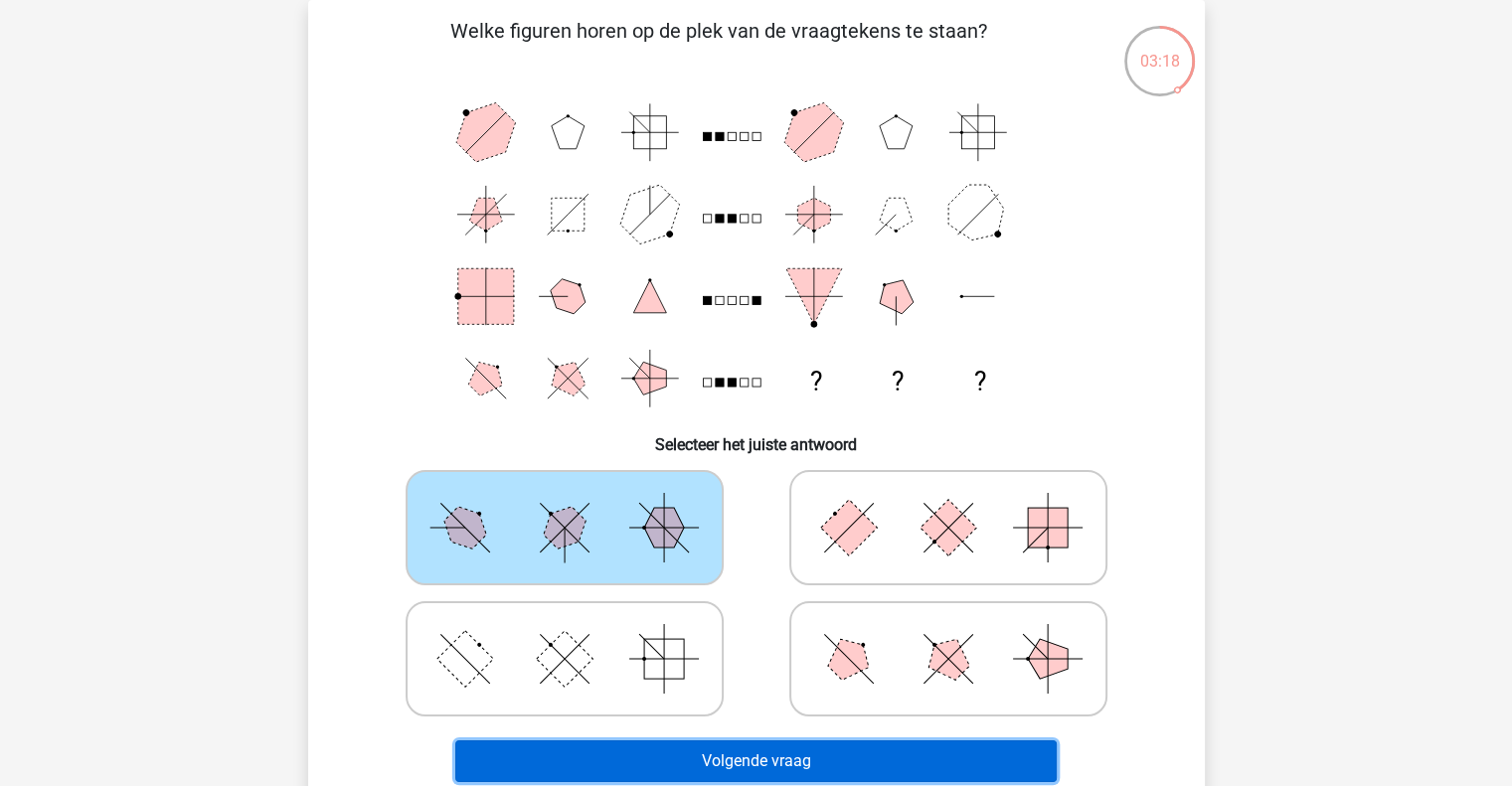 click on "Volgende vraag" at bounding box center [756, 761] 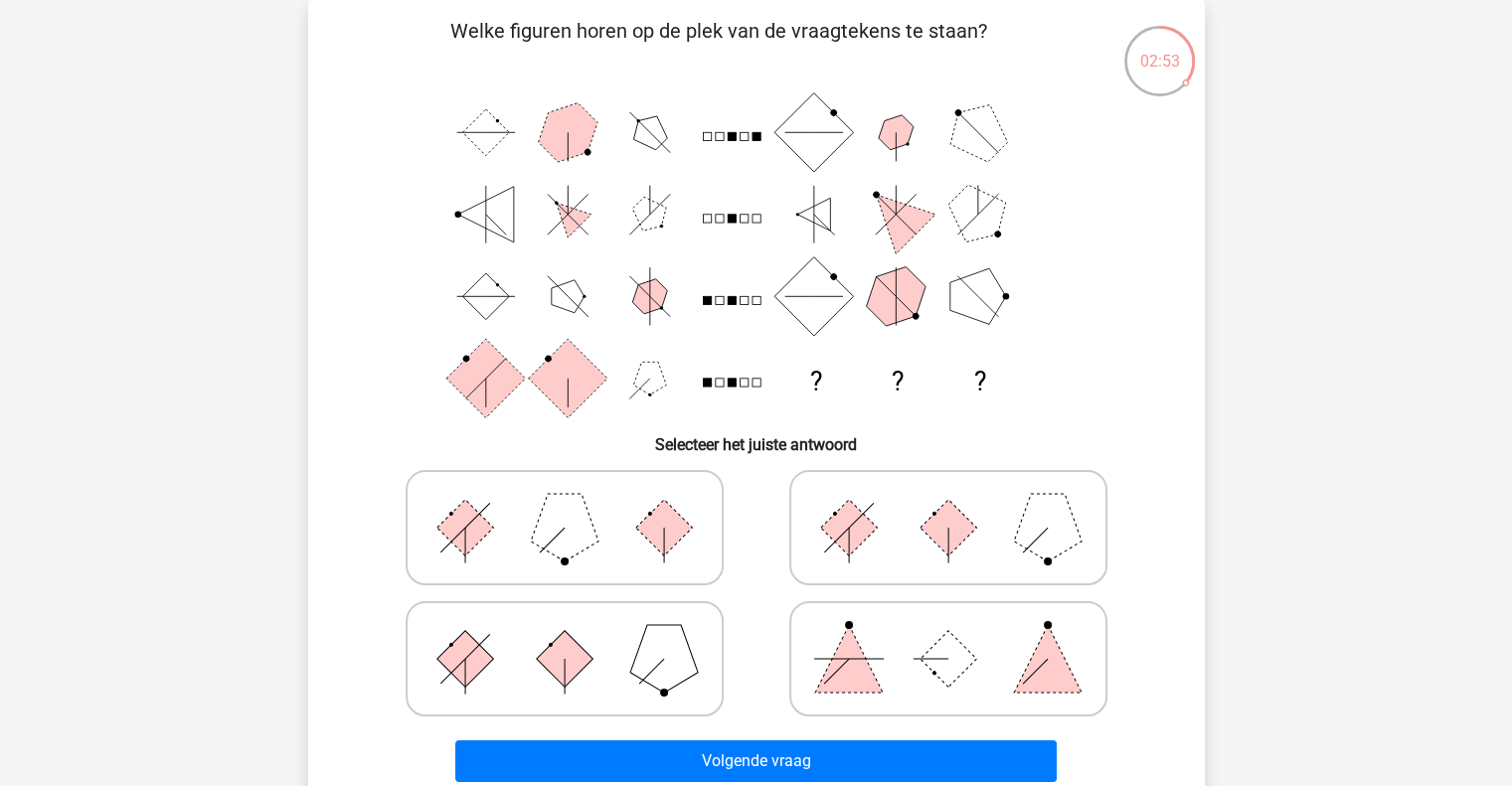 click 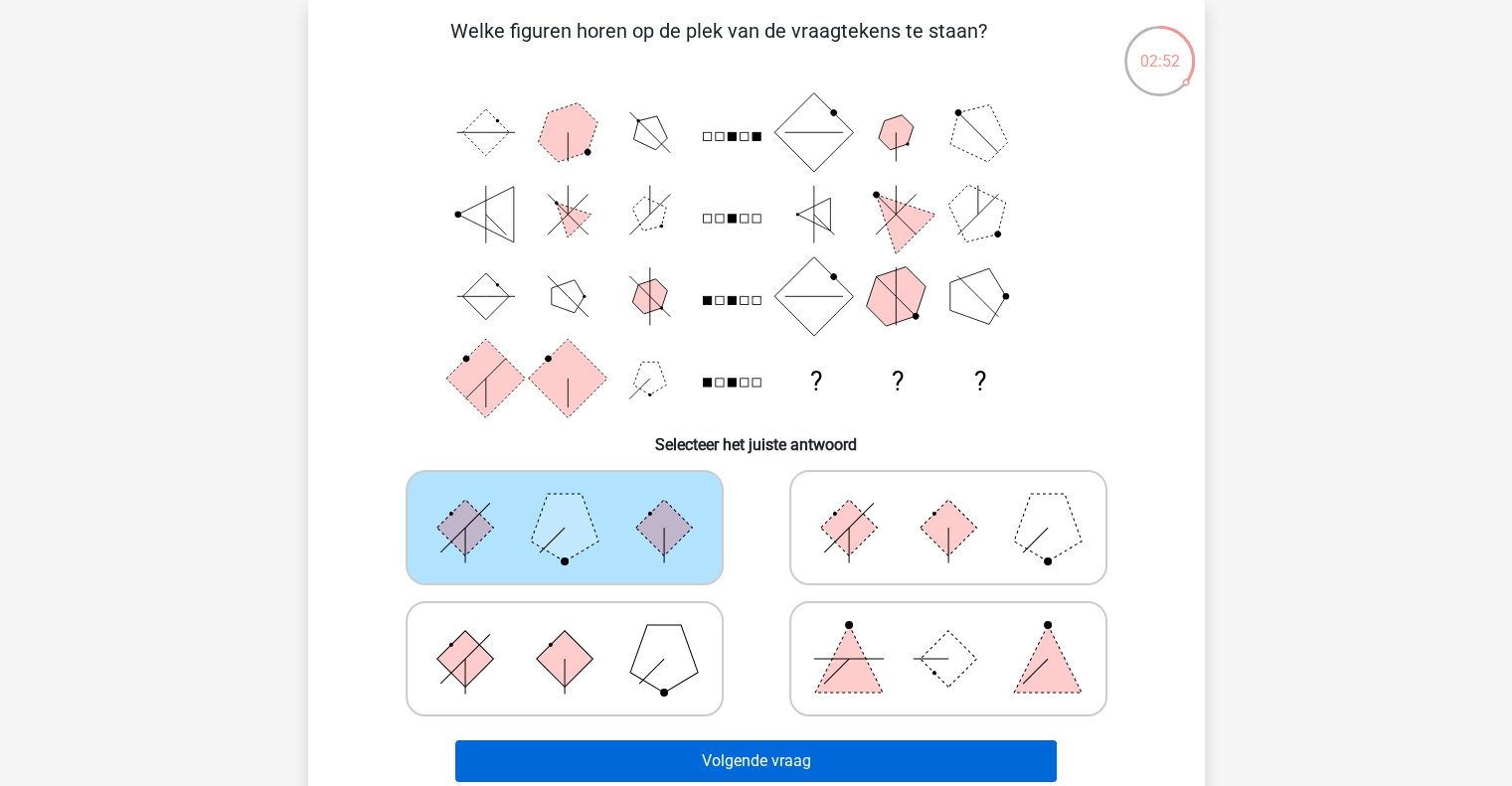 click on "Volgende vraag" at bounding box center (756, 761) 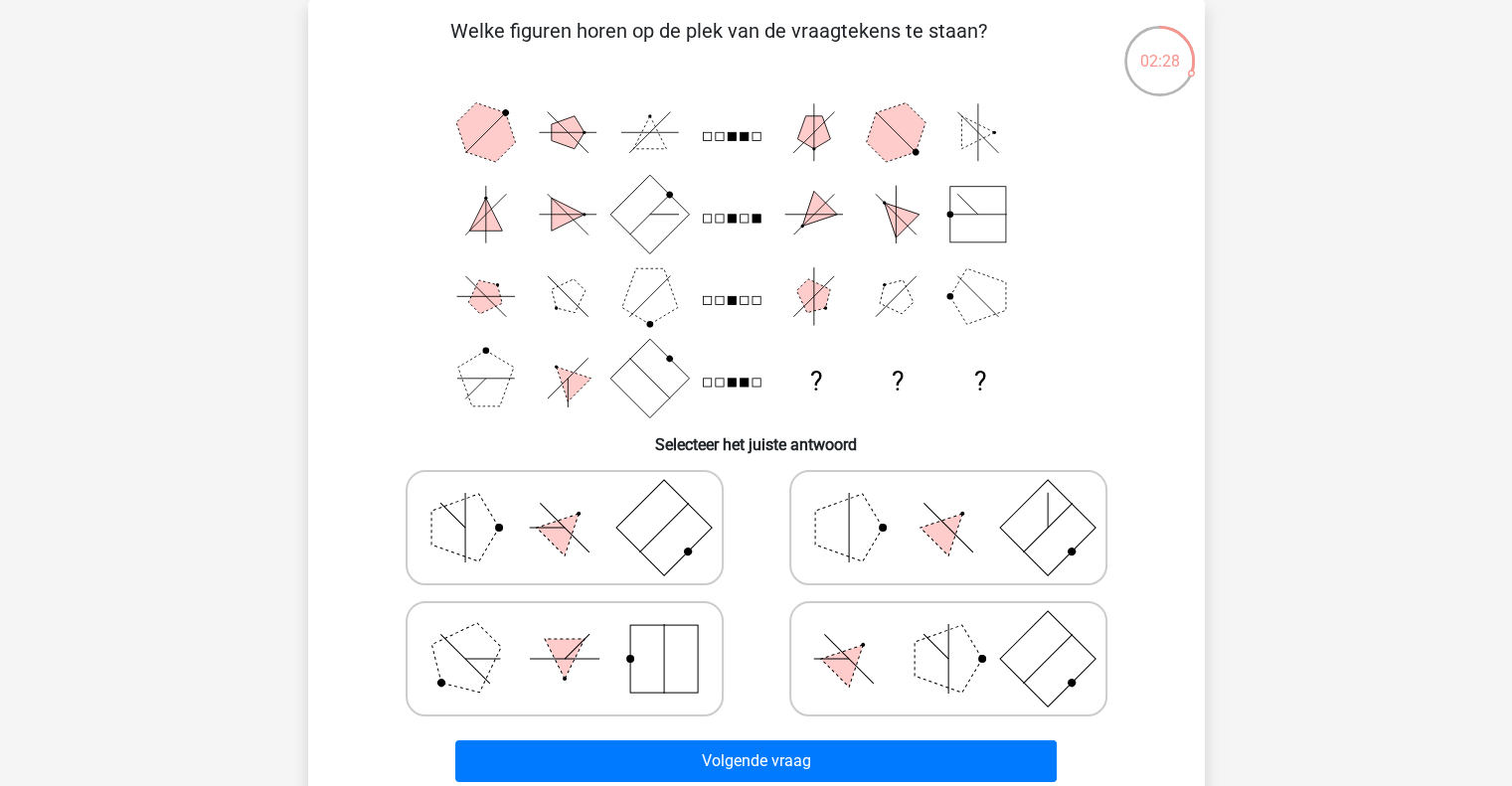 click 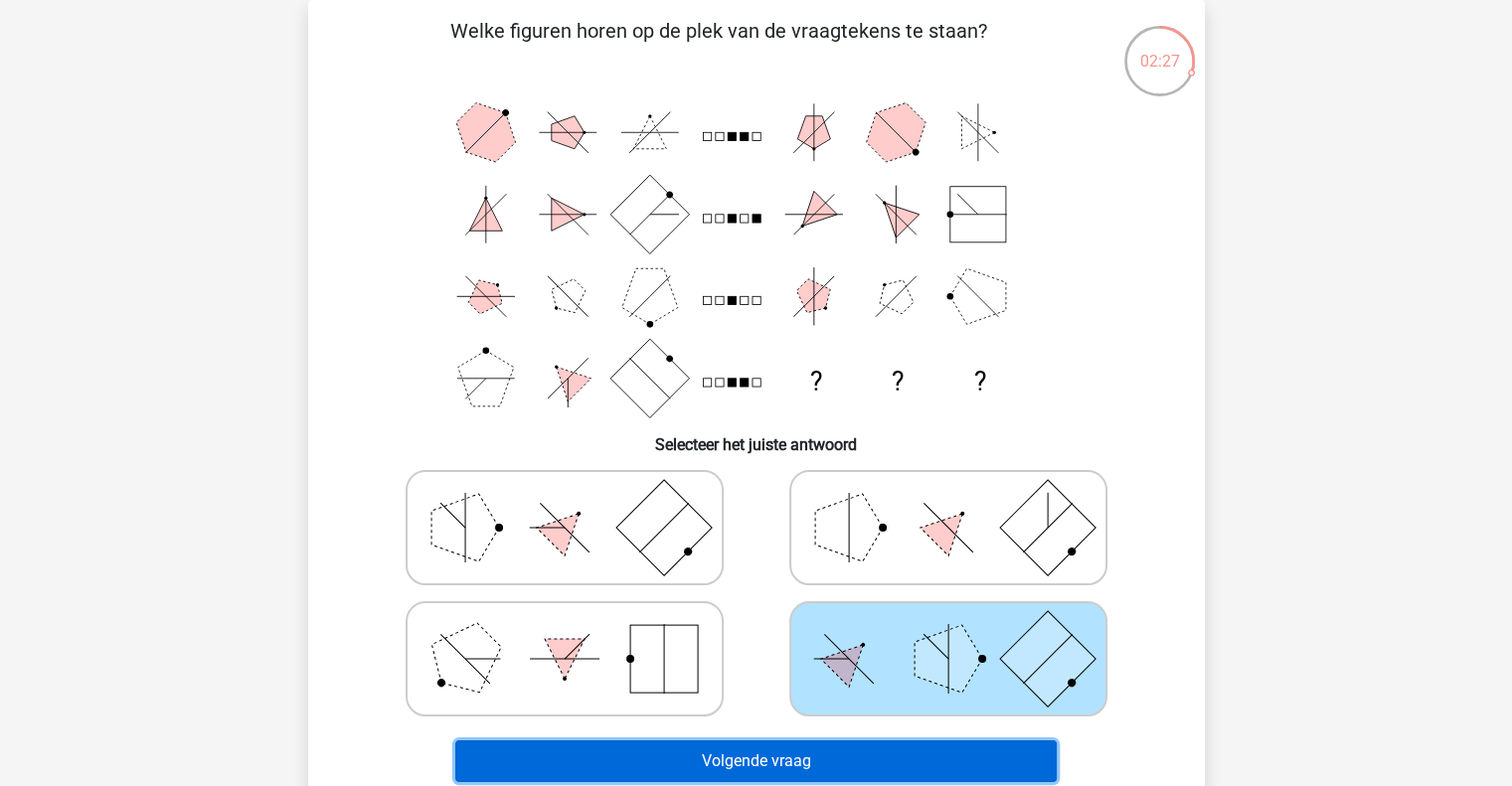 click on "Volgende vraag" at bounding box center [756, 761] 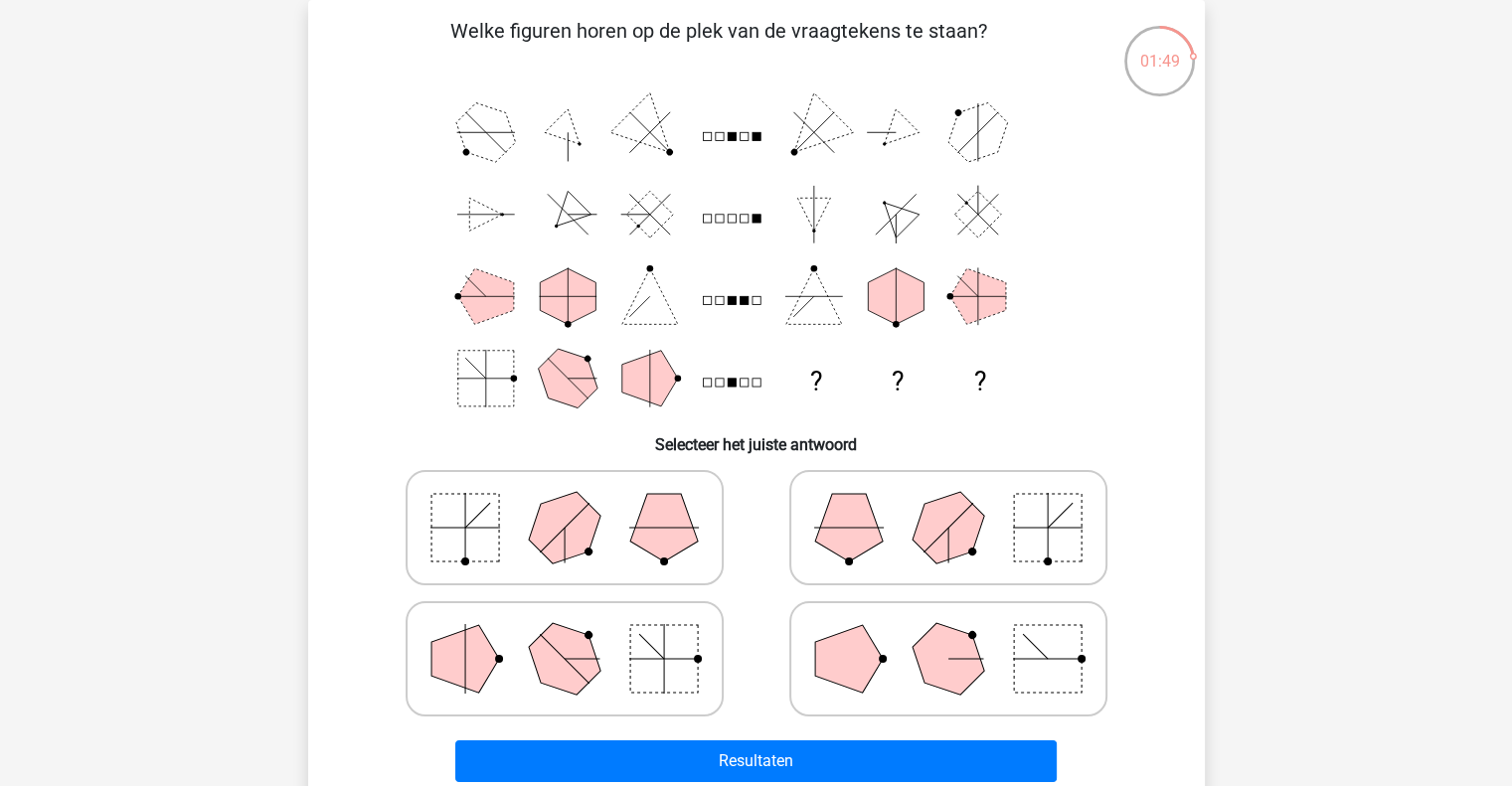 click 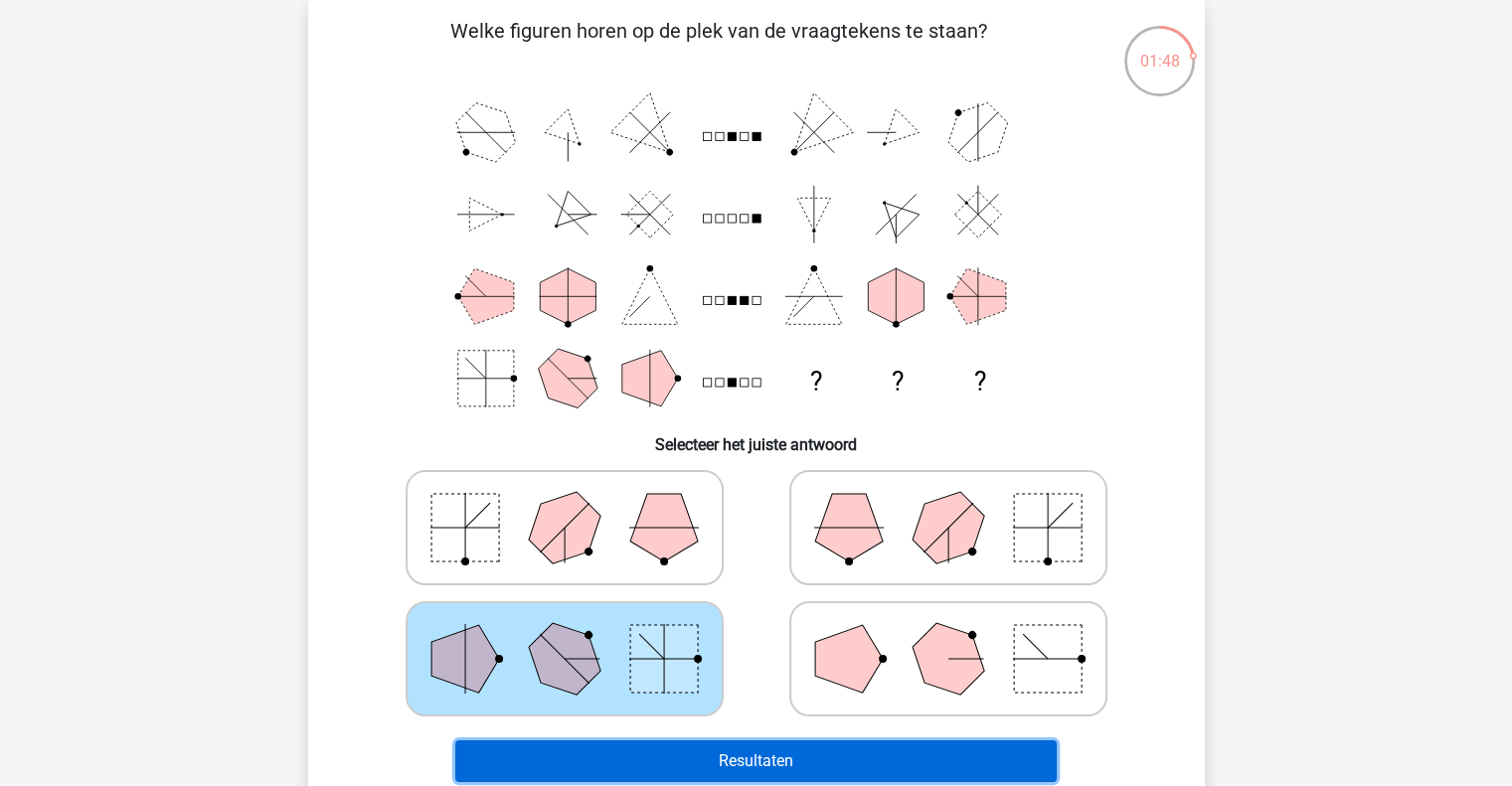 click on "Resultaten" at bounding box center (756, 761) 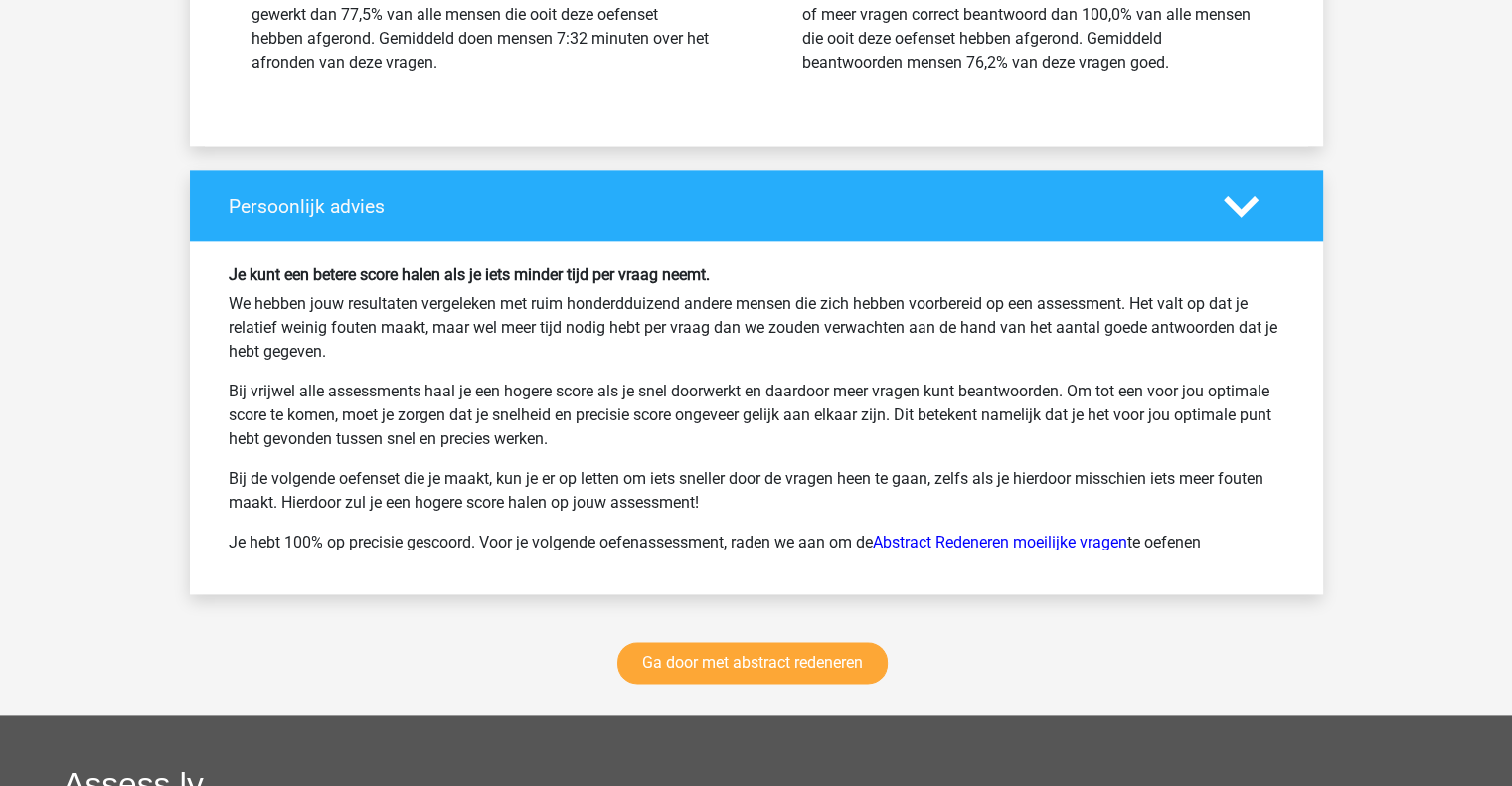 scroll, scrollTop: 2425, scrollLeft: 0, axis: vertical 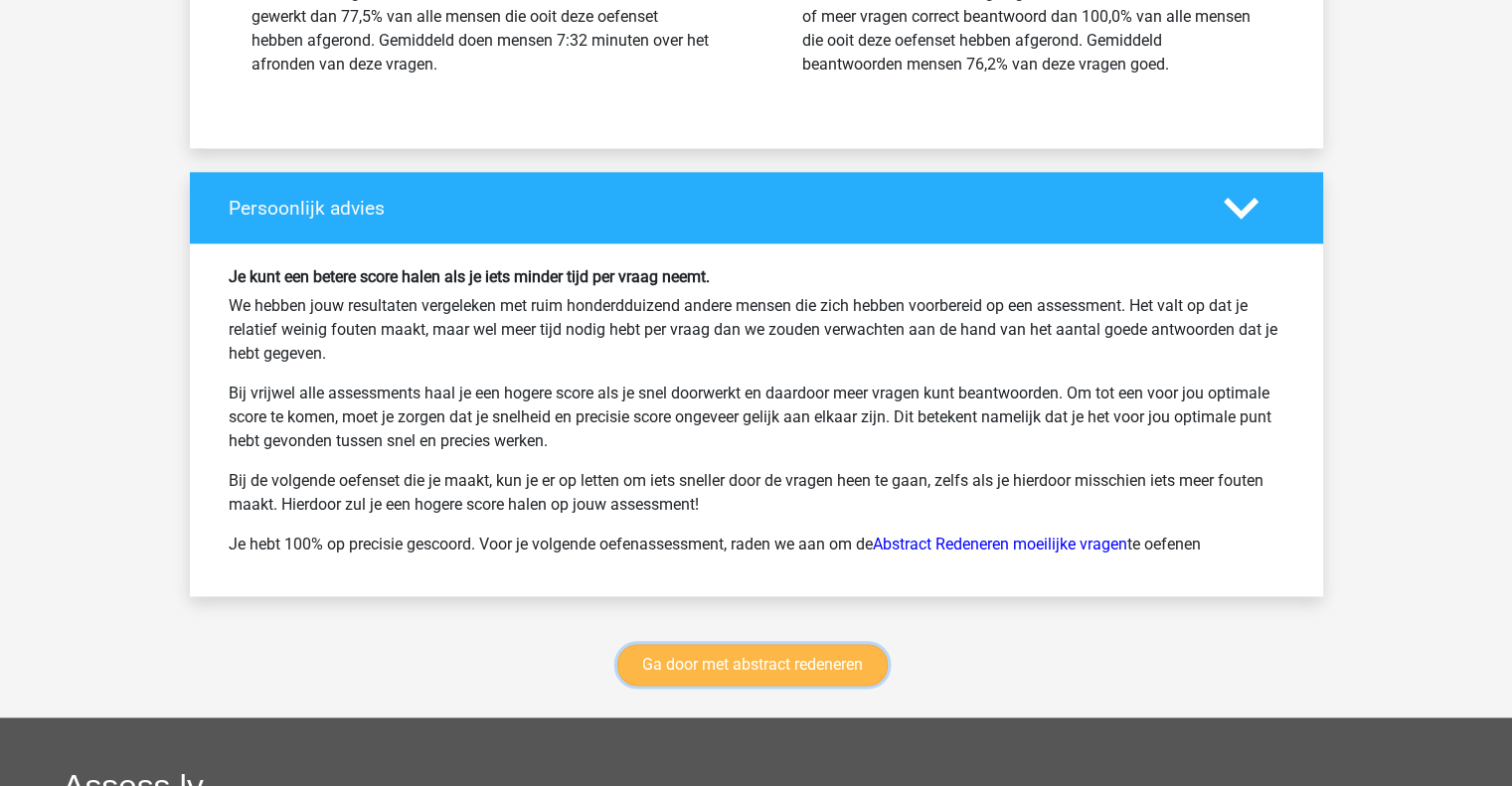 click on "Ga door met abstract redeneren" at bounding box center [753, 665] 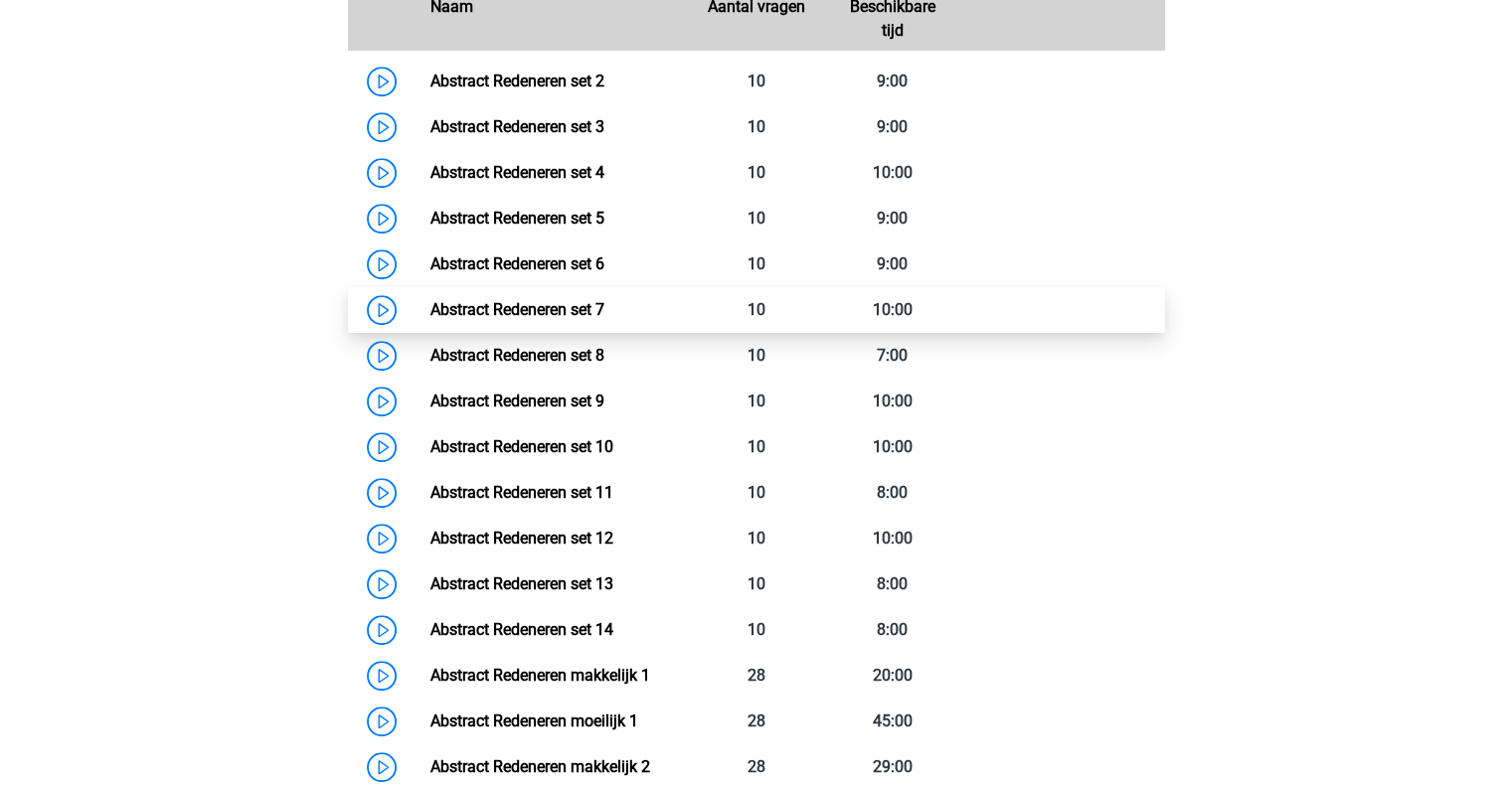 scroll, scrollTop: 1010, scrollLeft: 0, axis: vertical 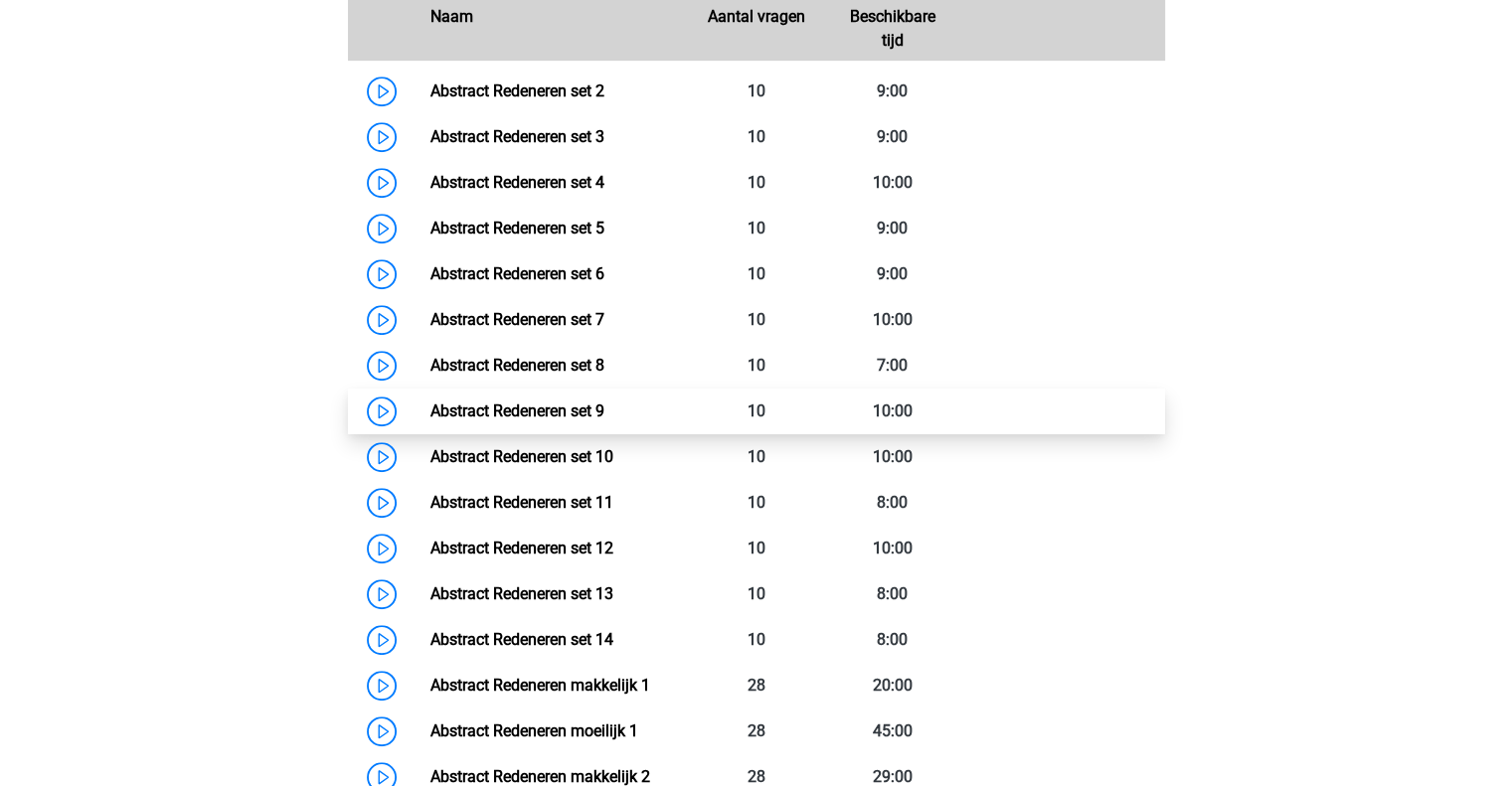 click on "Abstract Redeneren
set 9" at bounding box center (517, 410) 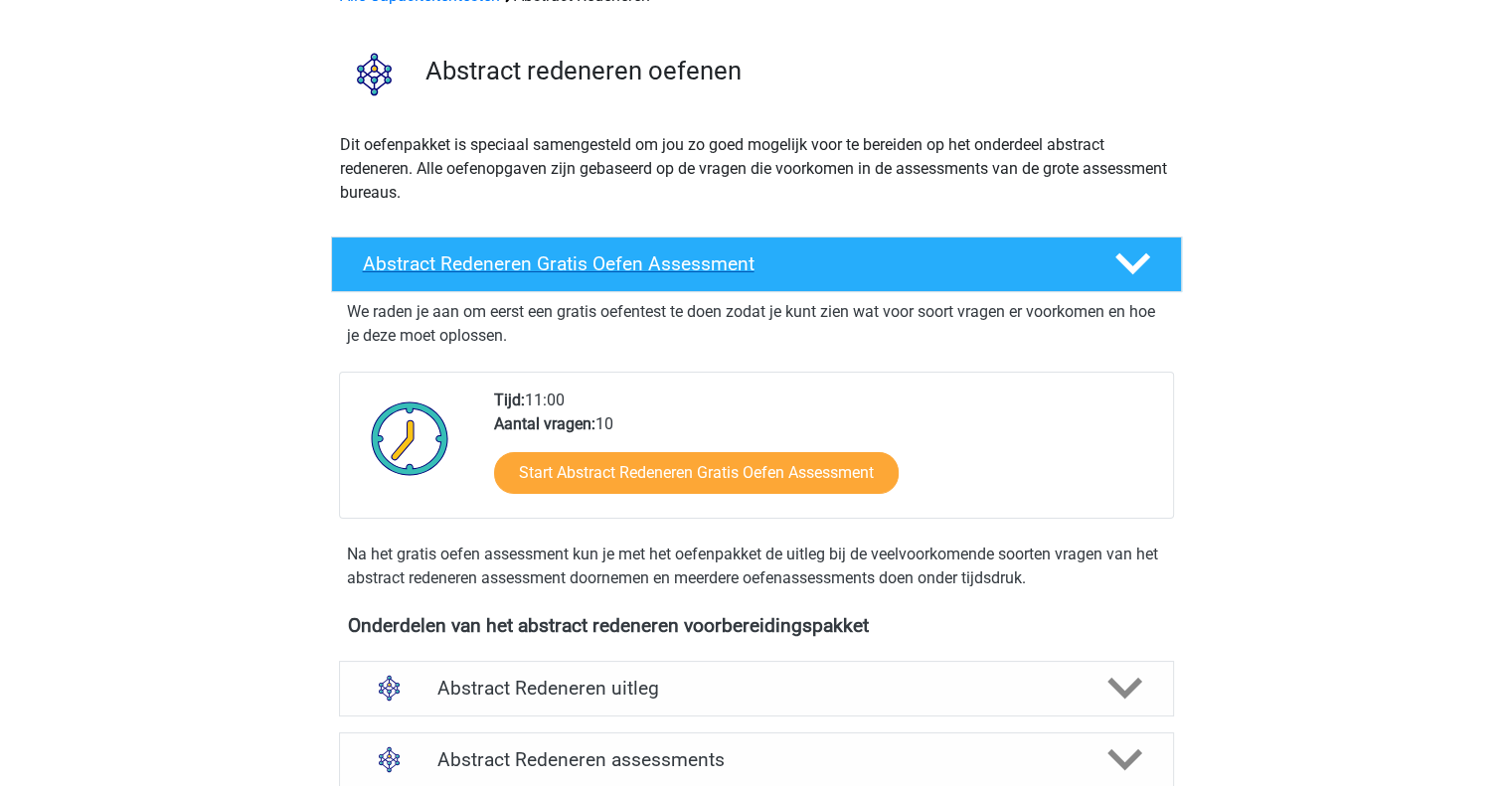 scroll, scrollTop: 36, scrollLeft: 0, axis: vertical 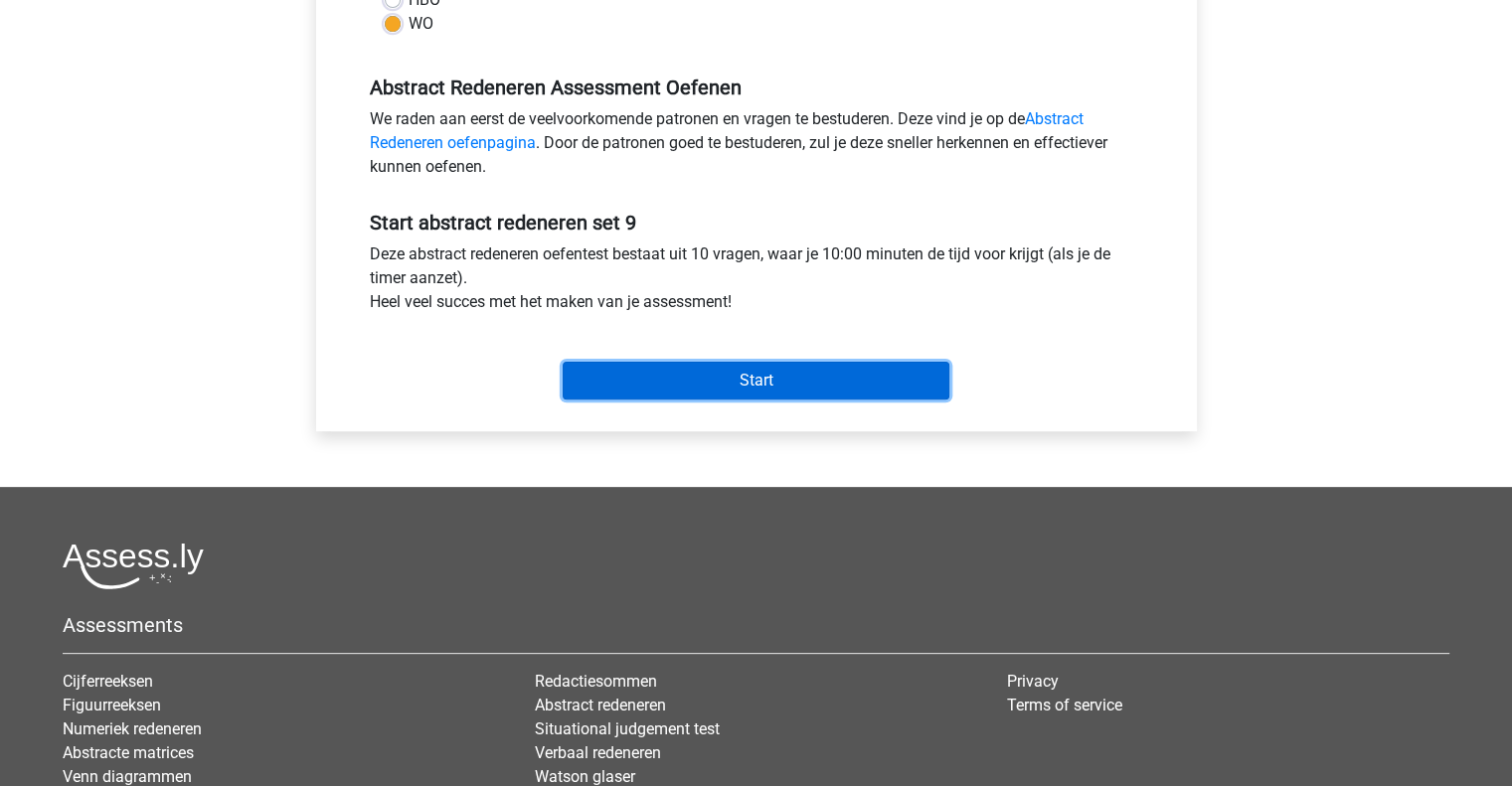 click on "Start" at bounding box center (756, 381) 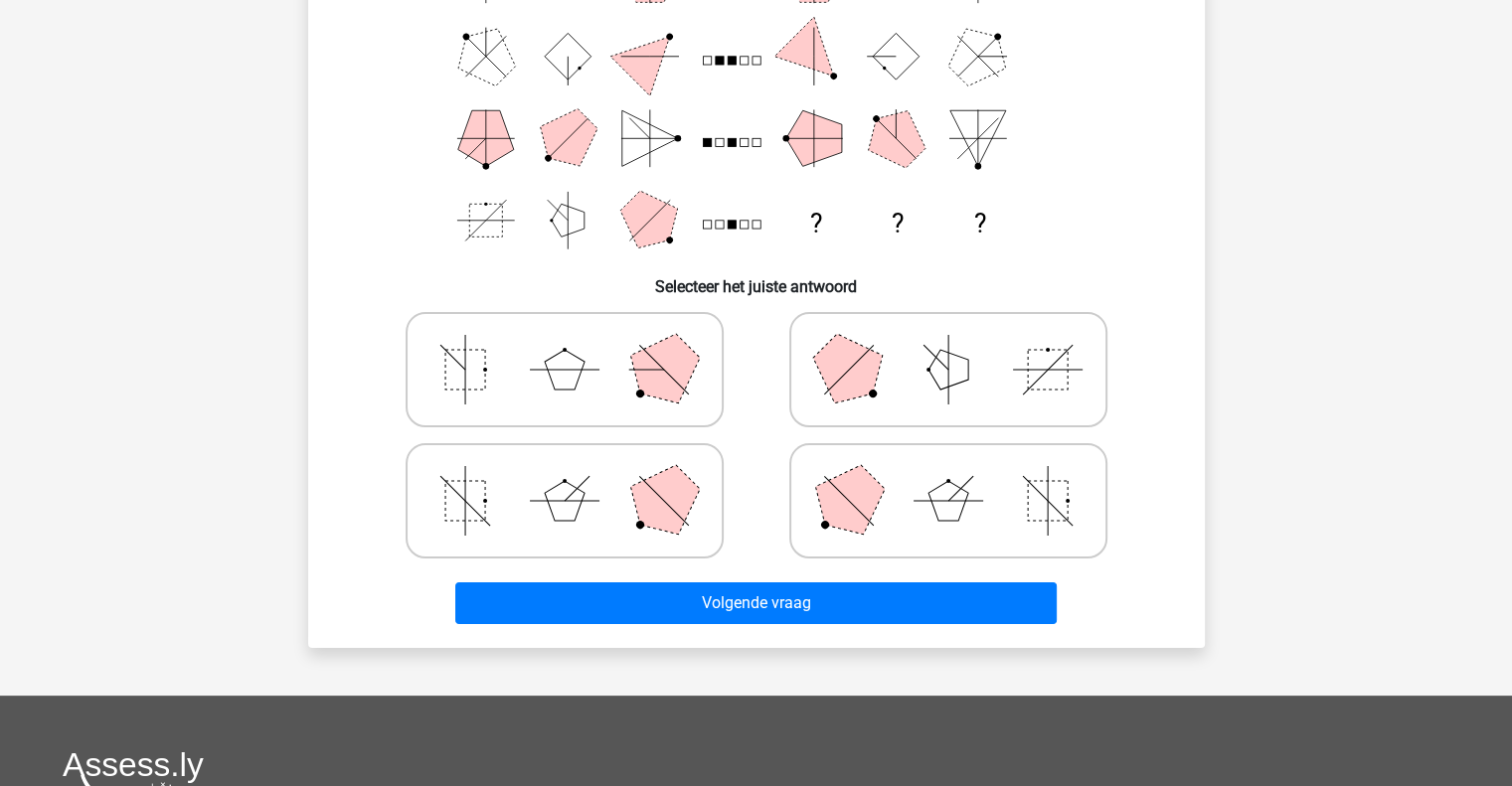 scroll, scrollTop: 251, scrollLeft: 0, axis: vertical 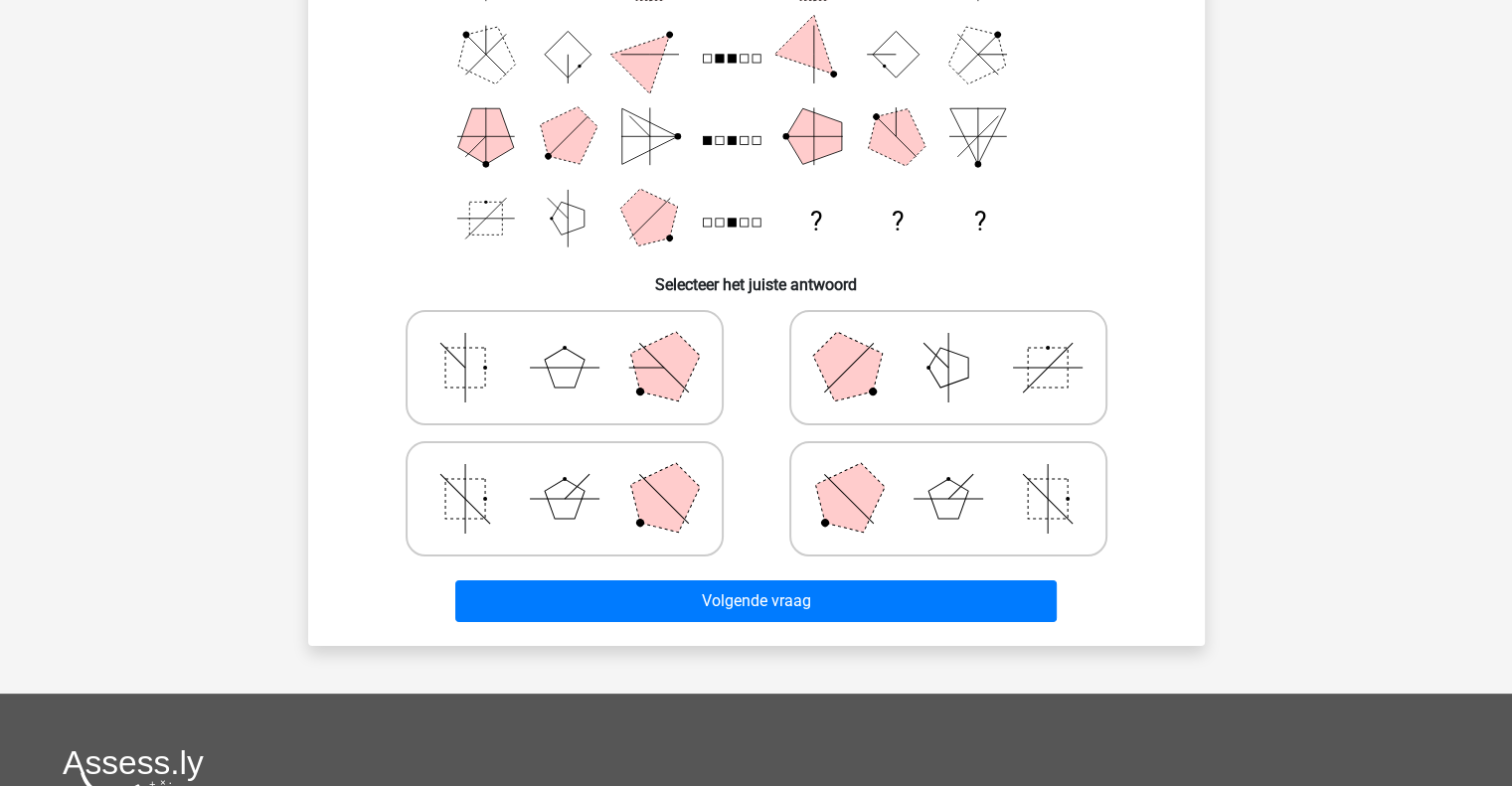 click 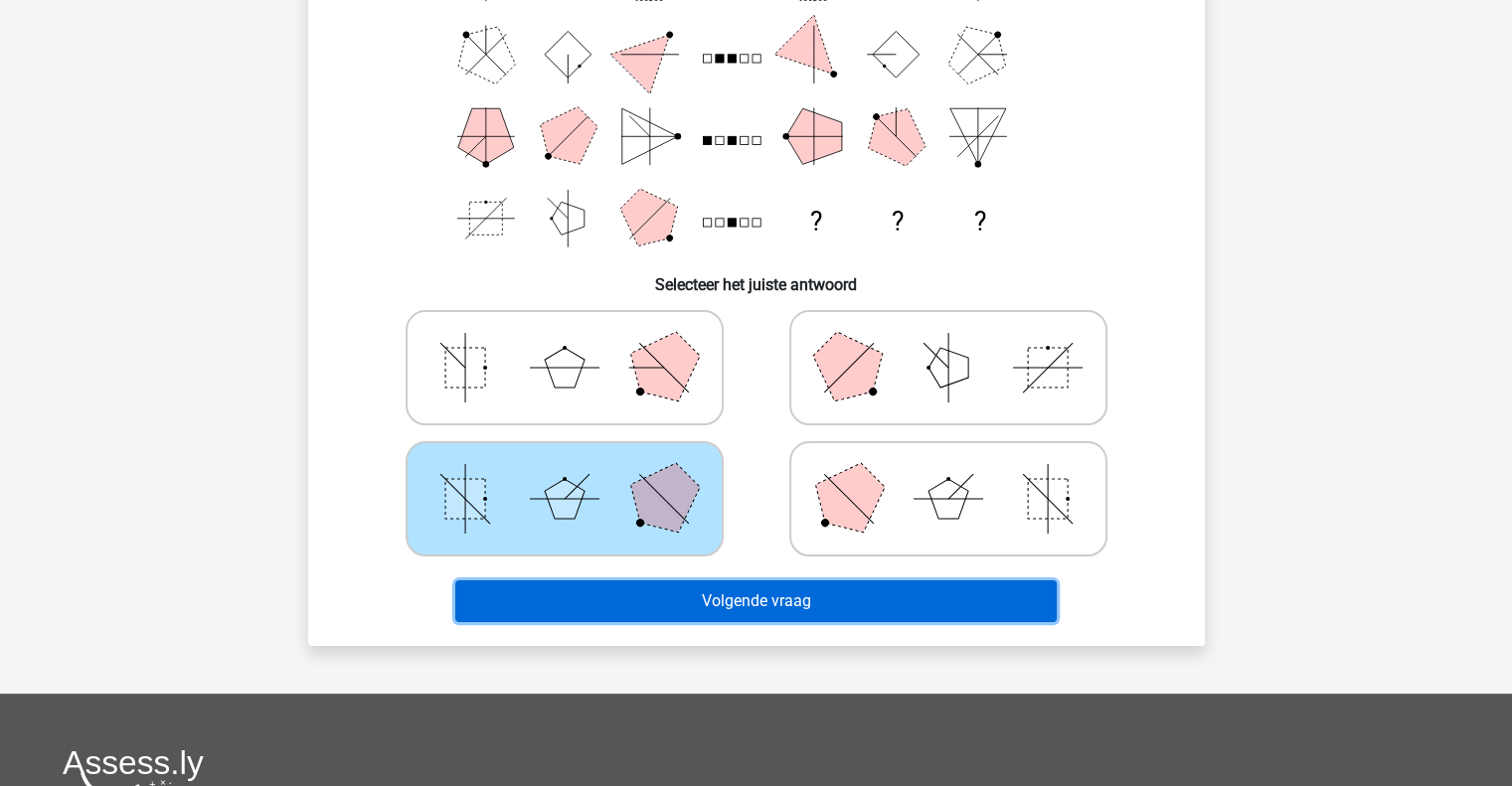 click on "Volgende vraag" at bounding box center (756, 601) 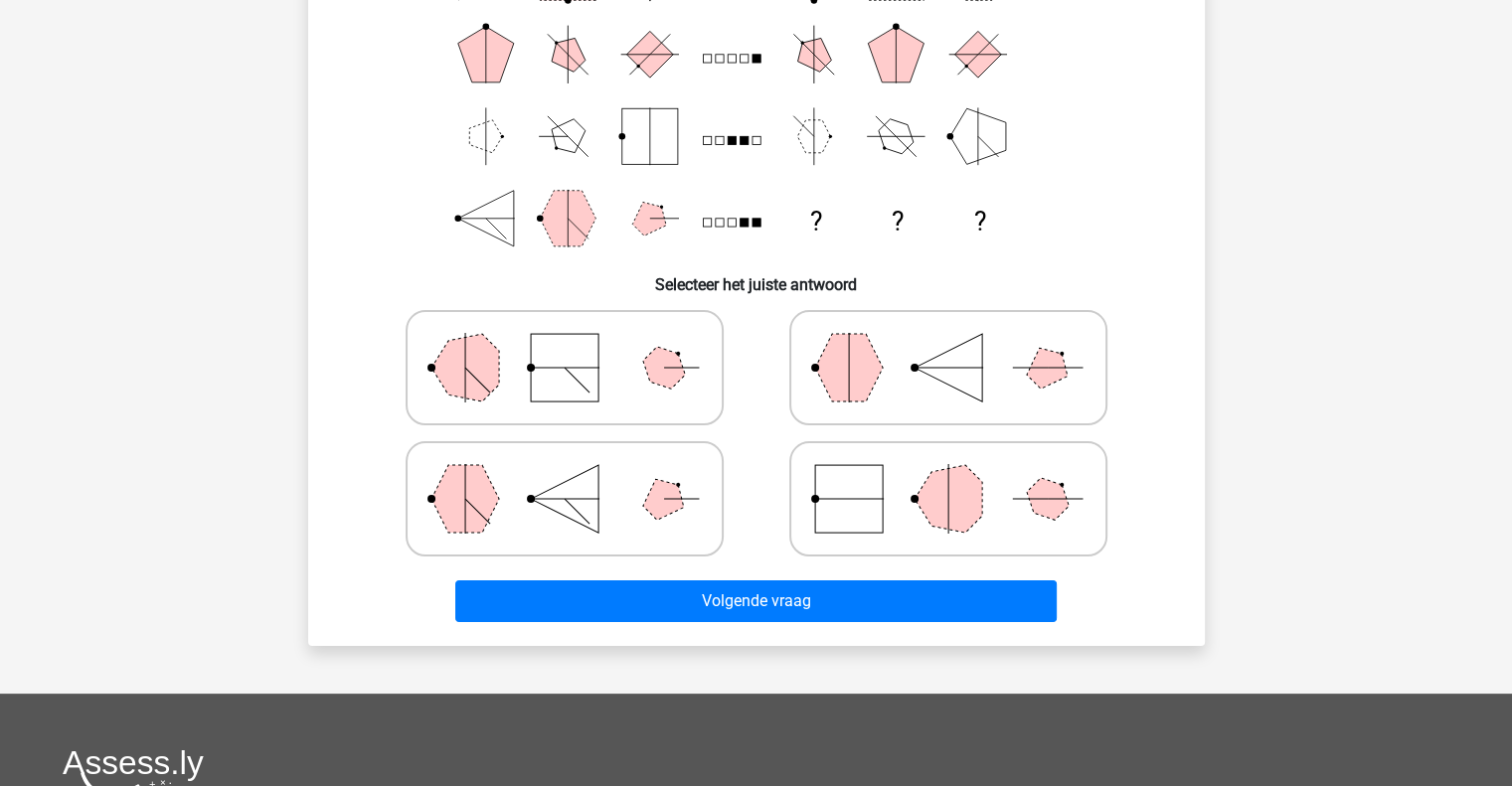 scroll, scrollTop: 91, scrollLeft: 0, axis: vertical 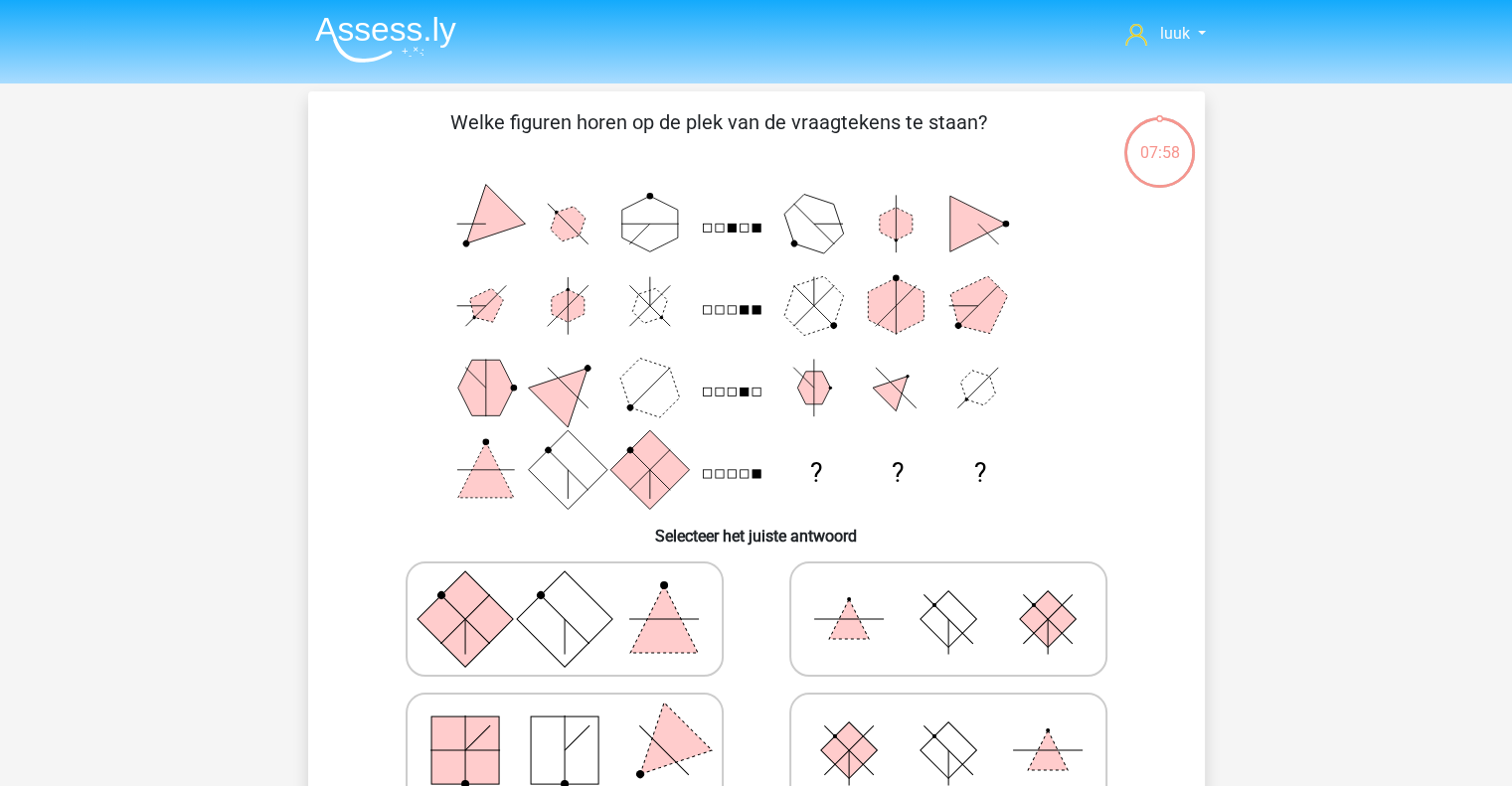 click at bounding box center (386, 39) 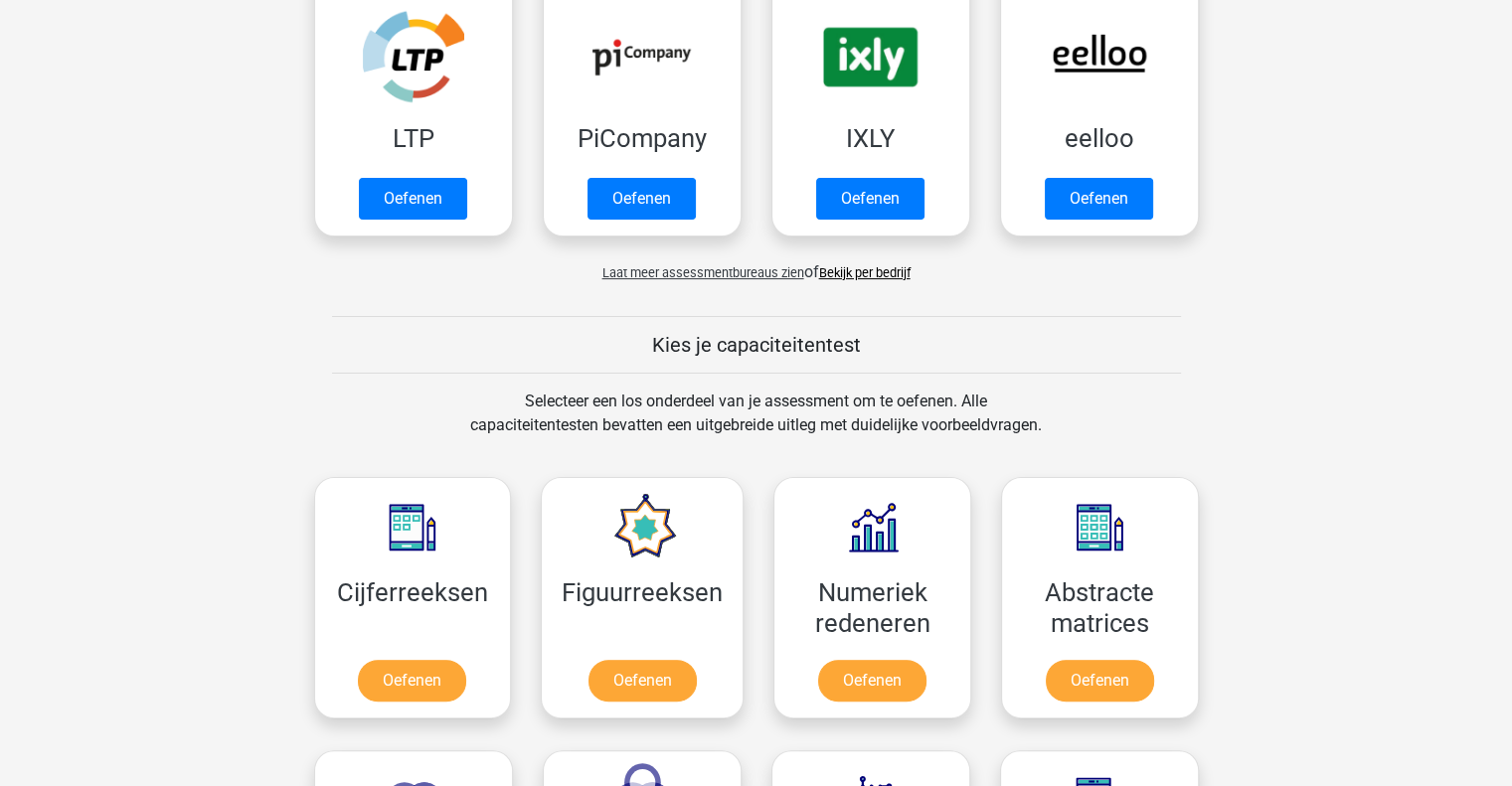 scroll, scrollTop: 477, scrollLeft: 0, axis: vertical 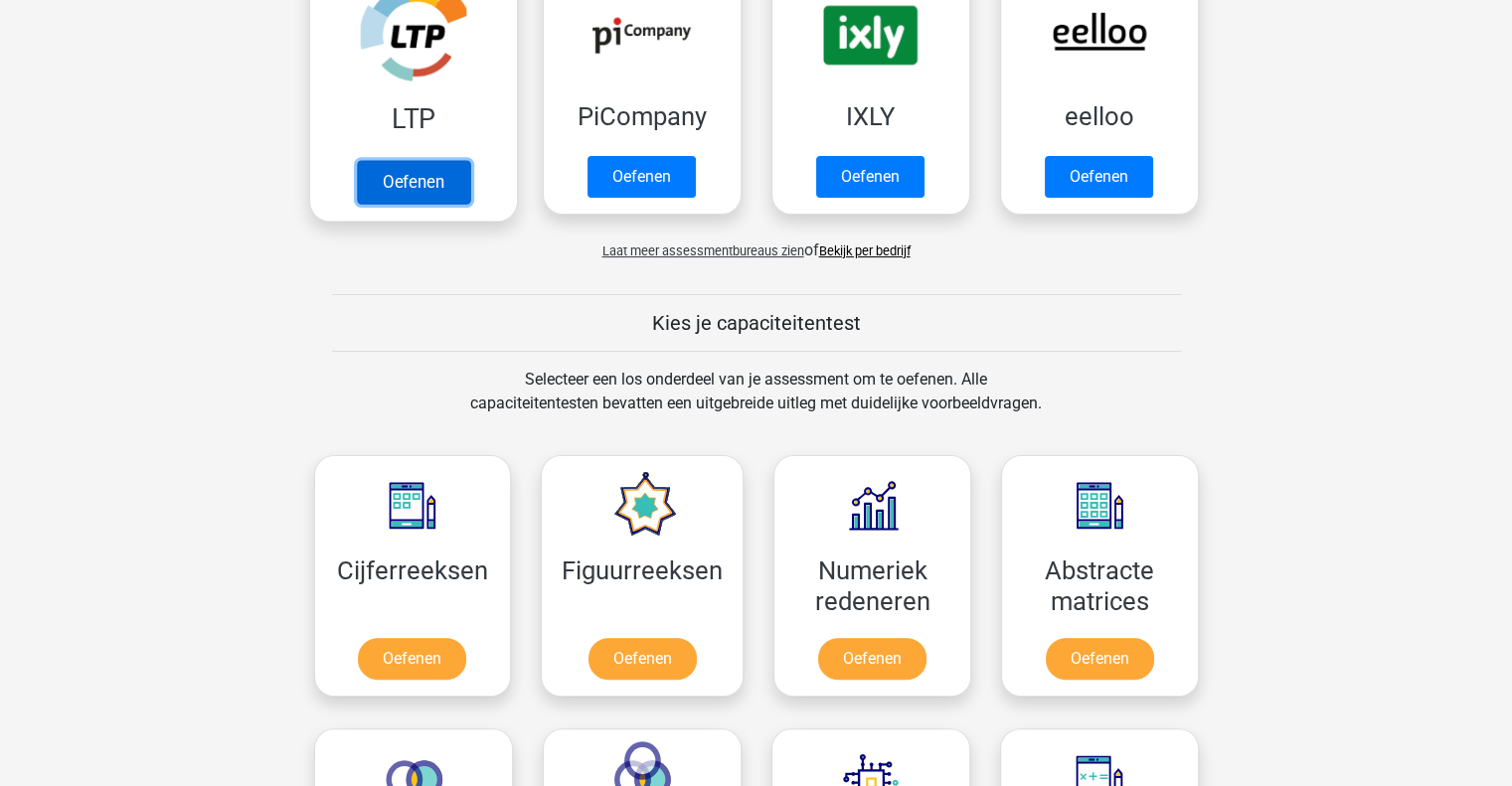 click on "Oefenen" at bounding box center (413, 182) 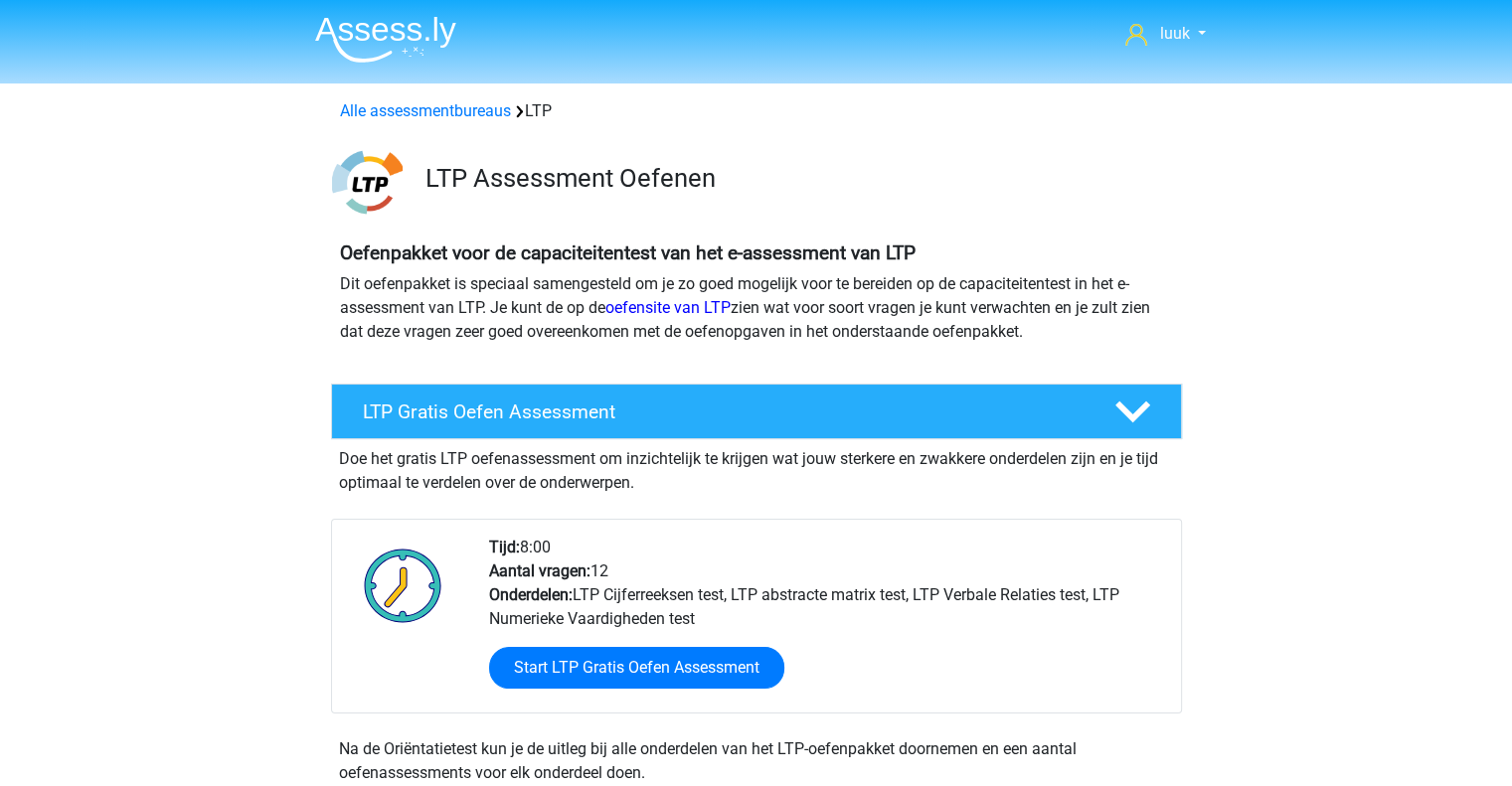 scroll, scrollTop: 127, scrollLeft: 0, axis: vertical 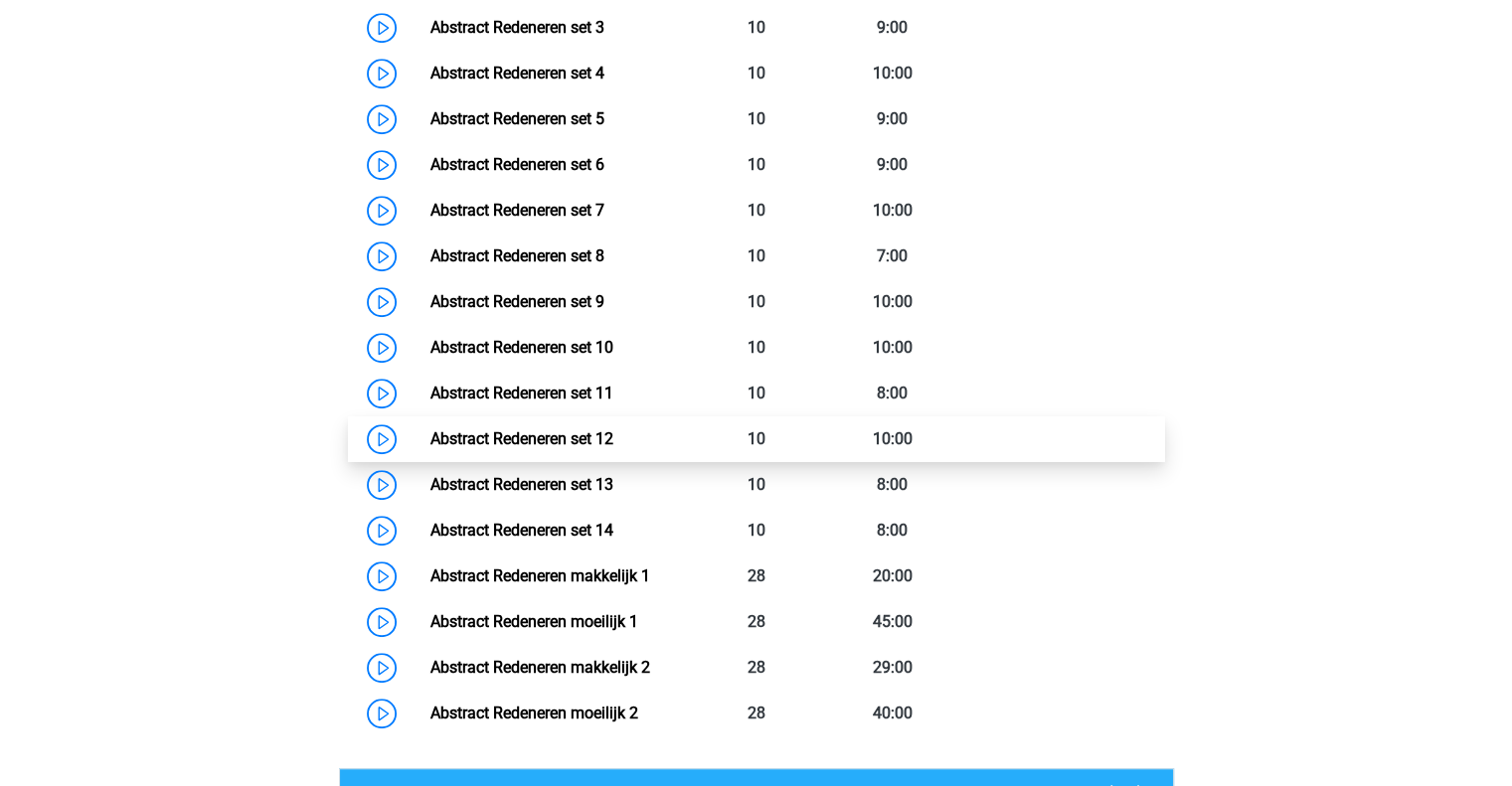 click on "Abstract Redeneren
set 12" at bounding box center (522, 438) 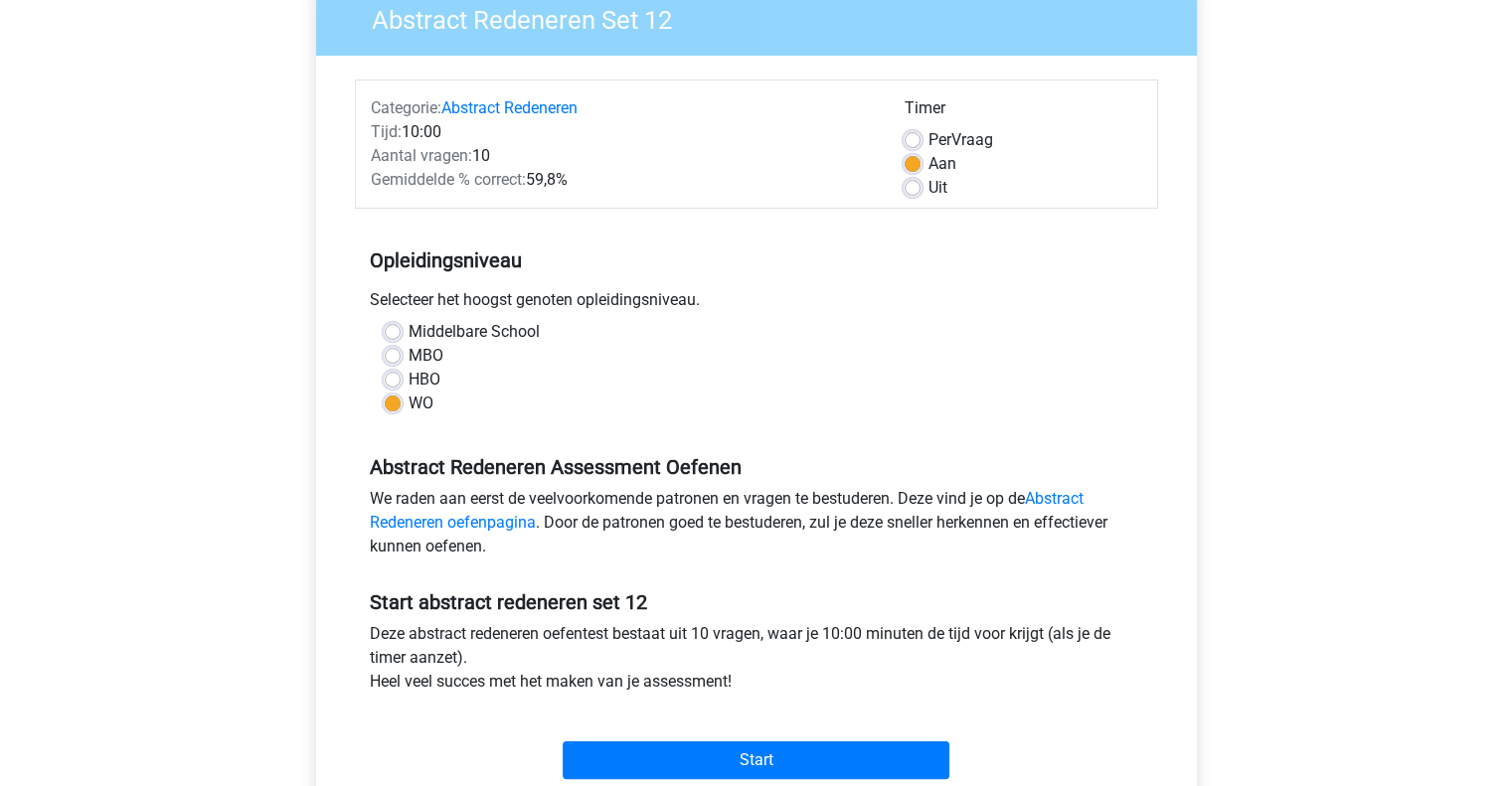 scroll, scrollTop: 199, scrollLeft: 0, axis: vertical 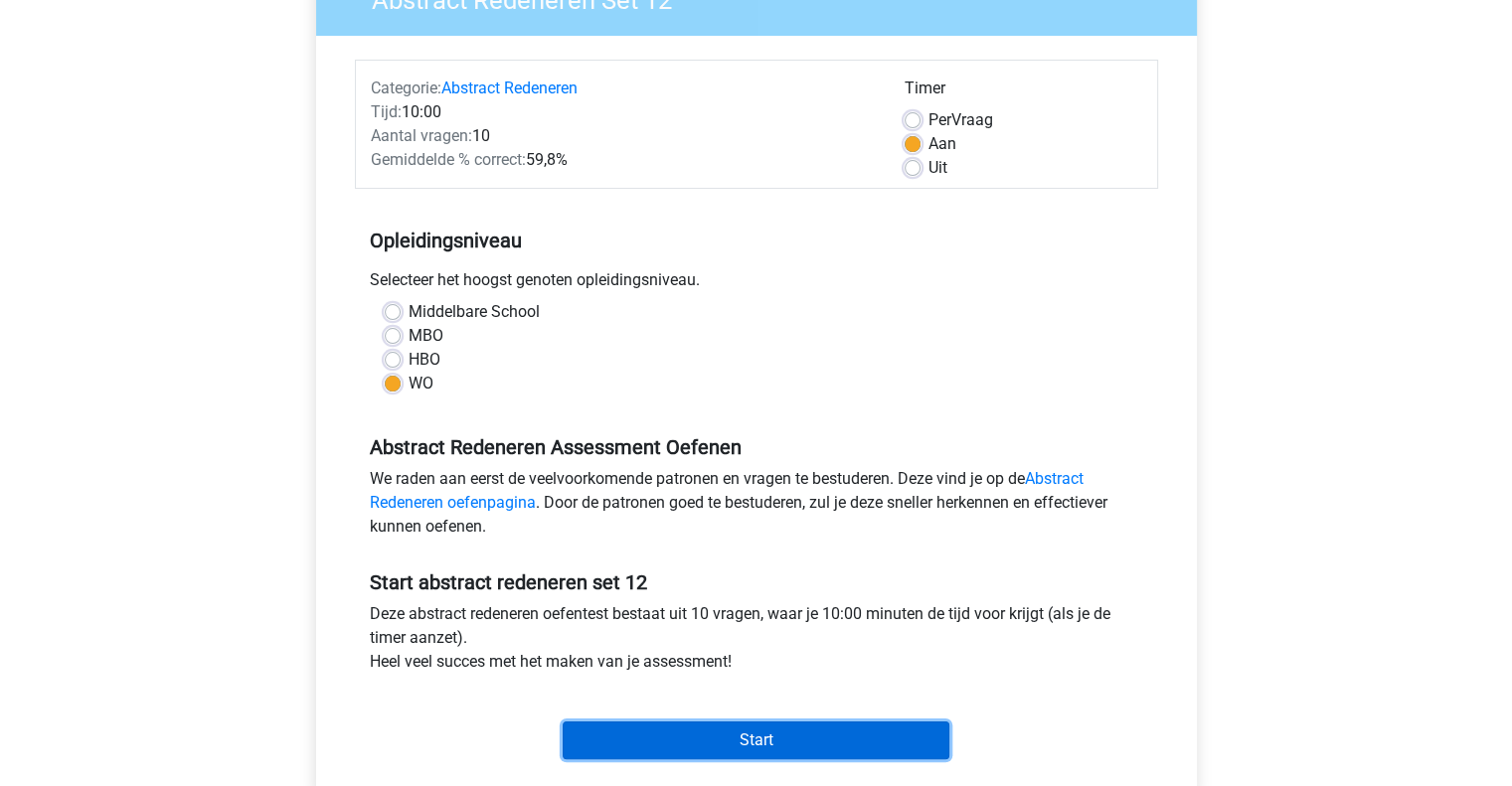 click on "Start" at bounding box center (756, 740) 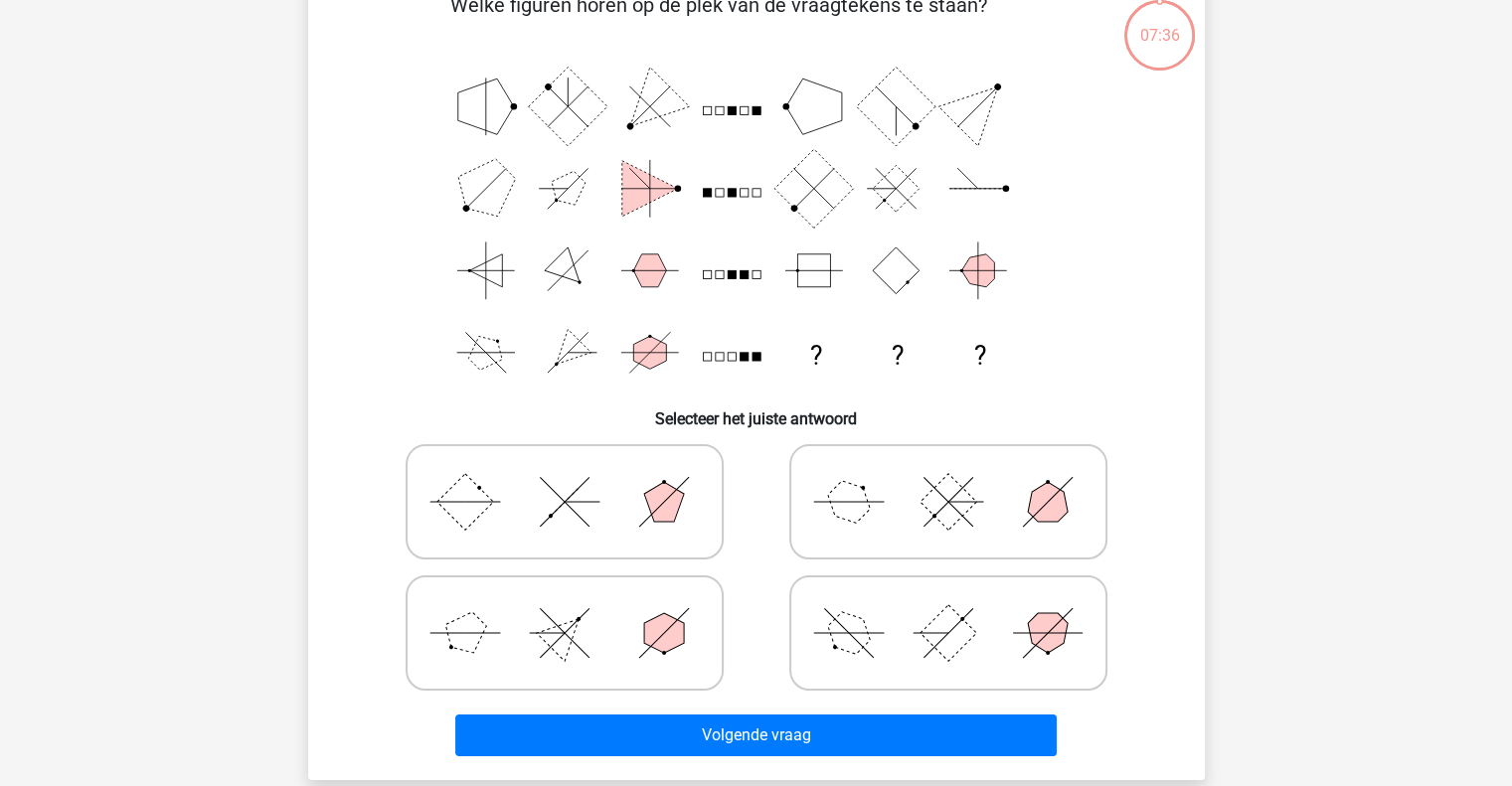 scroll, scrollTop: 119, scrollLeft: 0, axis: vertical 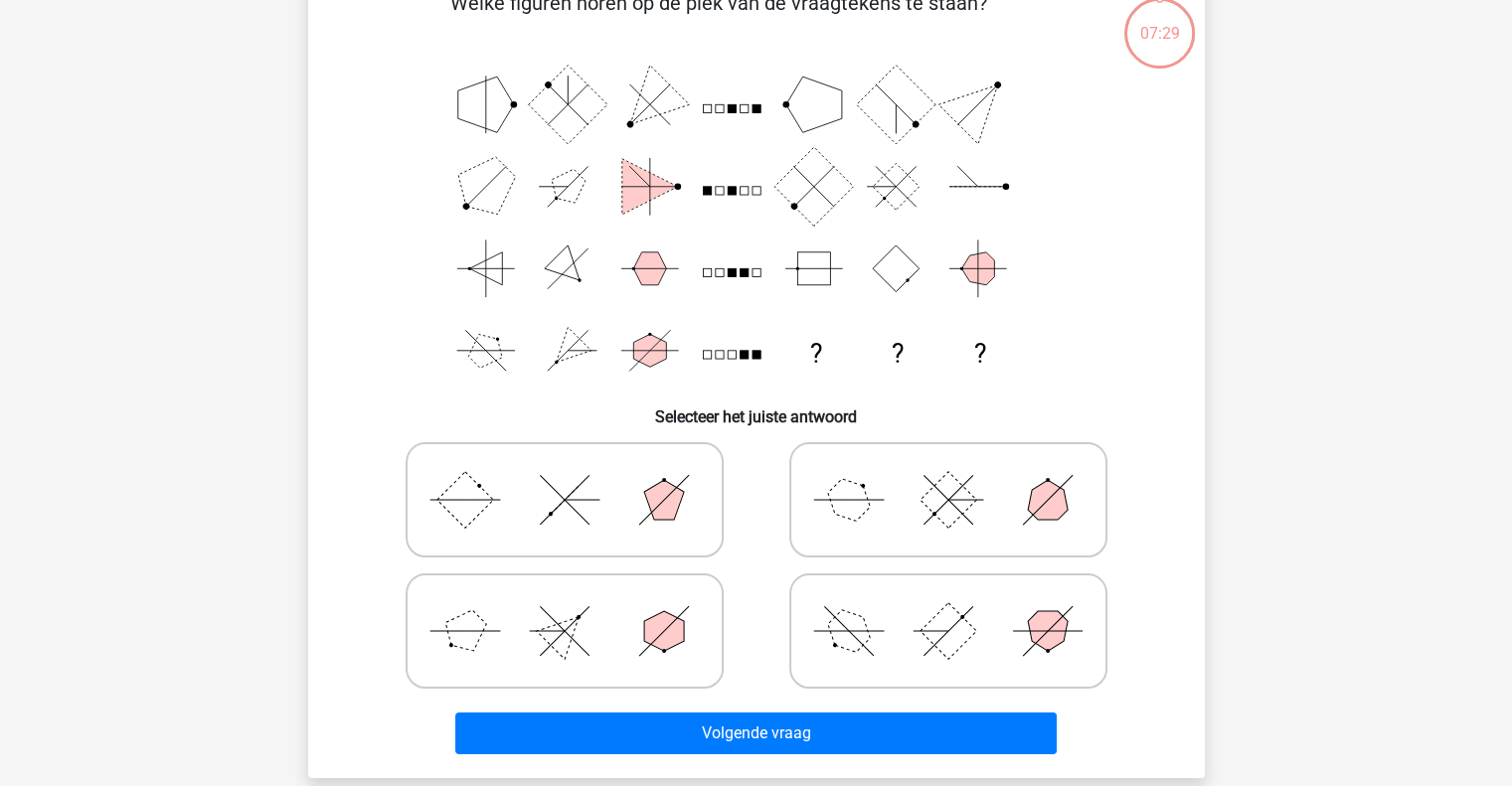 click on "Selecteer het juiste antwoord" at bounding box center [756, 408] 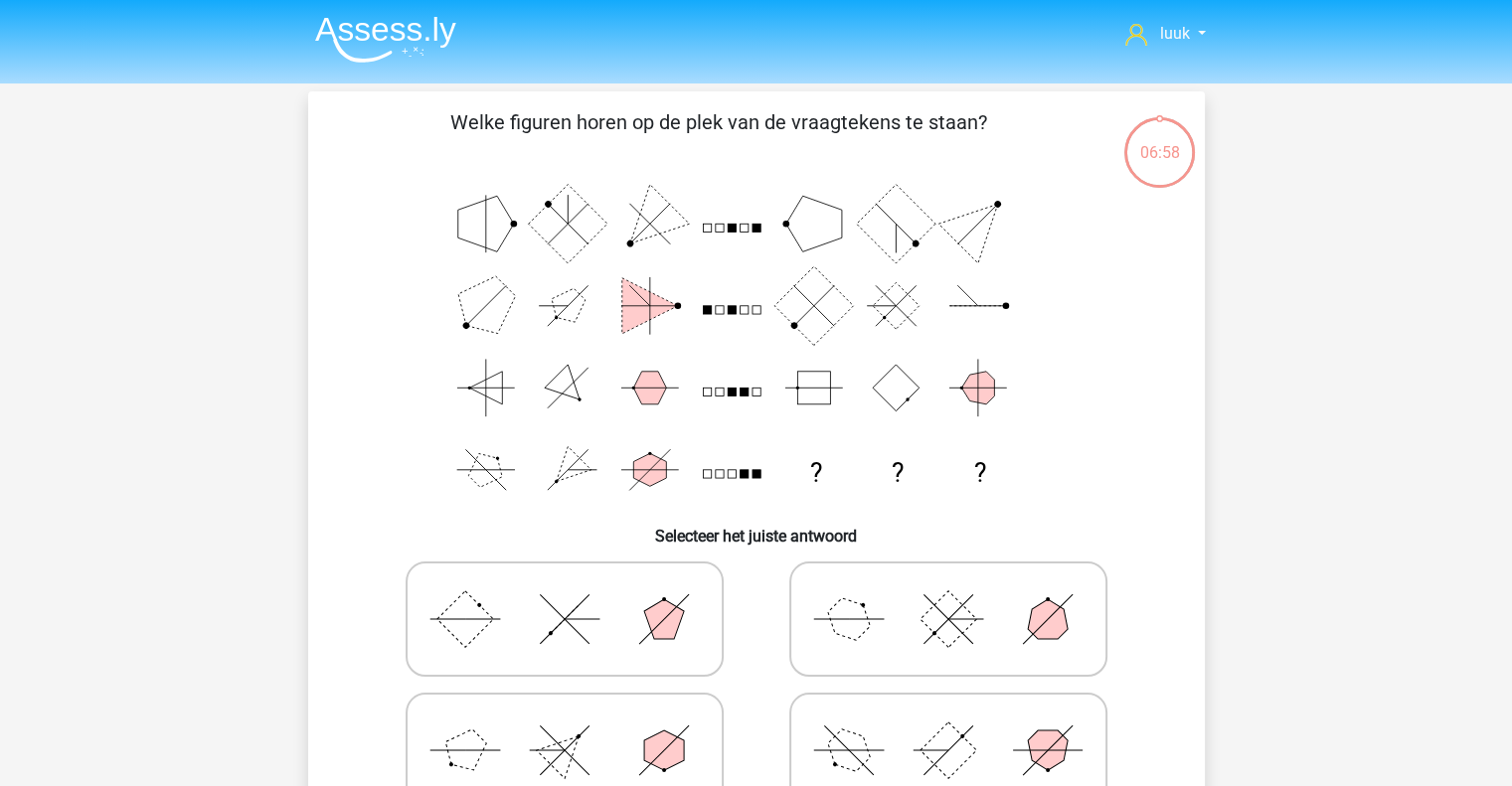 scroll, scrollTop: 23, scrollLeft: 0, axis: vertical 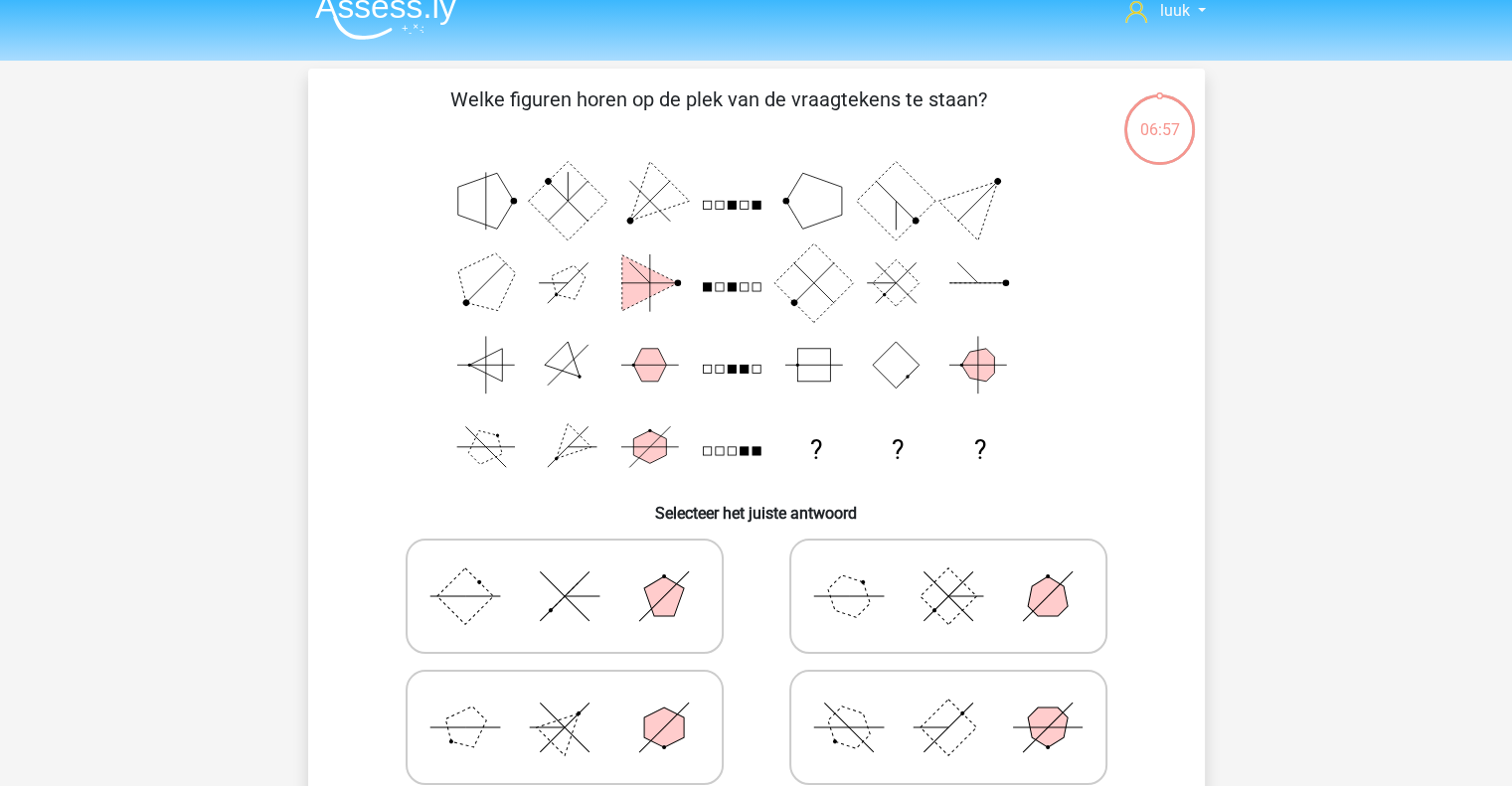 click 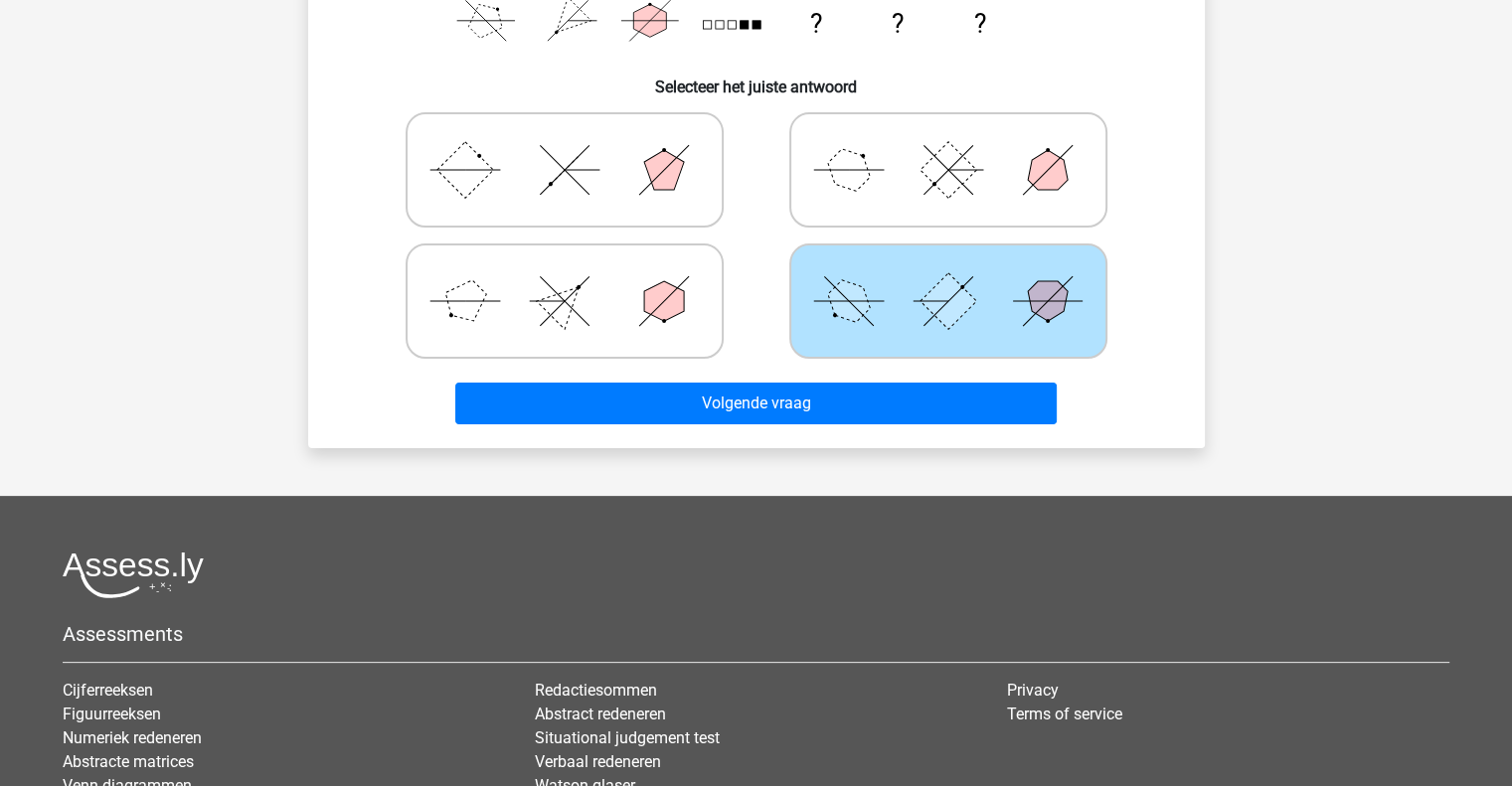 scroll, scrollTop: 468, scrollLeft: 0, axis: vertical 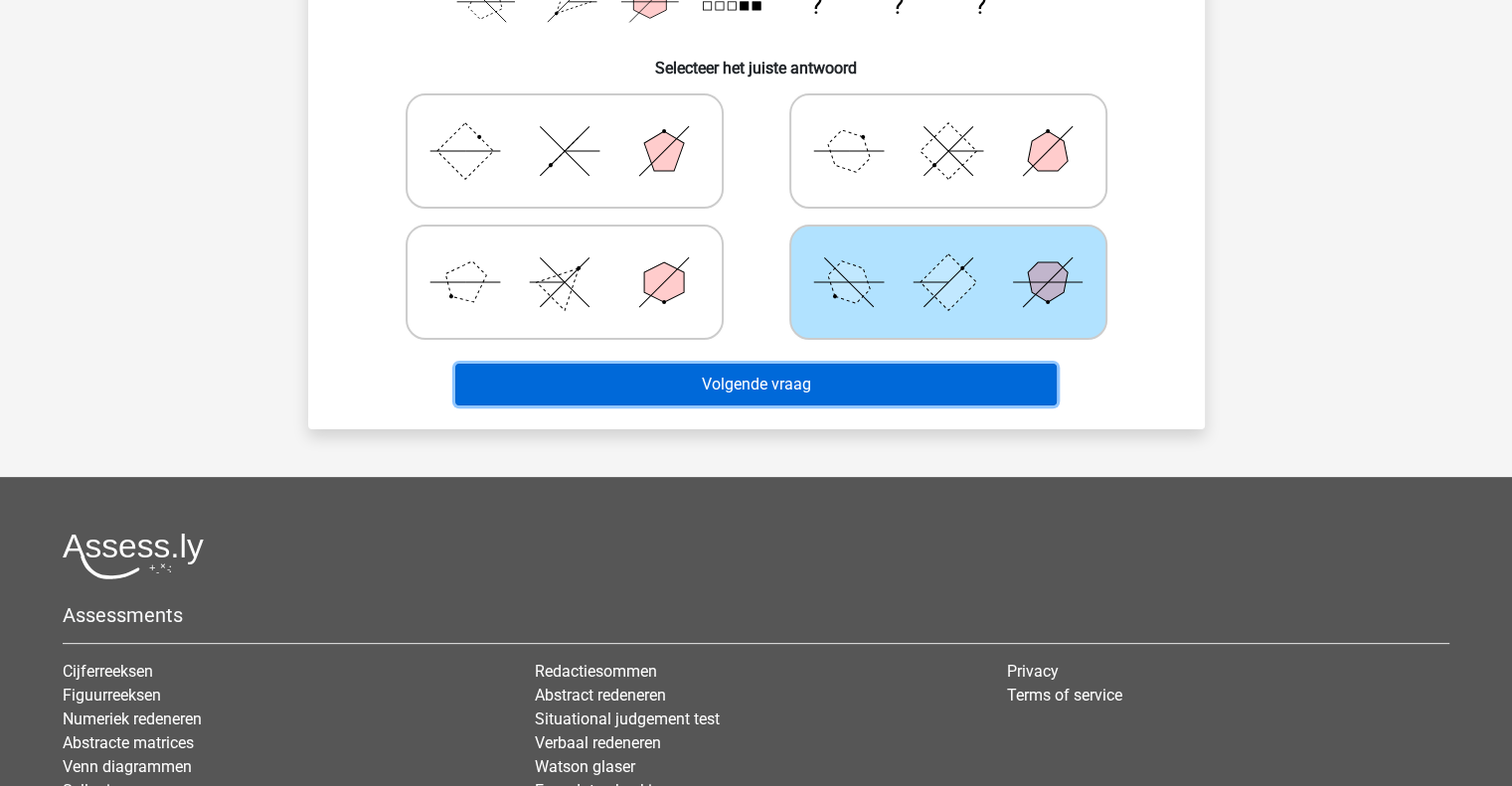 click on "Volgende vraag" at bounding box center (756, 385) 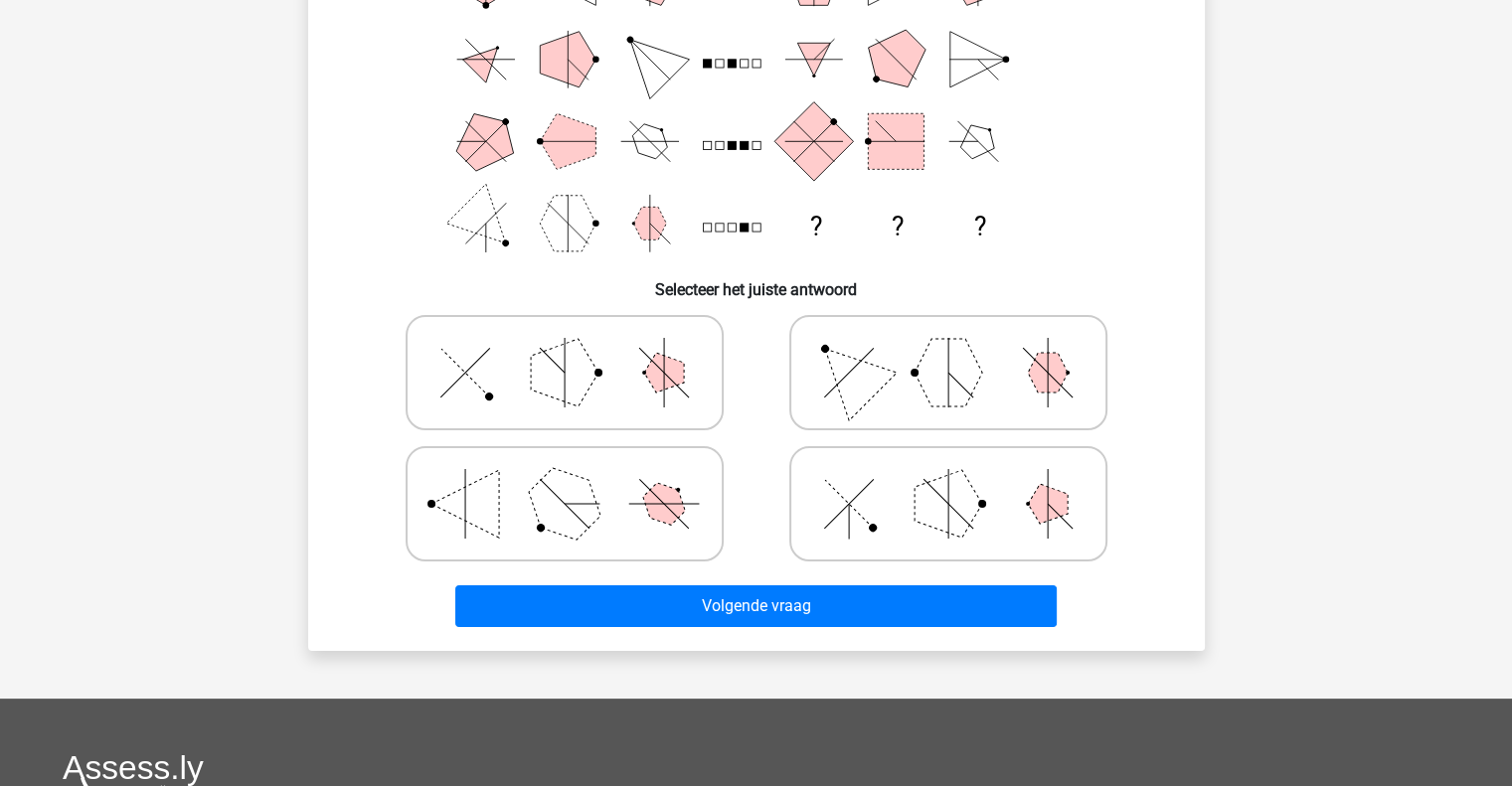 scroll, scrollTop: 91, scrollLeft: 0, axis: vertical 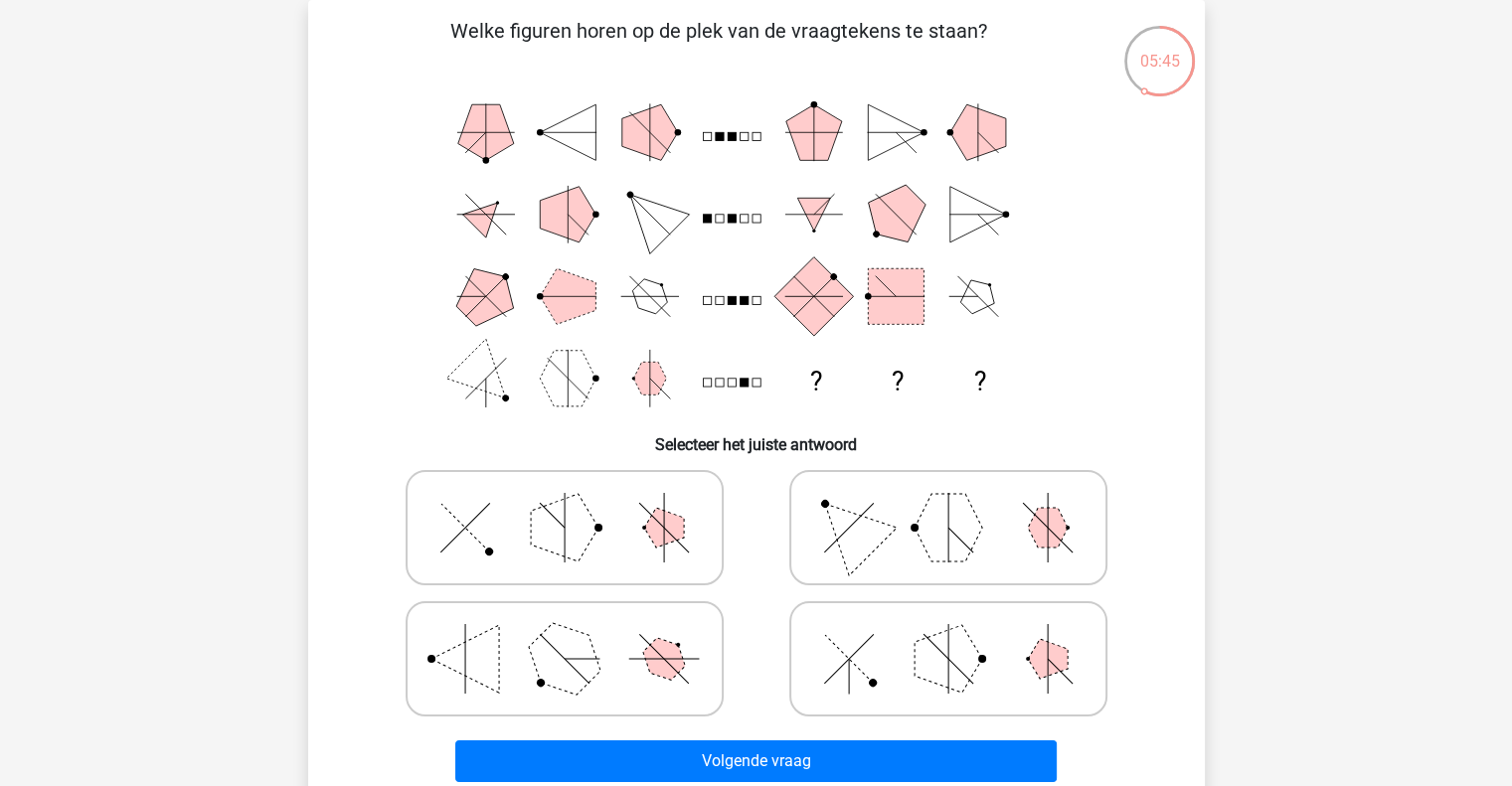 click 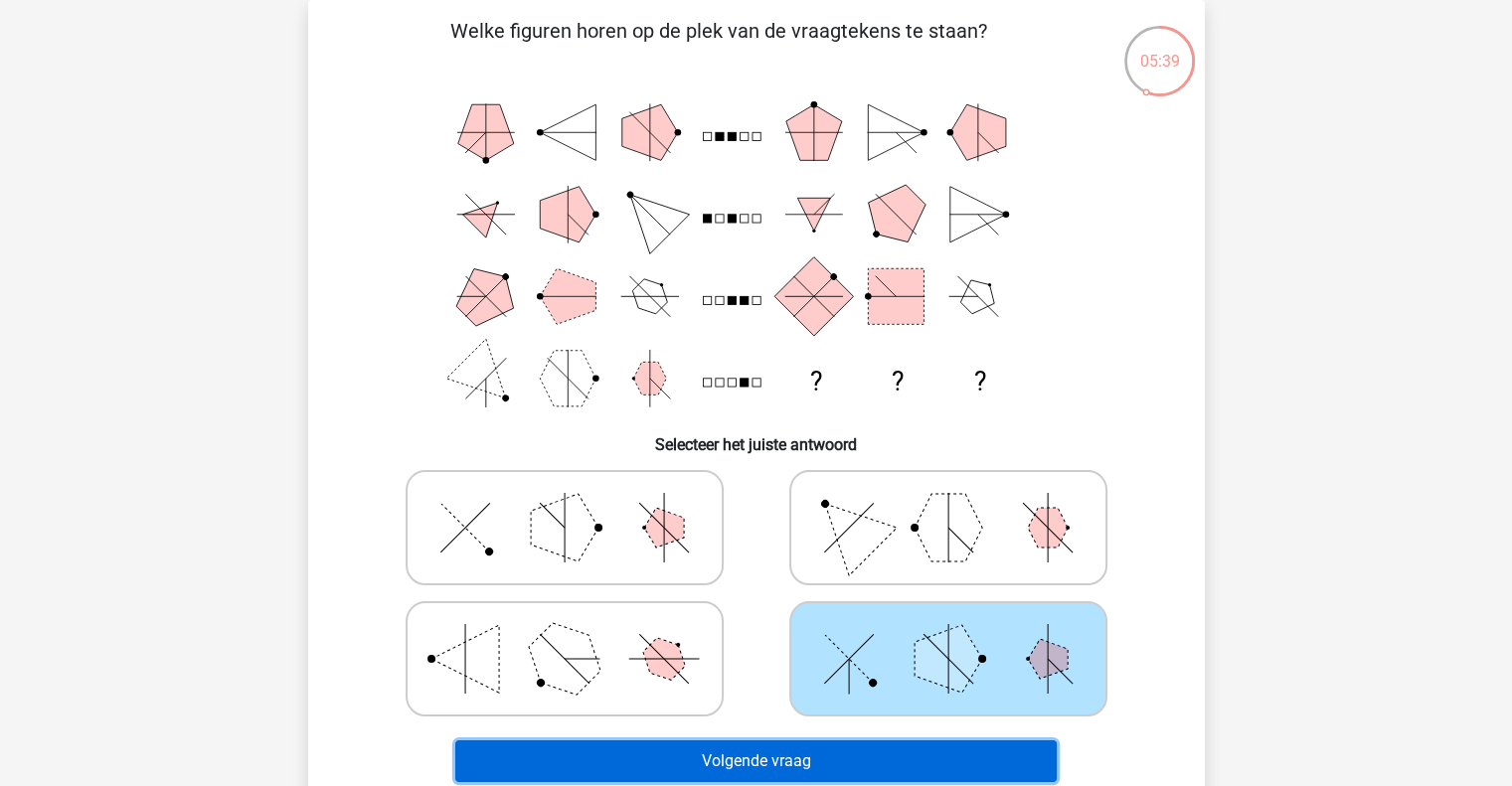 click on "Volgende vraag" at bounding box center (756, 761) 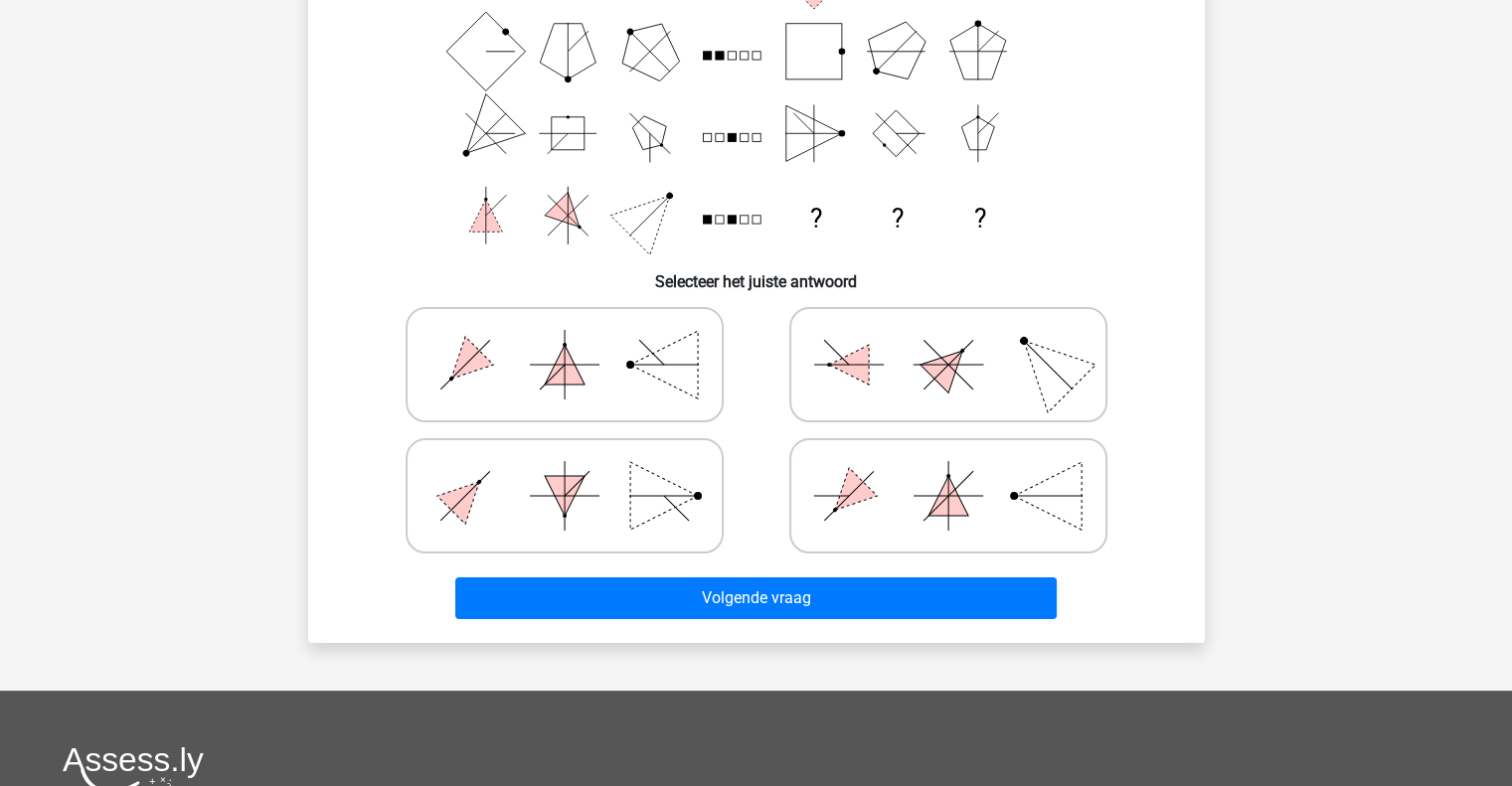 scroll, scrollTop: 236, scrollLeft: 0, axis: vertical 